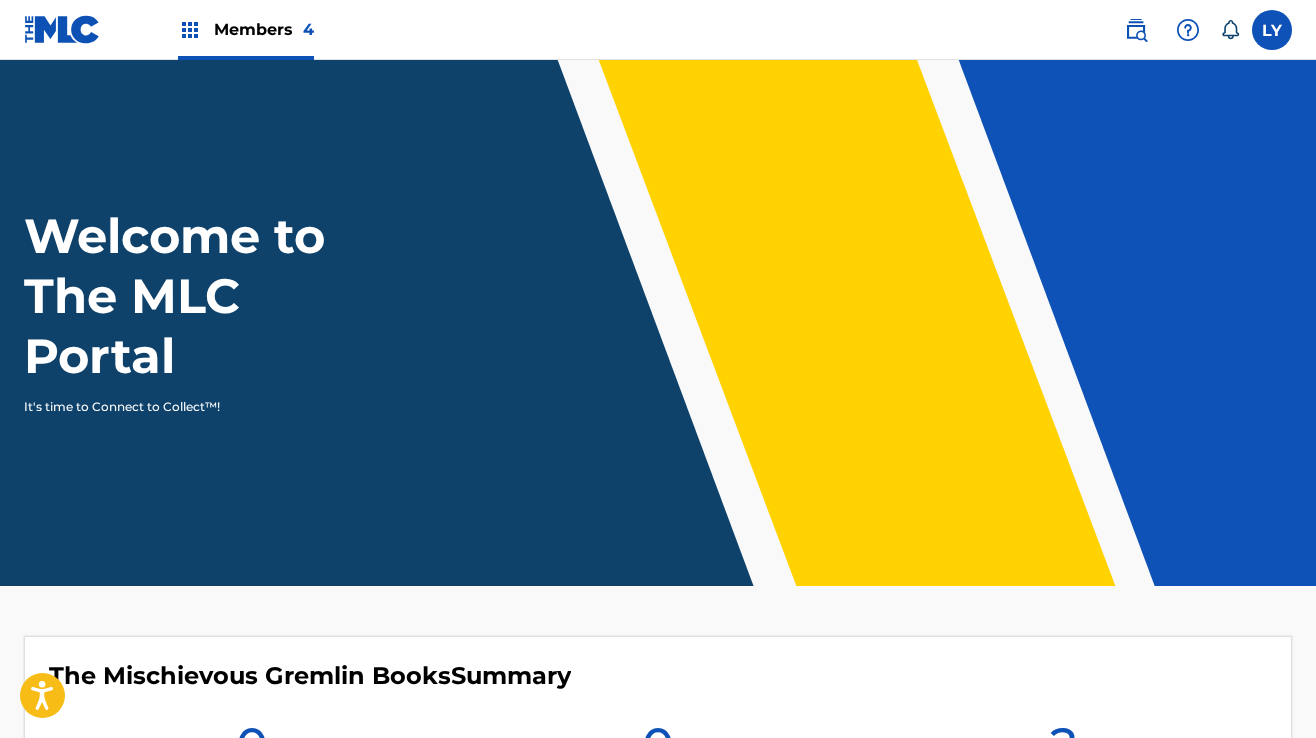 scroll, scrollTop: 0, scrollLeft: 0, axis: both 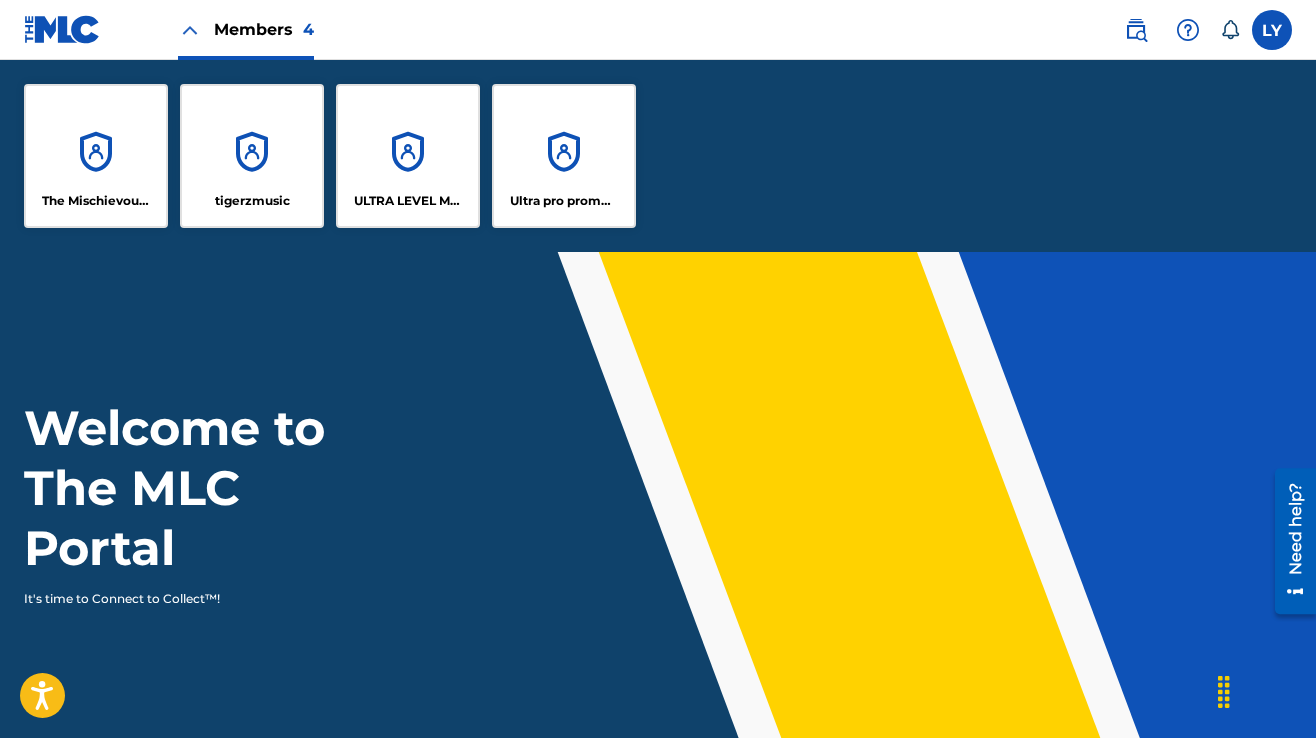 click on "The Mischievous Gremlin Books" at bounding box center [96, 156] 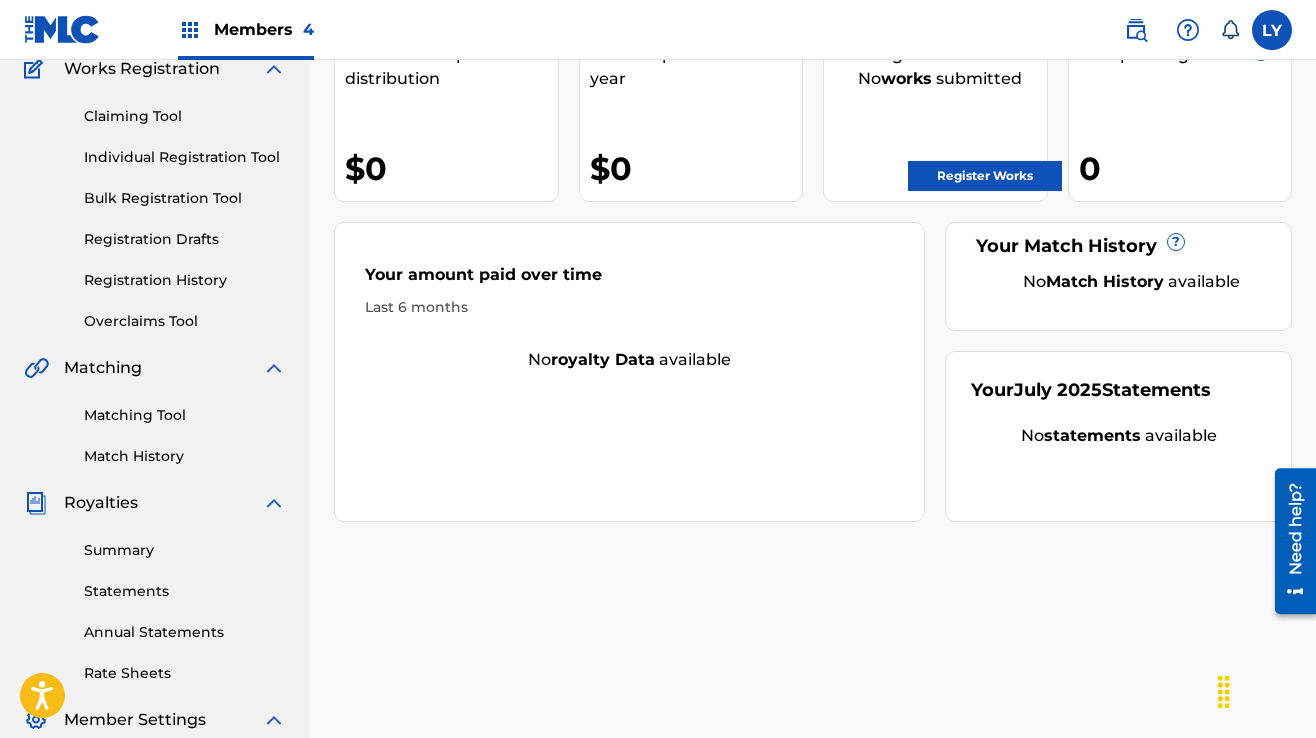 scroll, scrollTop: 100, scrollLeft: 0, axis: vertical 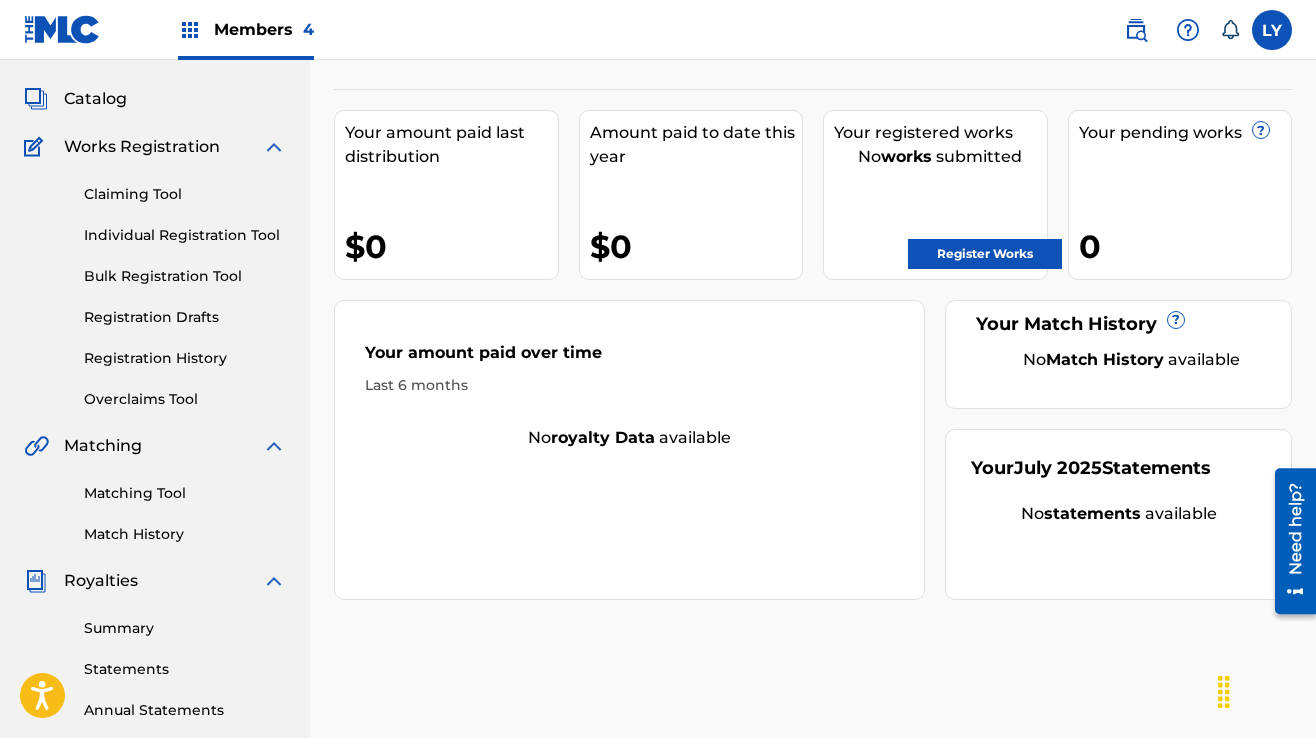 click on "Claiming Tool Individual Registration Tool Bulk Registration Tool Registration Drafts Registration History Overclaims Tool" at bounding box center [155, 284] 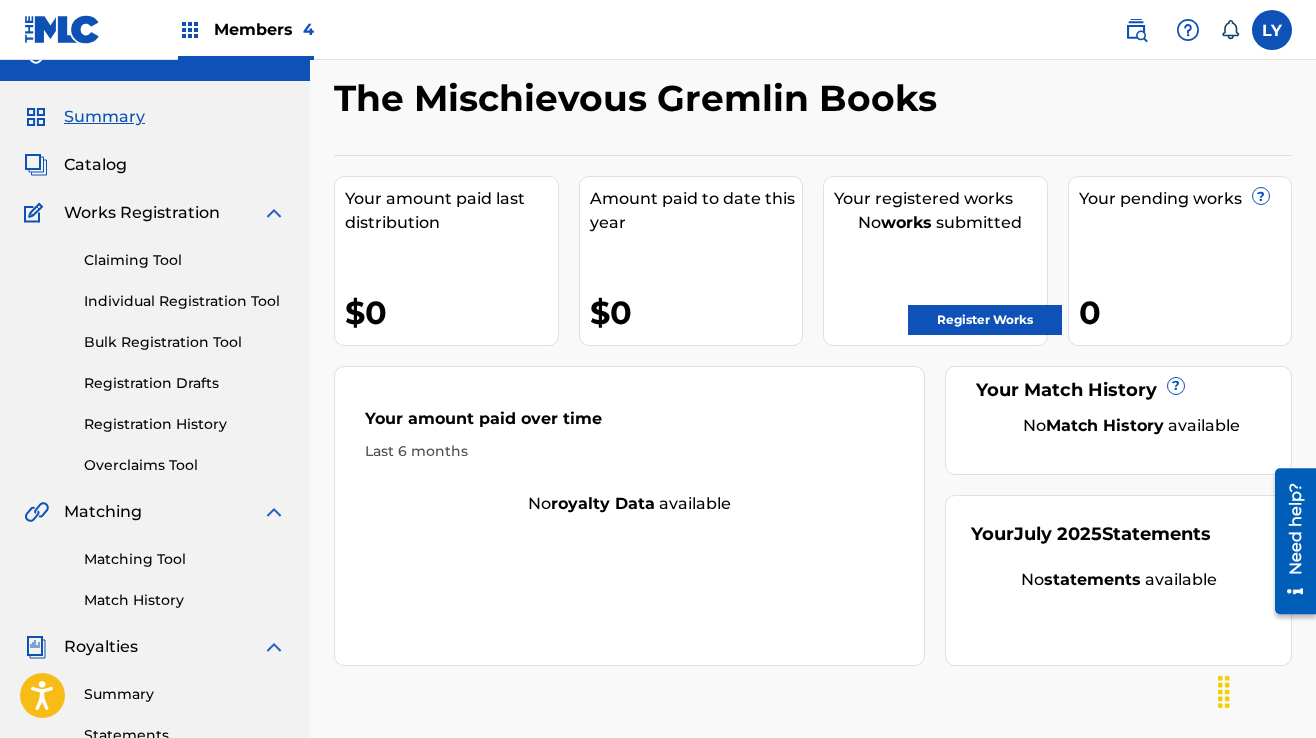 scroll, scrollTop: 0, scrollLeft: 0, axis: both 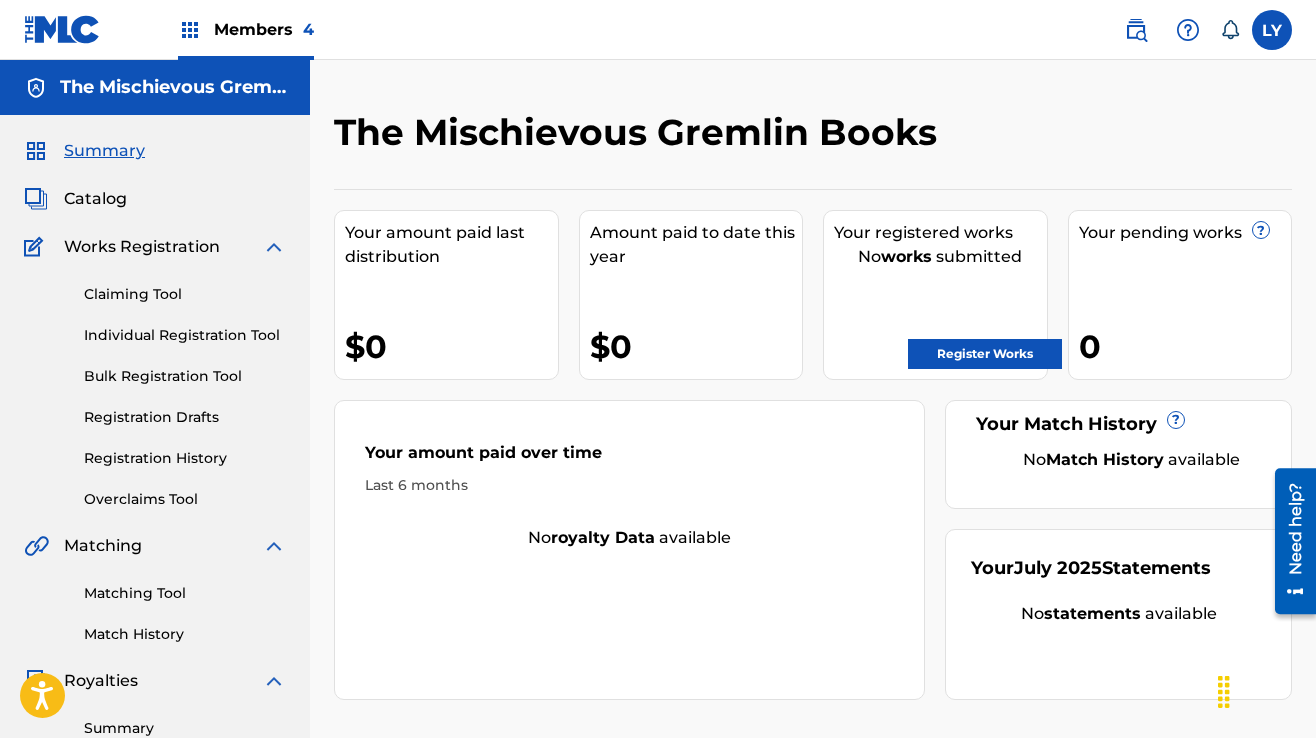 click on "Registration History" at bounding box center [185, 458] 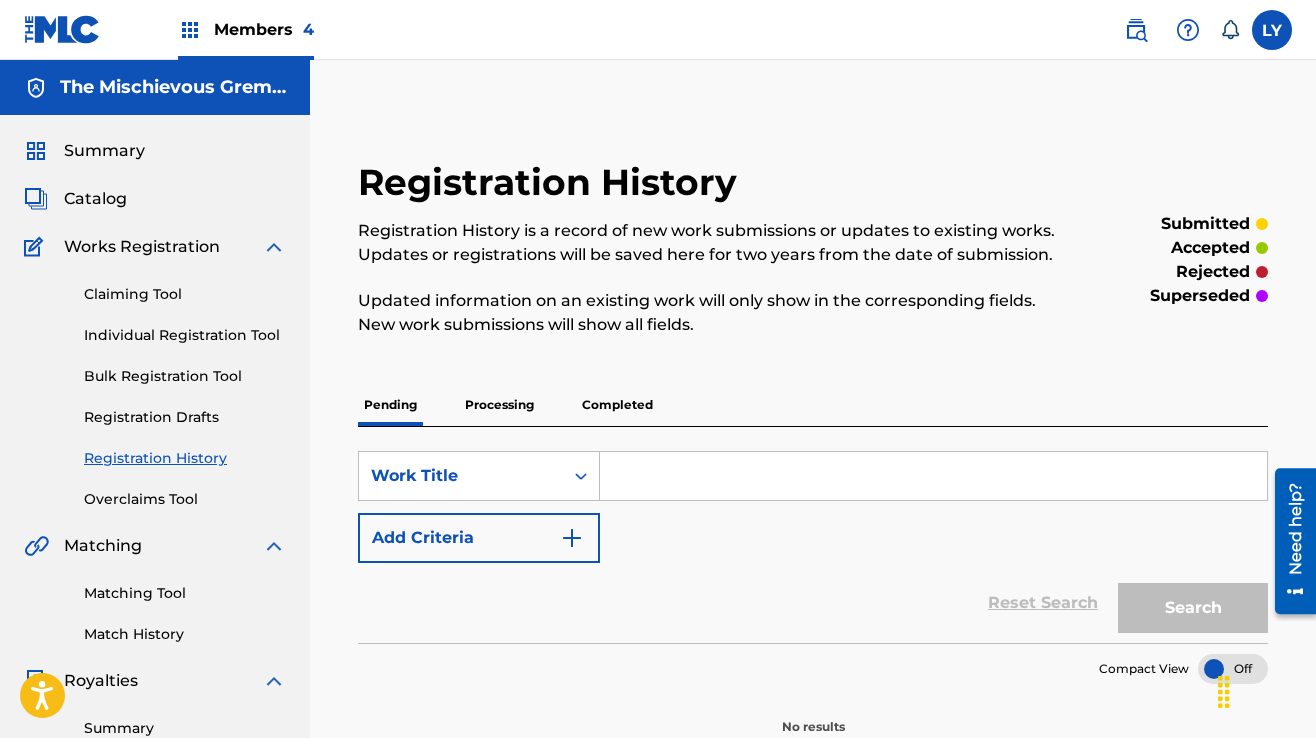 click at bounding box center (933, 476) 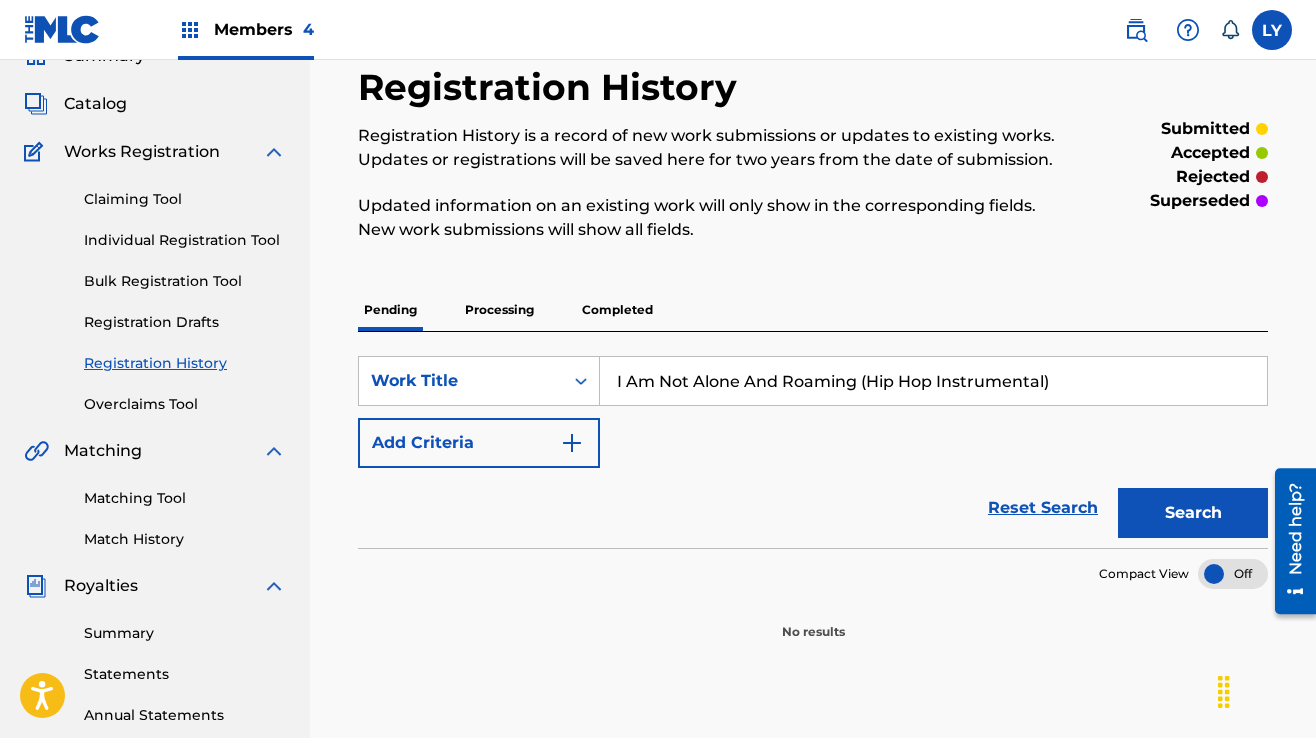 scroll, scrollTop: 100, scrollLeft: 0, axis: vertical 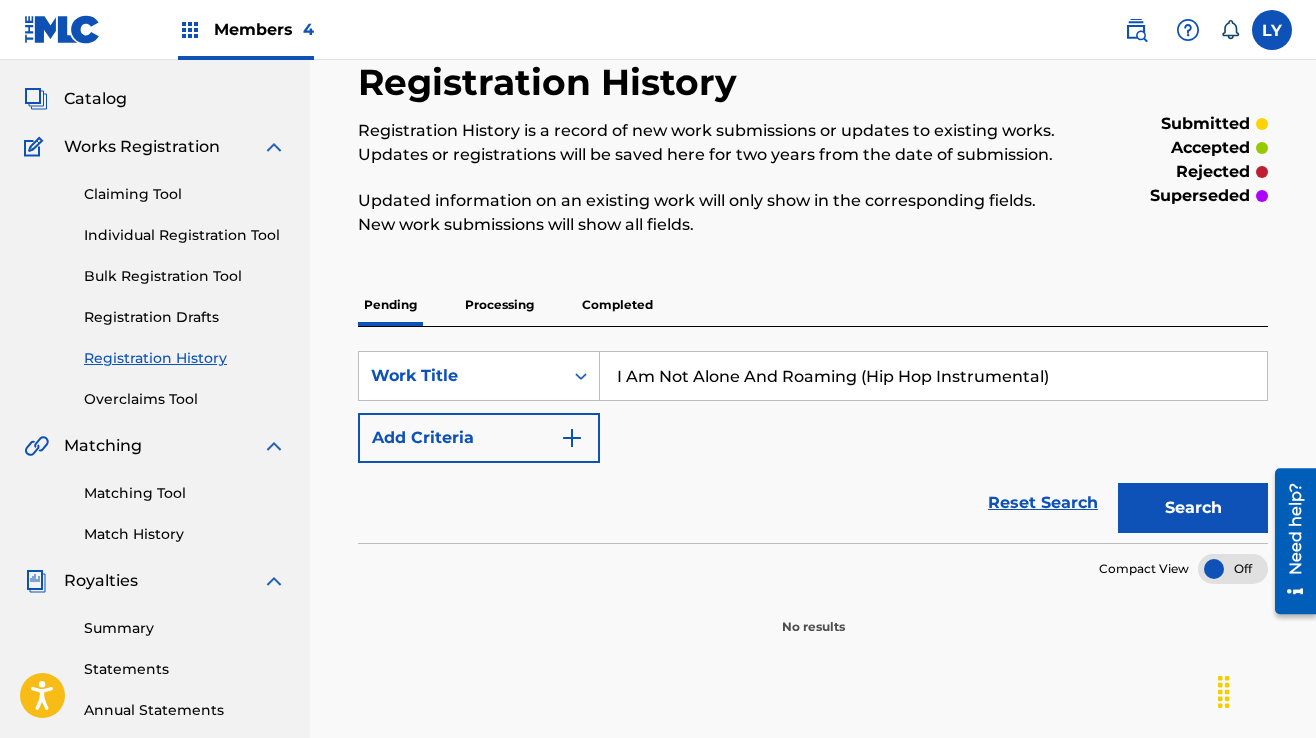 type on "I Am Not Alone And Roaming (Hip Hop Instrumental)" 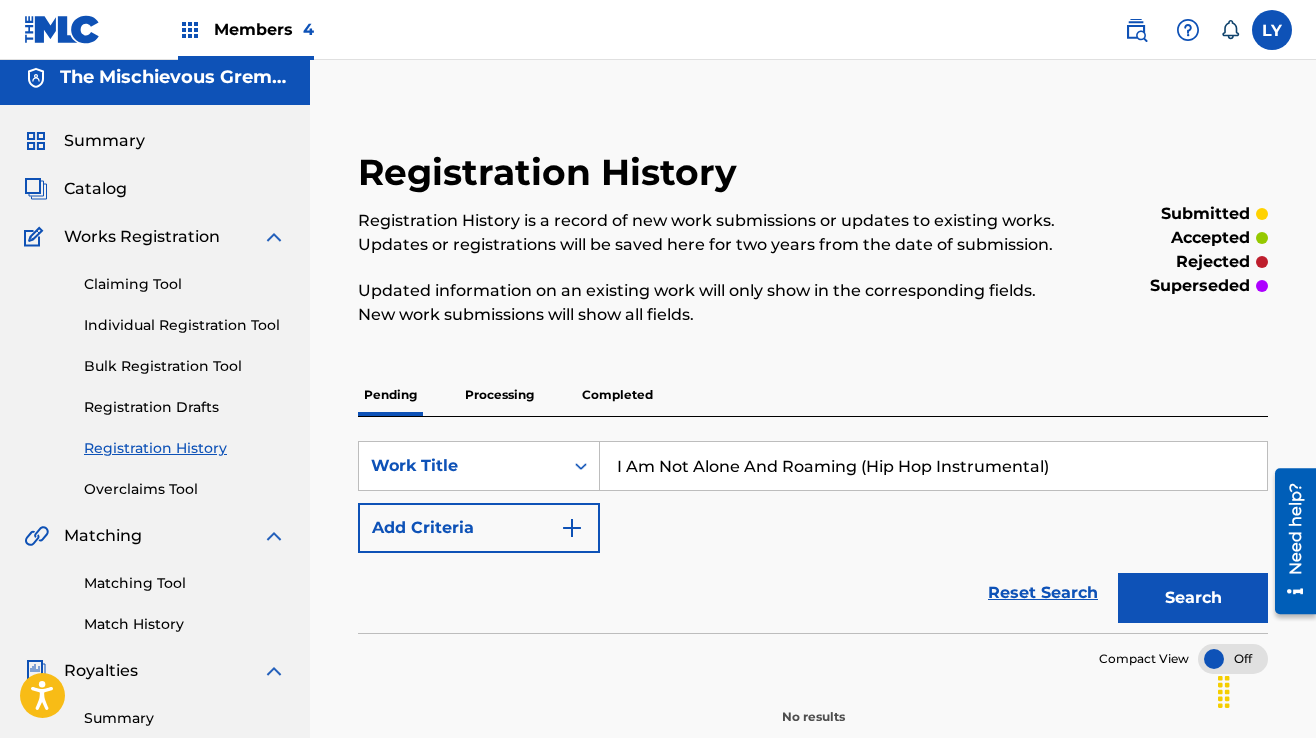 scroll, scrollTop: 0, scrollLeft: 0, axis: both 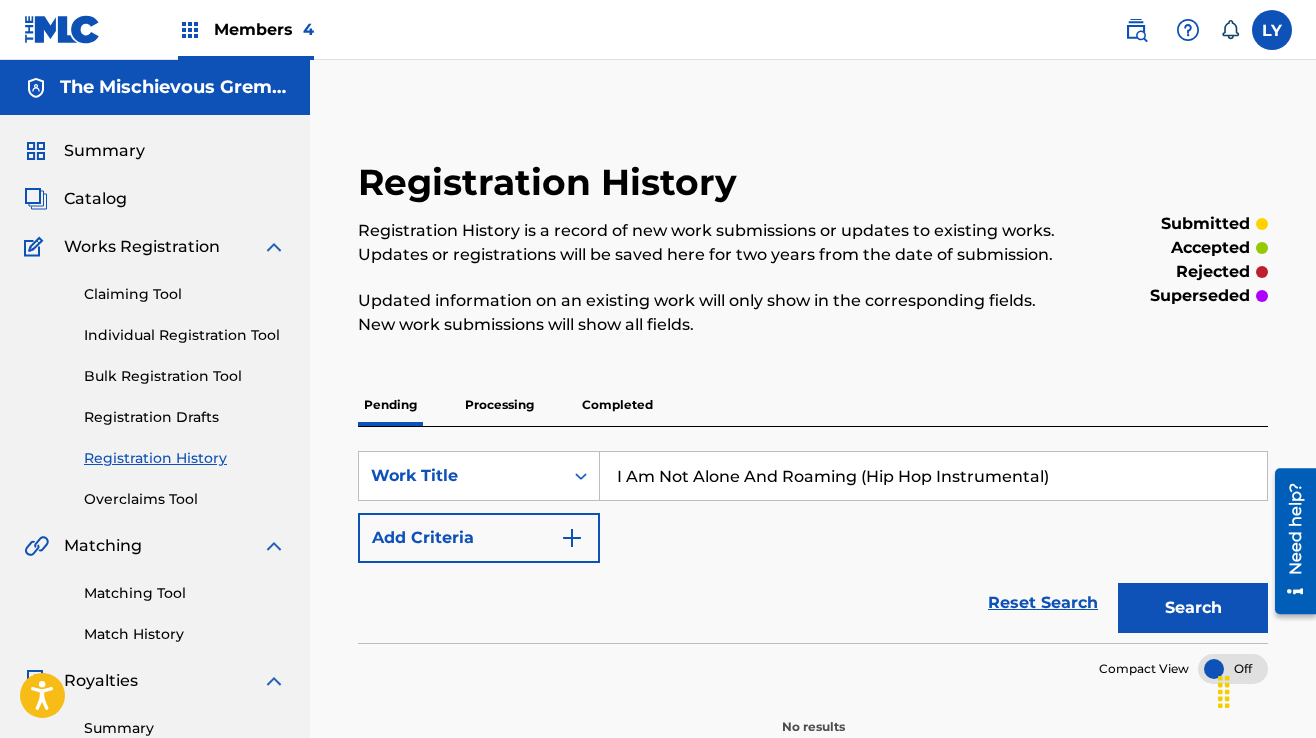 click on "Individual Registration Tool" at bounding box center [185, 335] 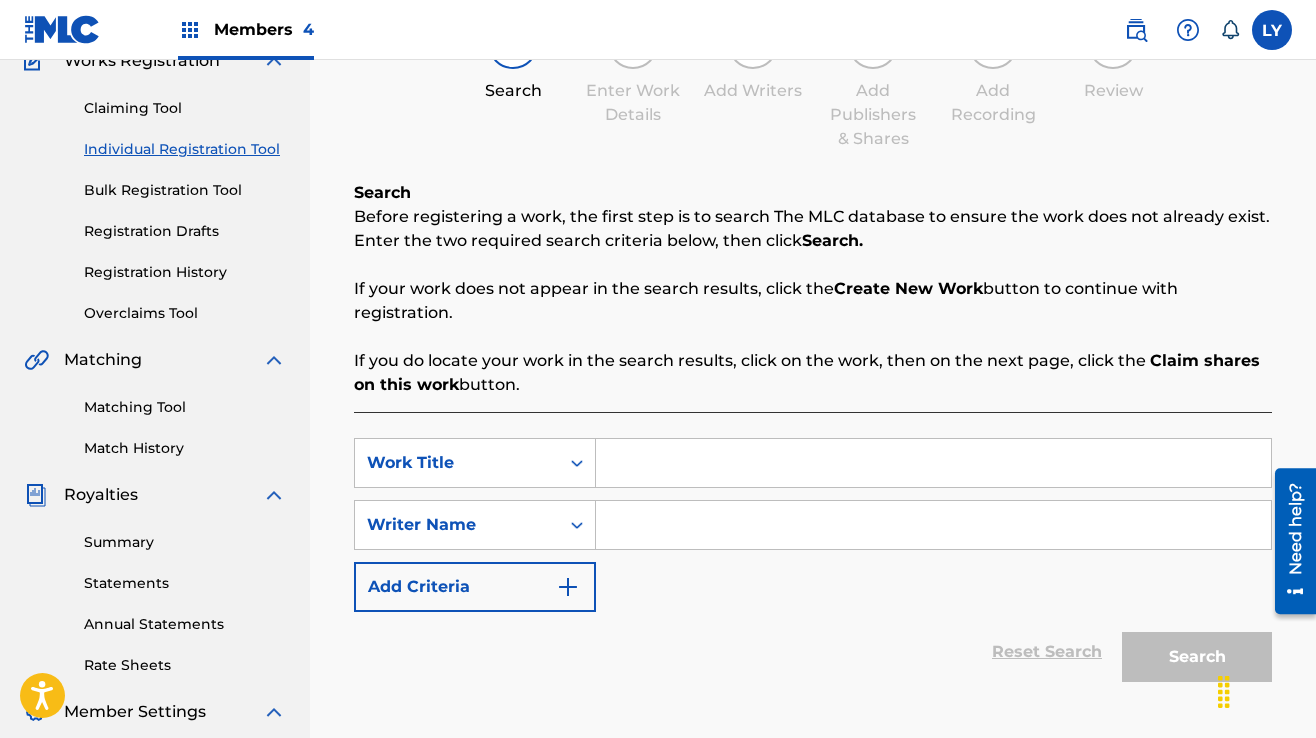 scroll, scrollTop: 400, scrollLeft: 0, axis: vertical 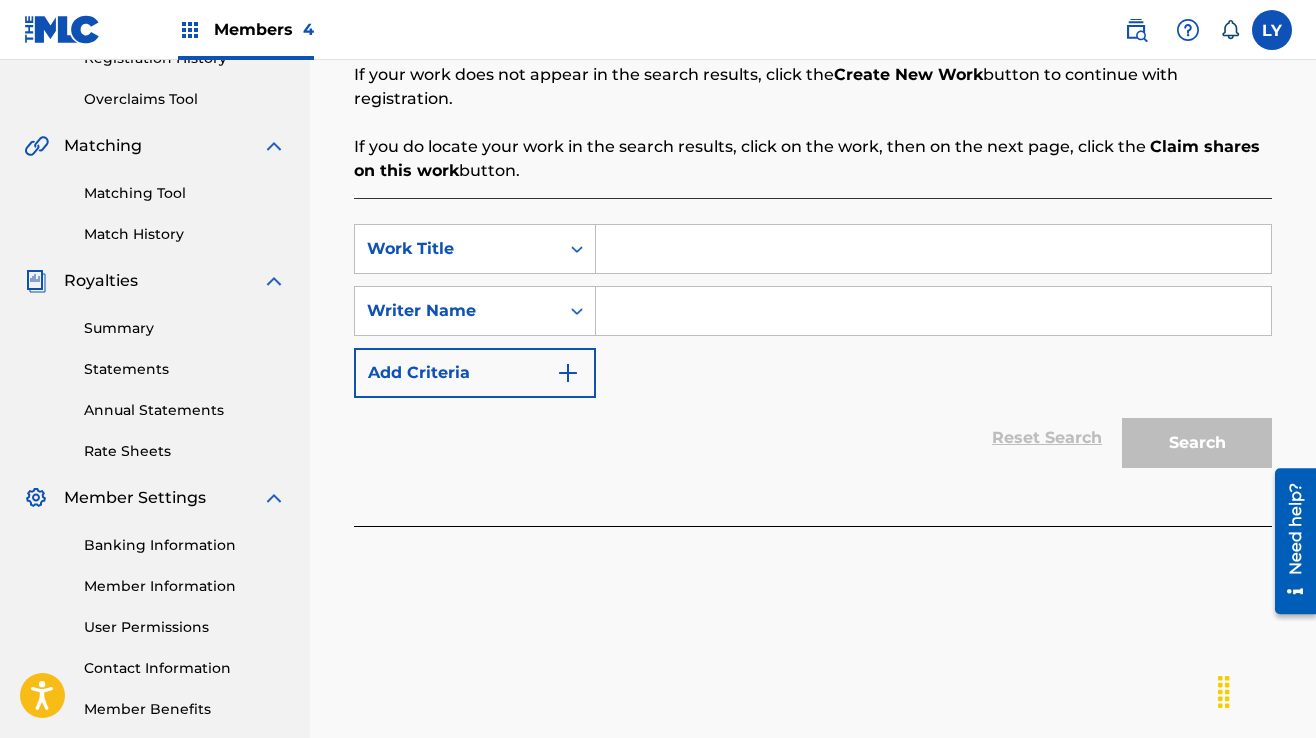 paste on "I Am Not Alone And Roaming (Hip Hop Instrumental)" 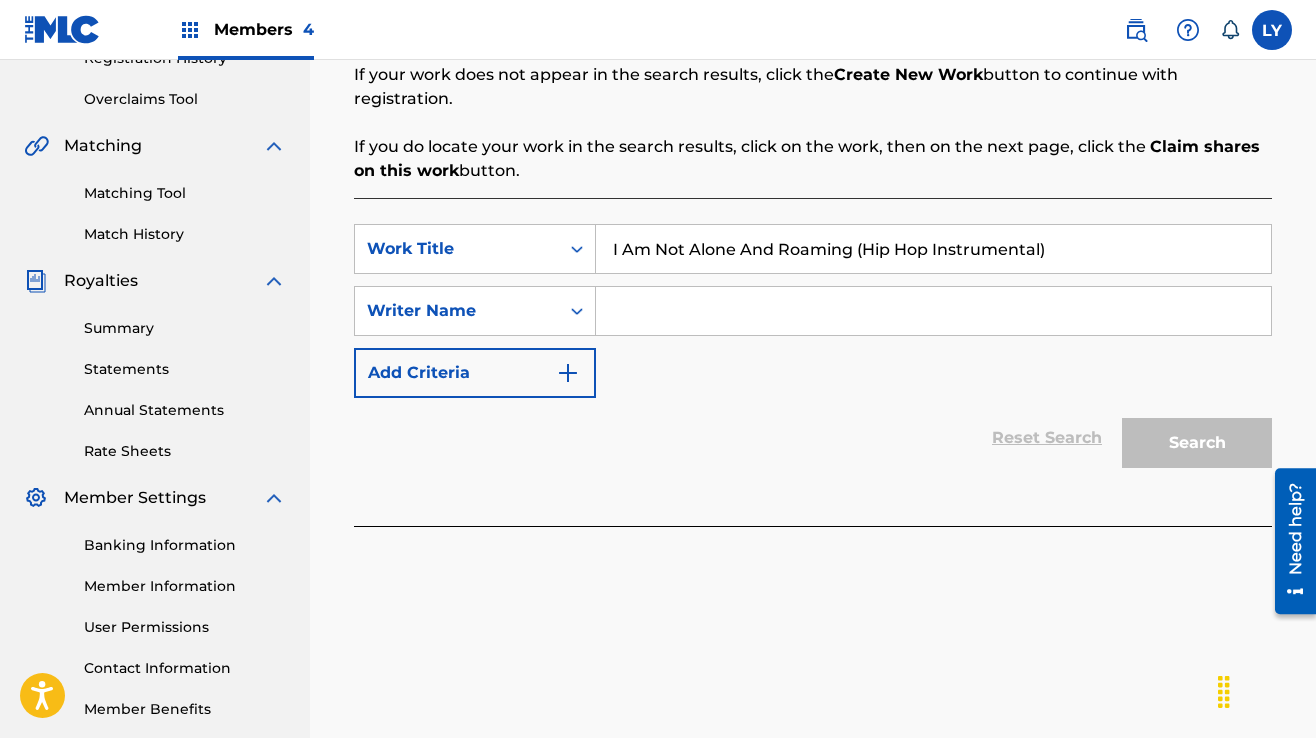 type on "I Am Not Alone And Roaming (Hip Hop Instrumental)" 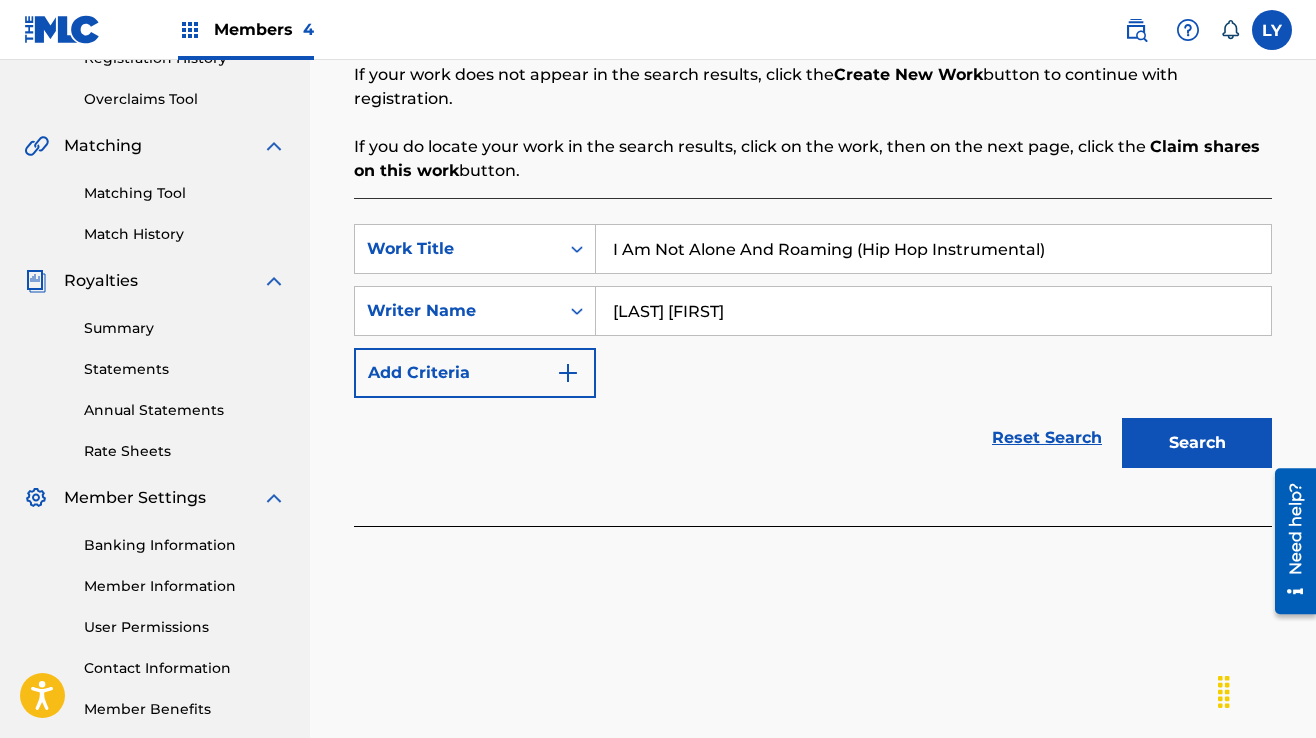click on "Search" at bounding box center (1197, 443) 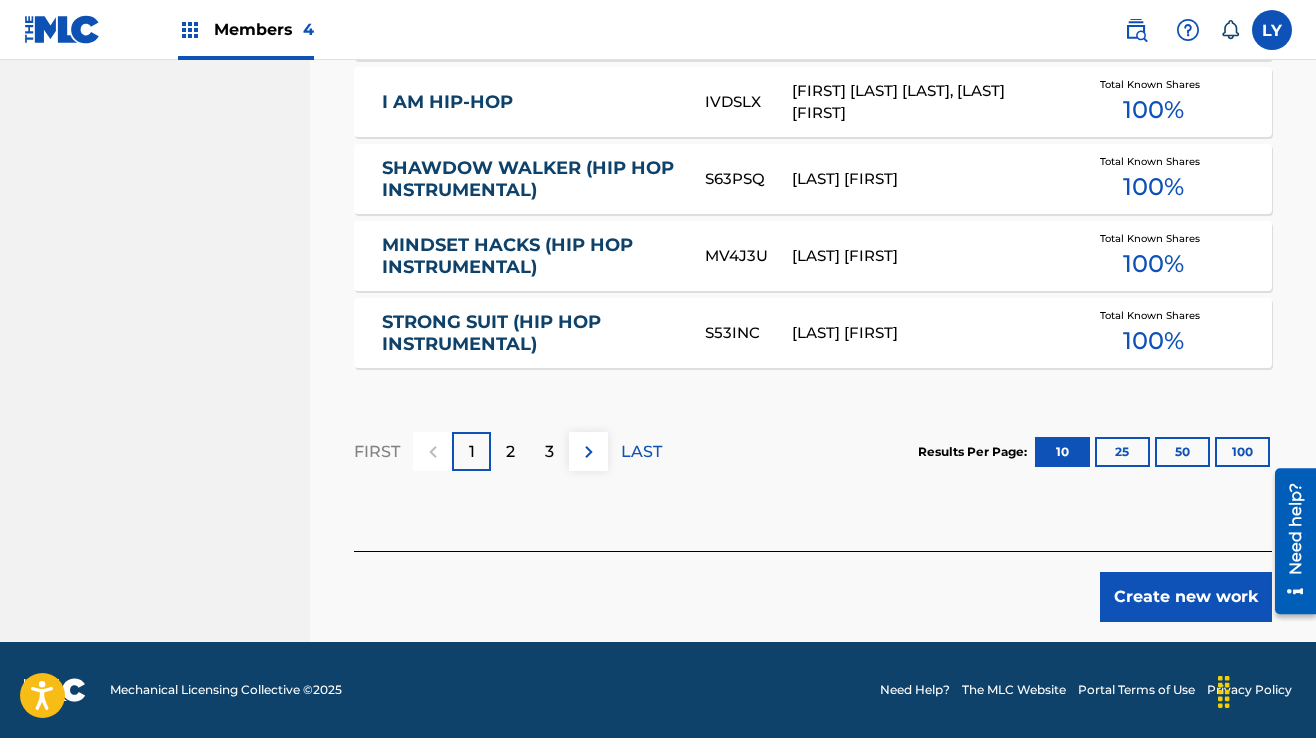 click on "Create new work" at bounding box center (1186, 597) 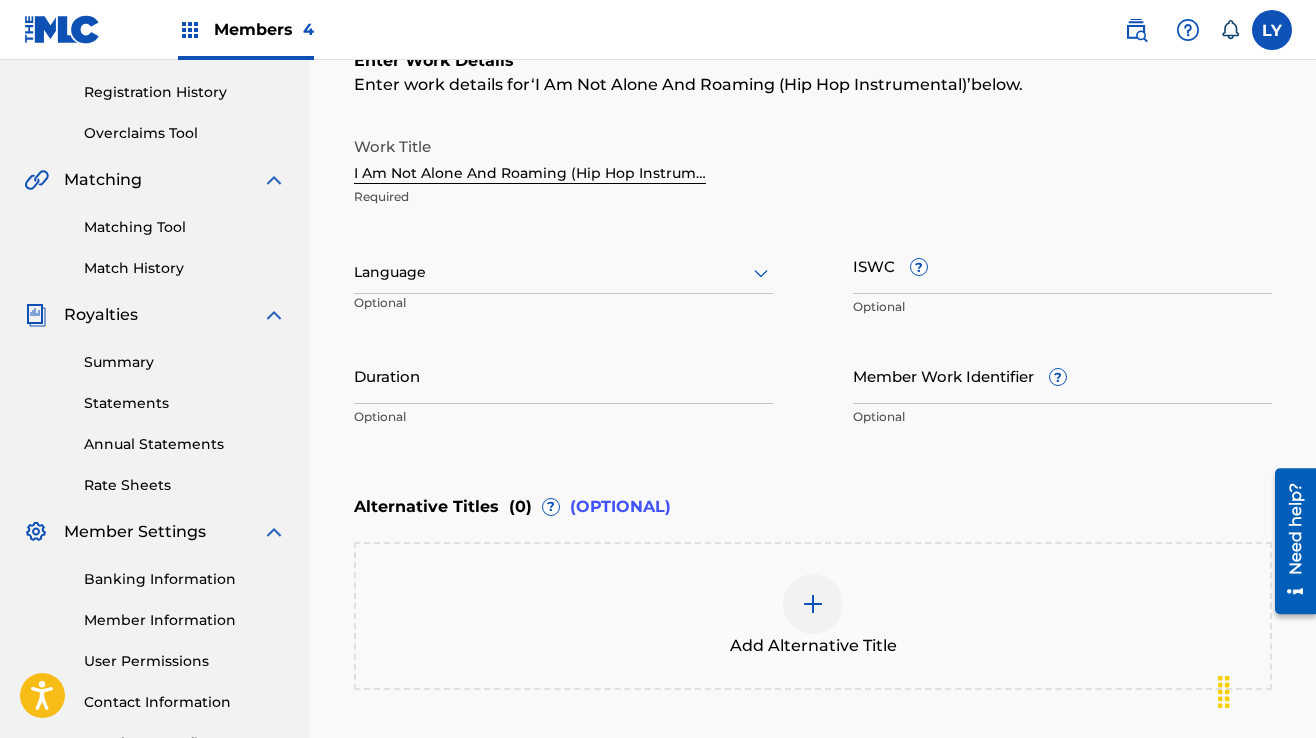 scroll, scrollTop: 555, scrollLeft: 0, axis: vertical 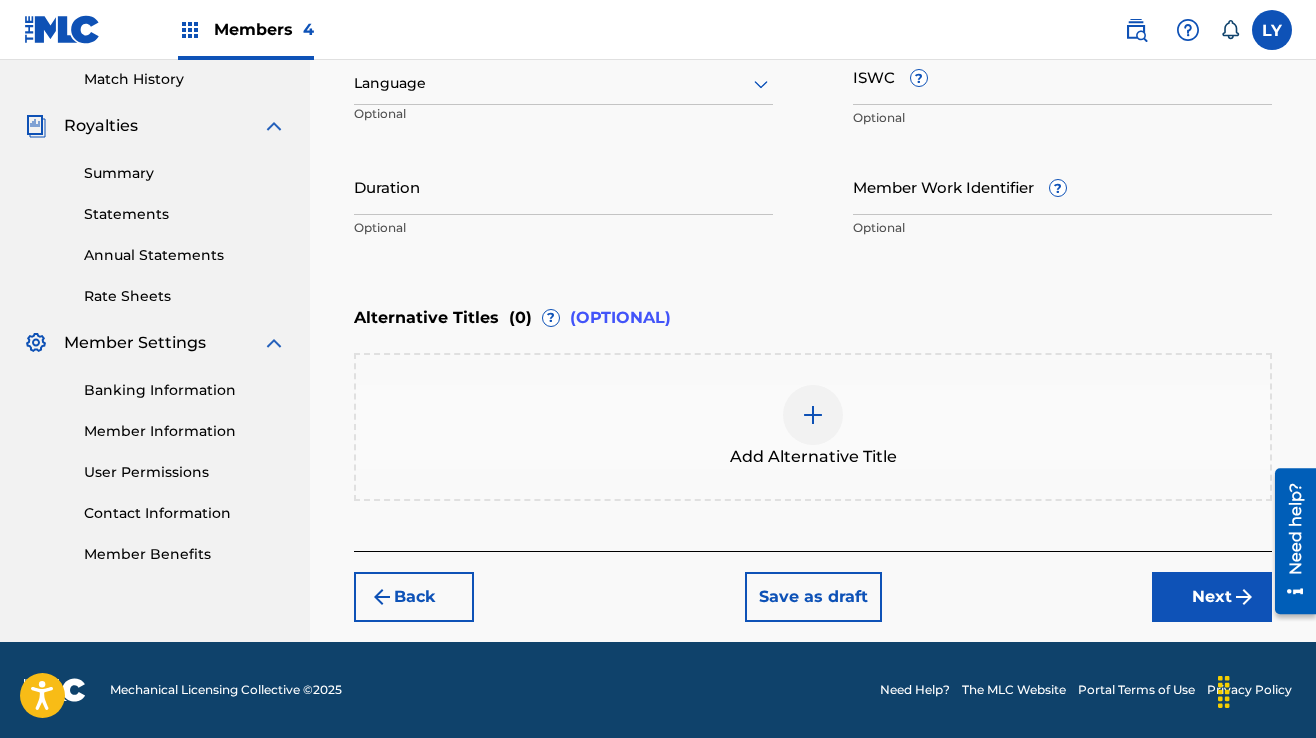 click on "Next" at bounding box center [1212, 597] 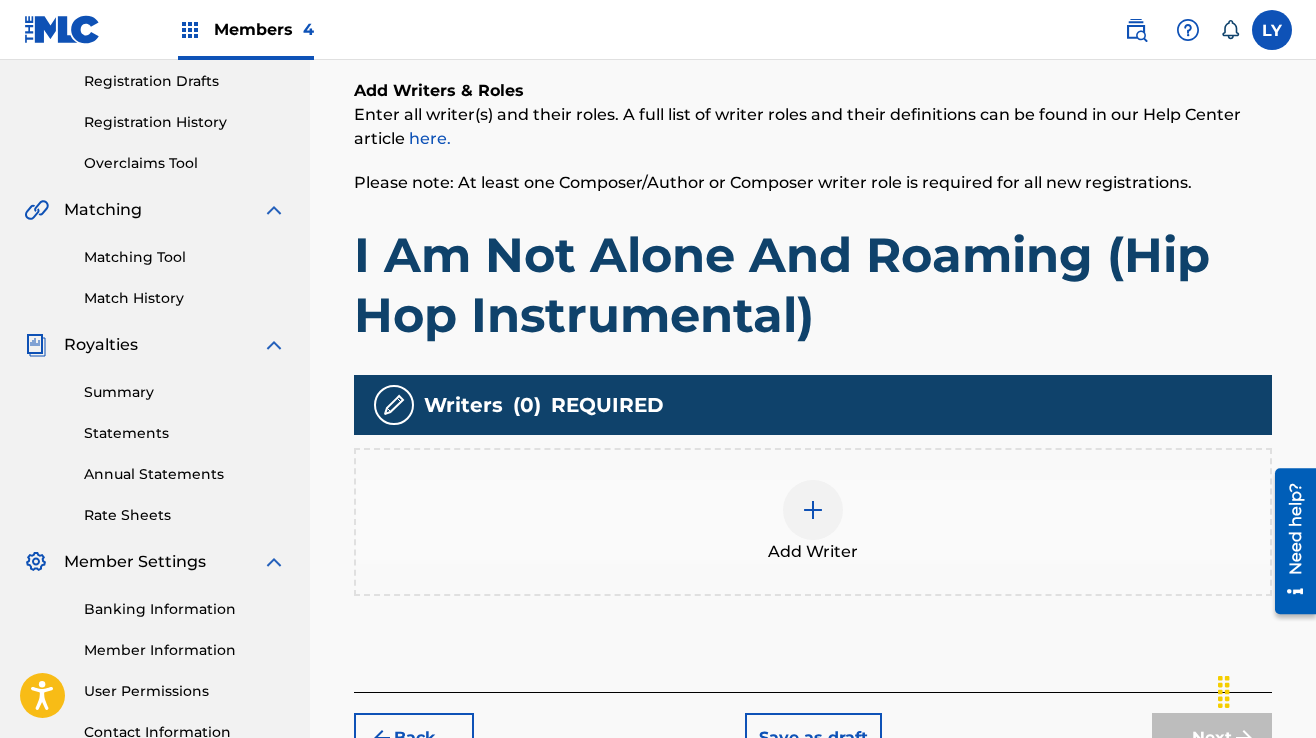 scroll, scrollTop: 390, scrollLeft: 0, axis: vertical 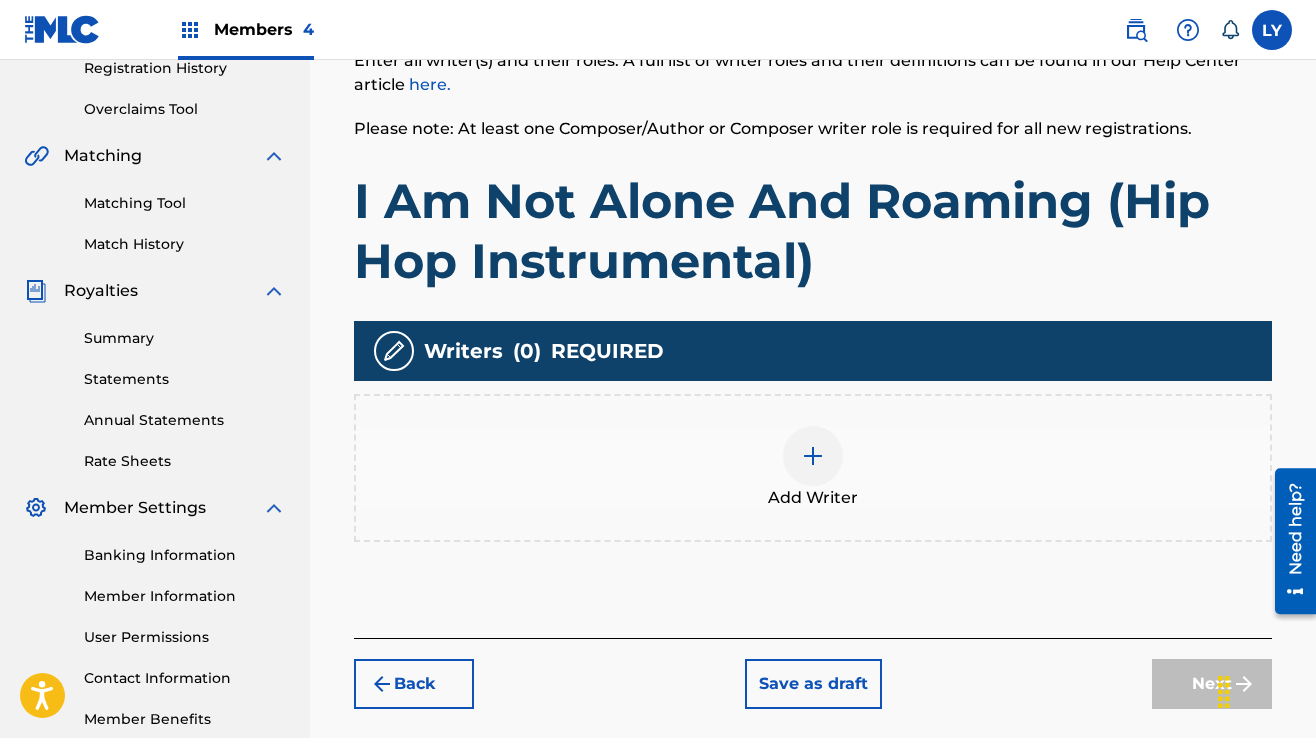 click at bounding box center [813, 456] 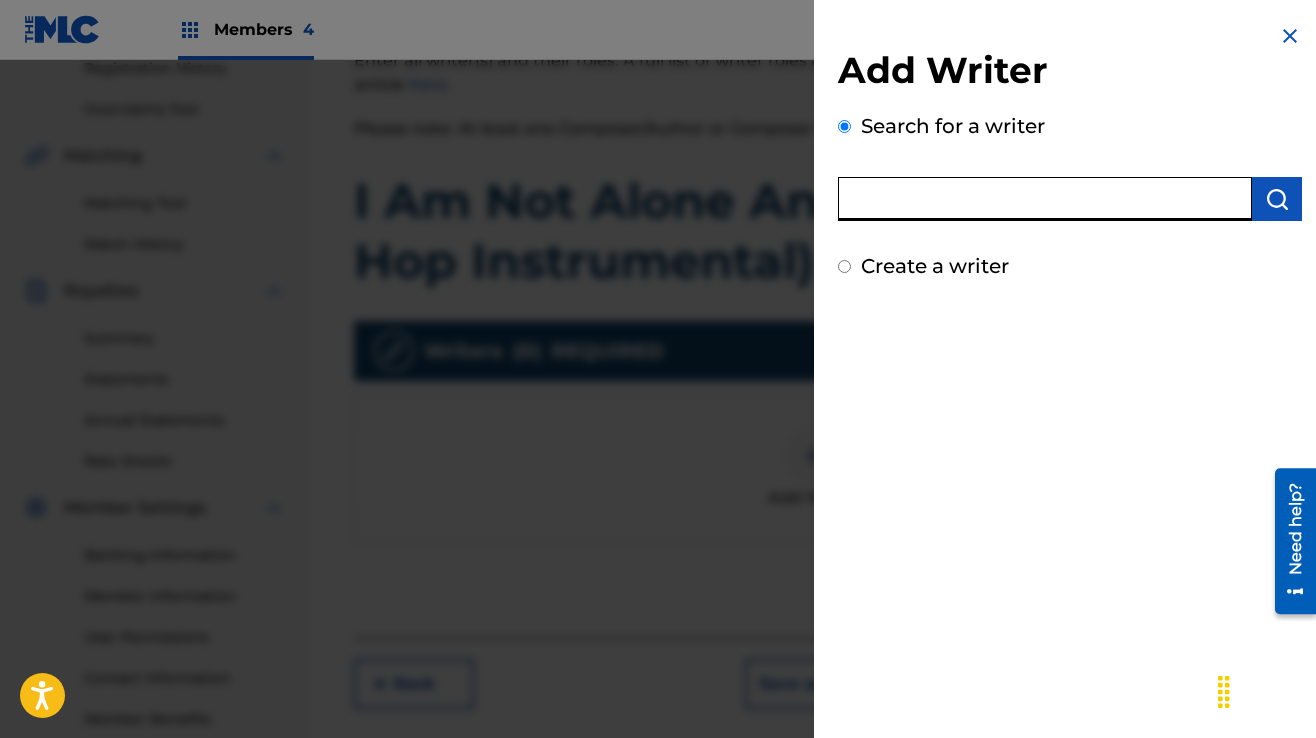 click at bounding box center [1045, 199] 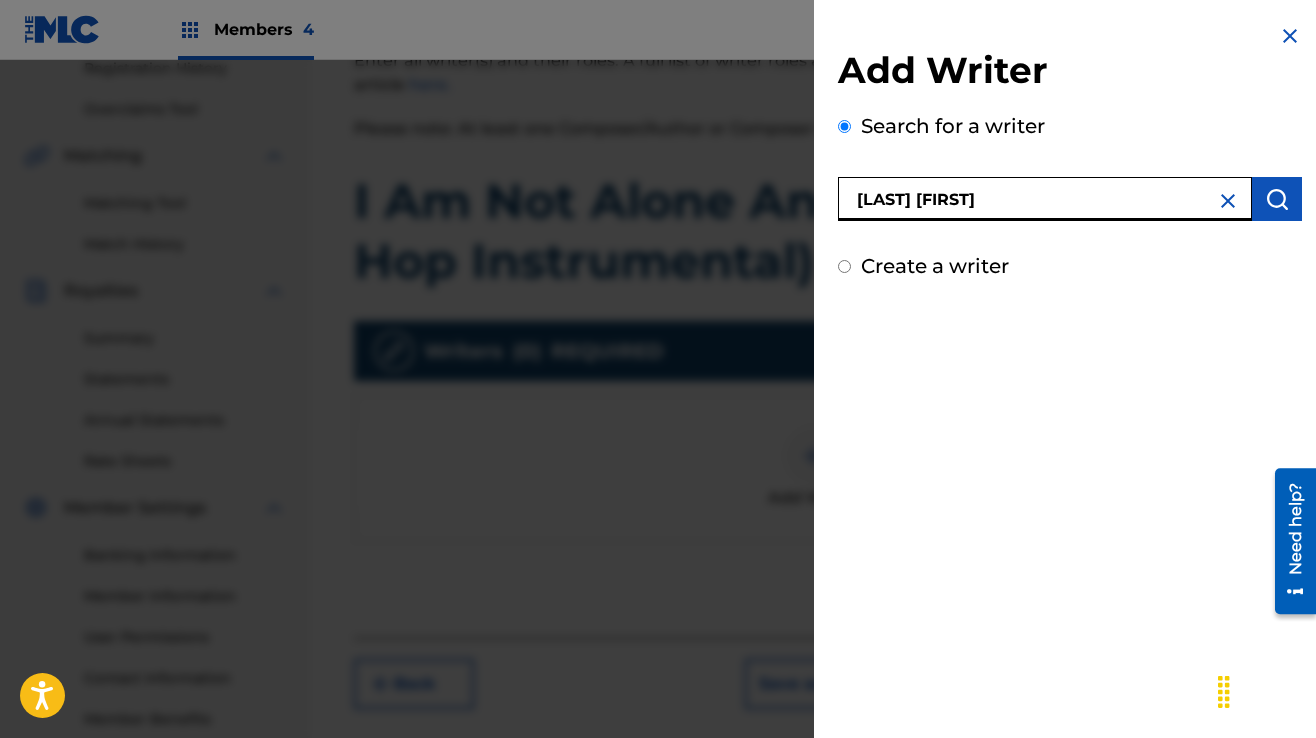 click at bounding box center [1277, 199] 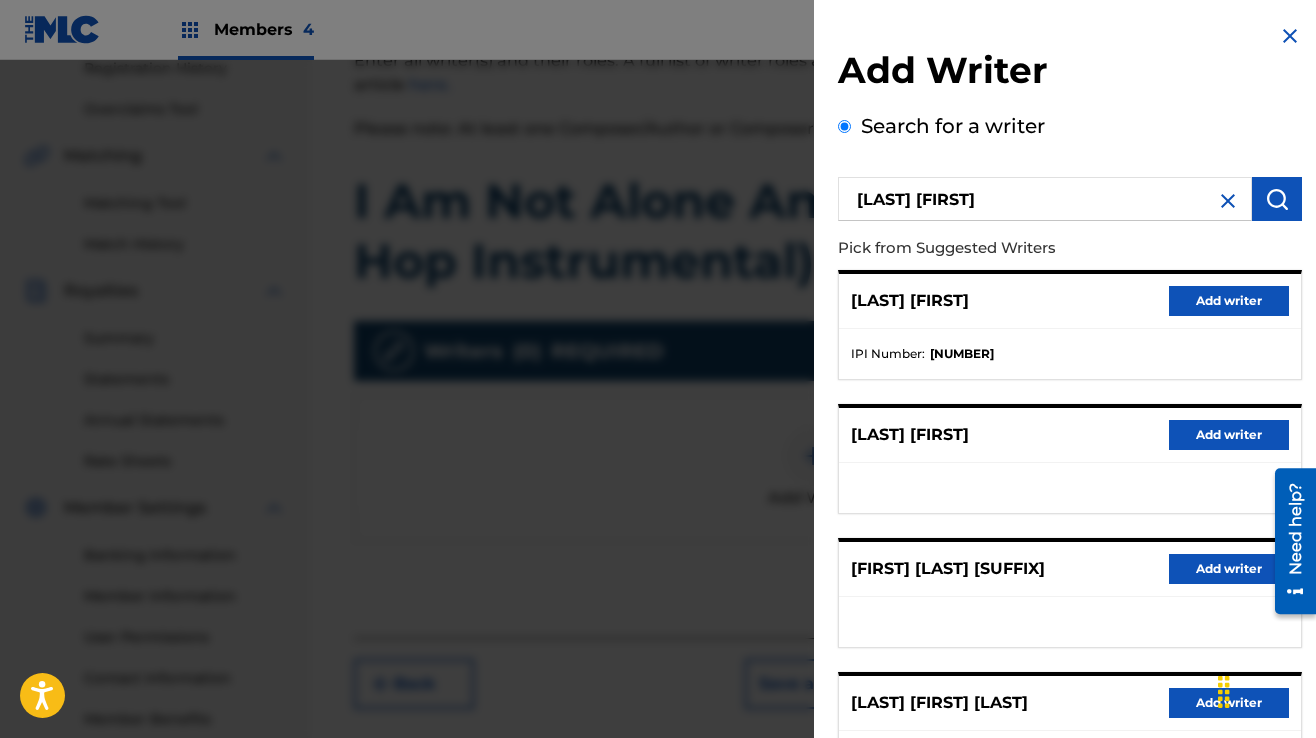 click on "Add writer" at bounding box center (1229, 301) 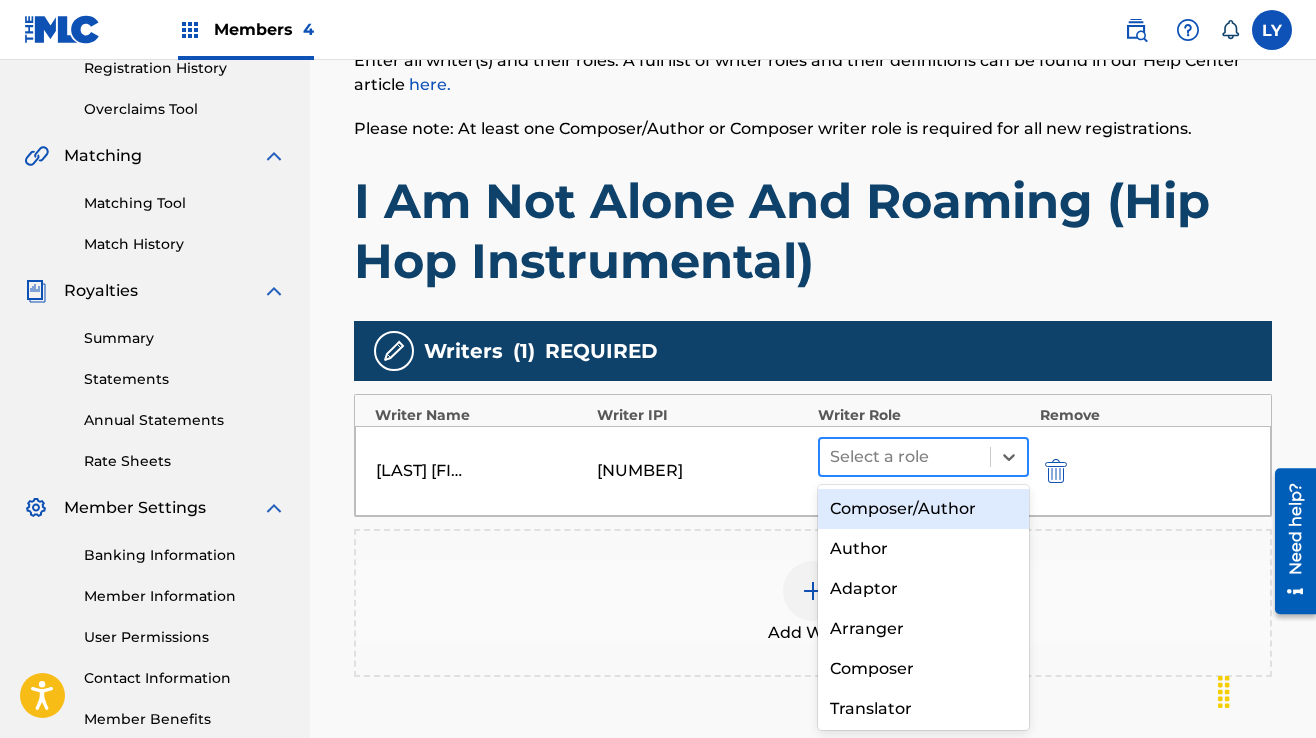 click at bounding box center [905, 457] 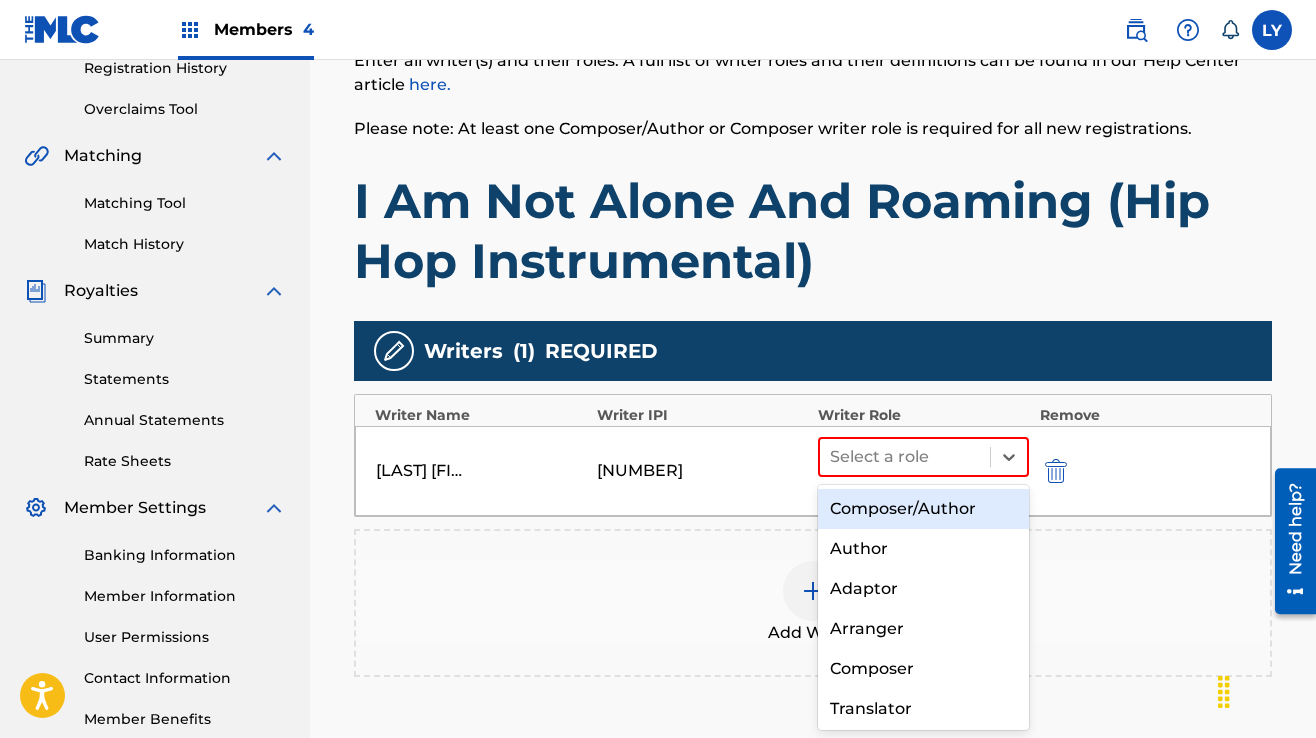 click on "Composer/Author" at bounding box center [923, 509] 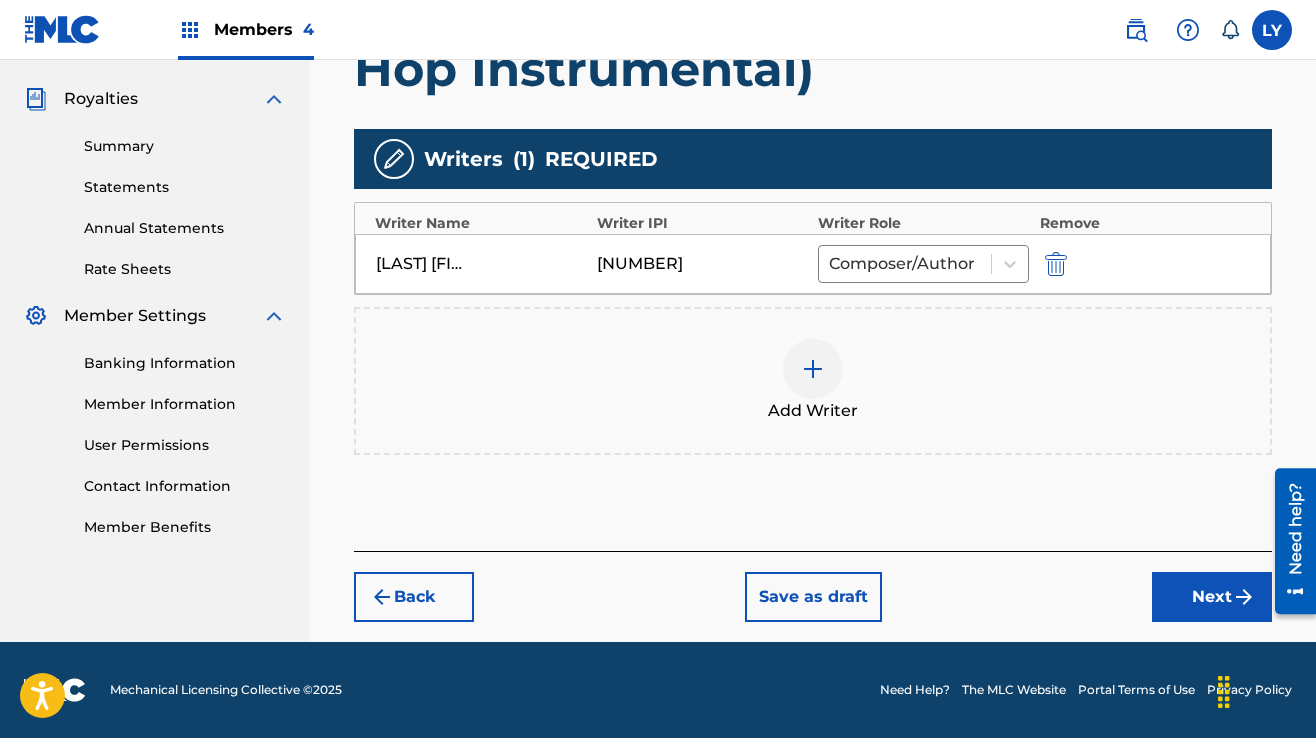 click on "Next" at bounding box center (1212, 597) 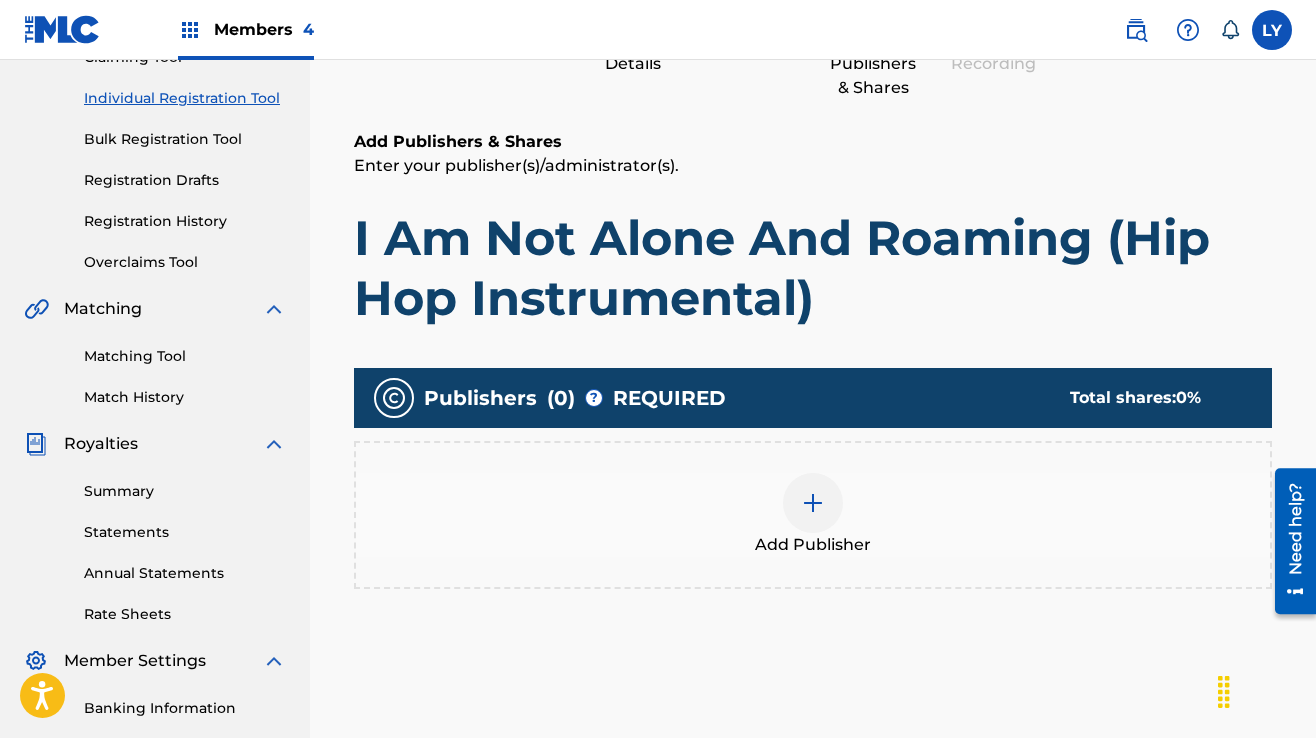 scroll, scrollTop: 290, scrollLeft: 0, axis: vertical 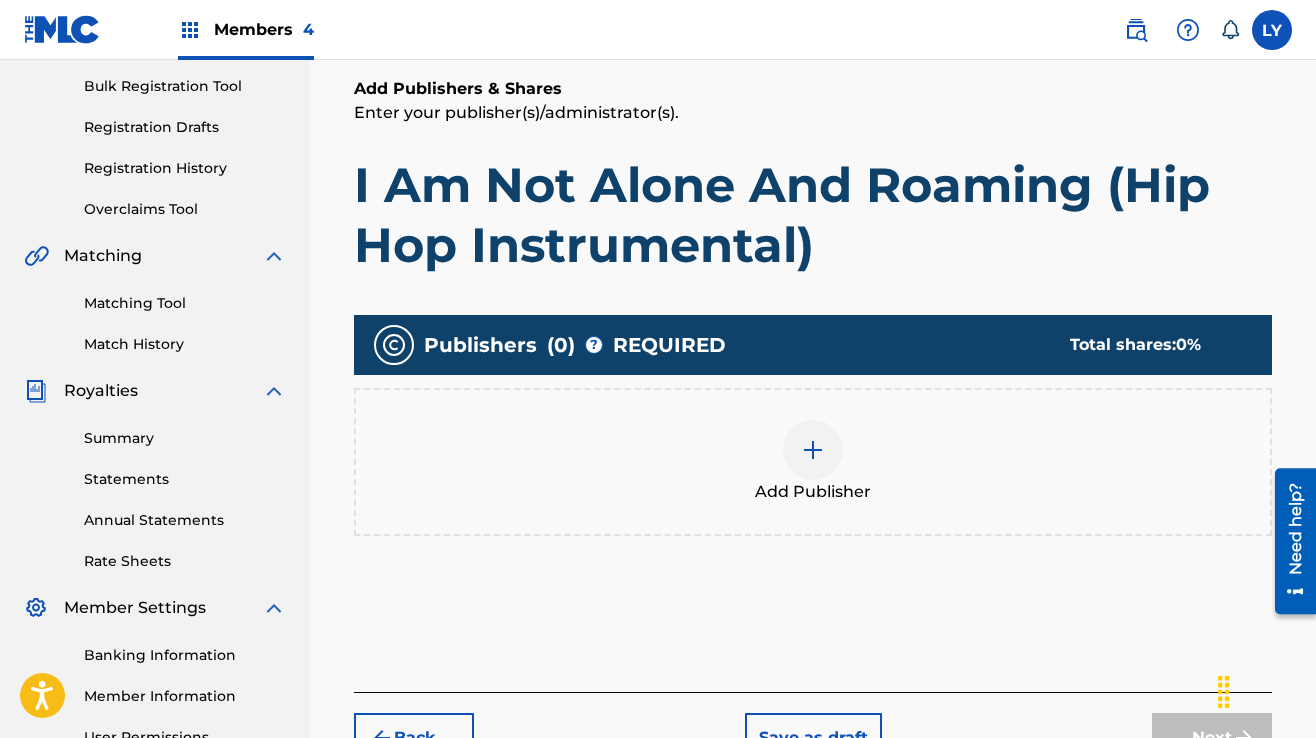 click at bounding box center (813, 450) 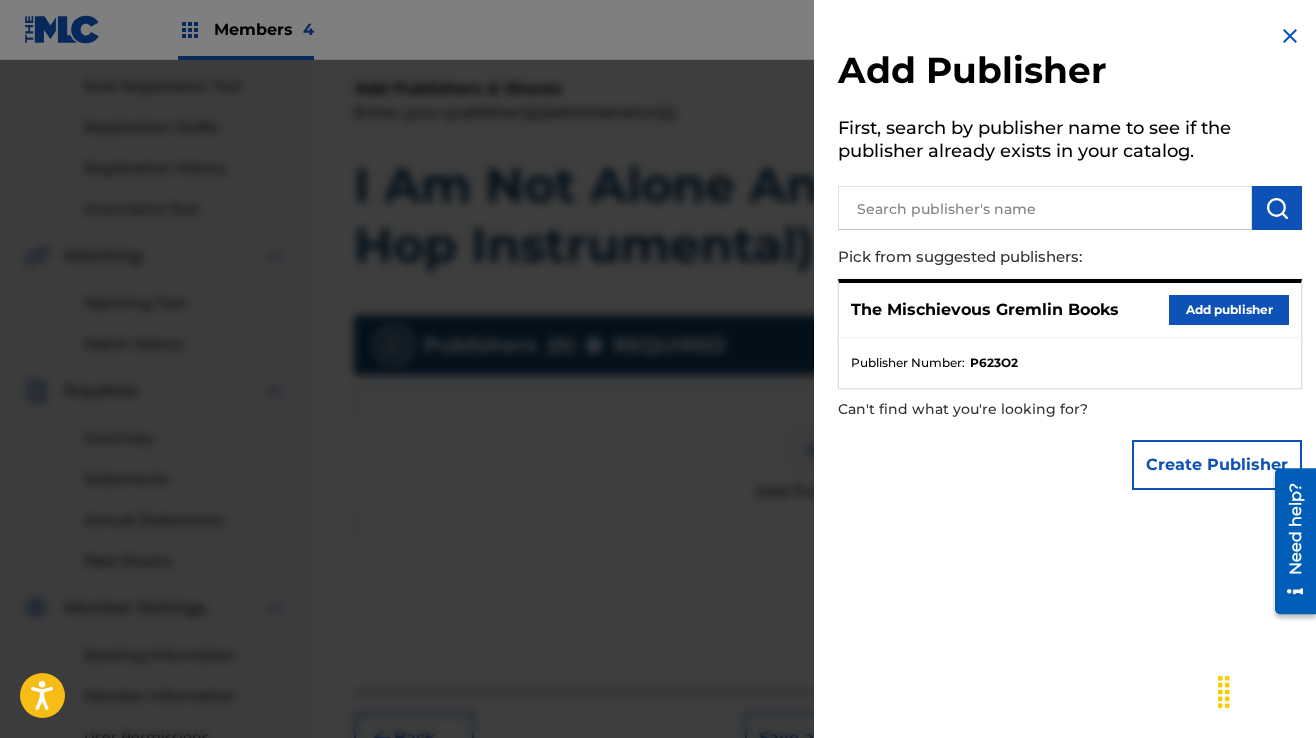 click on "Add publisher" at bounding box center [1229, 310] 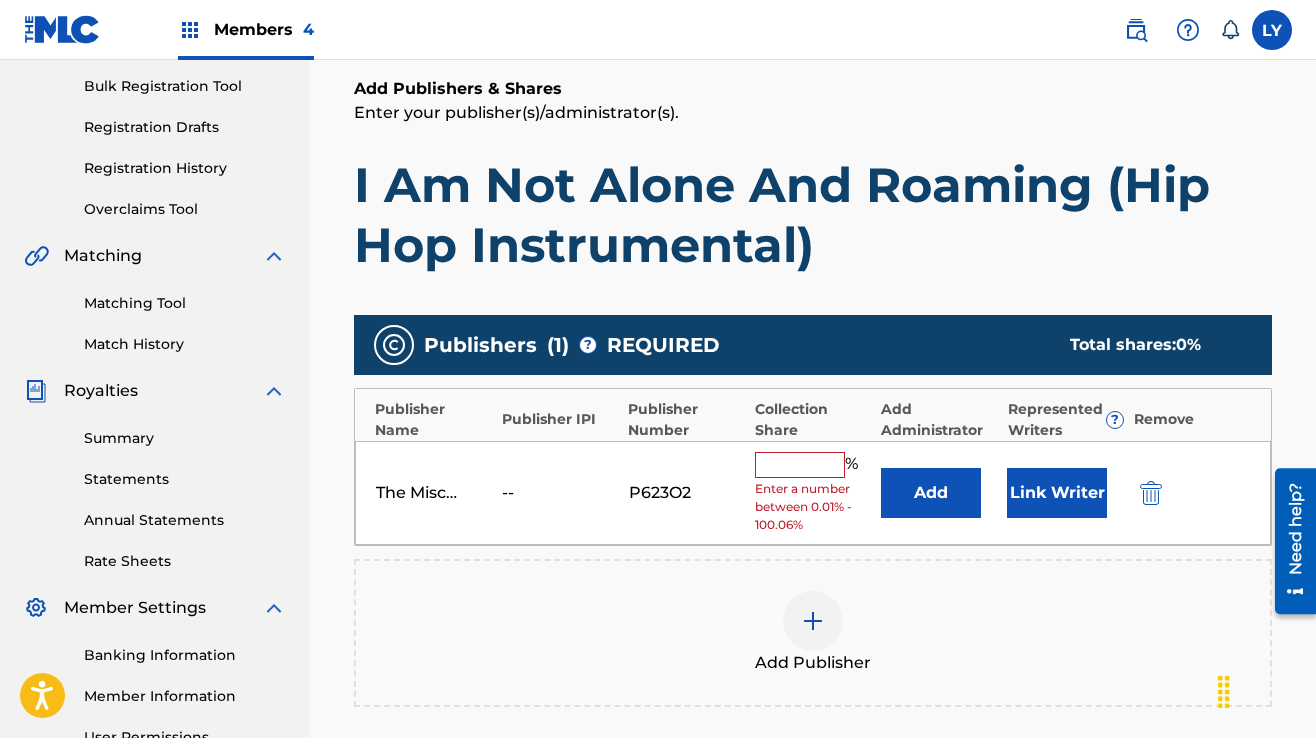 click at bounding box center (800, 465) 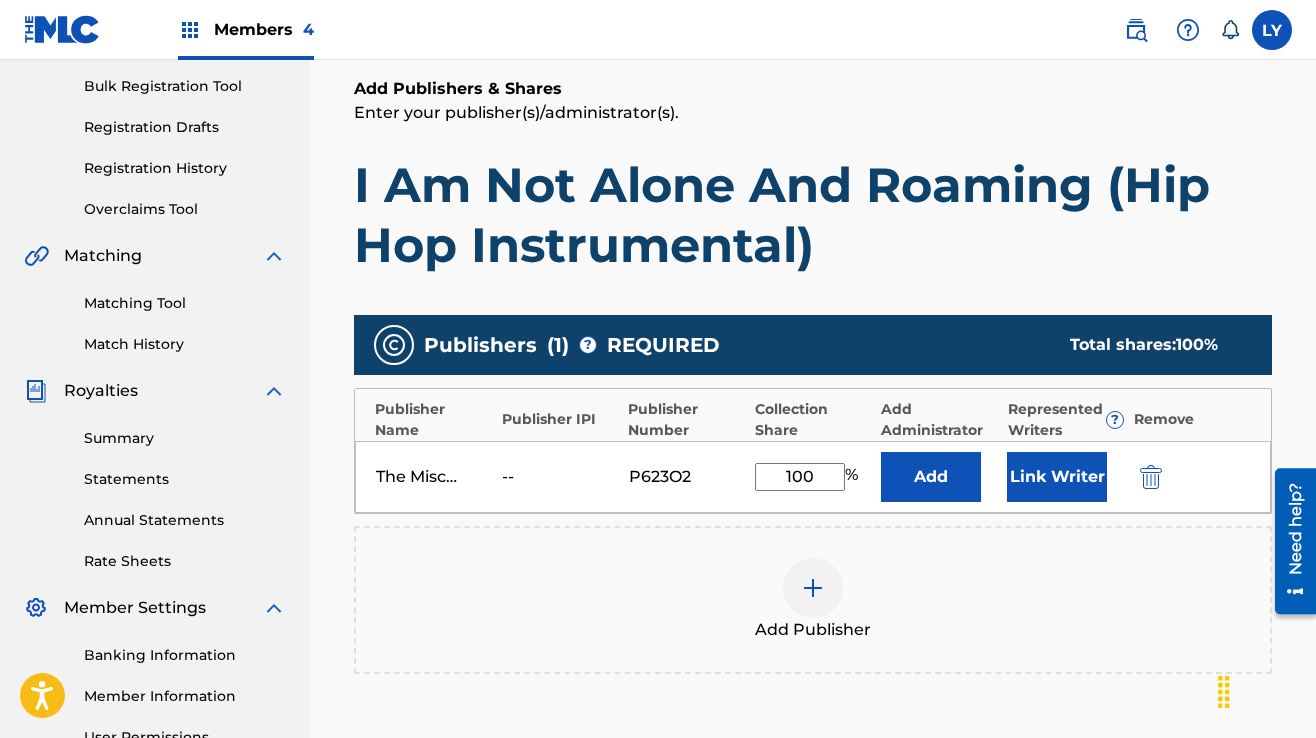 click on "Link Writer" at bounding box center (1057, 477) 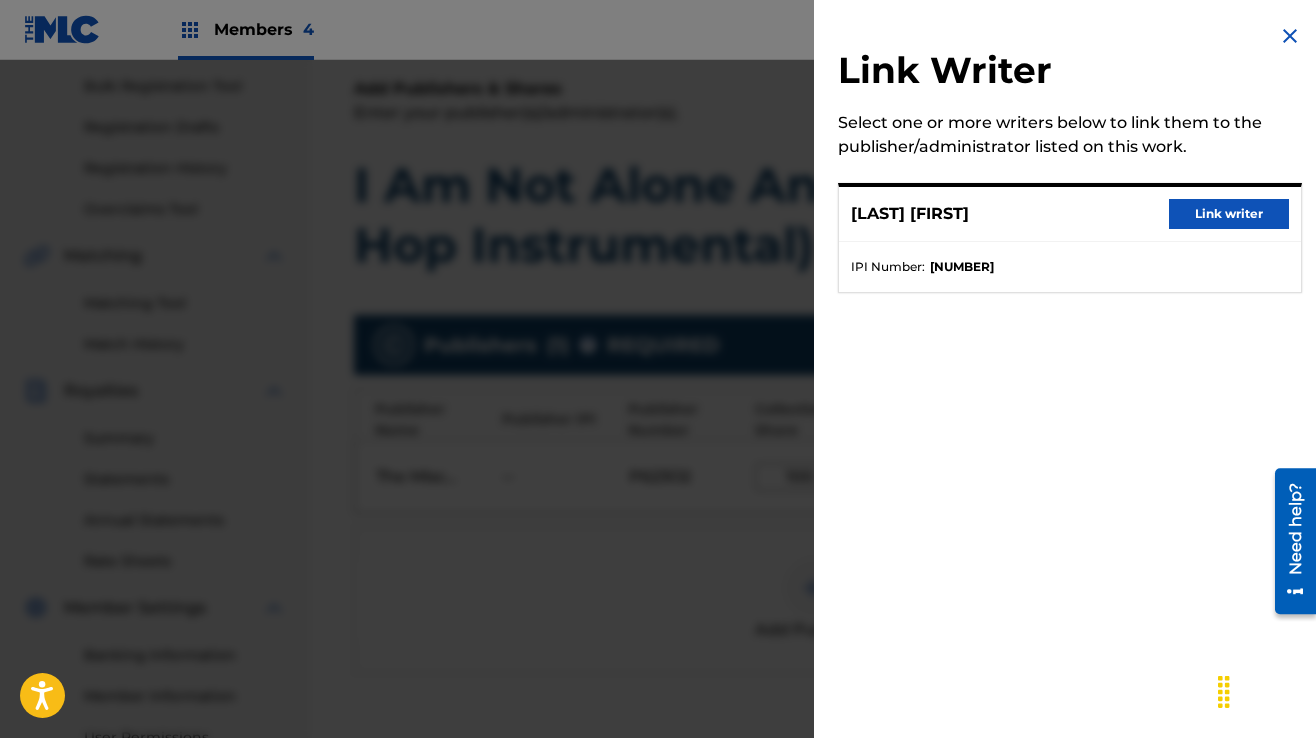 click on "Link writer" at bounding box center [1229, 214] 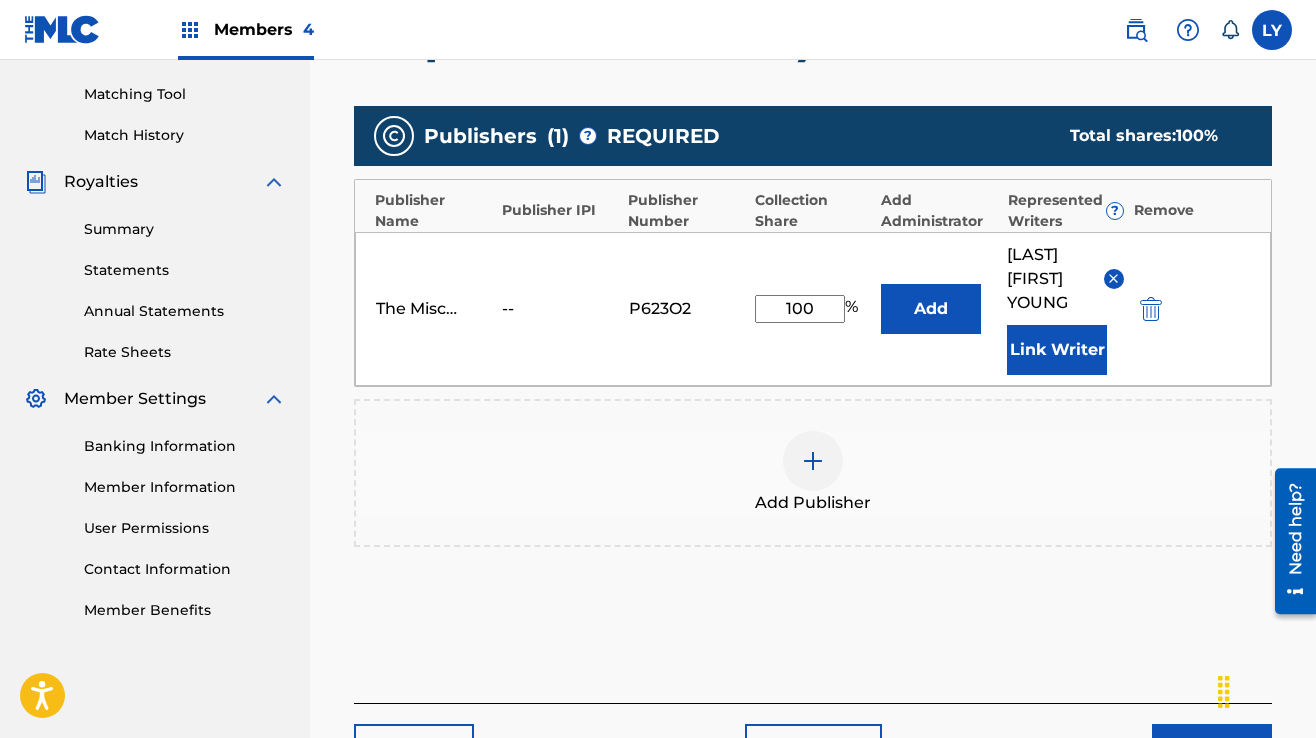 scroll, scrollTop: 651, scrollLeft: 0, axis: vertical 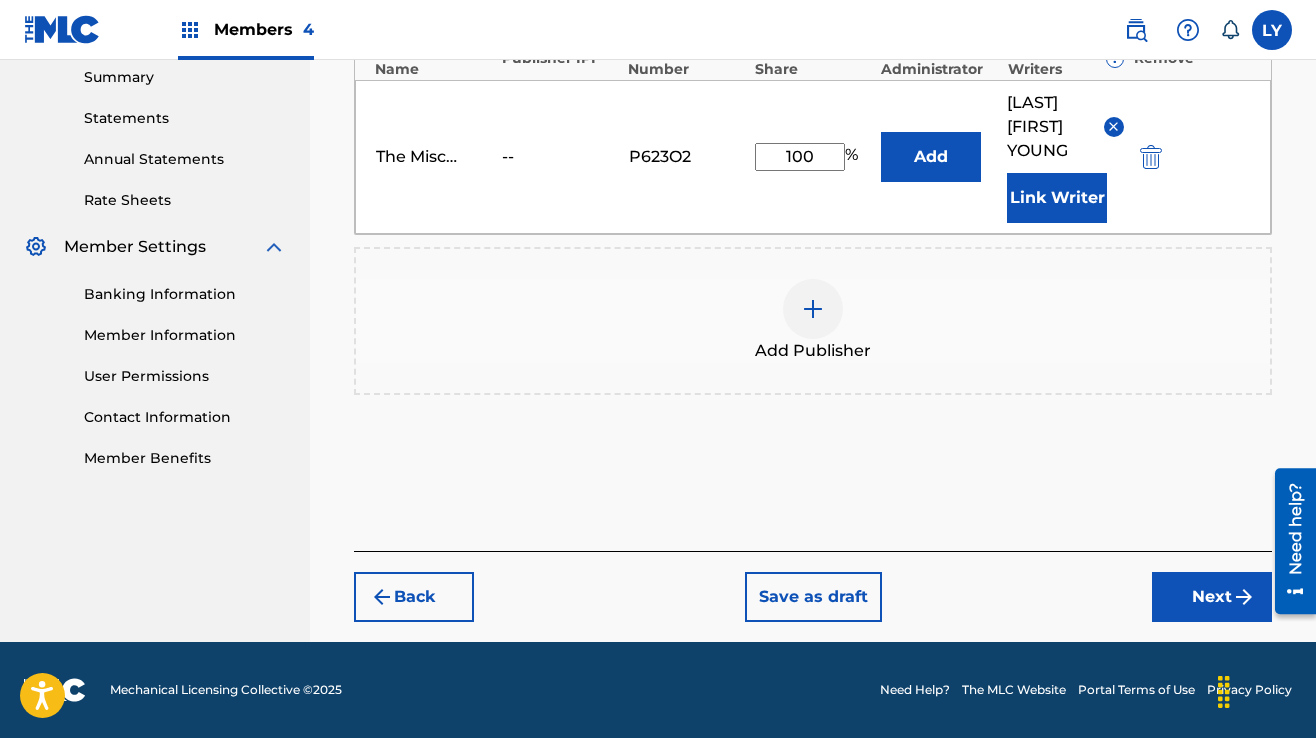 click on "Next" at bounding box center (1212, 597) 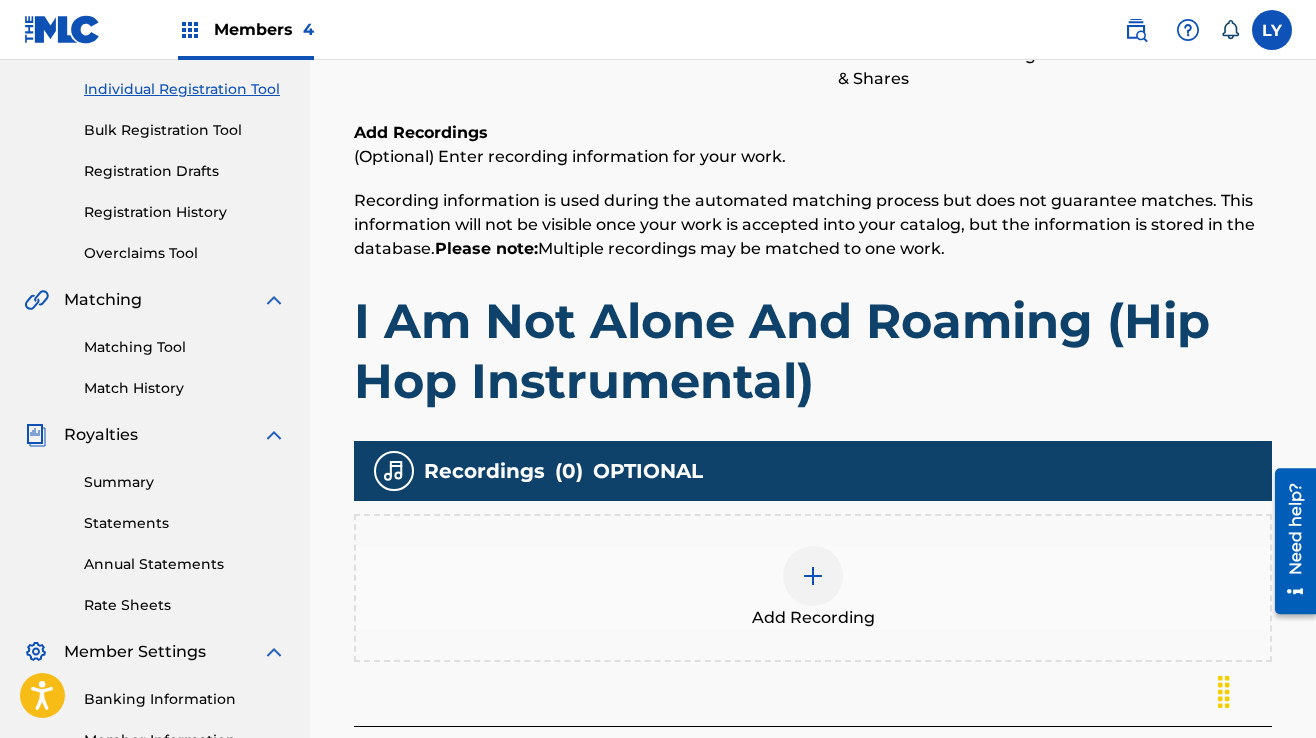 scroll, scrollTop: 390, scrollLeft: 0, axis: vertical 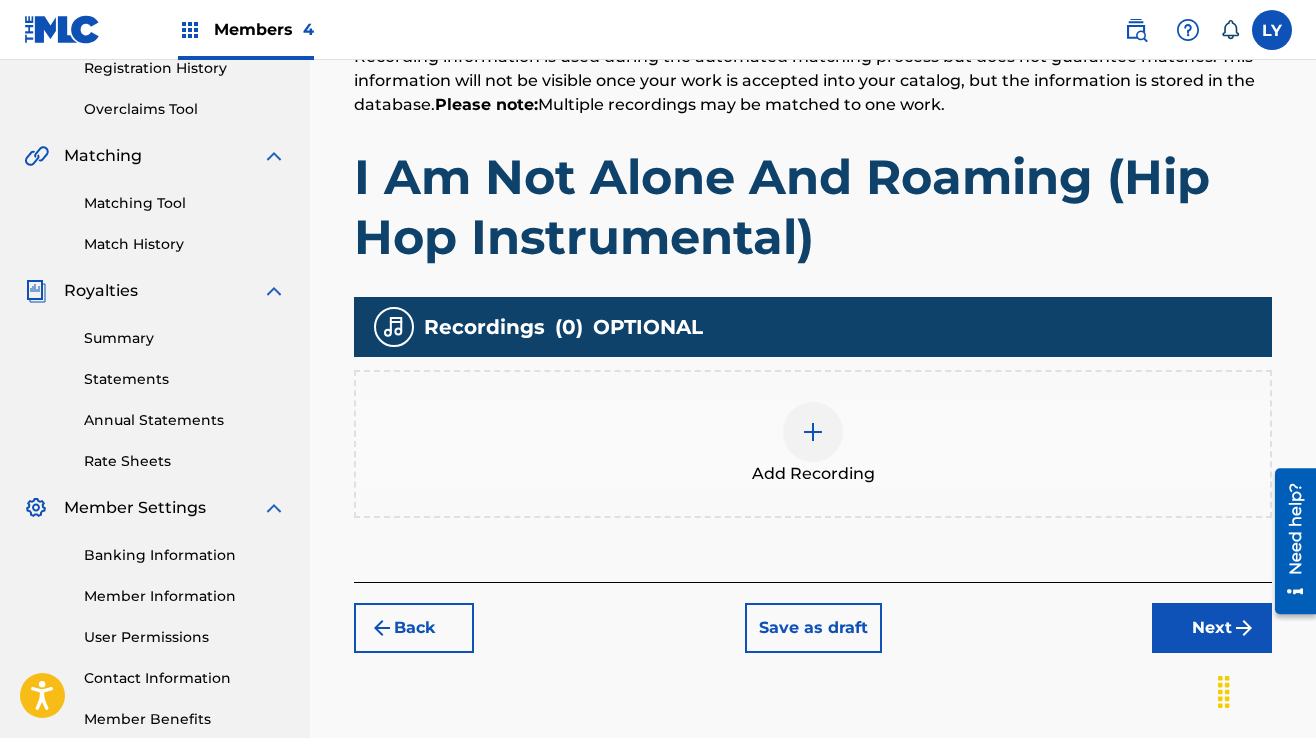 click at bounding box center [813, 432] 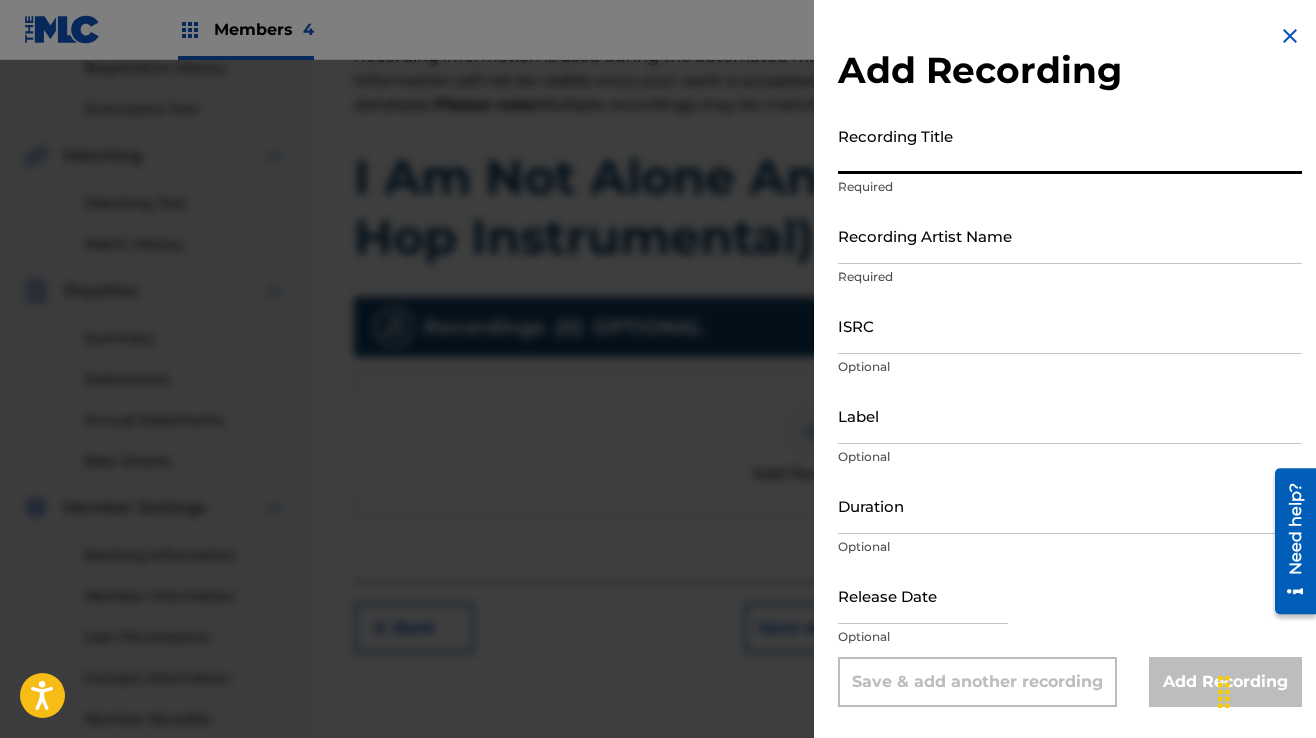 paste on "I Am Not Alone And Roaming (Hip Hop Instrumental)" 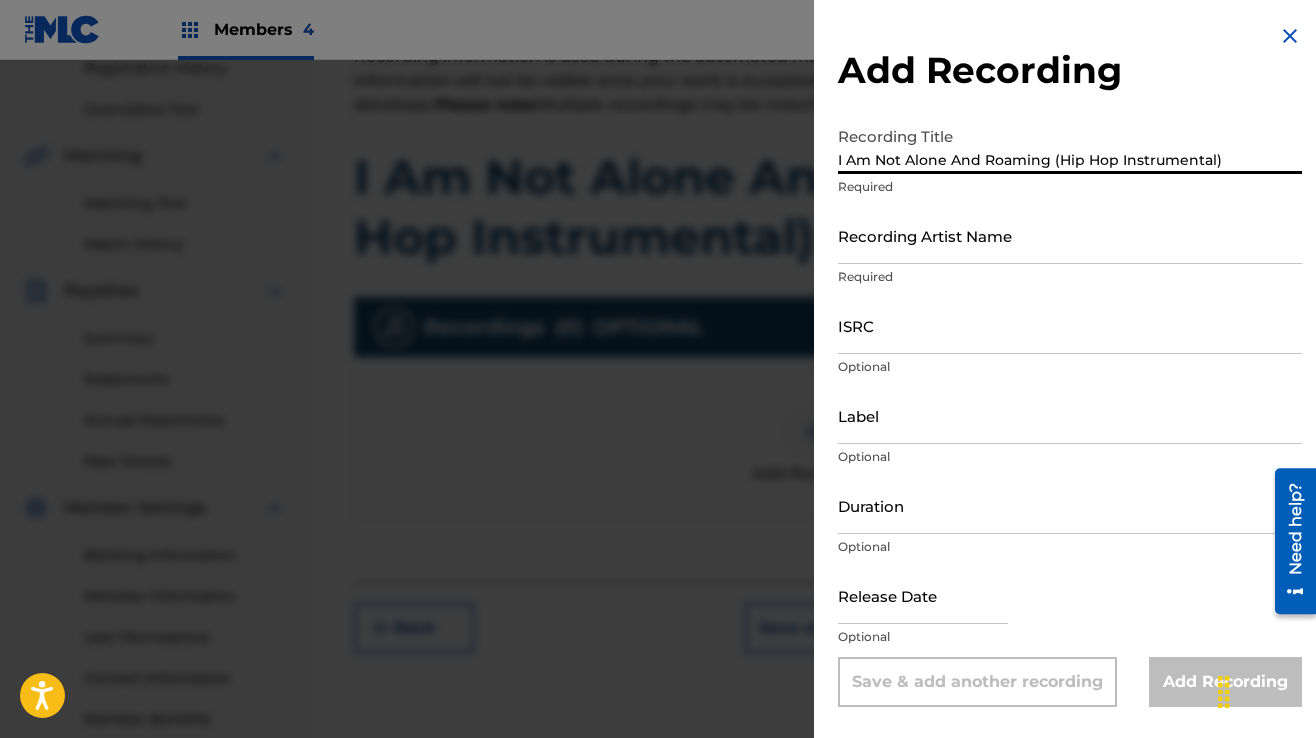 type on "I Am Not Alone And Roaming (Hip Hop Instrumental)" 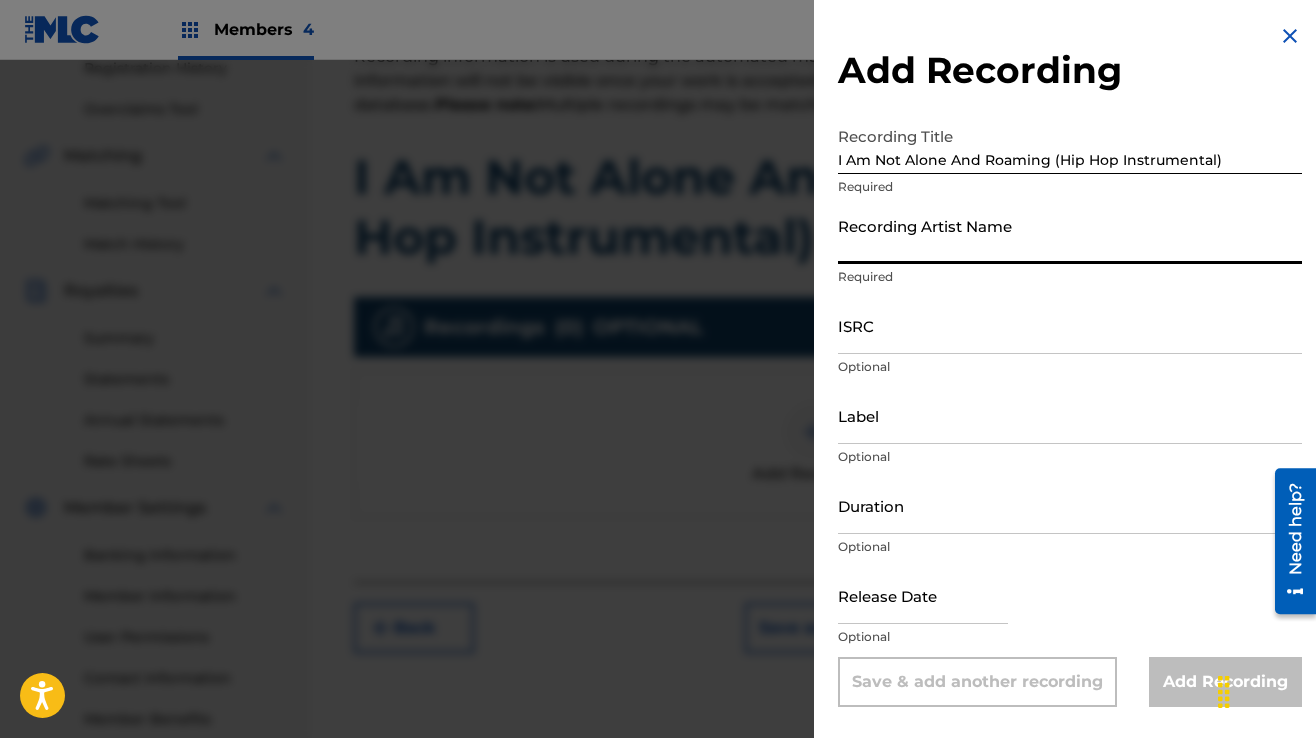 click on "Recording Artist Name" at bounding box center (1070, 235) 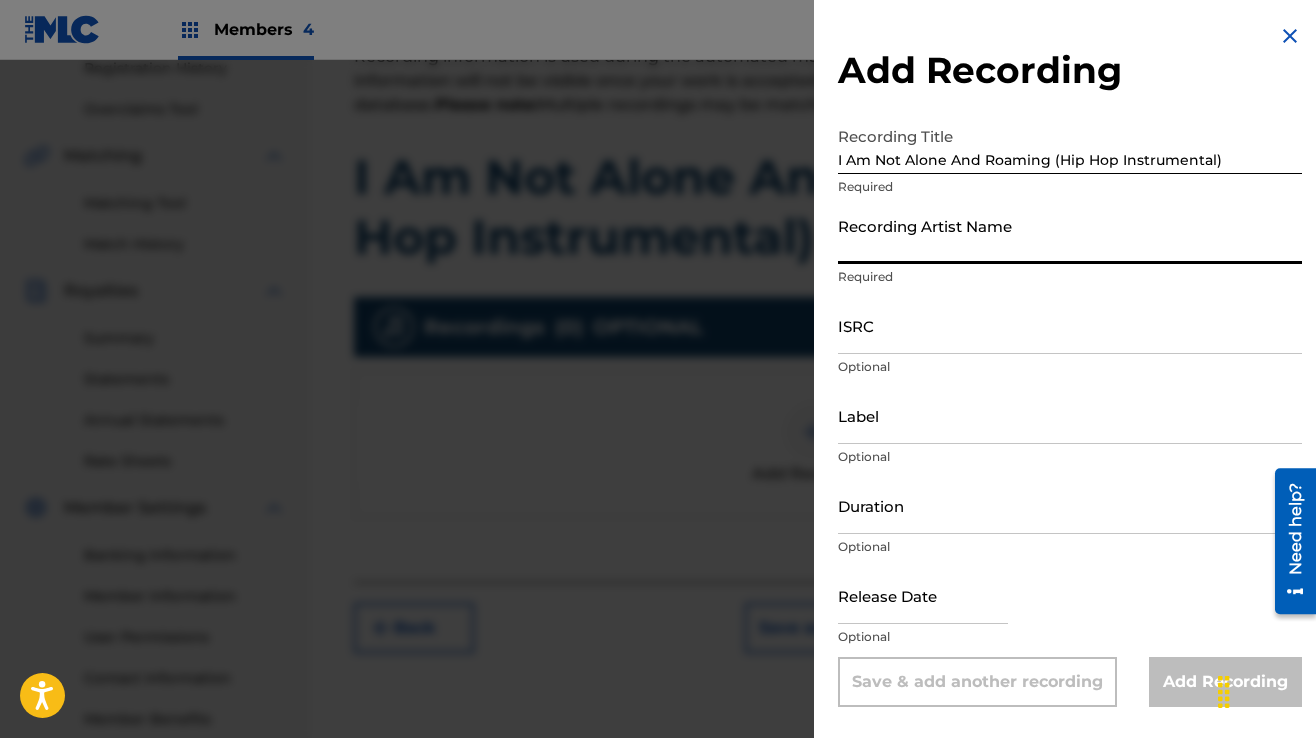 type on "Demolish Beatz" 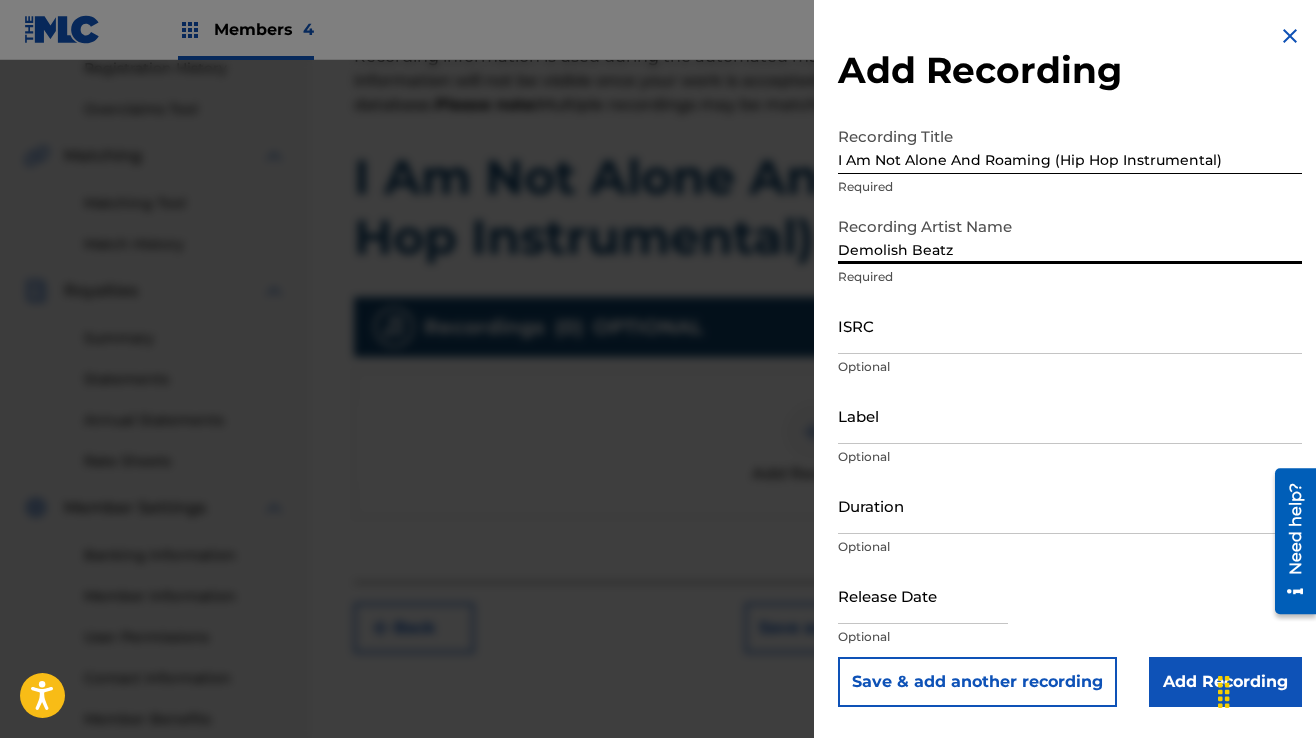 click on "ISRC" at bounding box center [1070, 325] 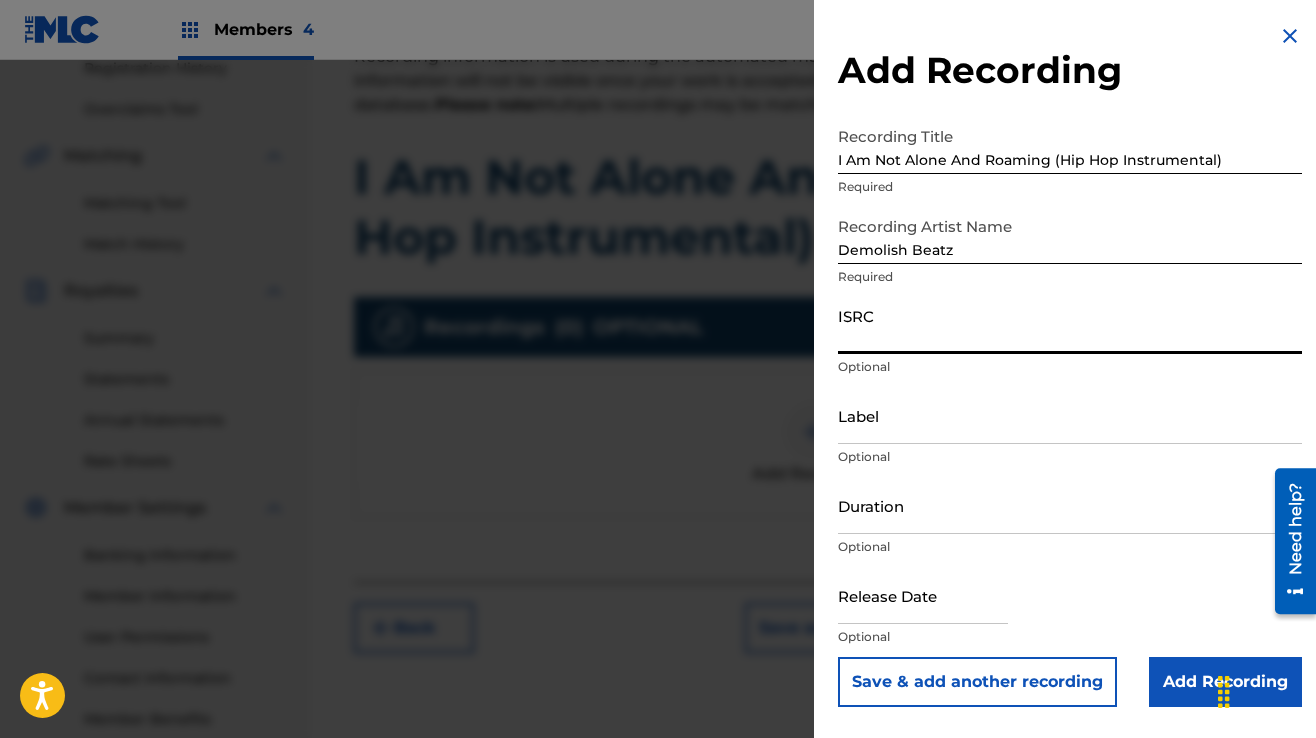 paste on "QZTAY2589319" 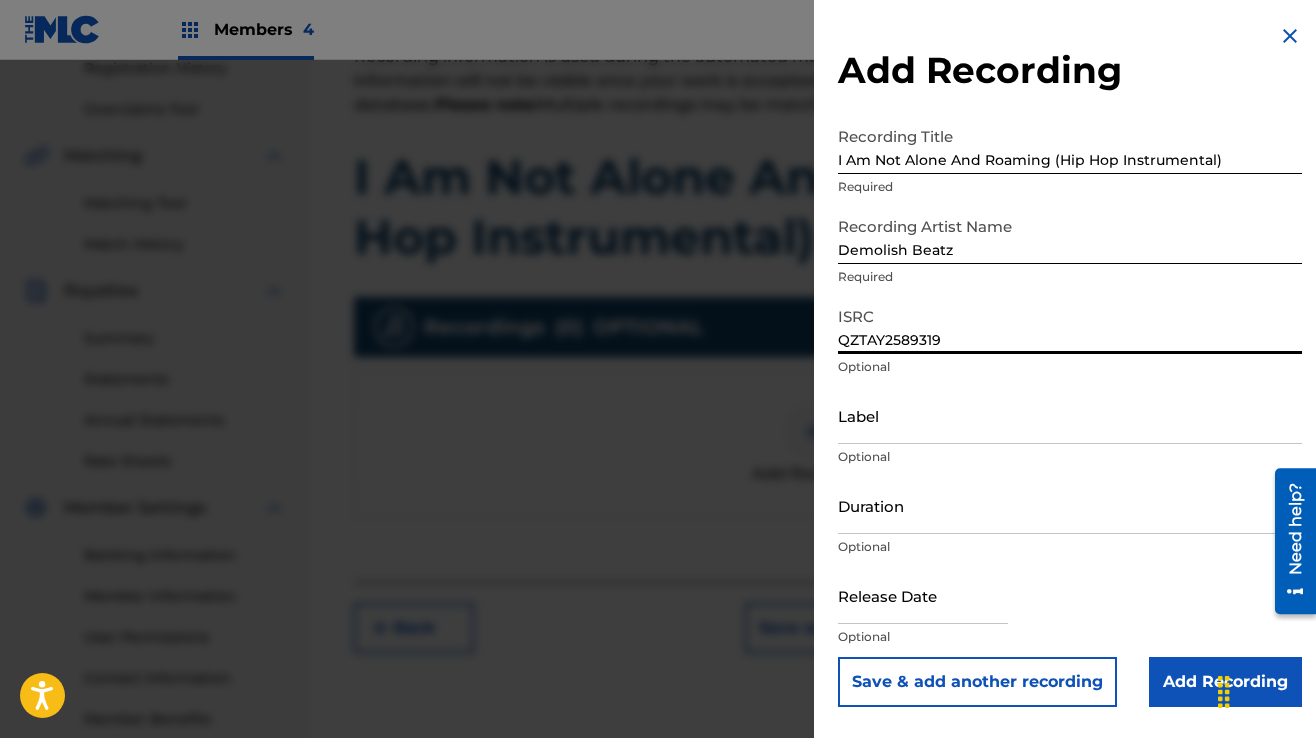 type on "QZTAY2589319" 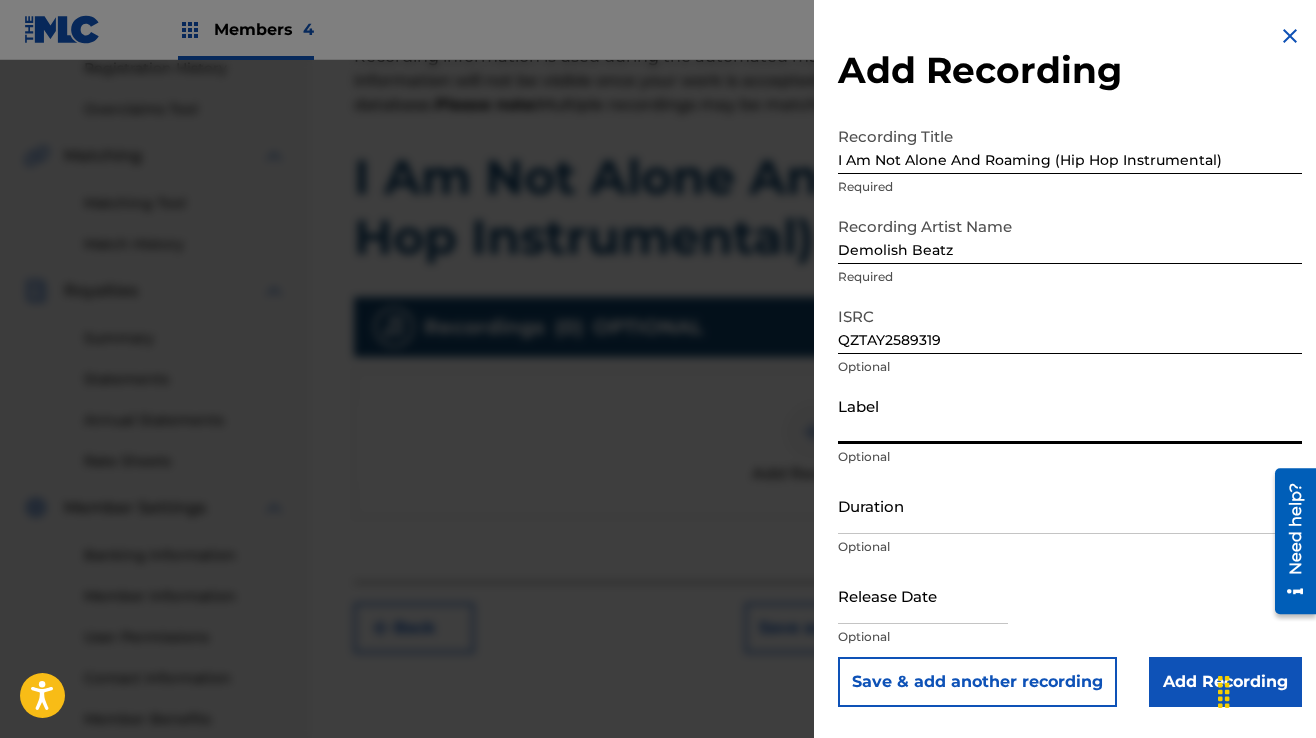 click on "Label" at bounding box center (1070, 415) 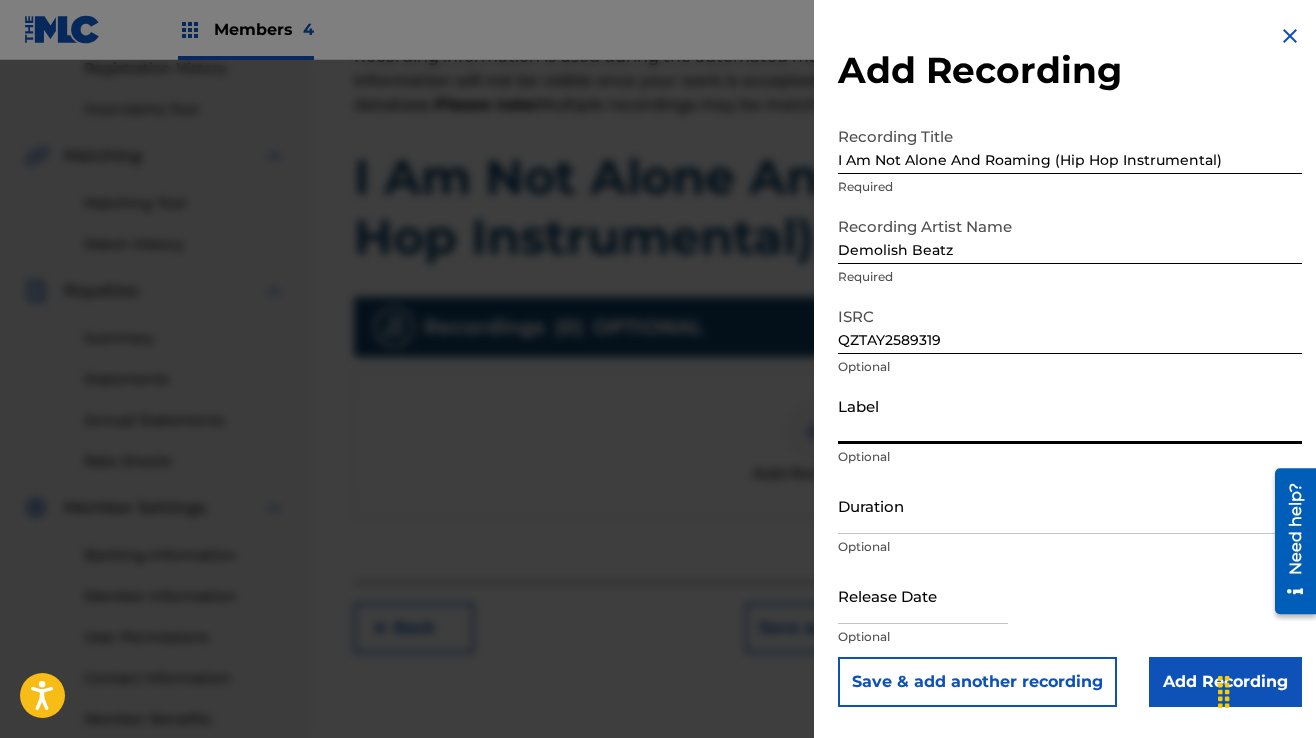 click on "Label" at bounding box center [1070, 415] 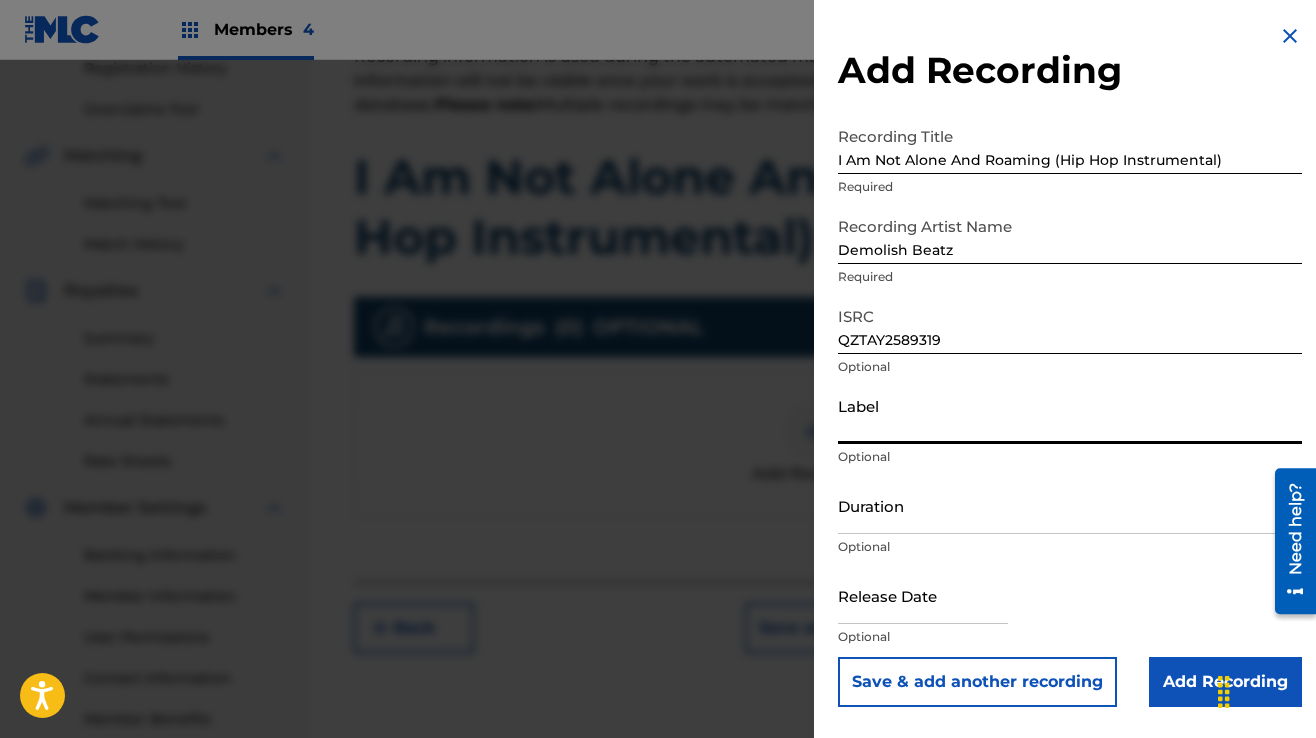 click on "Label Optional" at bounding box center (1070, 432) 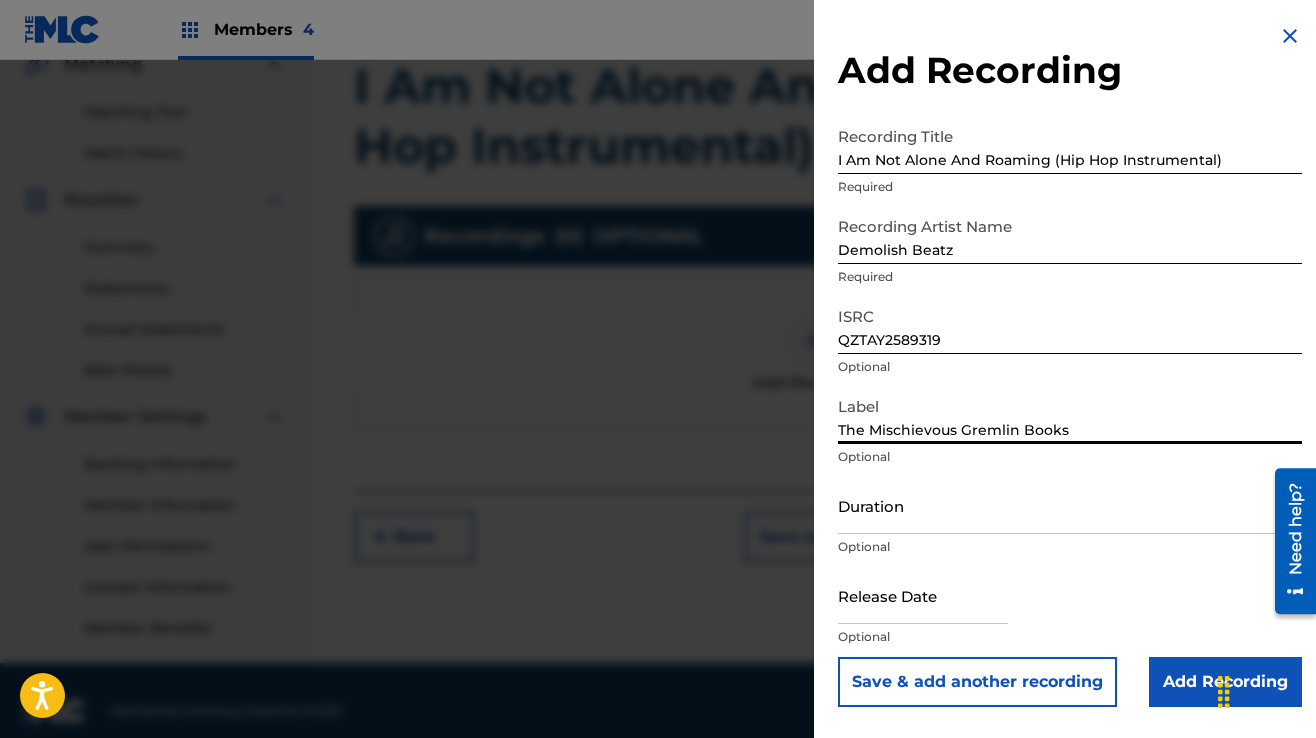 scroll, scrollTop: 502, scrollLeft: 0, axis: vertical 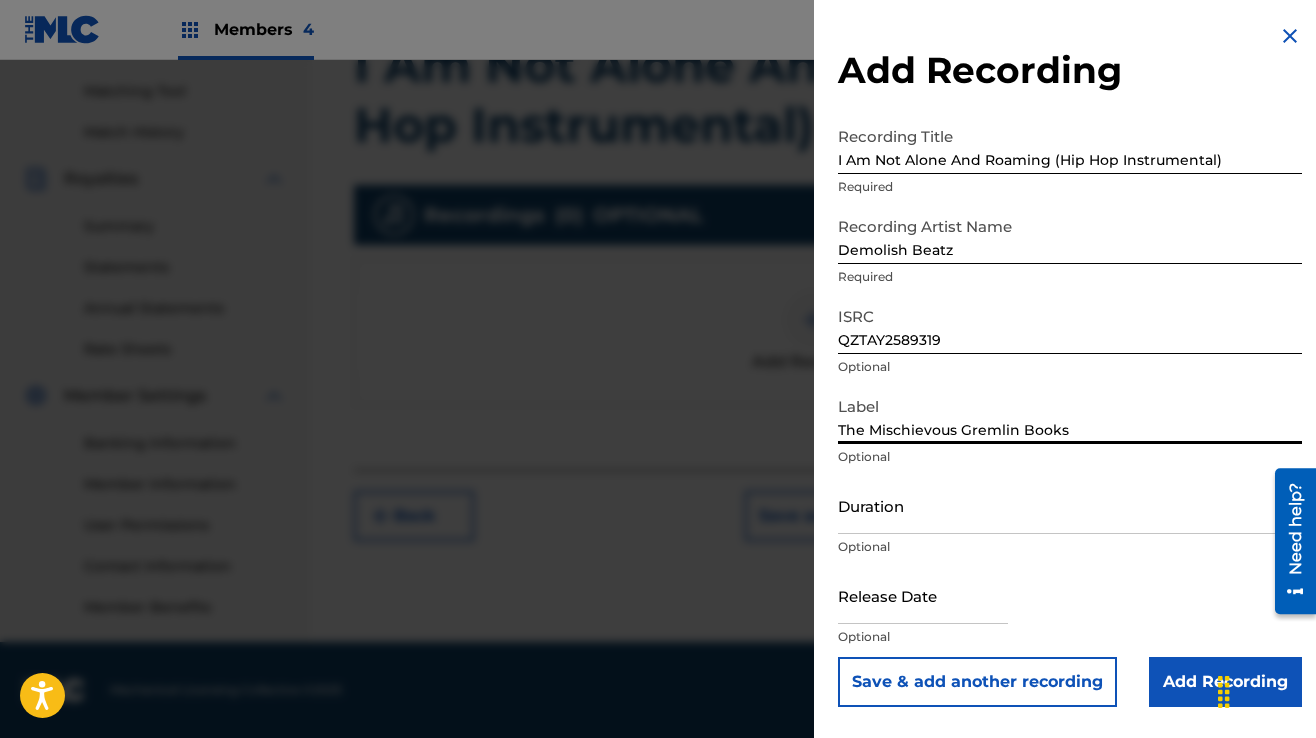 type on "The Mischievous Gremlin Books" 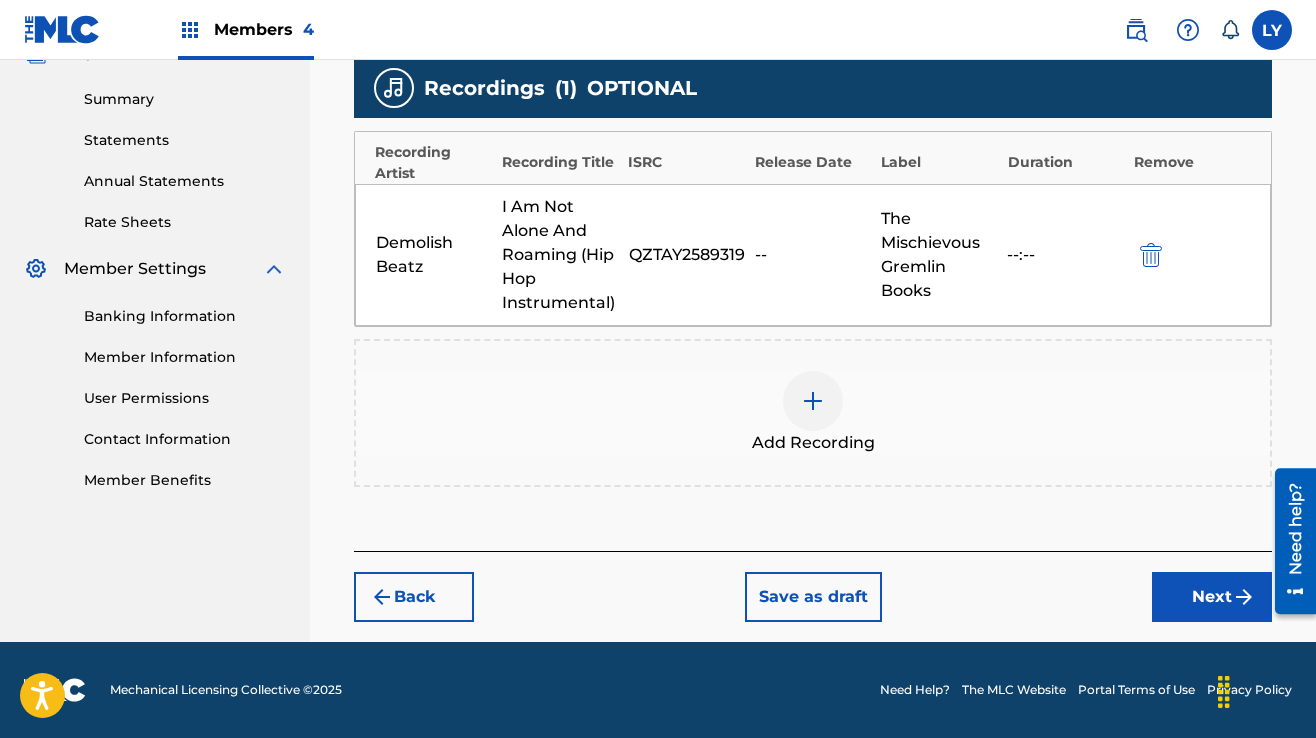 click on "Next" at bounding box center [1212, 597] 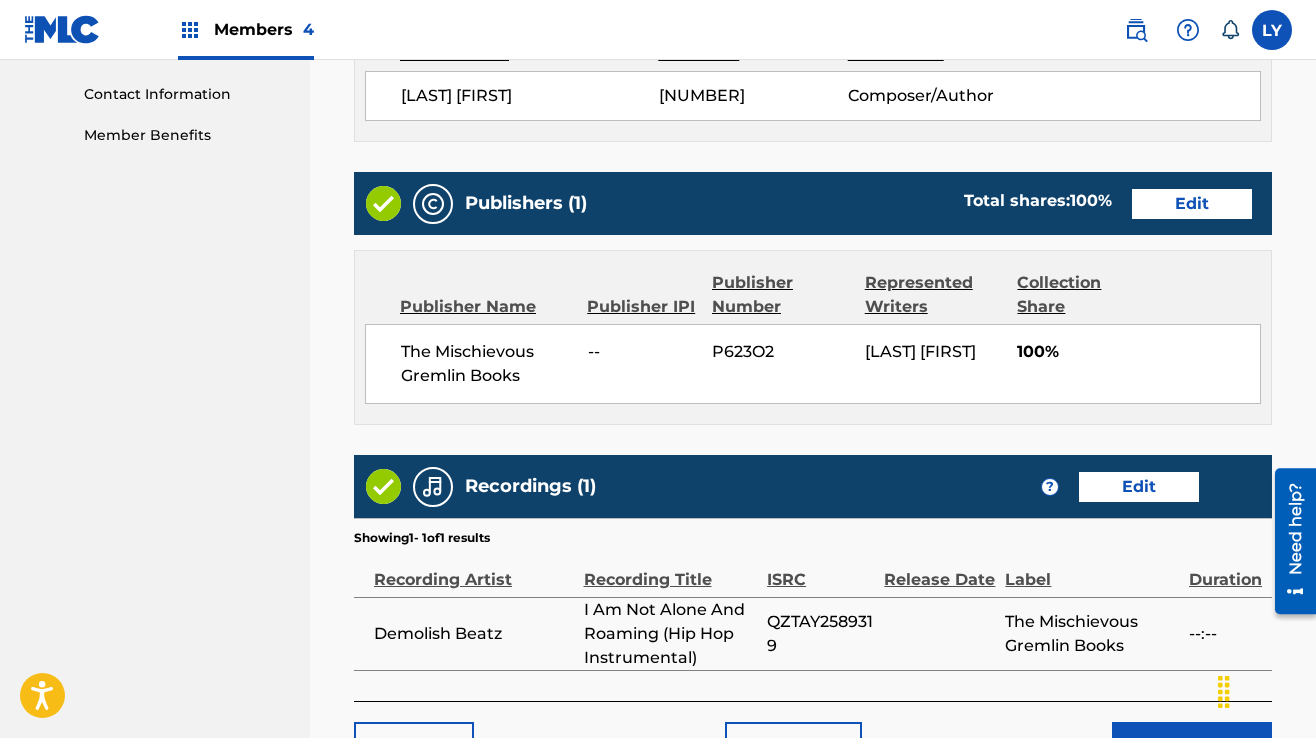 scroll, scrollTop: 1124, scrollLeft: 0, axis: vertical 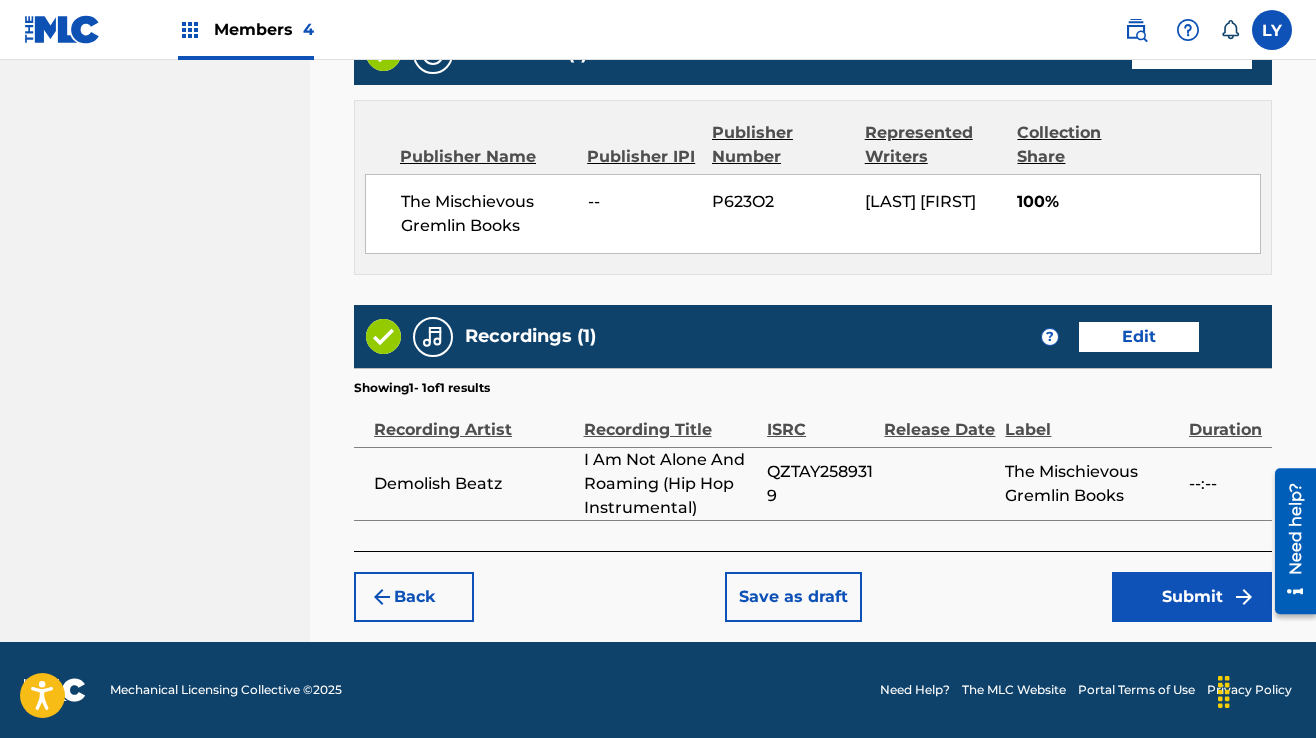 click on "Submit" at bounding box center (1192, 597) 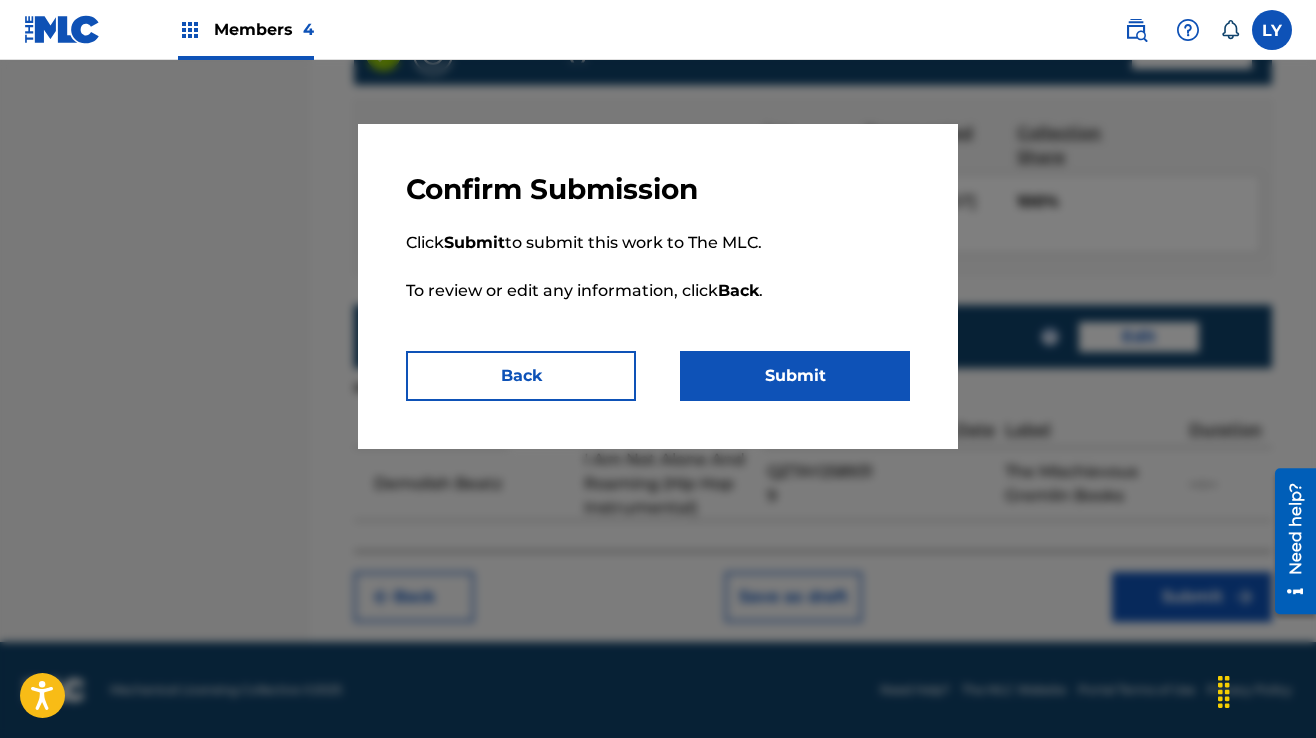 click on "Submit" at bounding box center [795, 376] 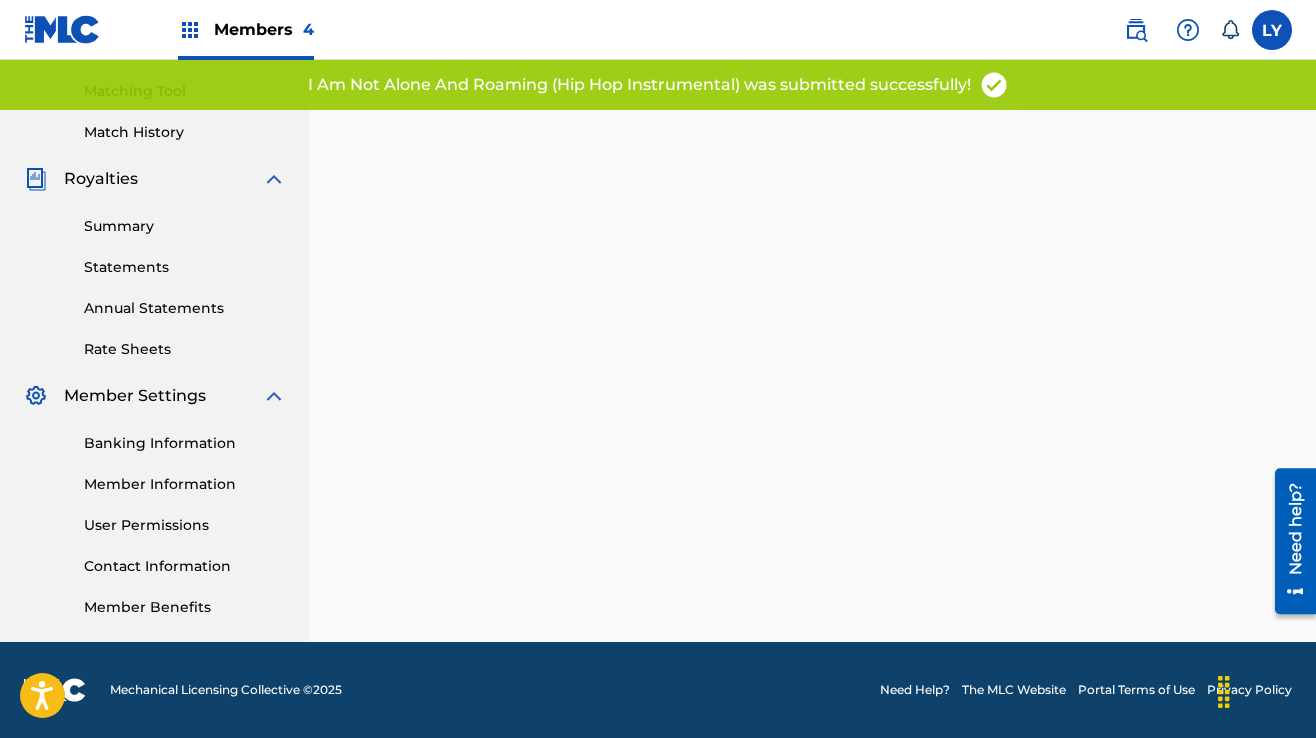 scroll, scrollTop: 0, scrollLeft: 0, axis: both 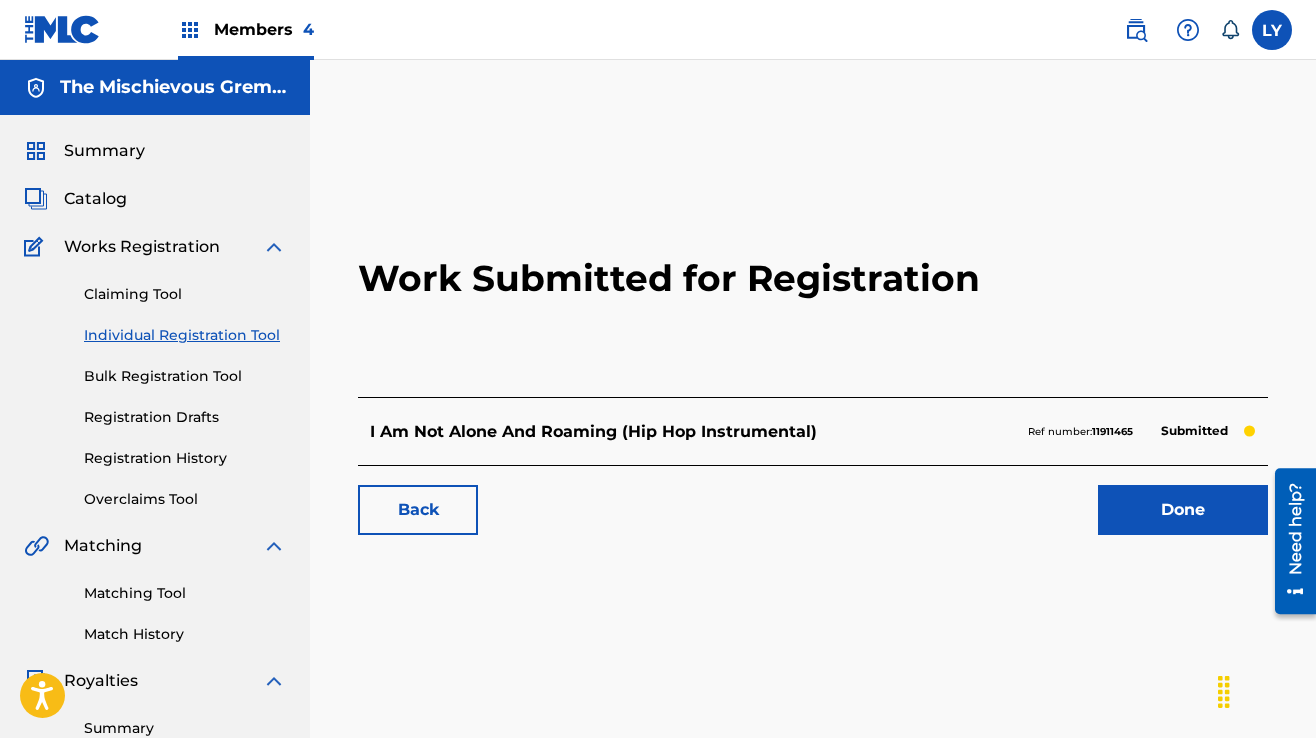 click on "Done" at bounding box center [1183, 510] 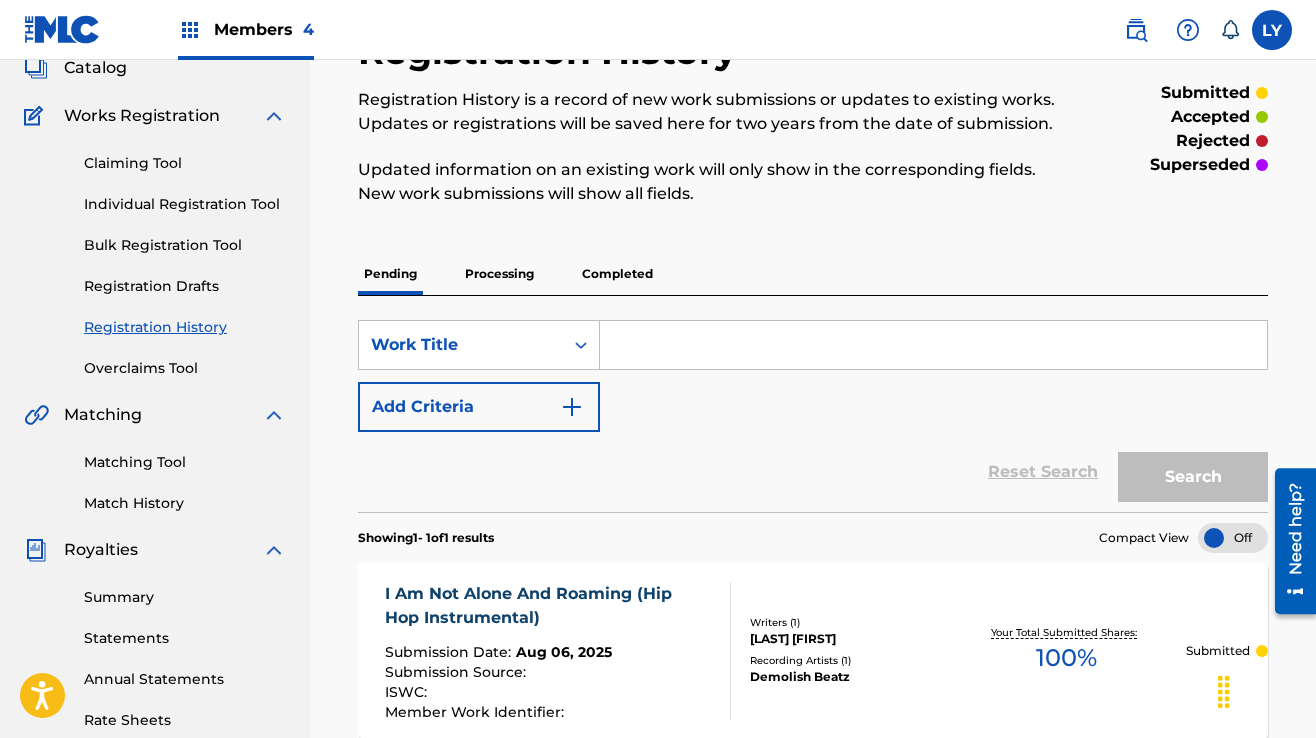 scroll, scrollTop: 100, scrollLeft: 0, axis: vertical 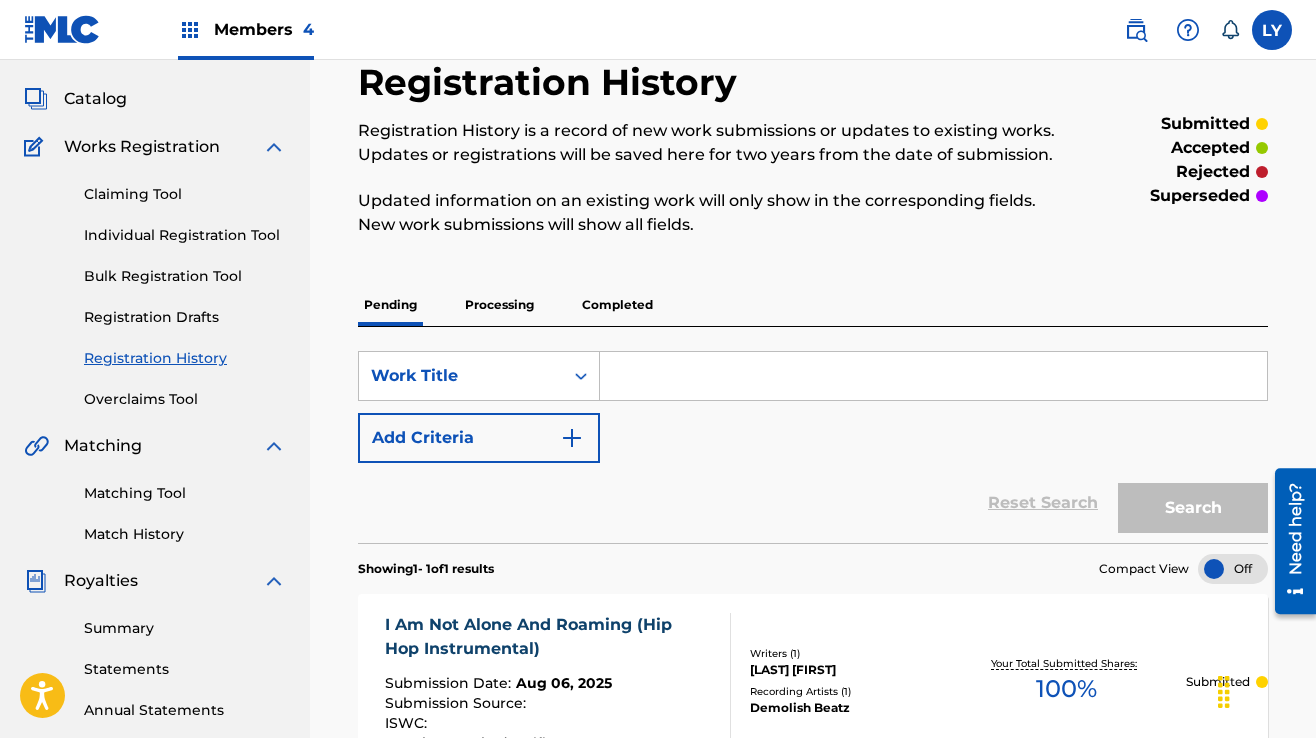 click on "Individual Registration Tool" at bounding box center (185, 235) 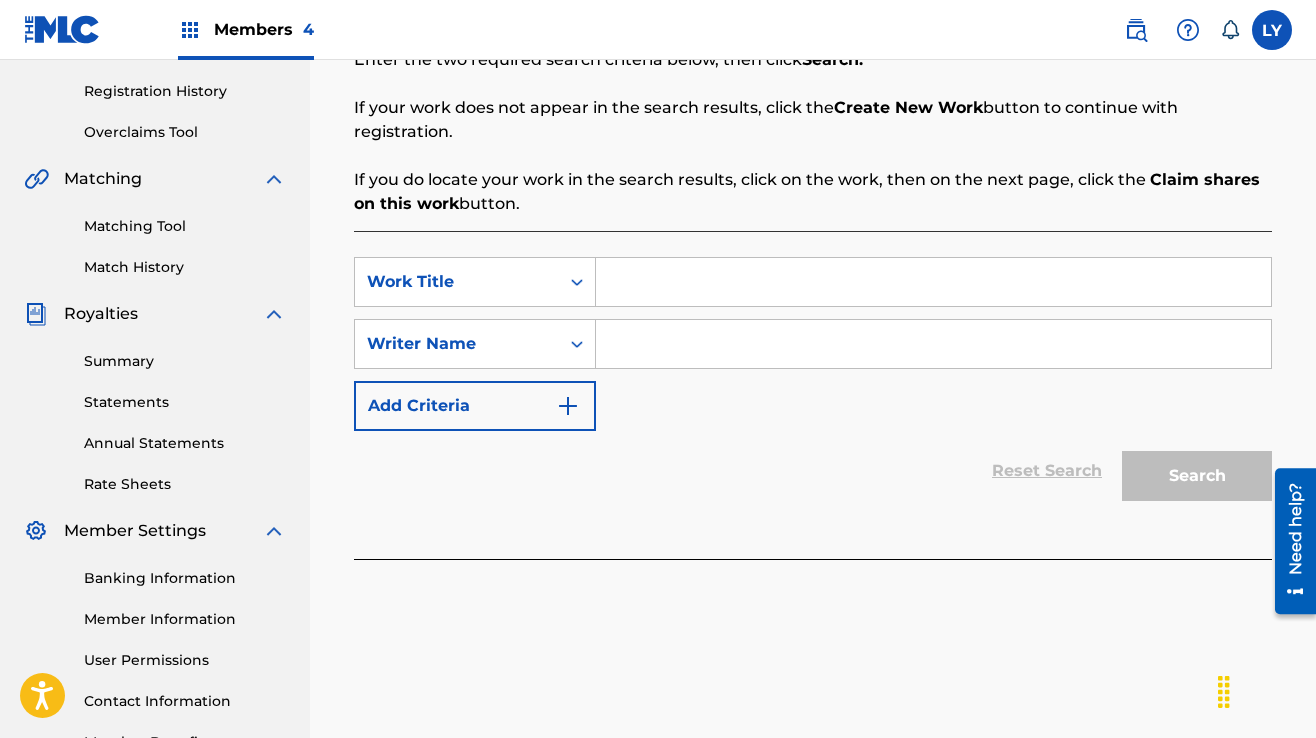 scroll, scrollTop: 400, scrollLeft: 0, axis: vertical 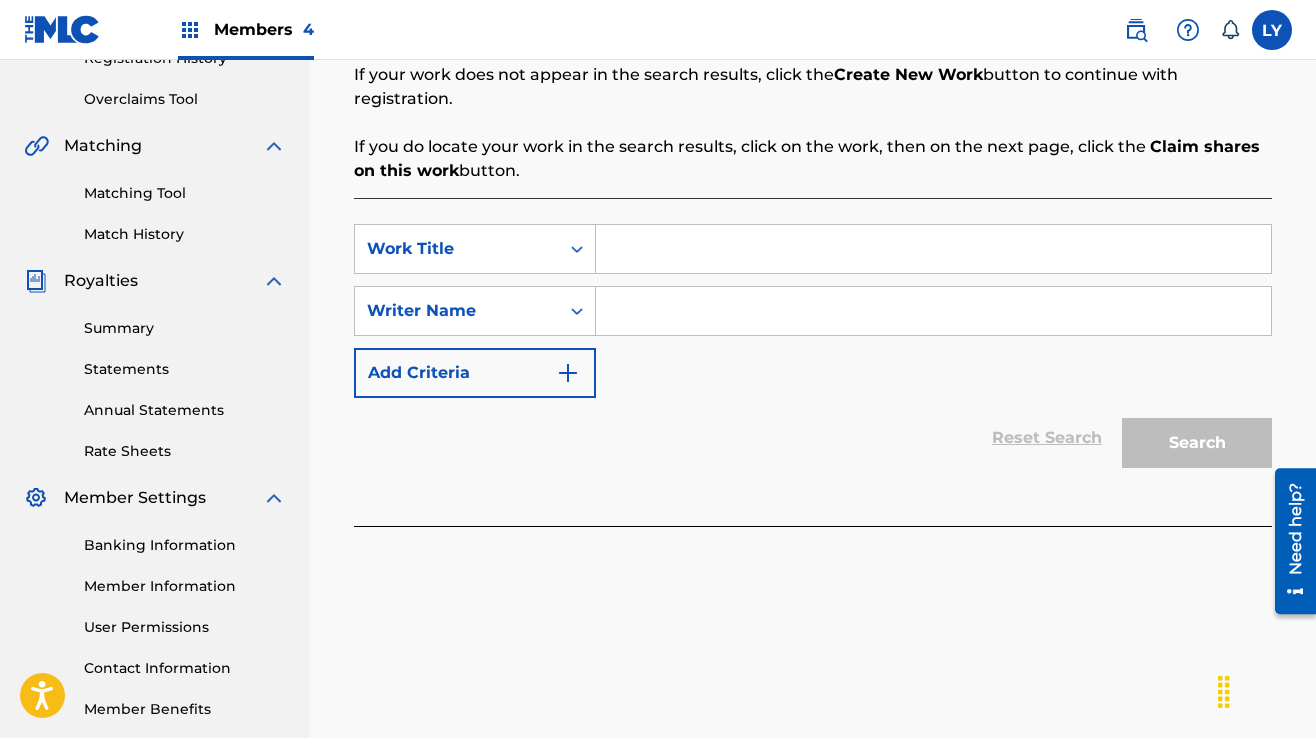 click at bounding box center [933, 249] 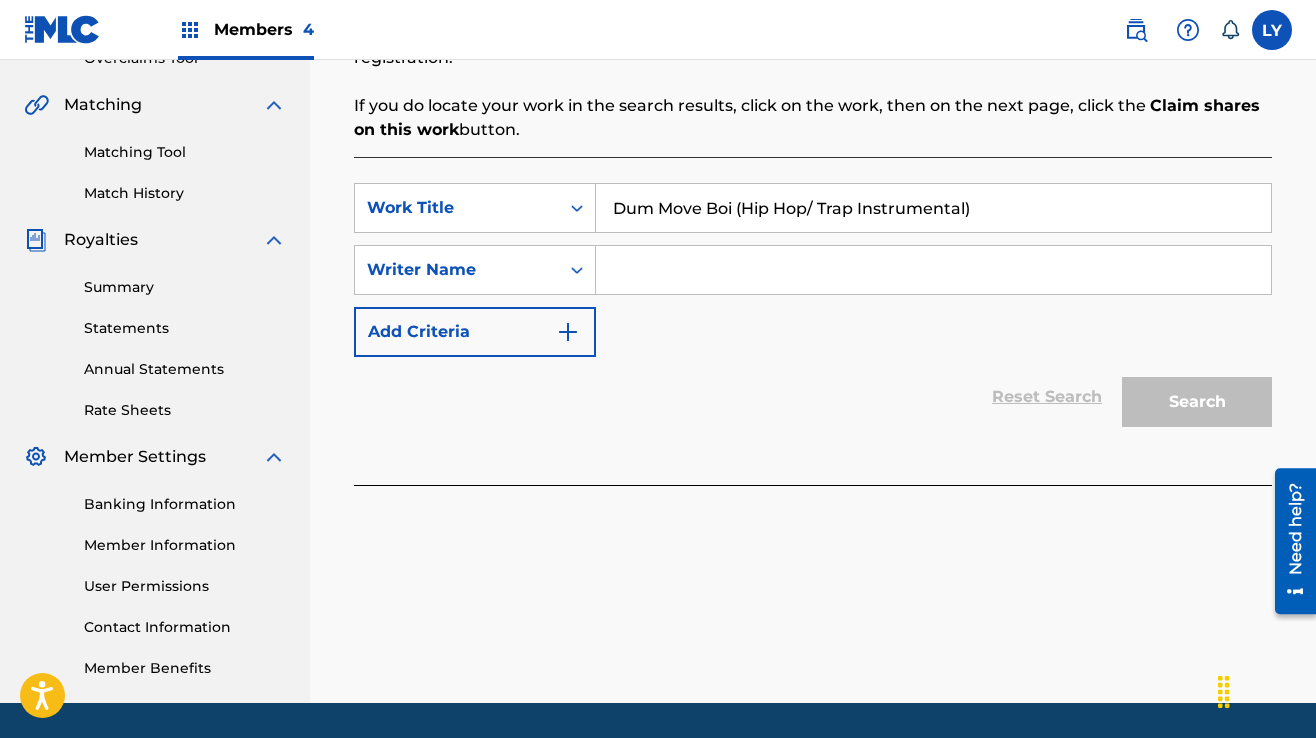 scroll, scrollTop: 502, scrollLeft: 0, axis: vertical 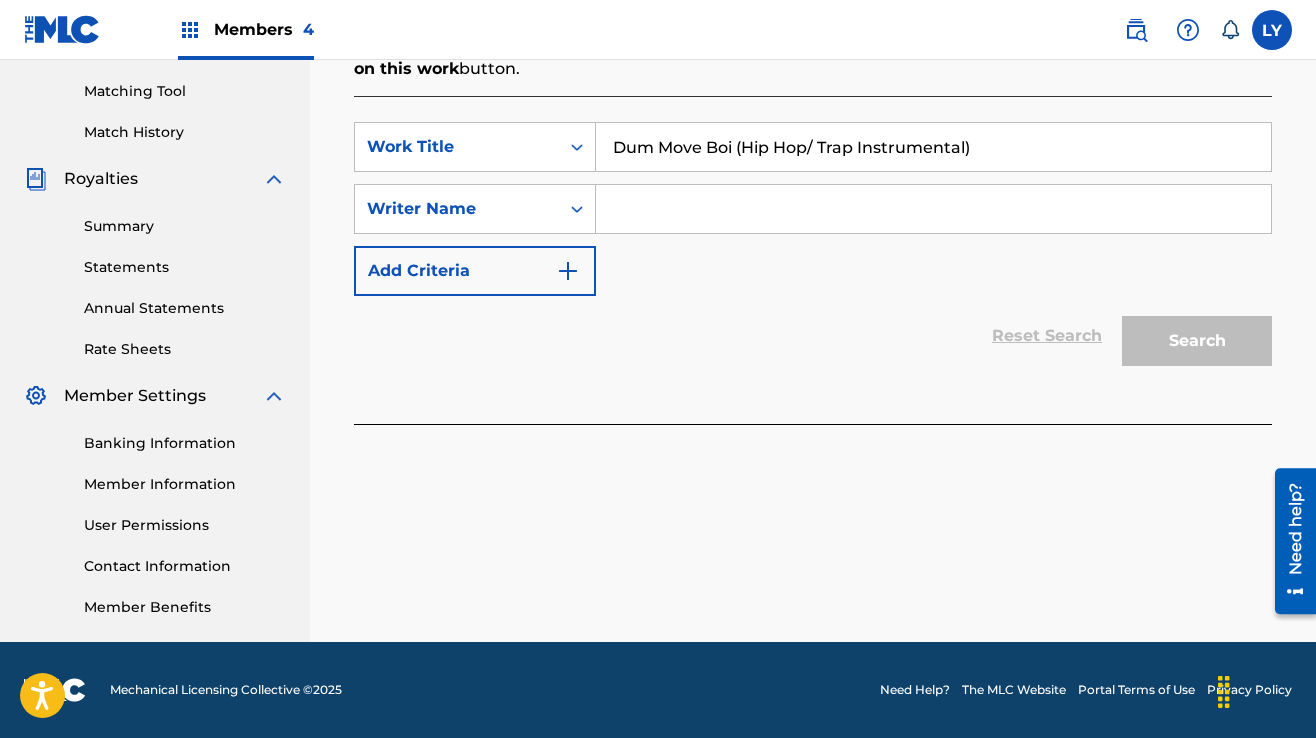 type on "Dum Move Boi (Hip Hop/ Trap Instrumental)" 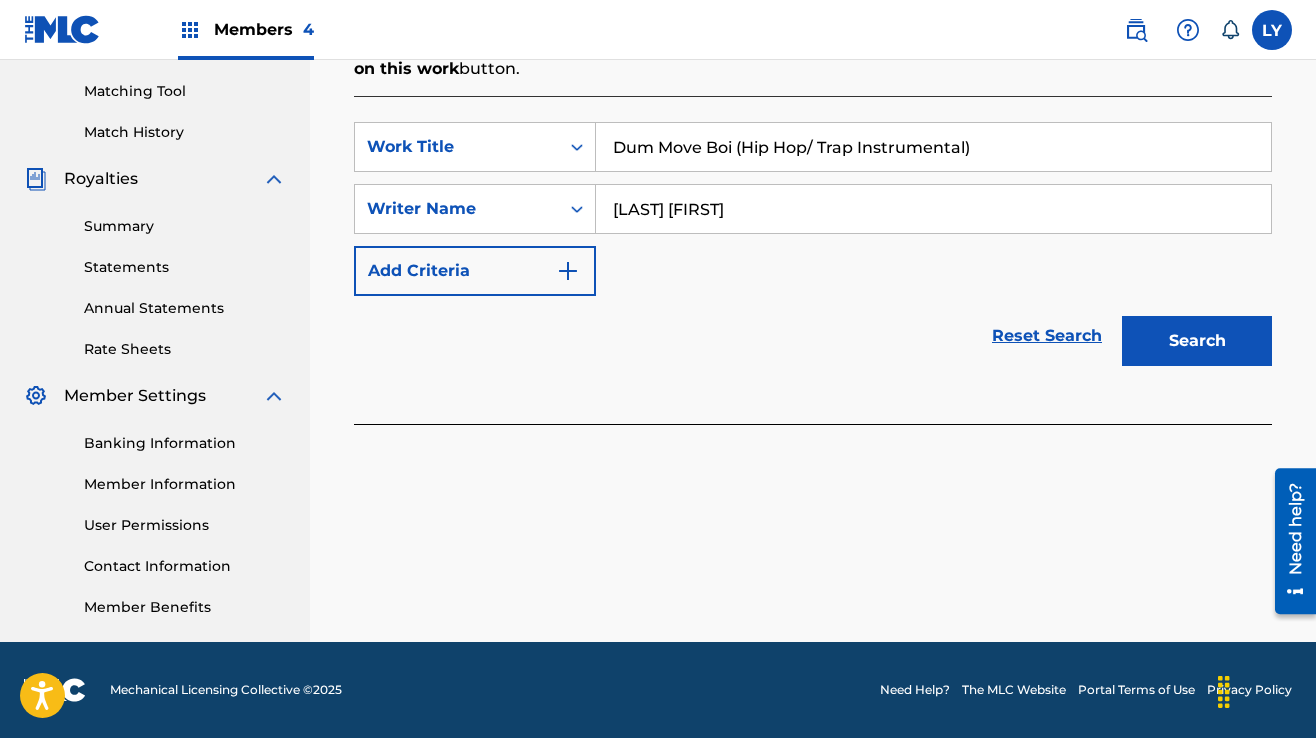 click on "Search" at bounding box center [1197, 341] 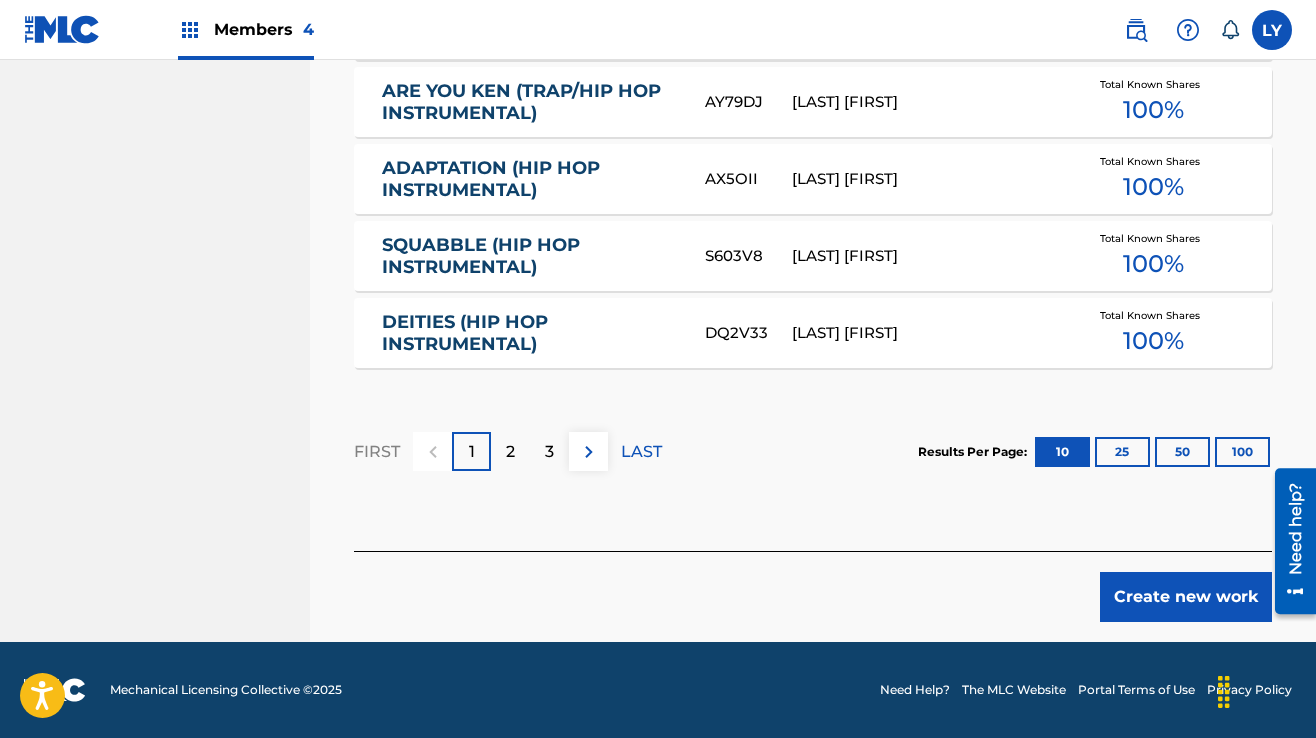 click on "Create new work" at bounding box center [1186, 597] 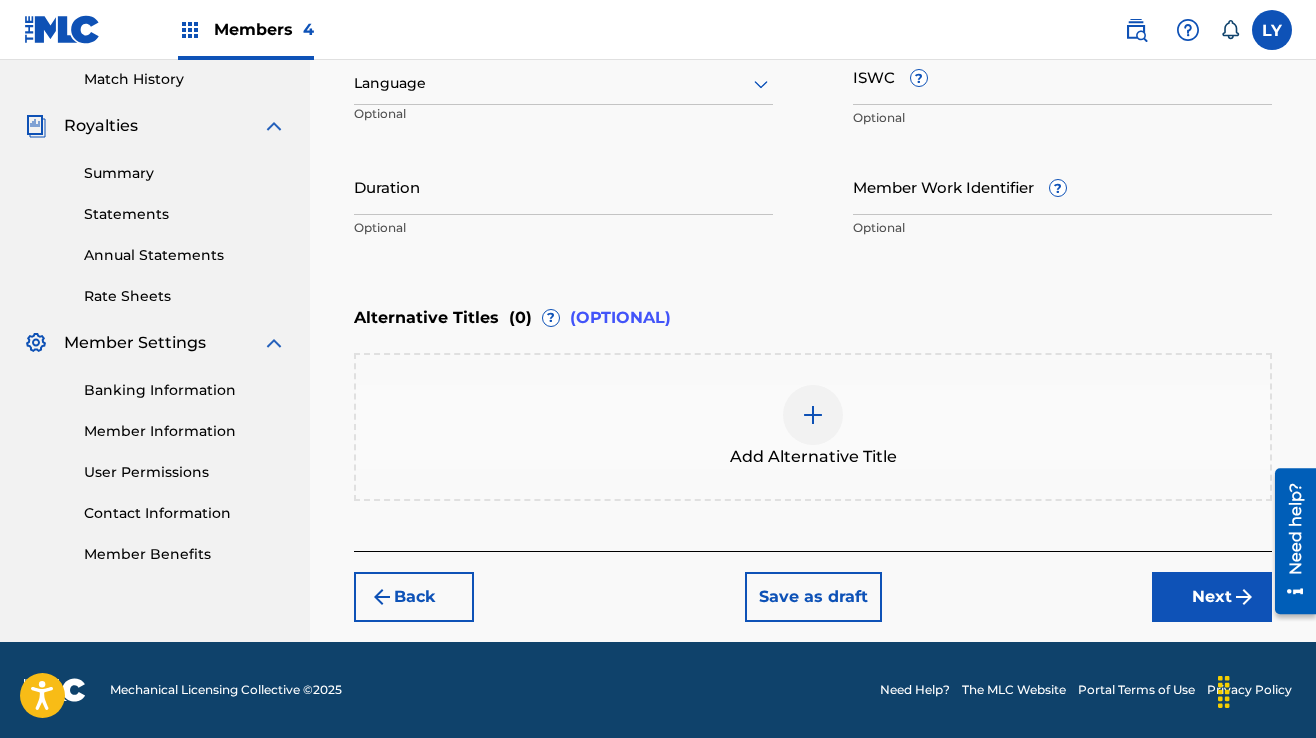 click on "Next" at bounding box center [1212, 597] 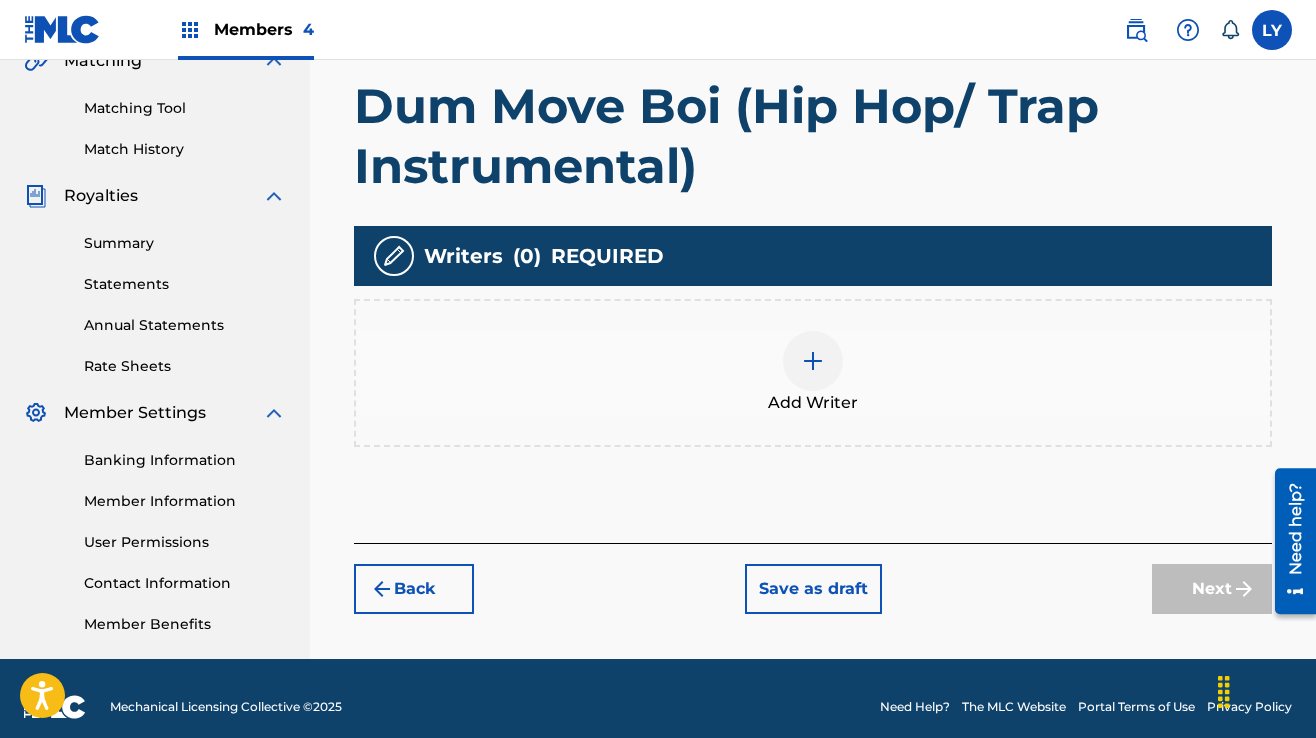 scroll, scrollTop: 490, scrollLeft: 0, axis: vertical 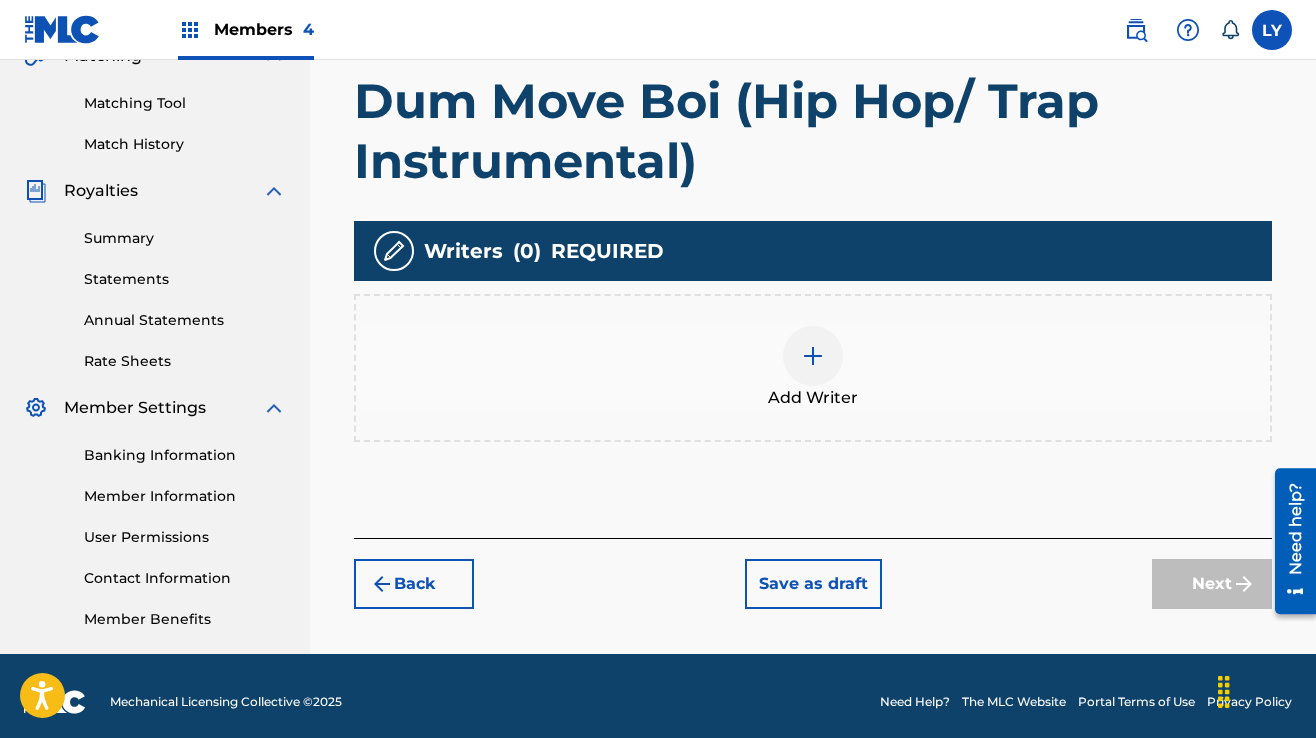 click at bounding box center (813, 356) 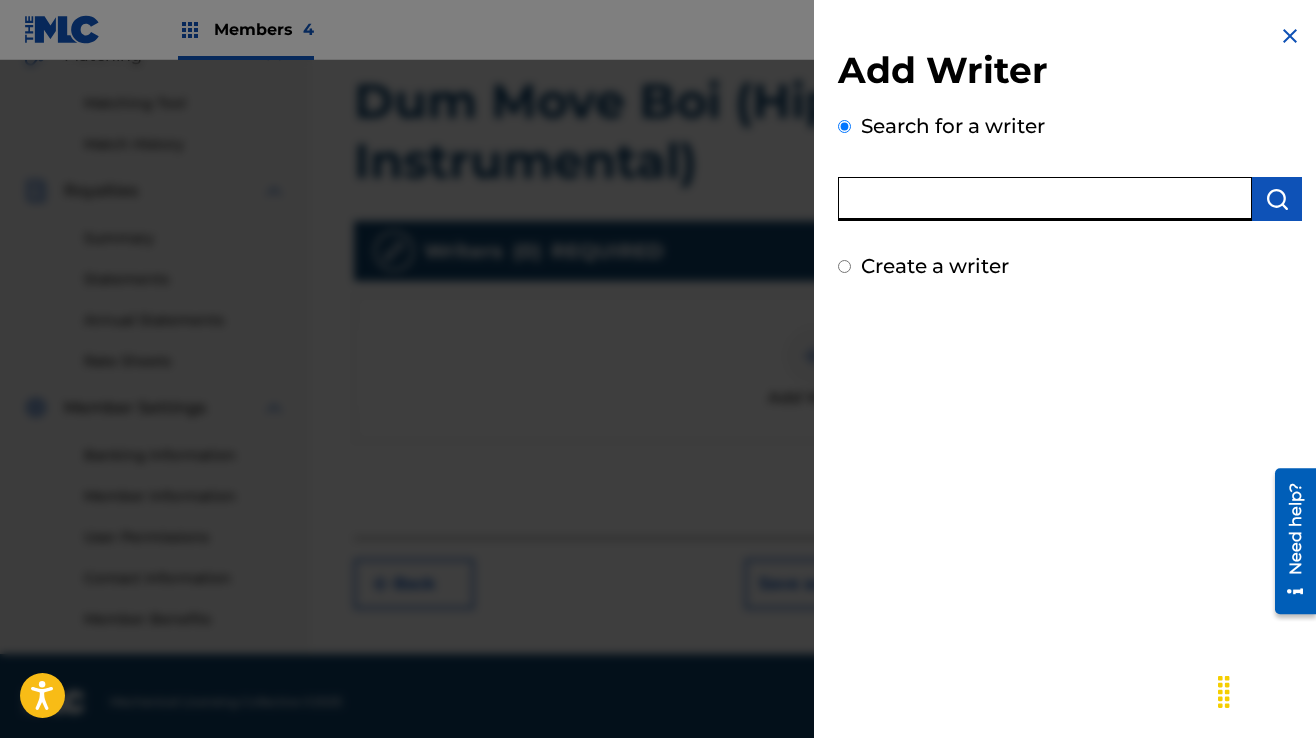 click at bounding box center (1045, 199) 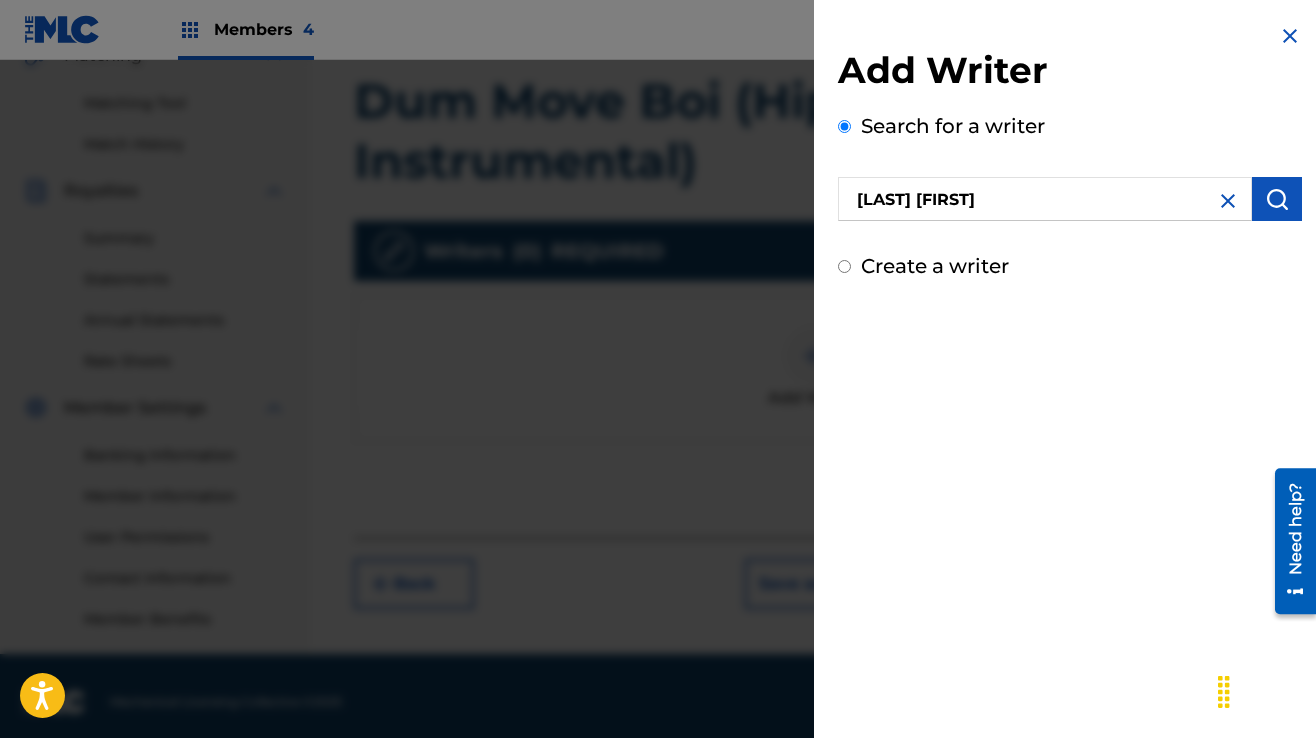 click at bounding box center (1277, 199) 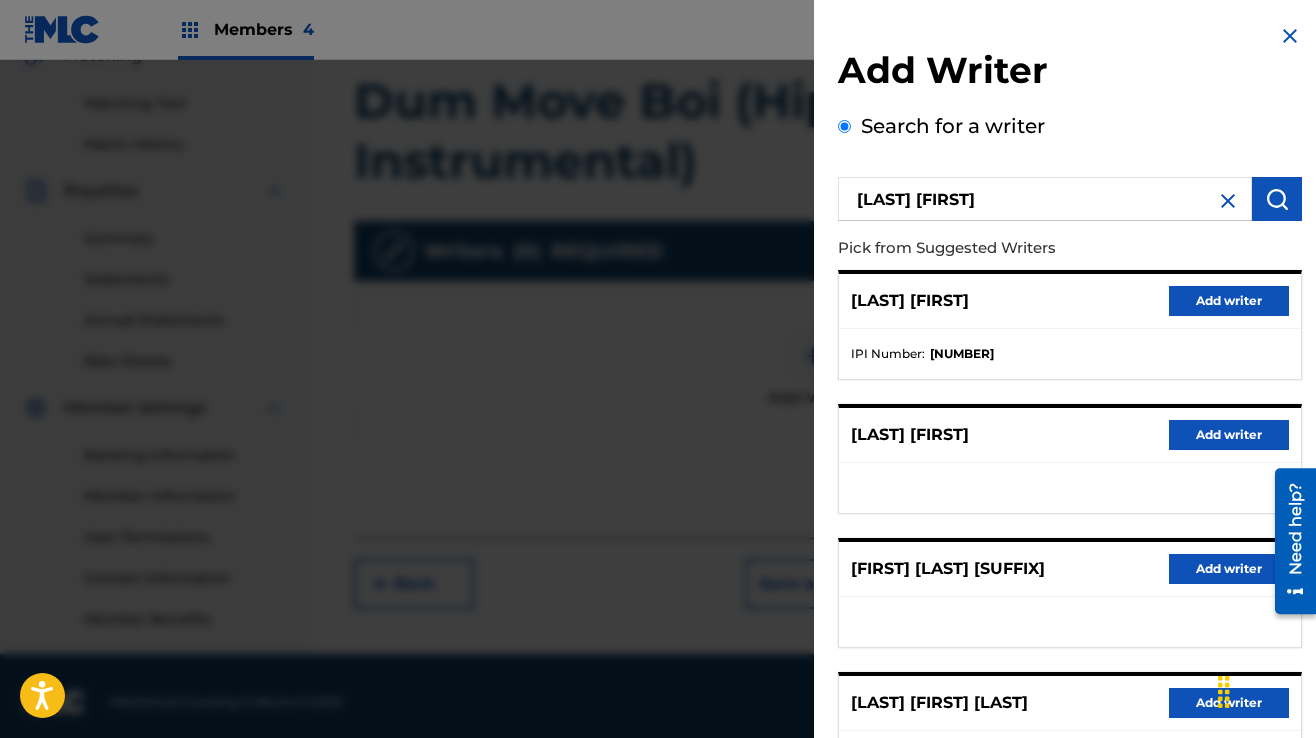 click on "Add writer" at bounding box center [1229, 301] 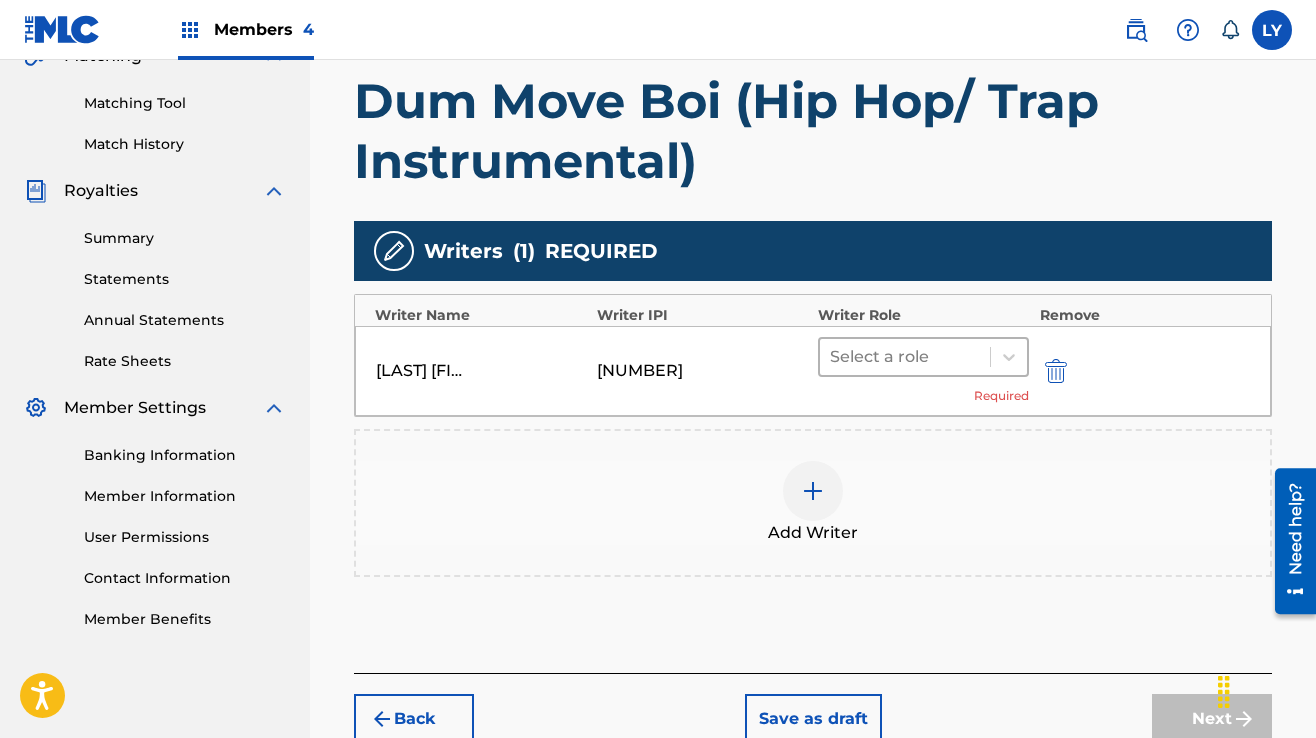 click at bounding box center (905, 357) 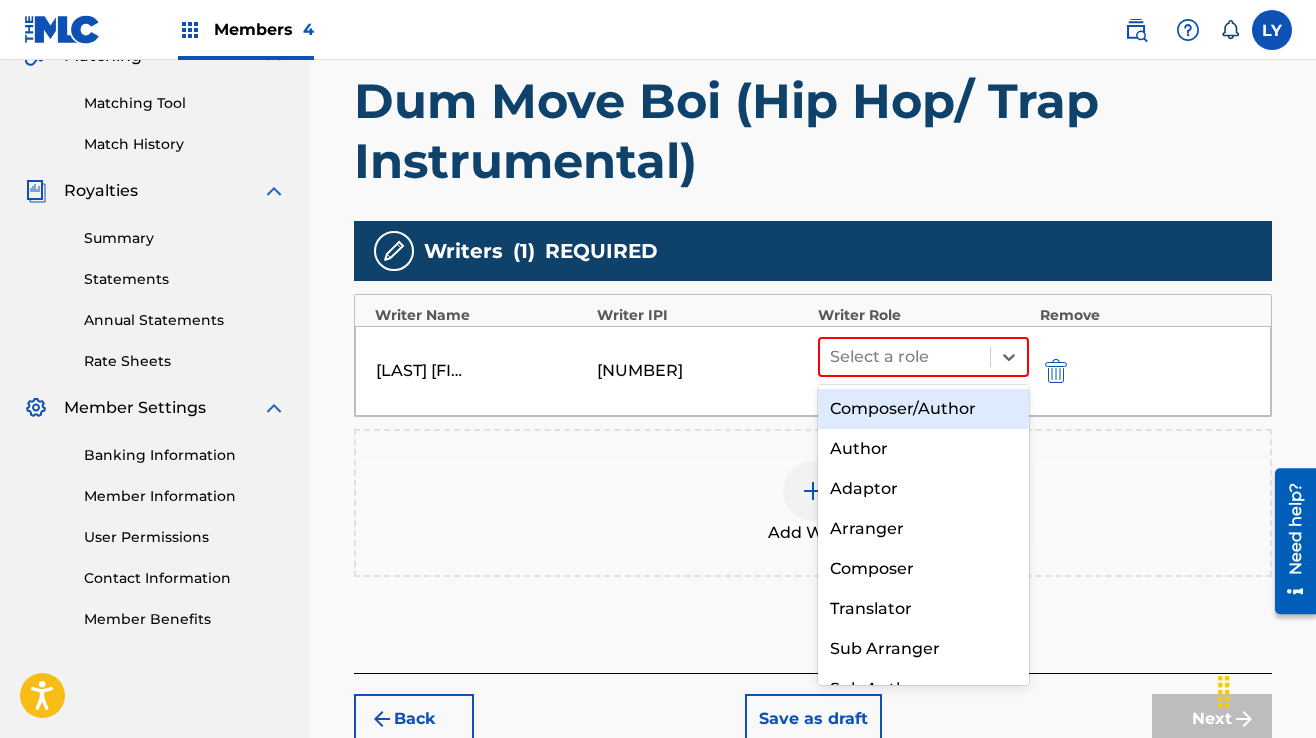 click on "Composer/Author" at bounding box center (923, 409) 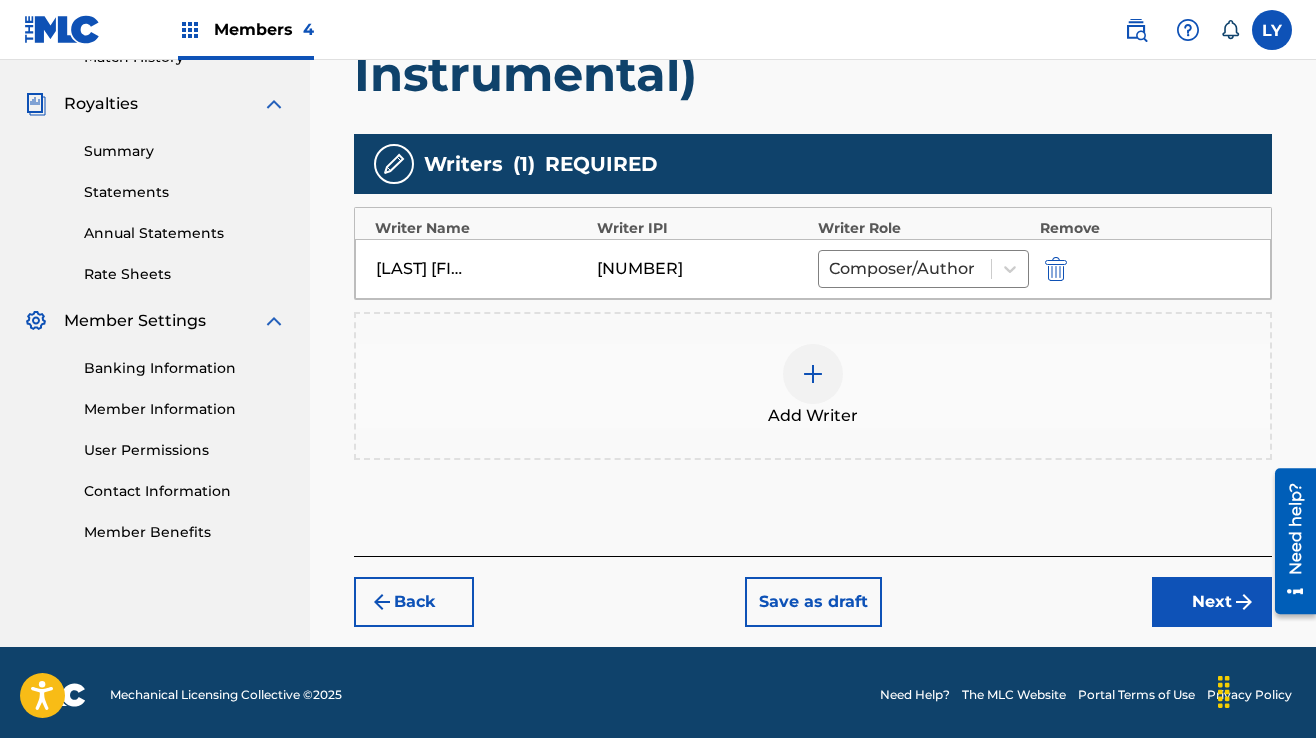 scroll, scrollTop: 582, scrollLeft: 0, axis: vertical 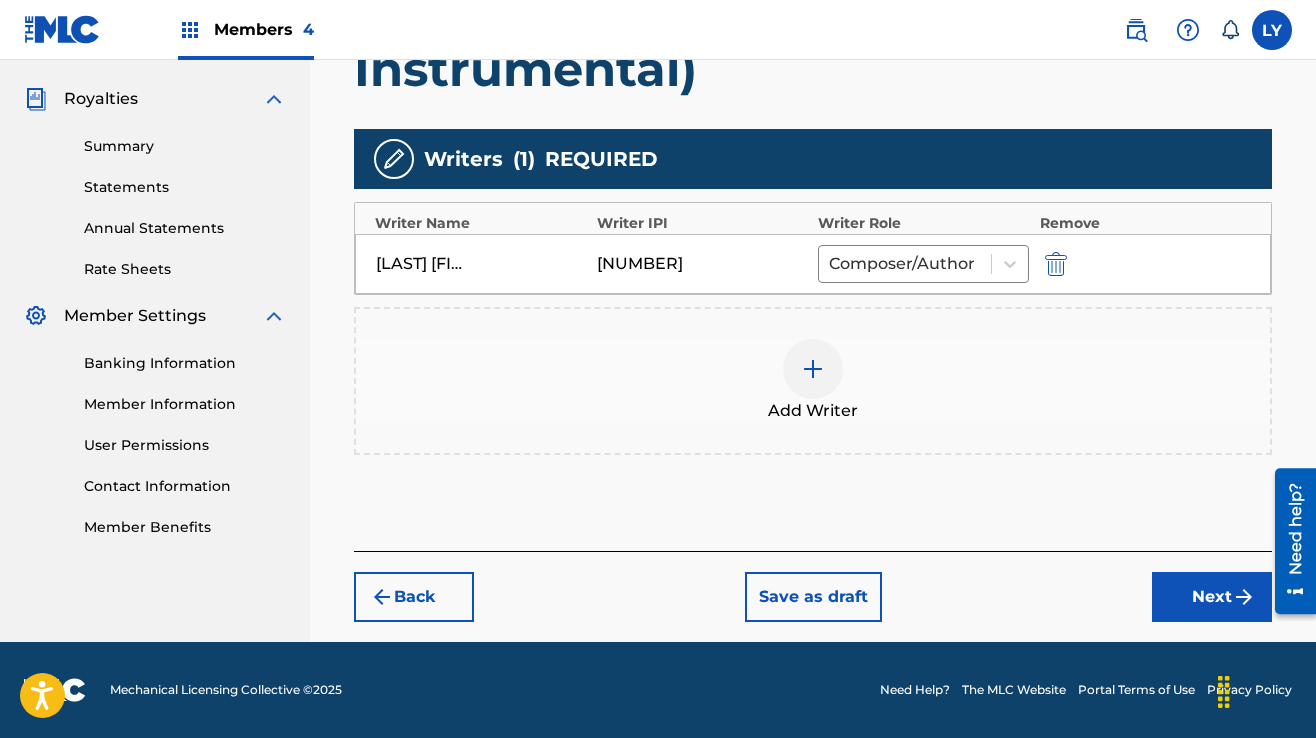click on "Next" at bounding box center (1212, 597) 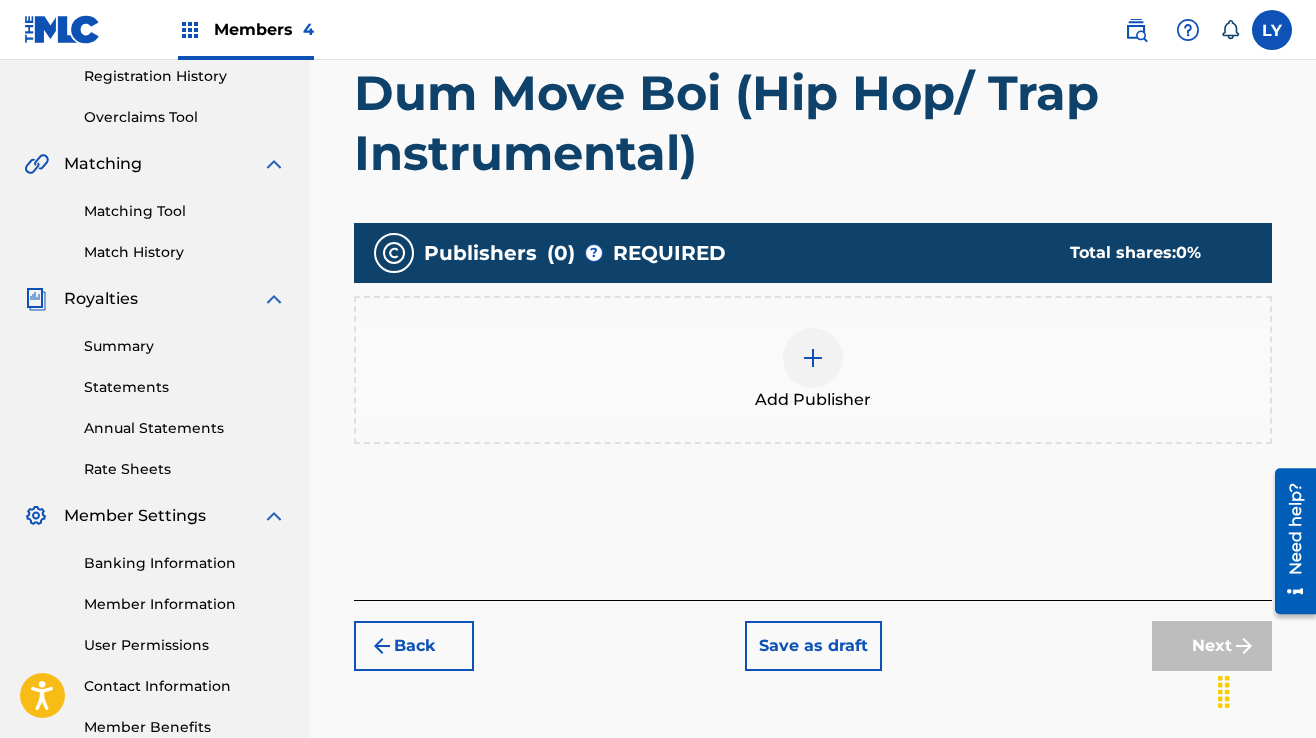 scroll, scrollTop: 390, scrollLeft: 0, axis: vertical 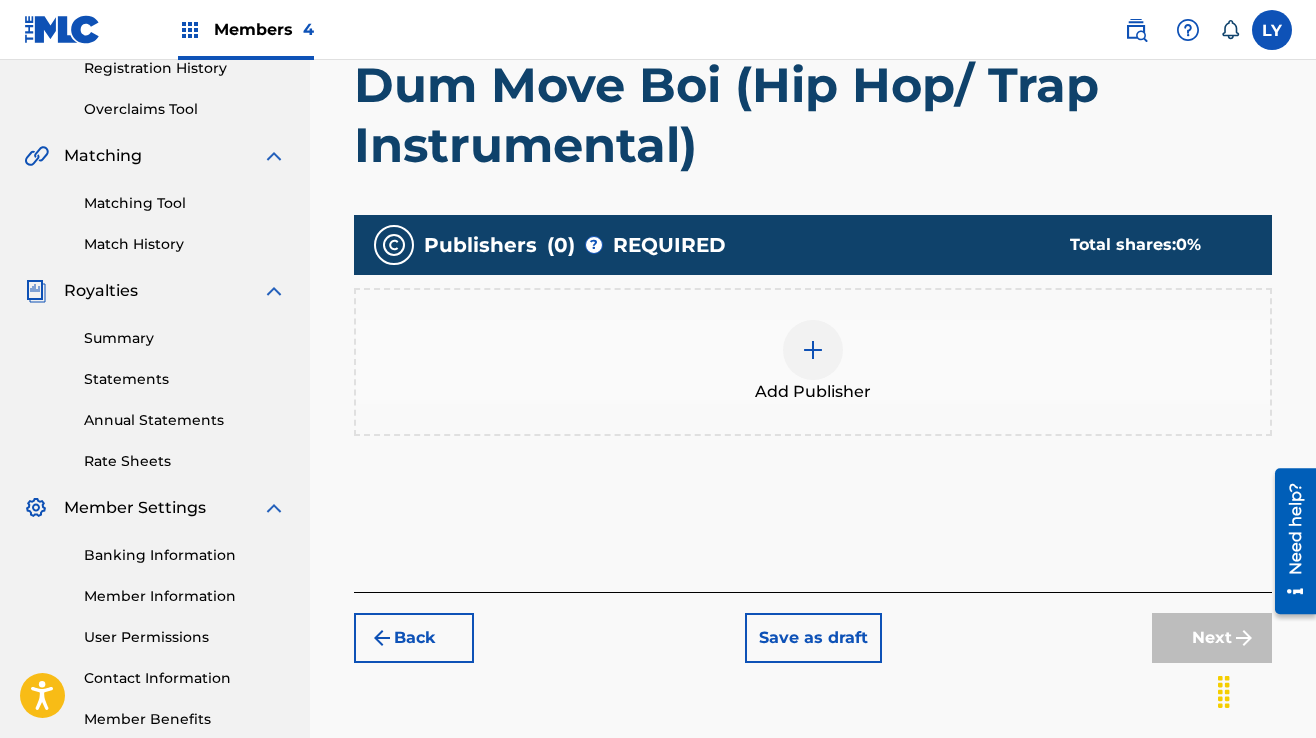 click at bounding box center [813, 350] 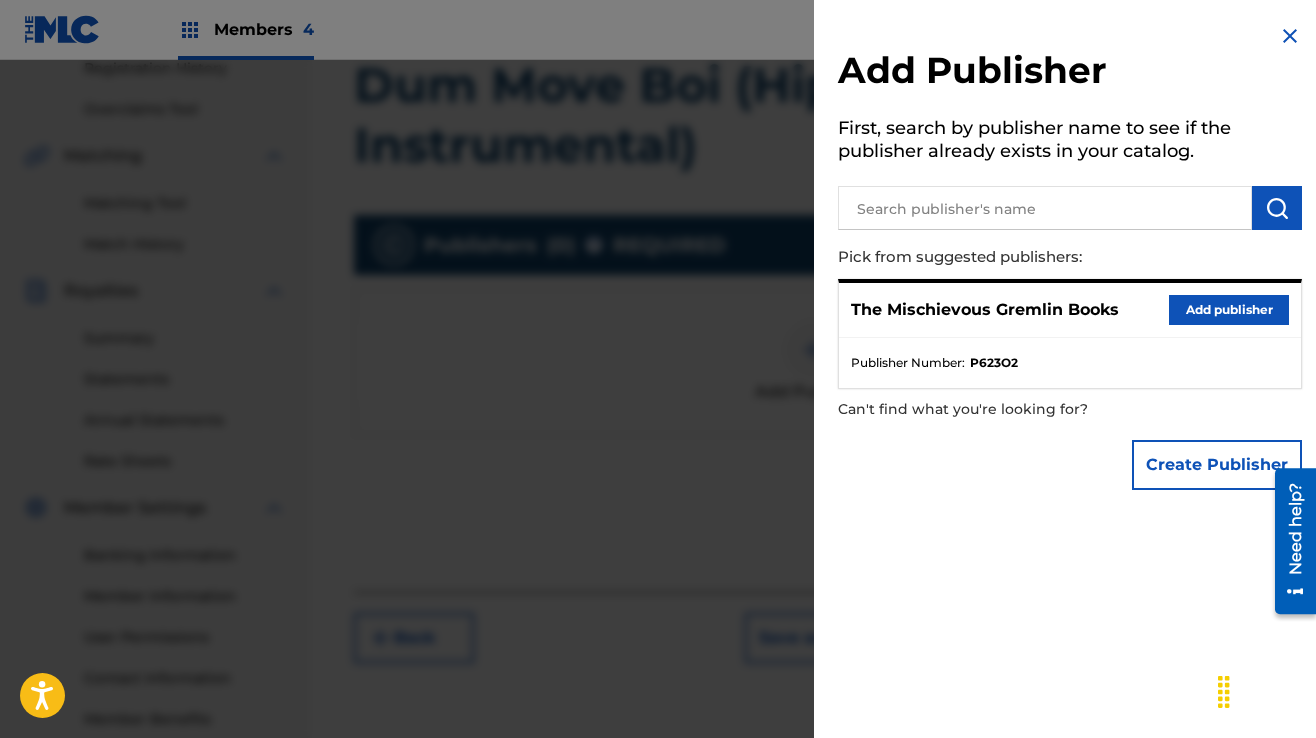 click on "Add publisher" at bounding box center [1229, 310] 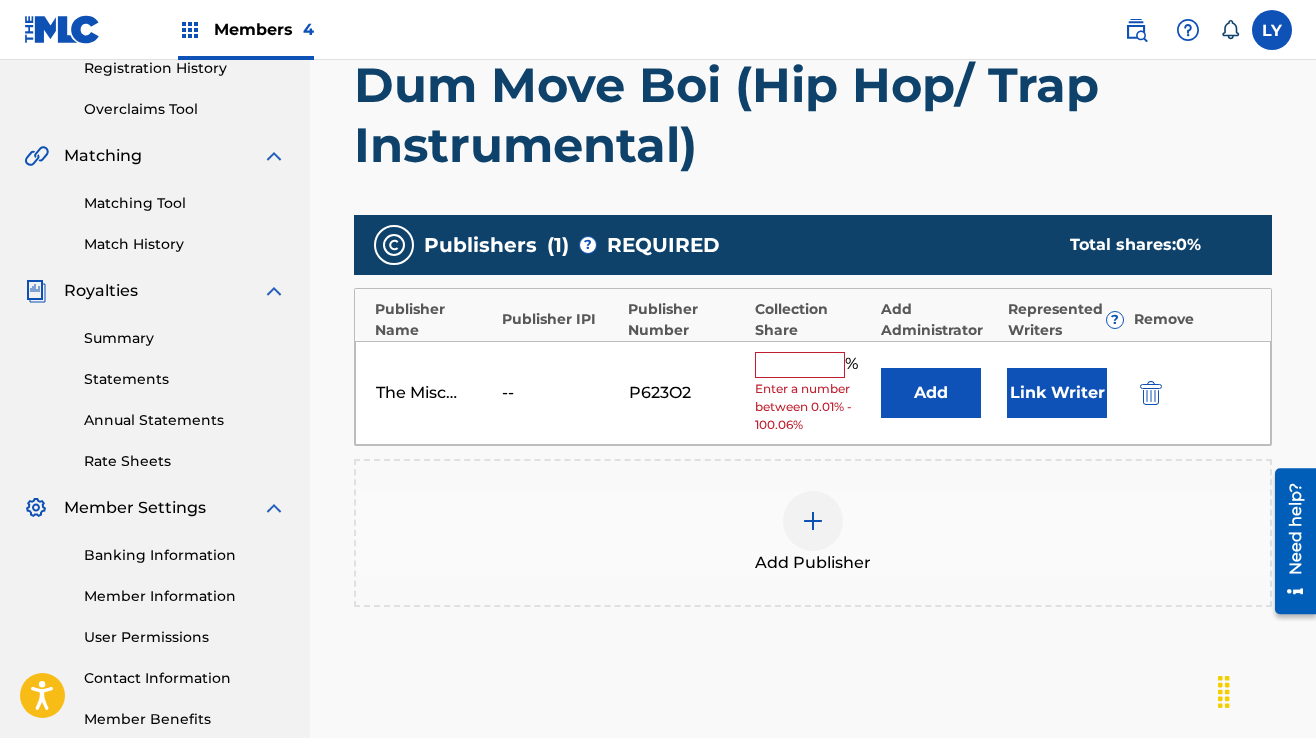 click at bounding box center [800, 365] 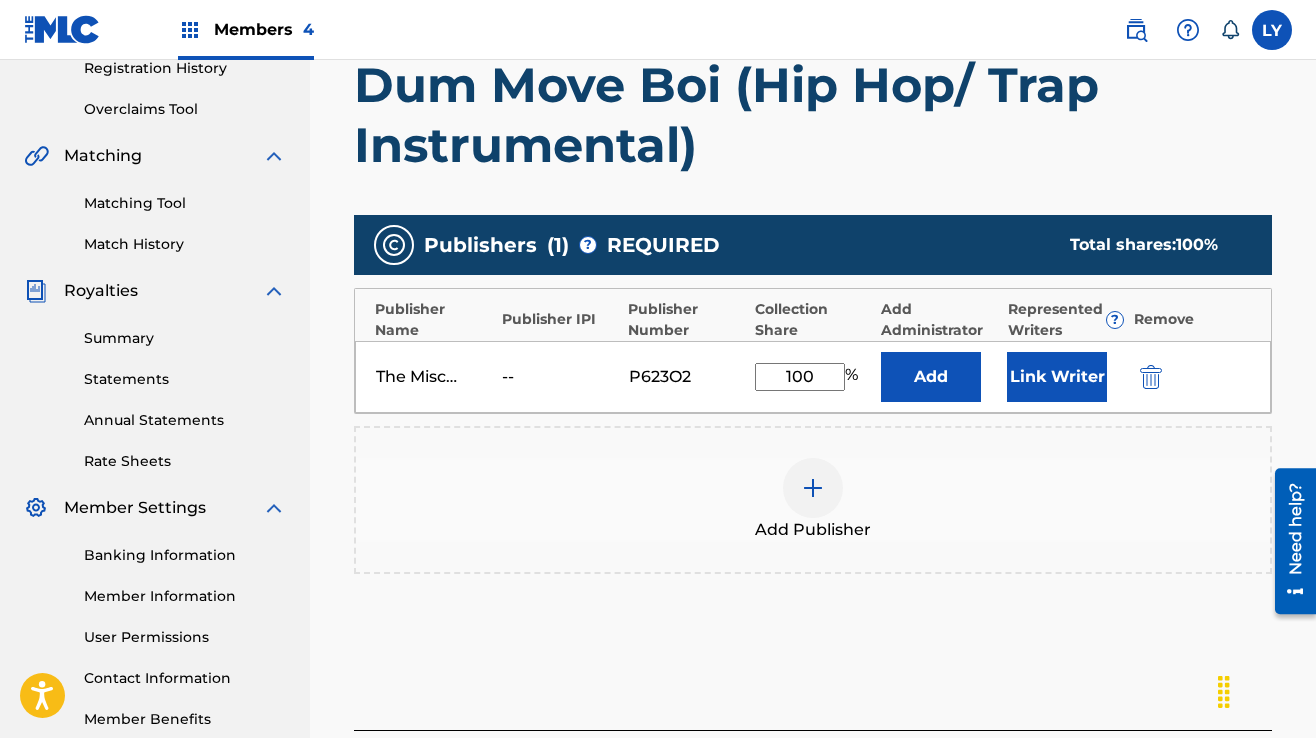 click on "Link Writer" at bounding box center (1057, 377) 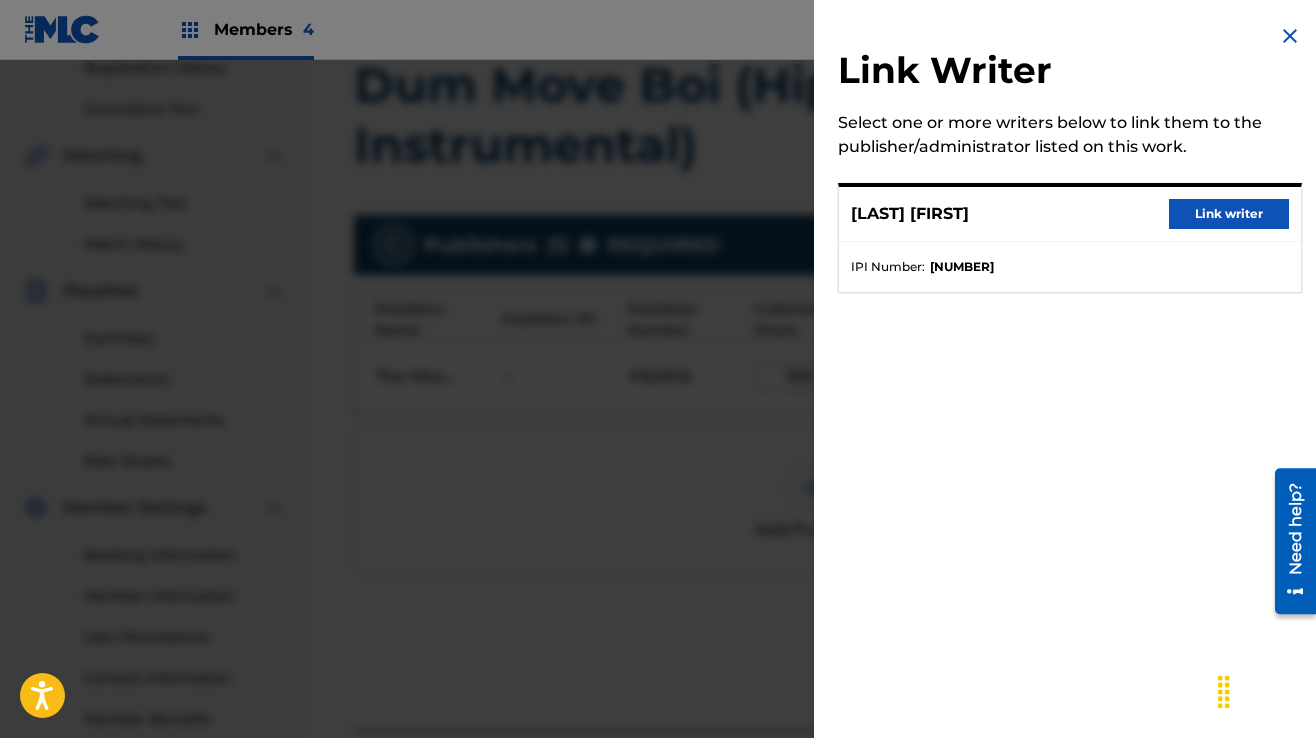 click on "Link writer" at bounding box center (1229, 214) 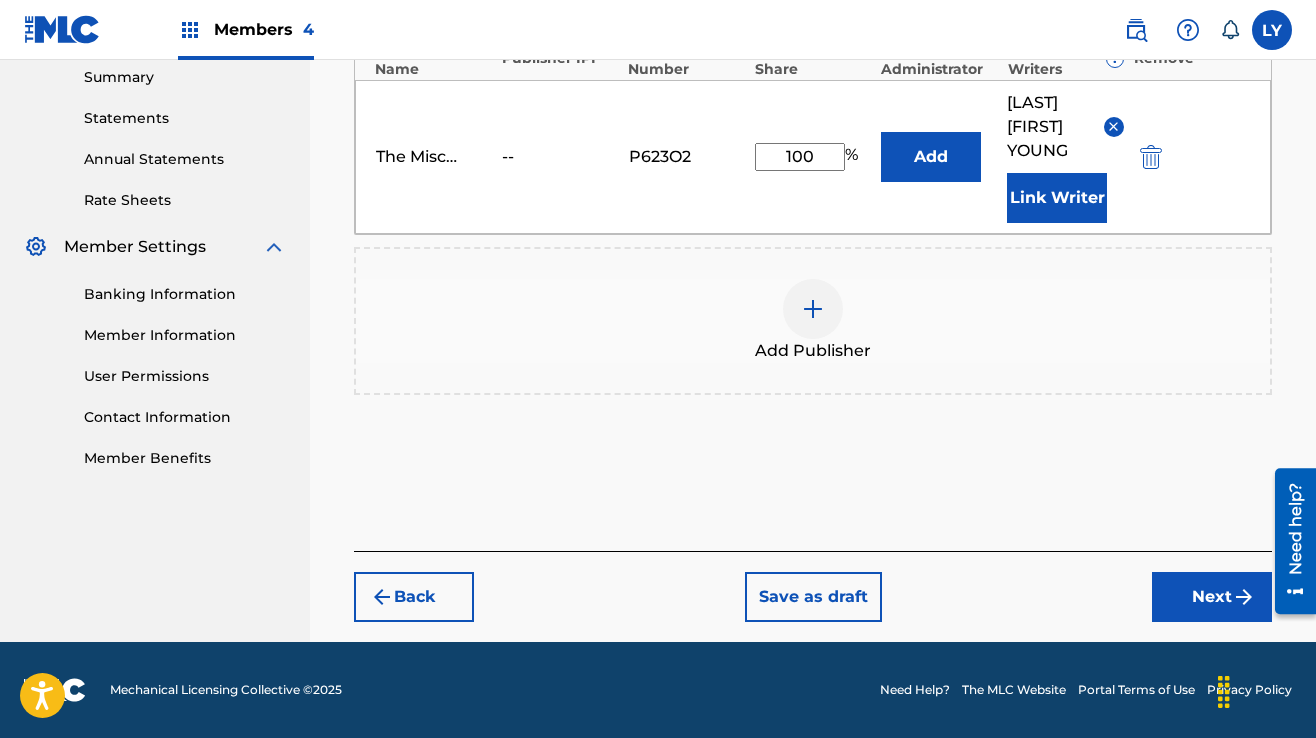 click on "Next" at bounding box center (1212, 597) 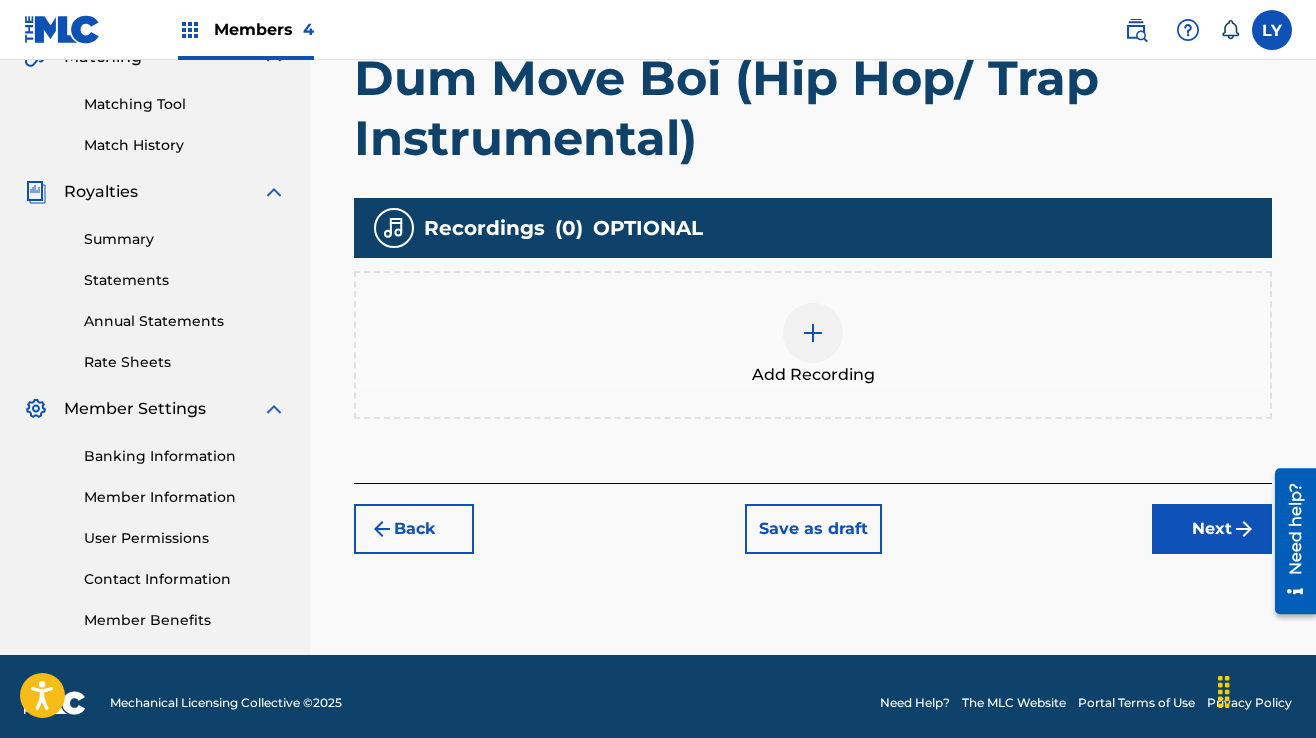 scroll, scrollTop: 490, scrollLeft: 0, axis: vertical 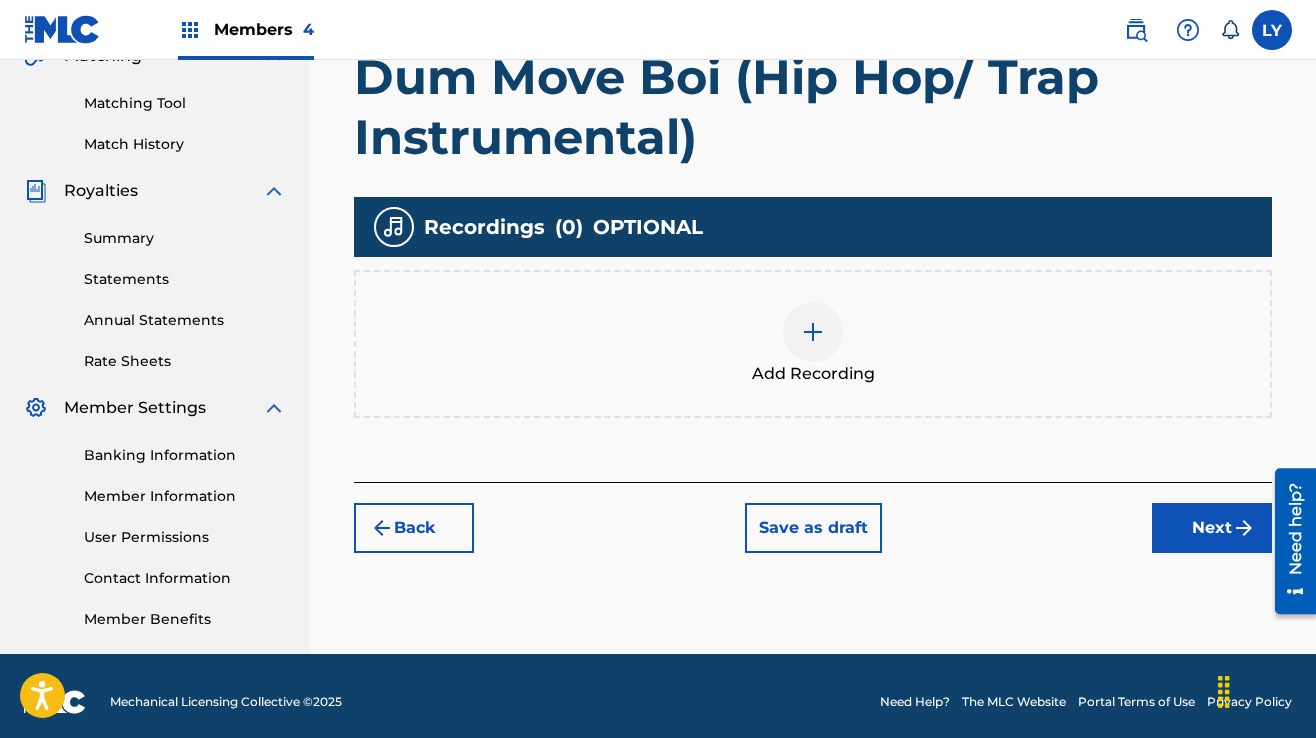 click at bounding box center (813, 332) 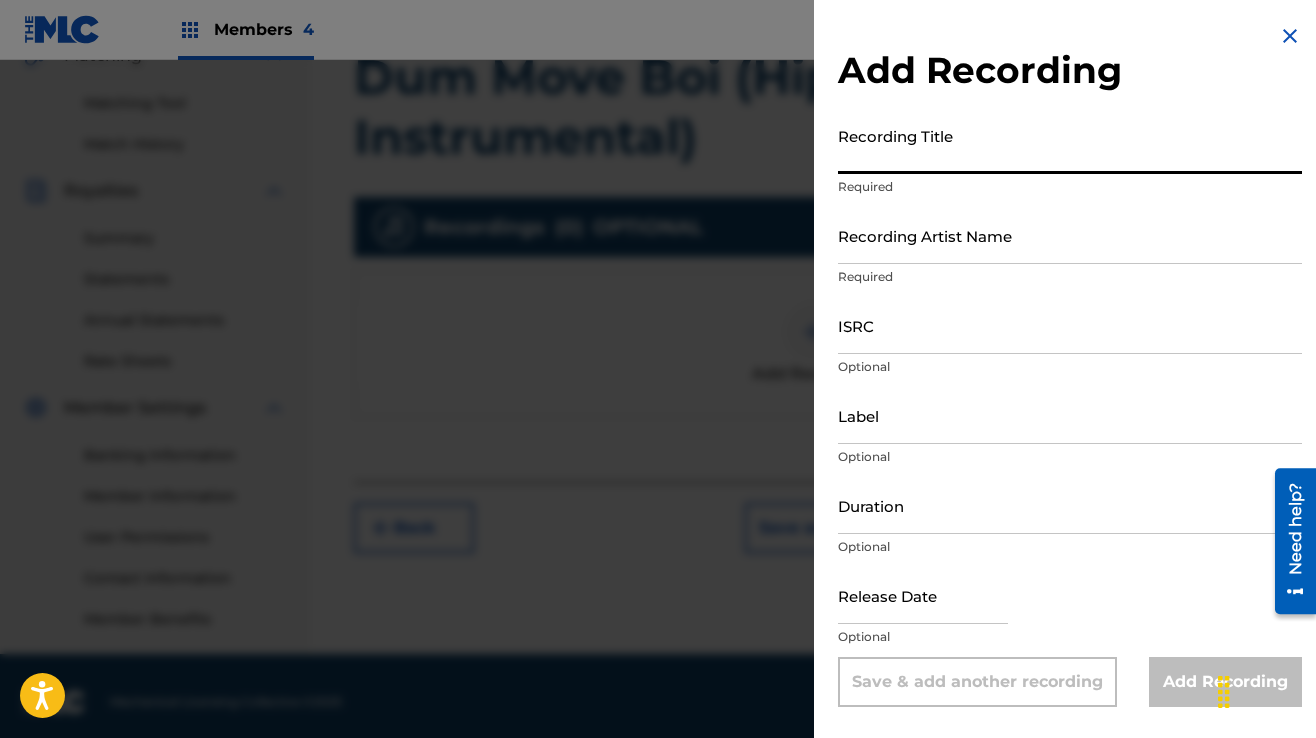 paste on "Dum Move Boi (Hip Hop/ Trap Instrumental)" 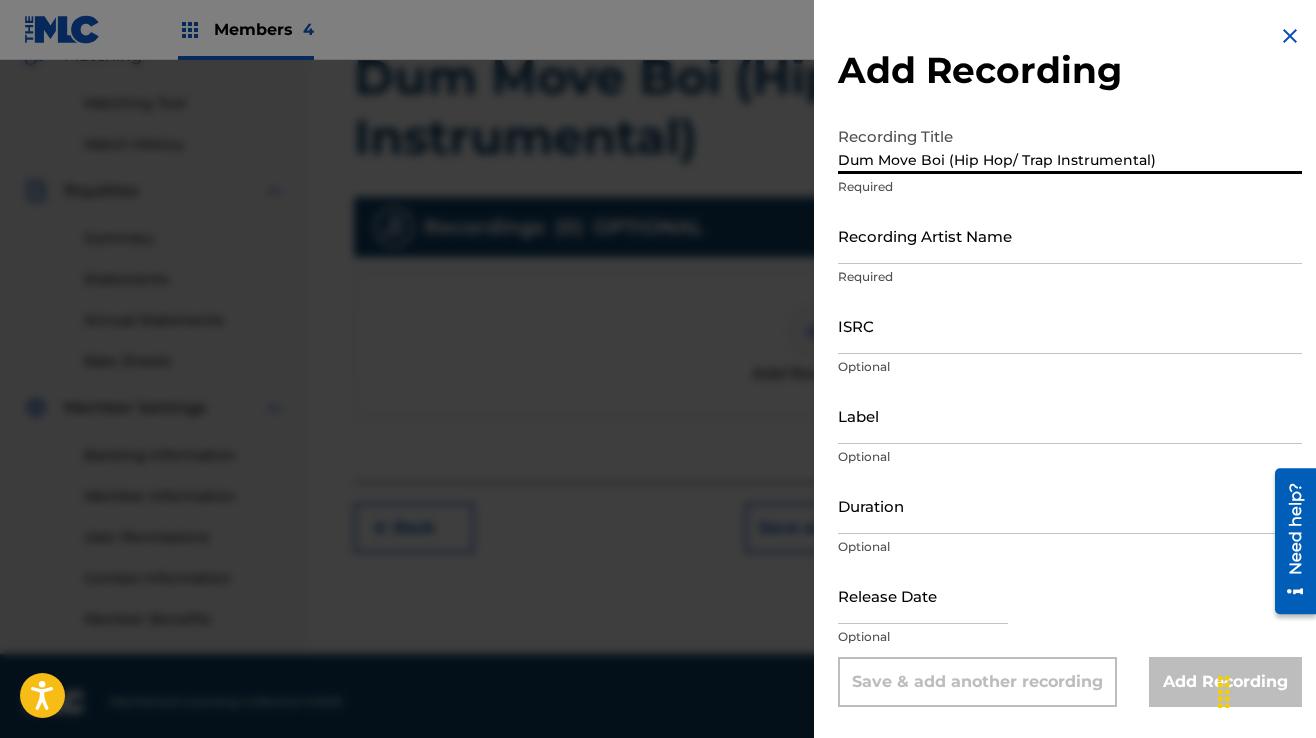 type on "Dum Move Boi (Hip Hop/ Trap Instrumental)" 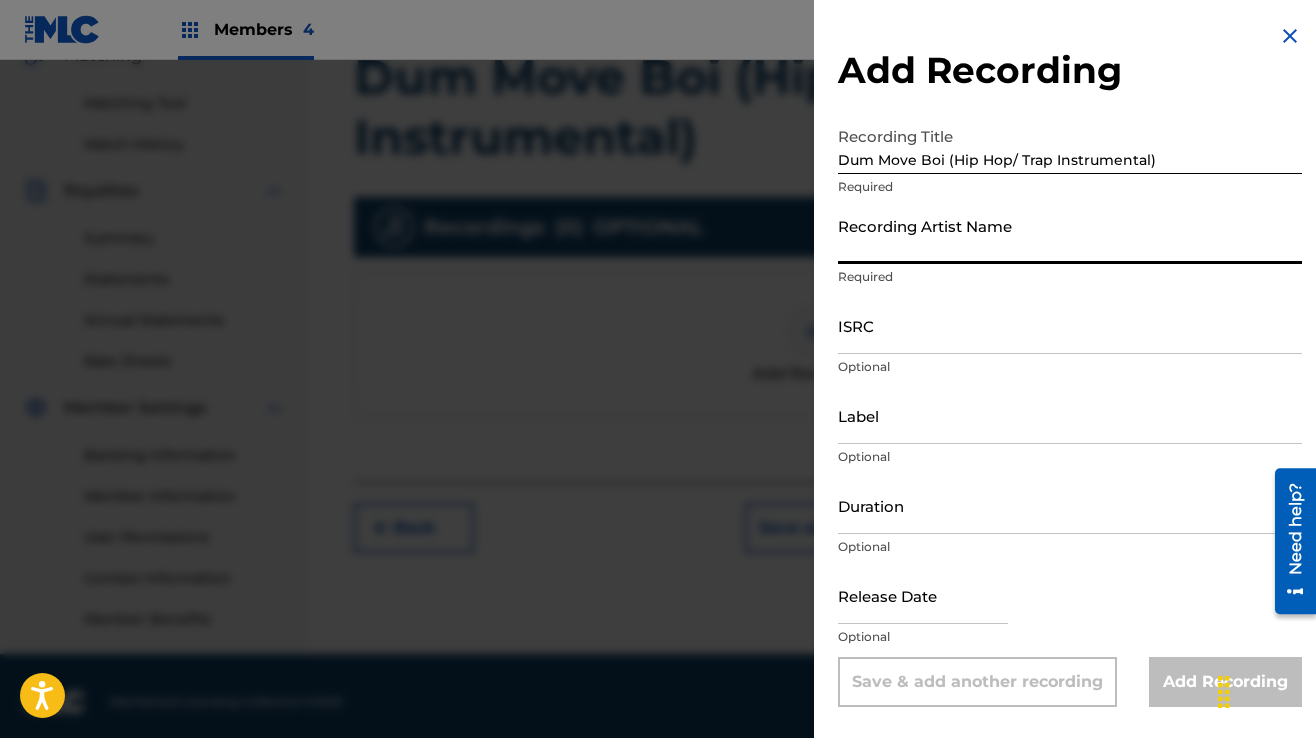 type on "Demolish Beatz" 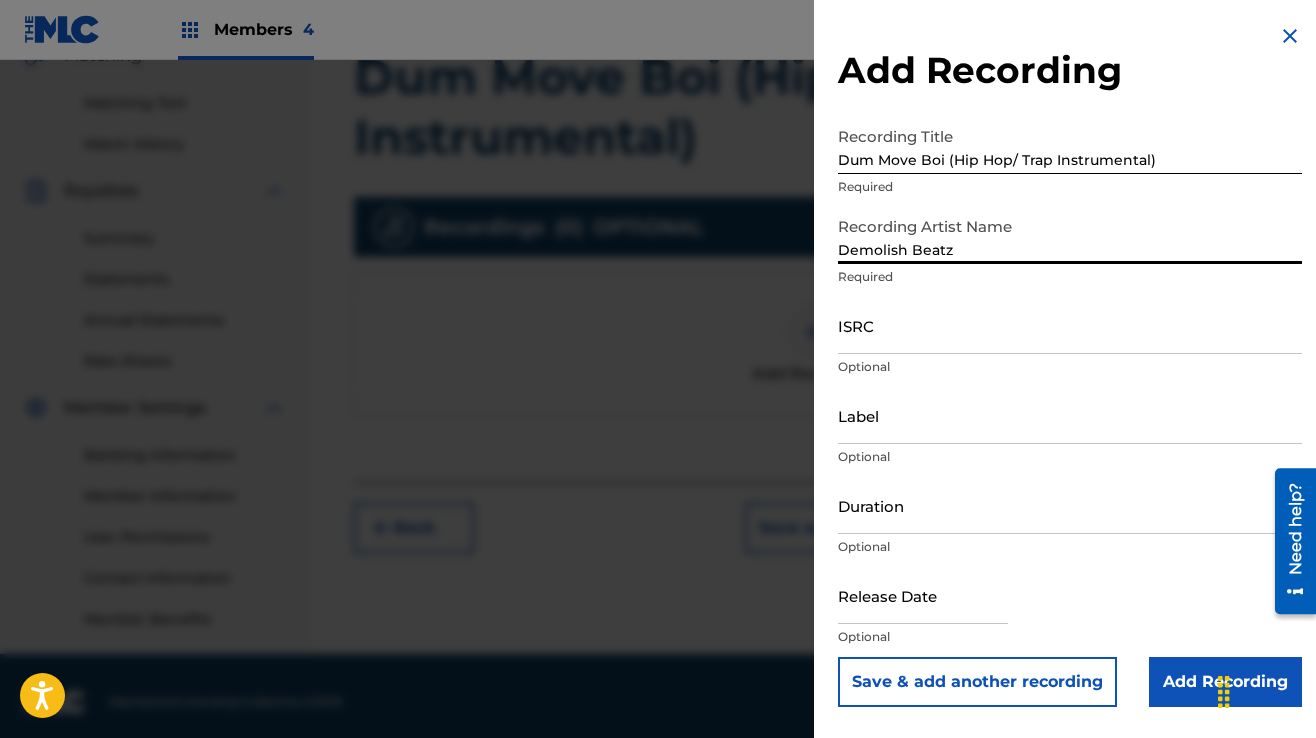 click on "ISRC" at bounding box center [1070, 325] 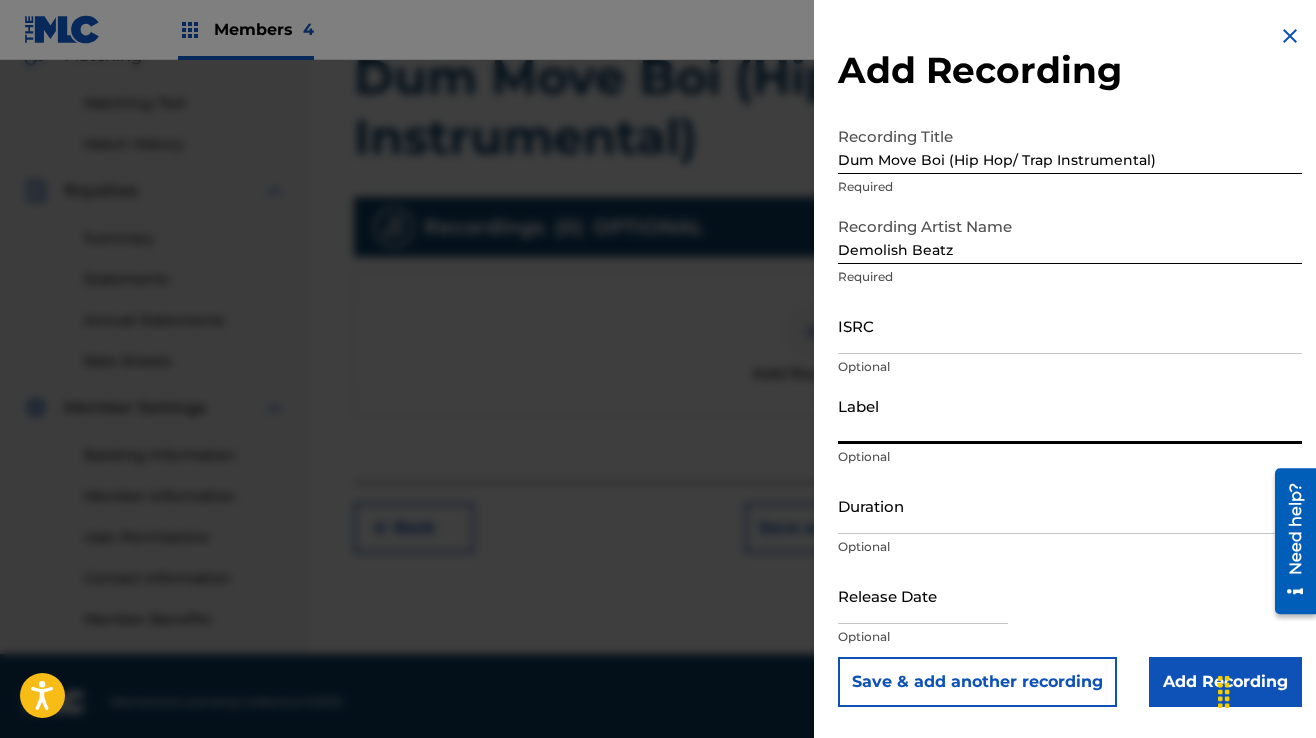 drag, startPoint x: 916, startPoint y: 342, endPoint x: 924, endPoint y: 366, distance: 25.298222 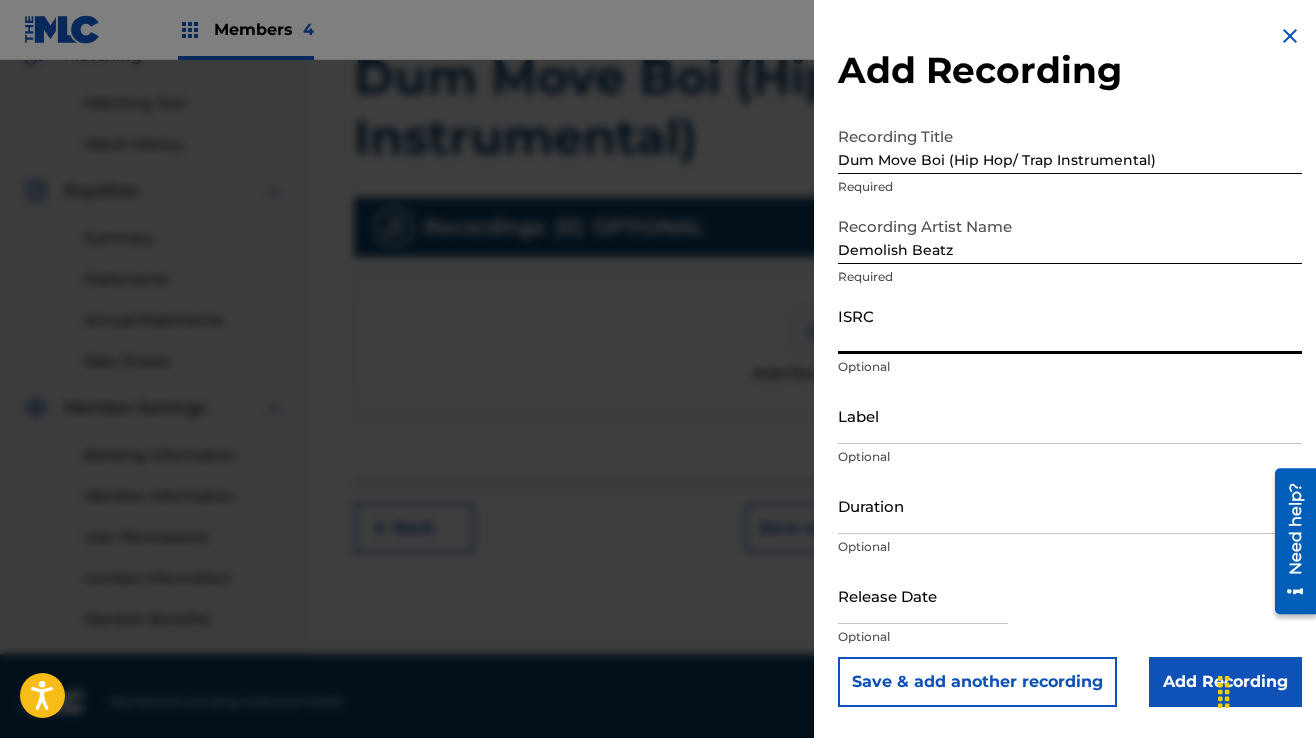 paste on "QZTAY2593040" 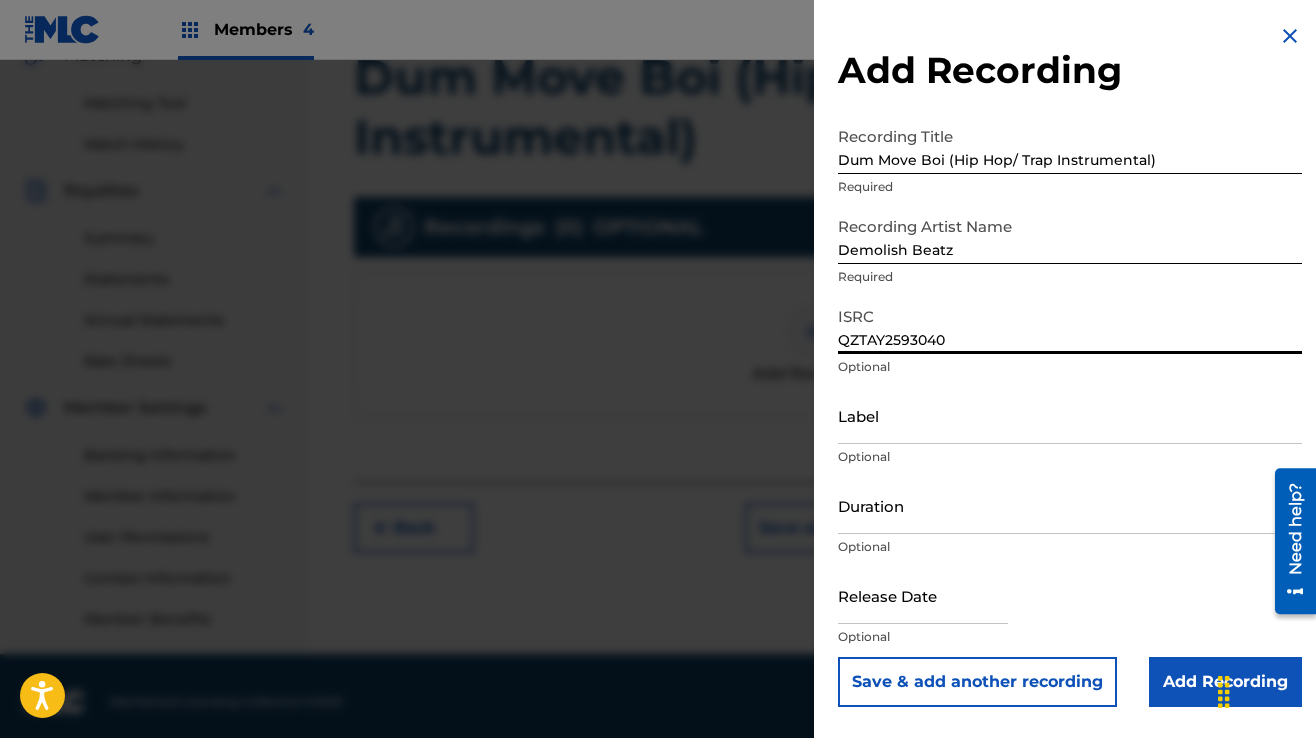 type on "QZTAY2593040" 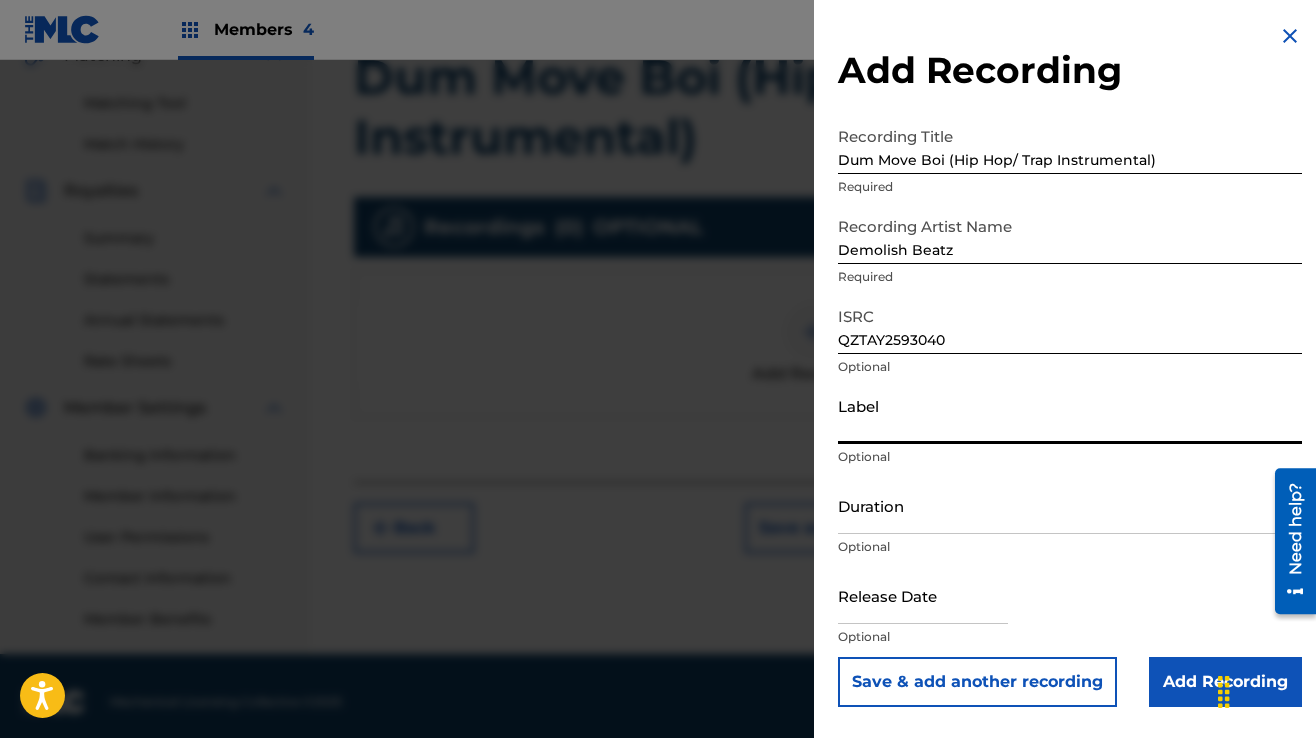type on "The Mischievous Gremlin Books" 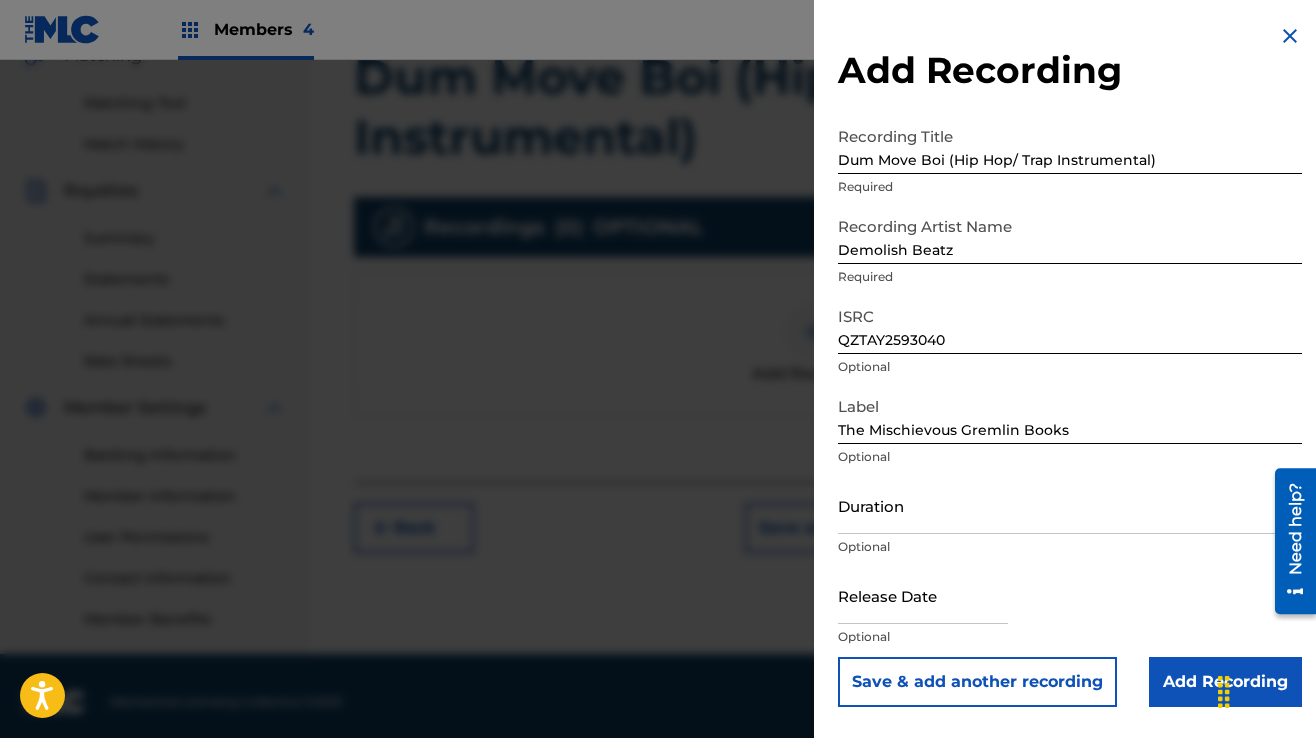 click on "Add Recording" at bounding box center (1225, 682) 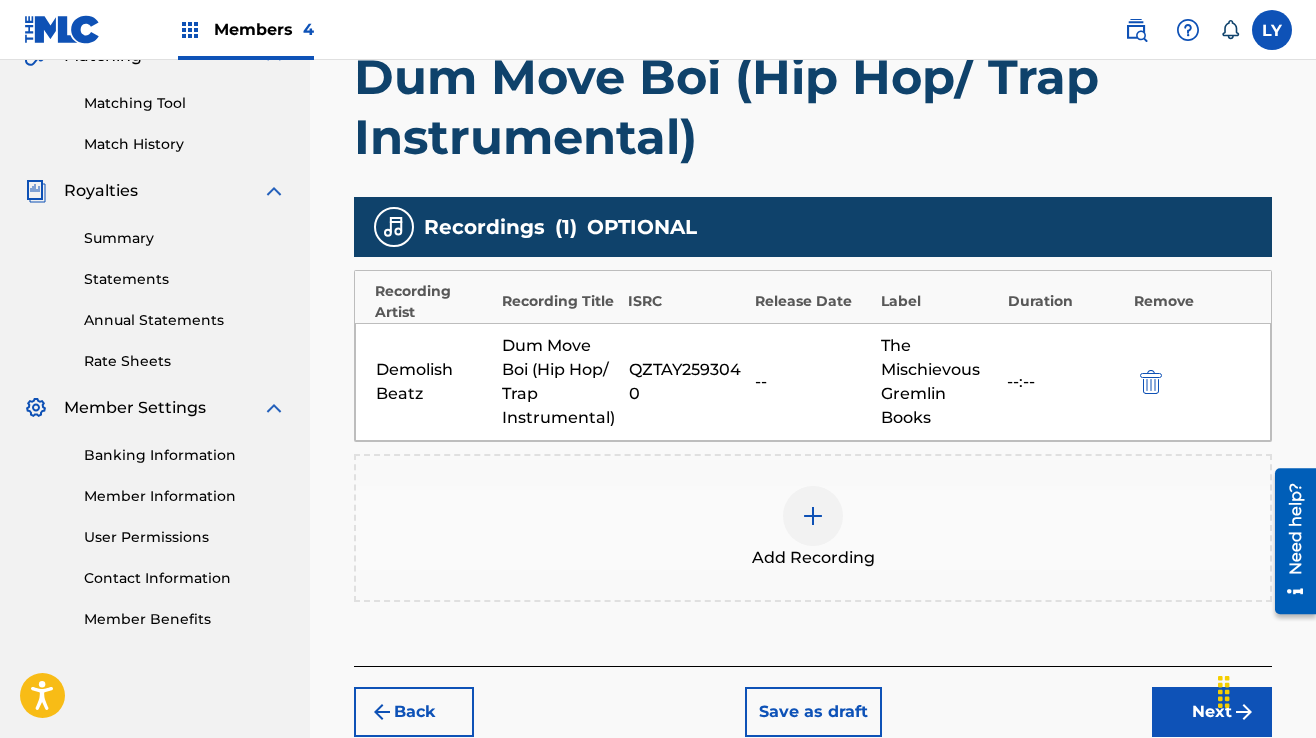 click on "Next" at bounding box center [1212, 712] 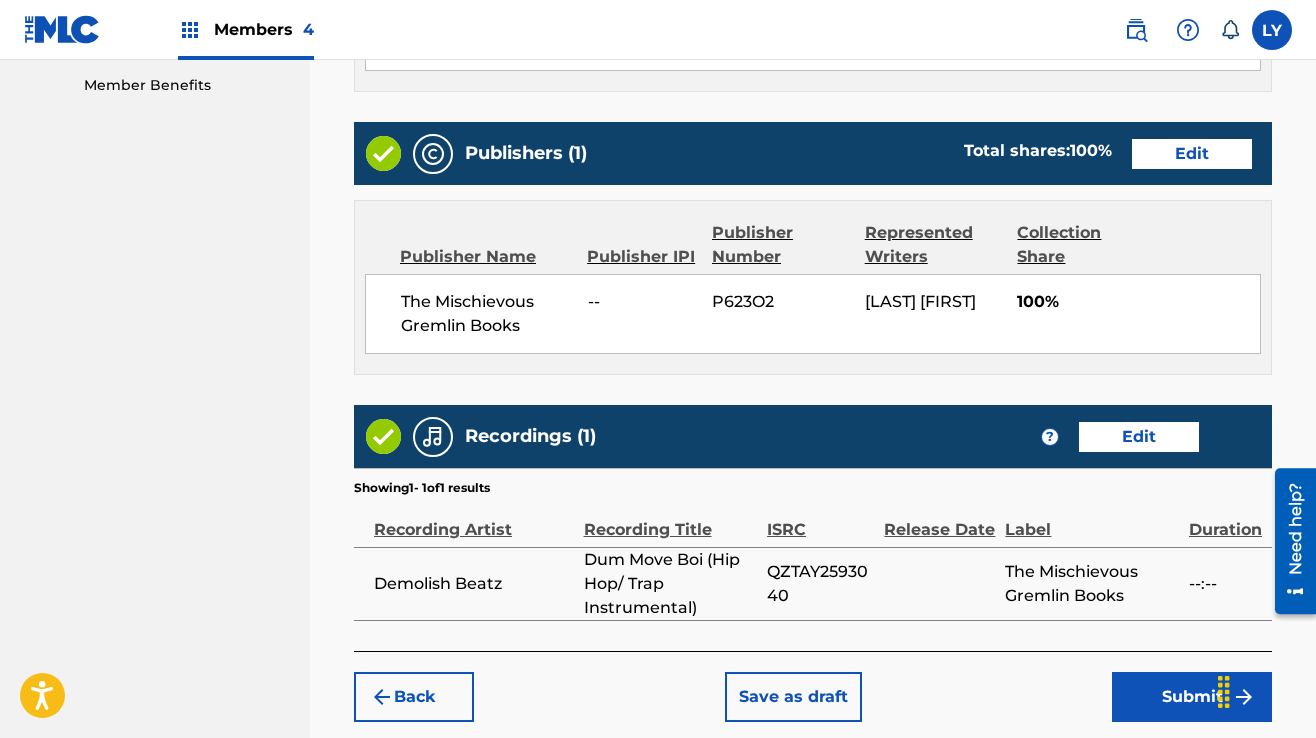 scroll, scrollTop: 1124, scrollLeft: 0, axis: vertical 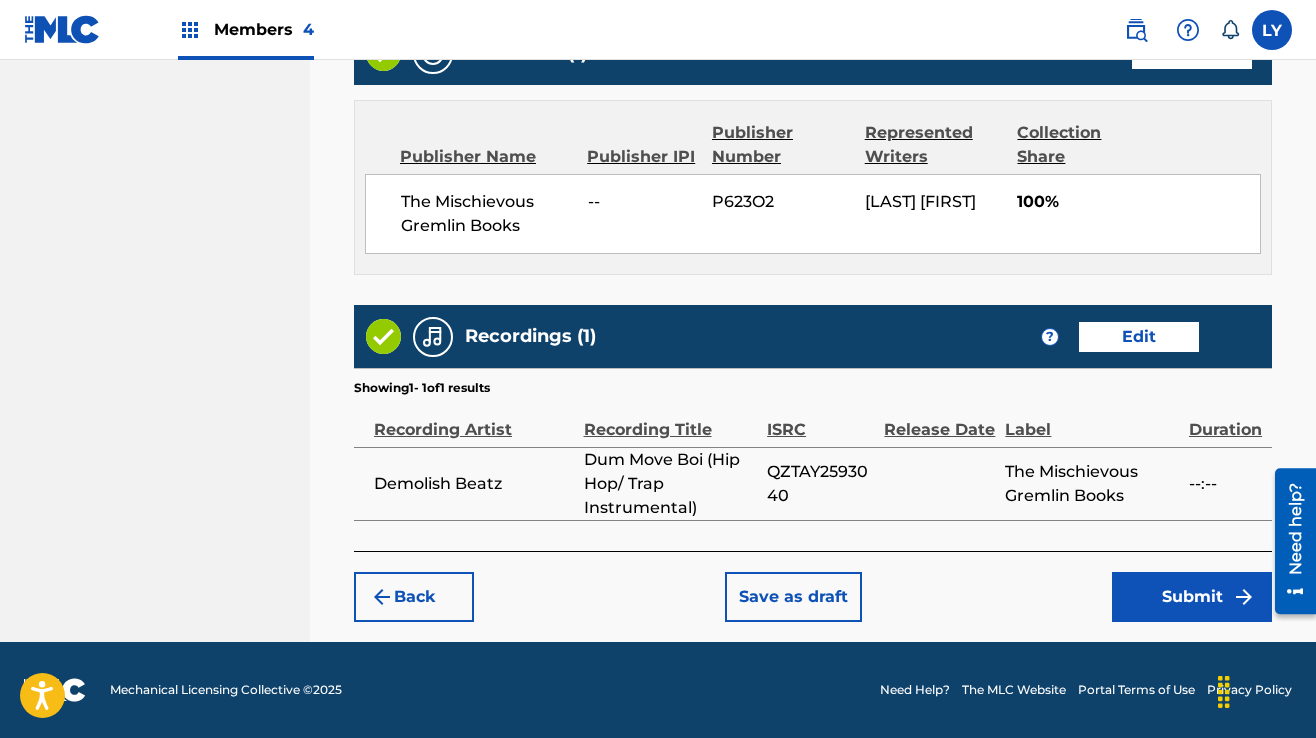 click on "Submit" at bounding box center (1192, 597) 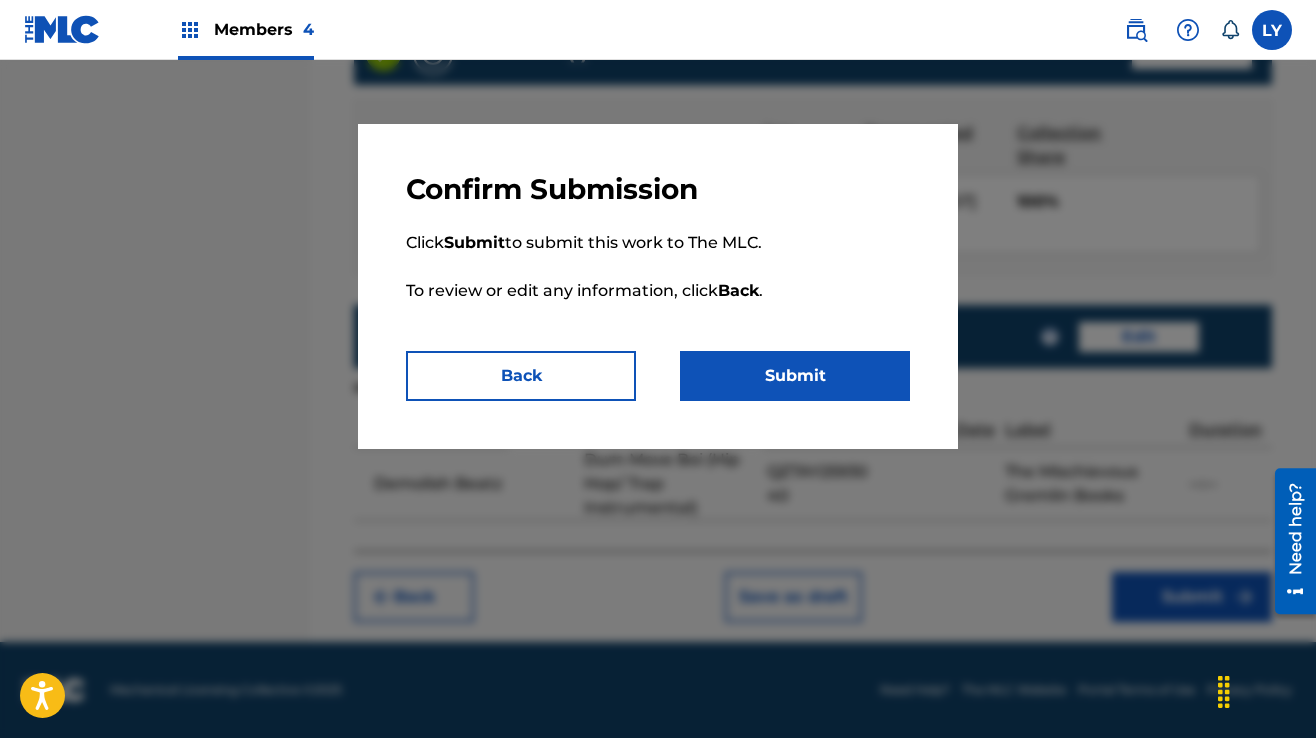 click on "Submit" at bounding box center [795, 376] 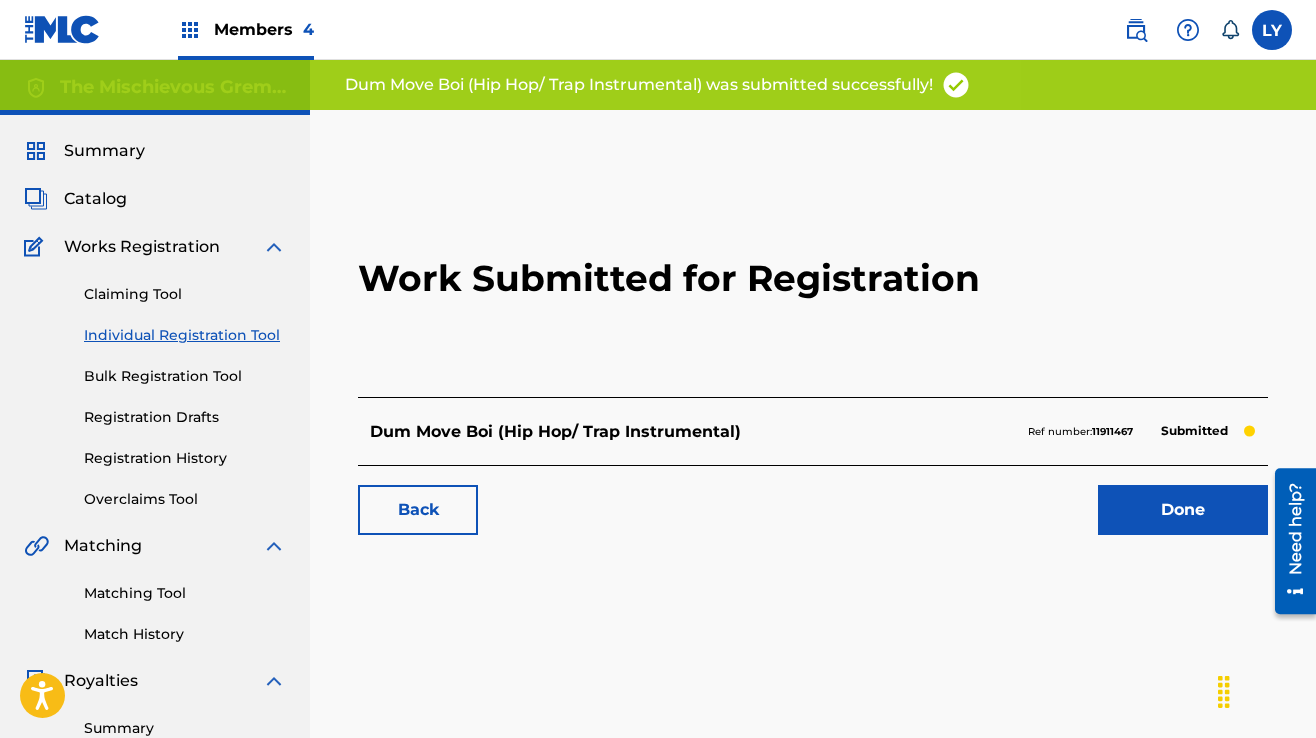 click on "Done" at bounding box center [1183, 510] 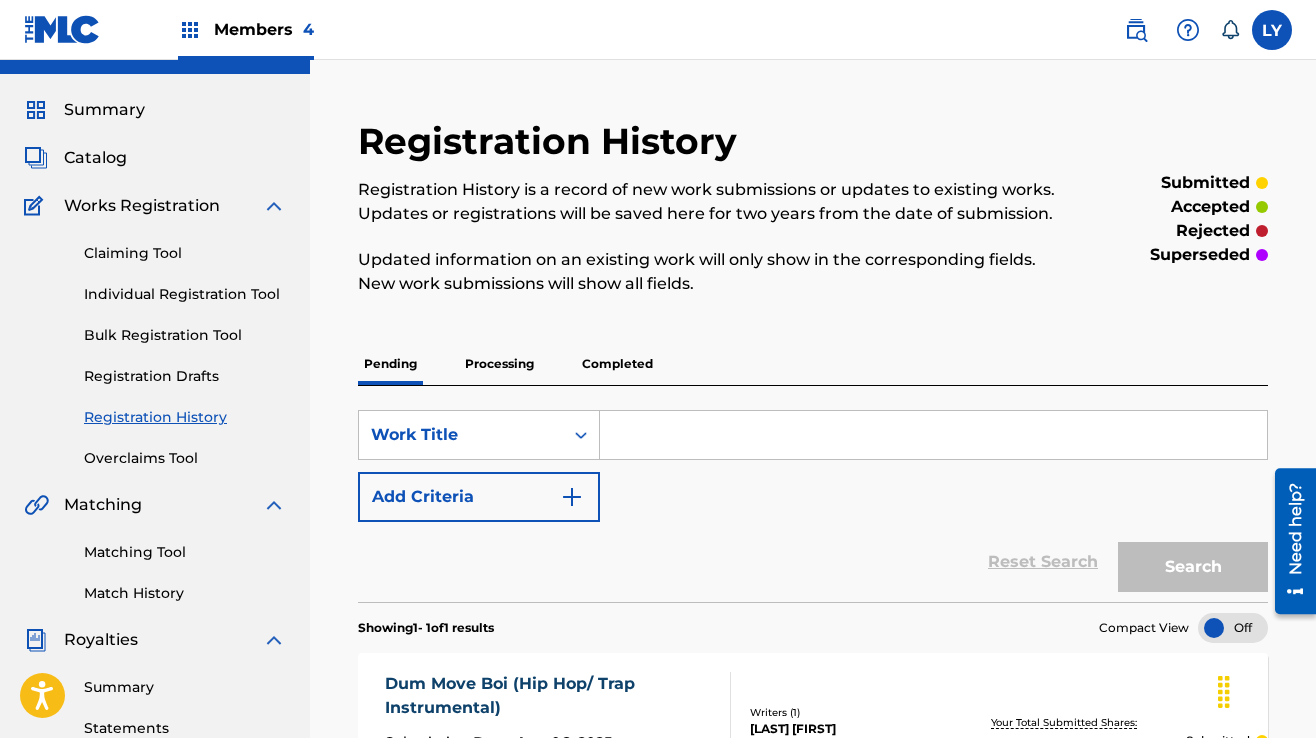 scroll, scrollTop: 0, scrollLeft: 0, axis: both 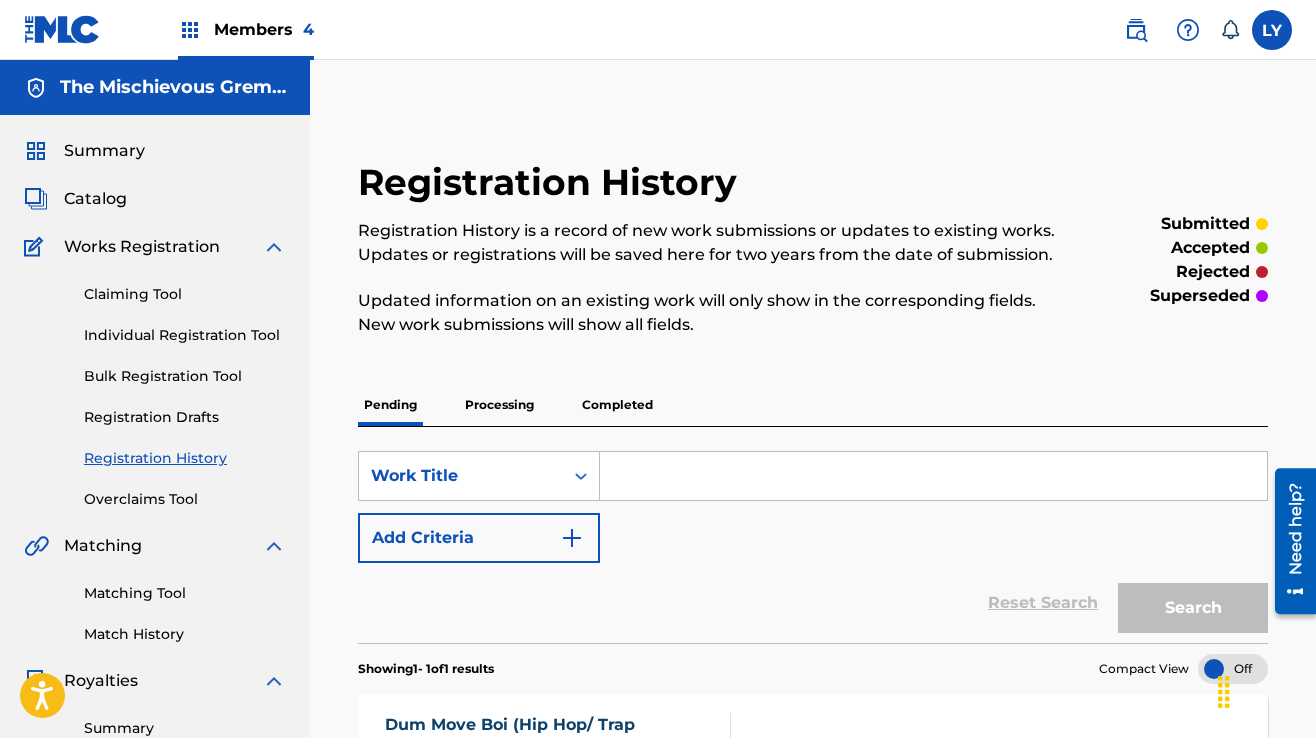 click on "Individual Registration Tool" at bounding box center (185, 335) 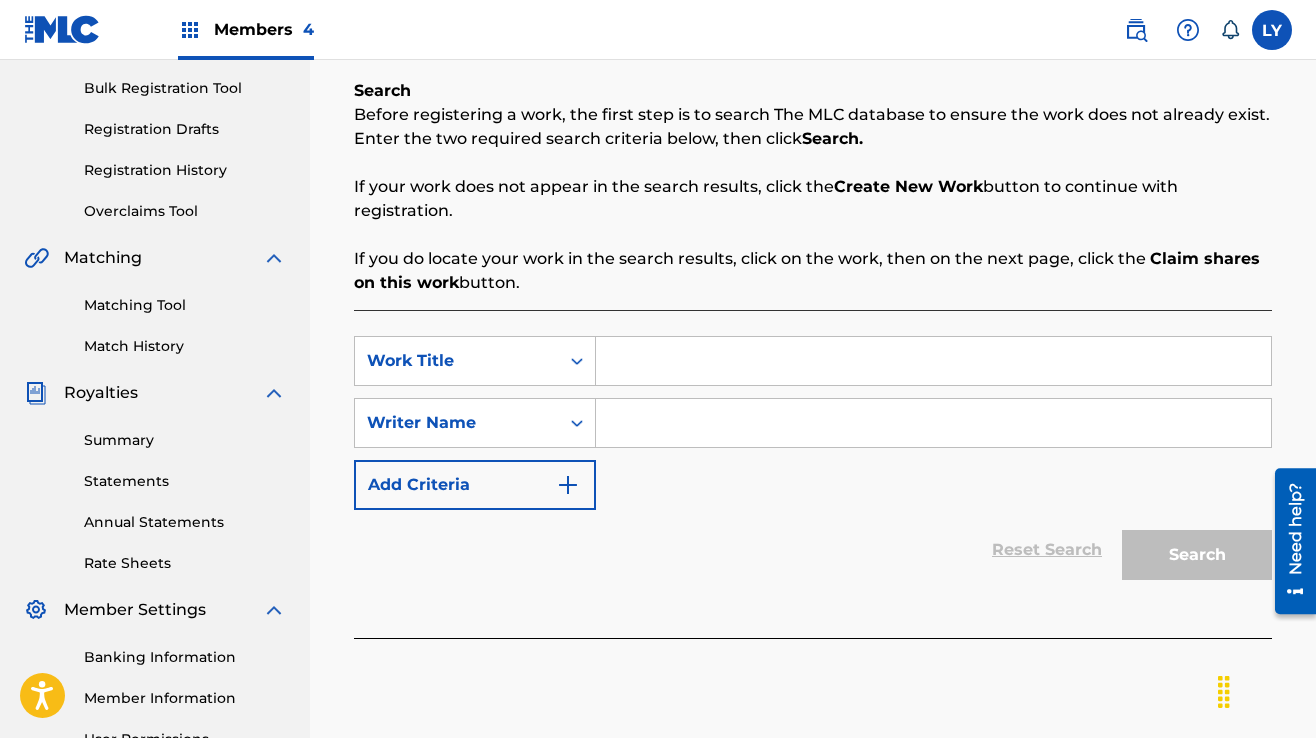 scroll, scrollTop: 200, scrollLeft: 0, axis: vertical 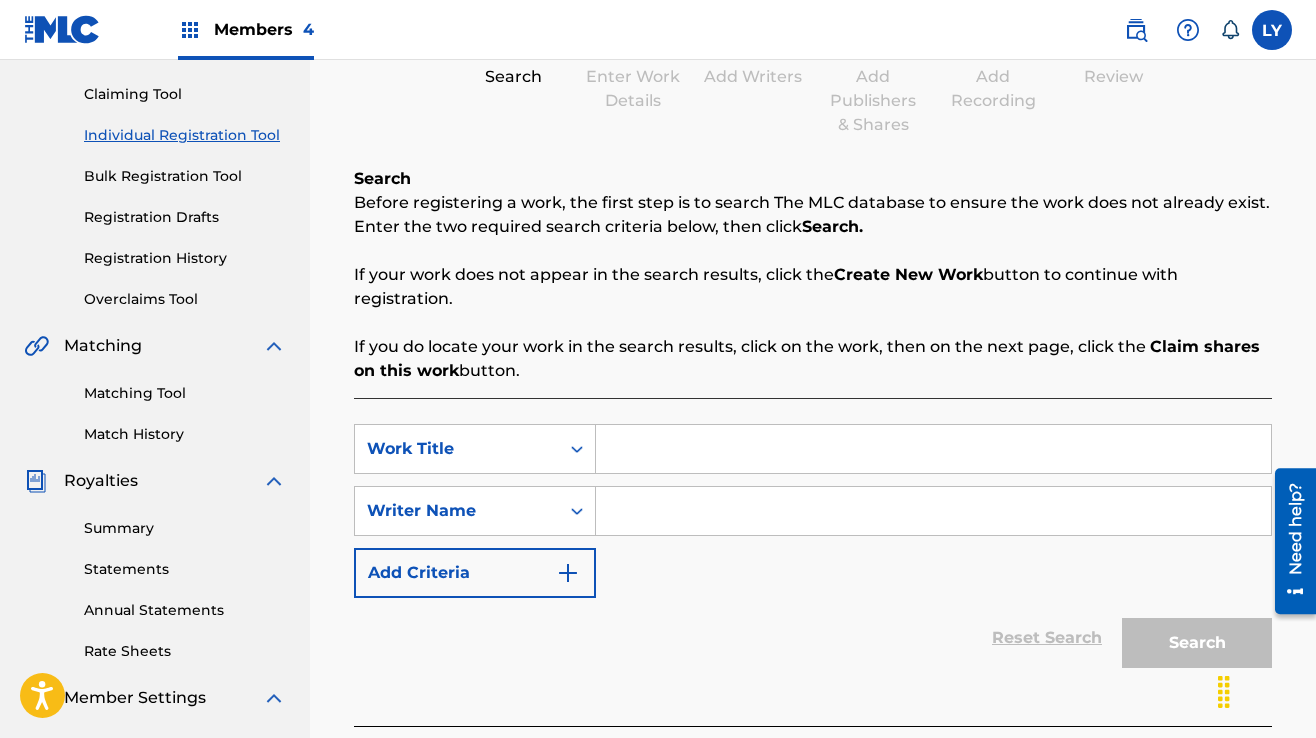 click at bounding box center (933, 449) 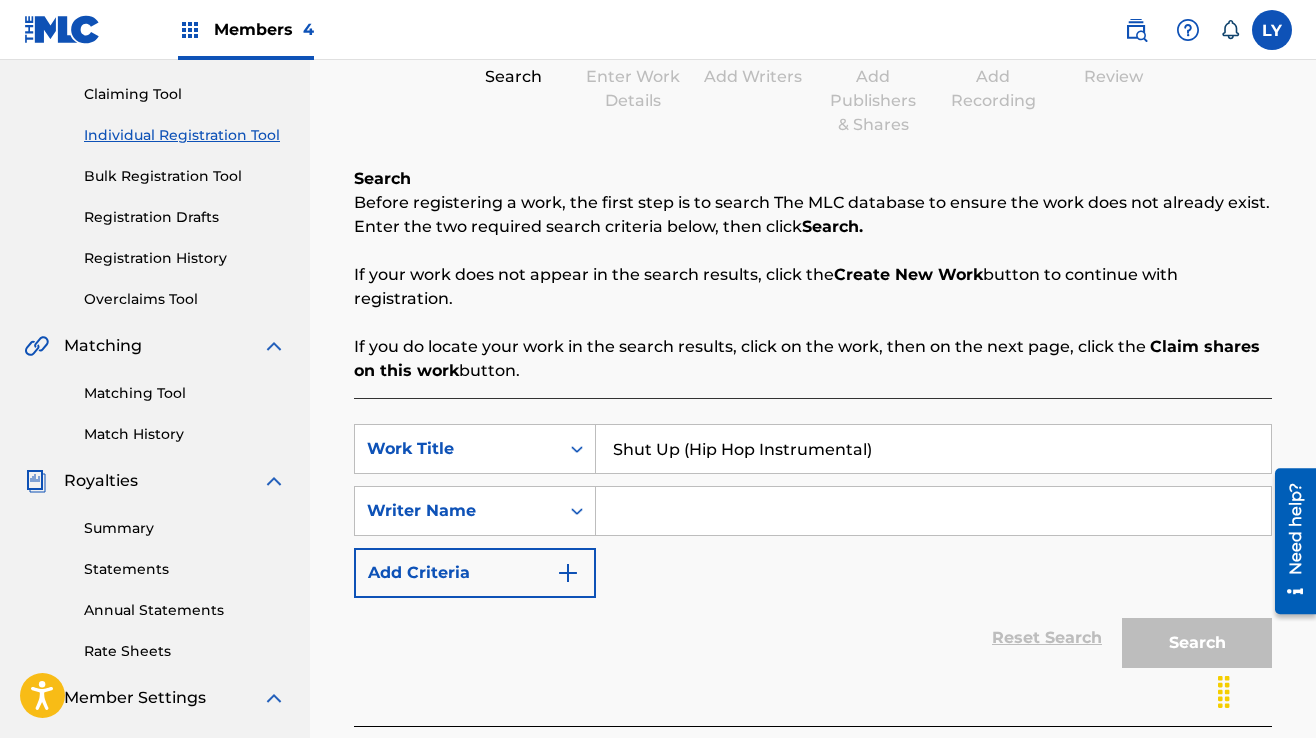 type on "Shut Up (Hip Hop Instrumental)" 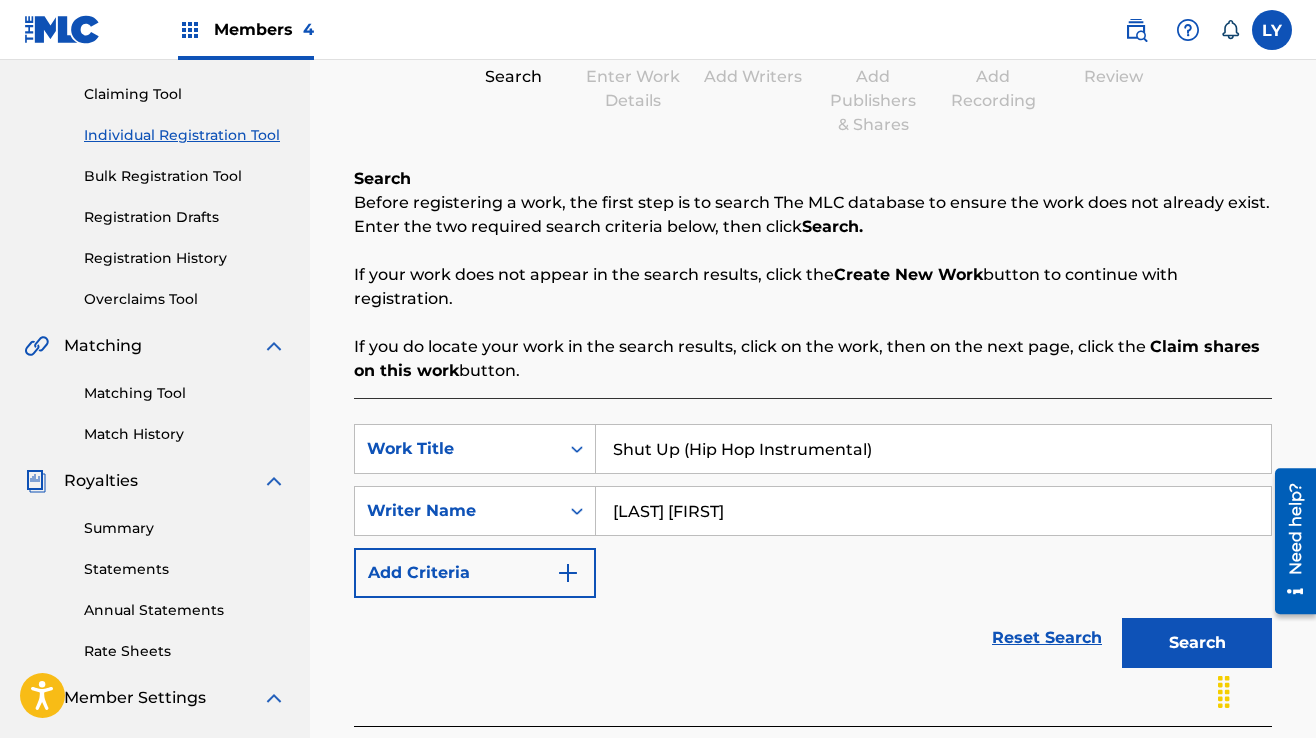 click on "Search" at bounding box center [1197, 643] 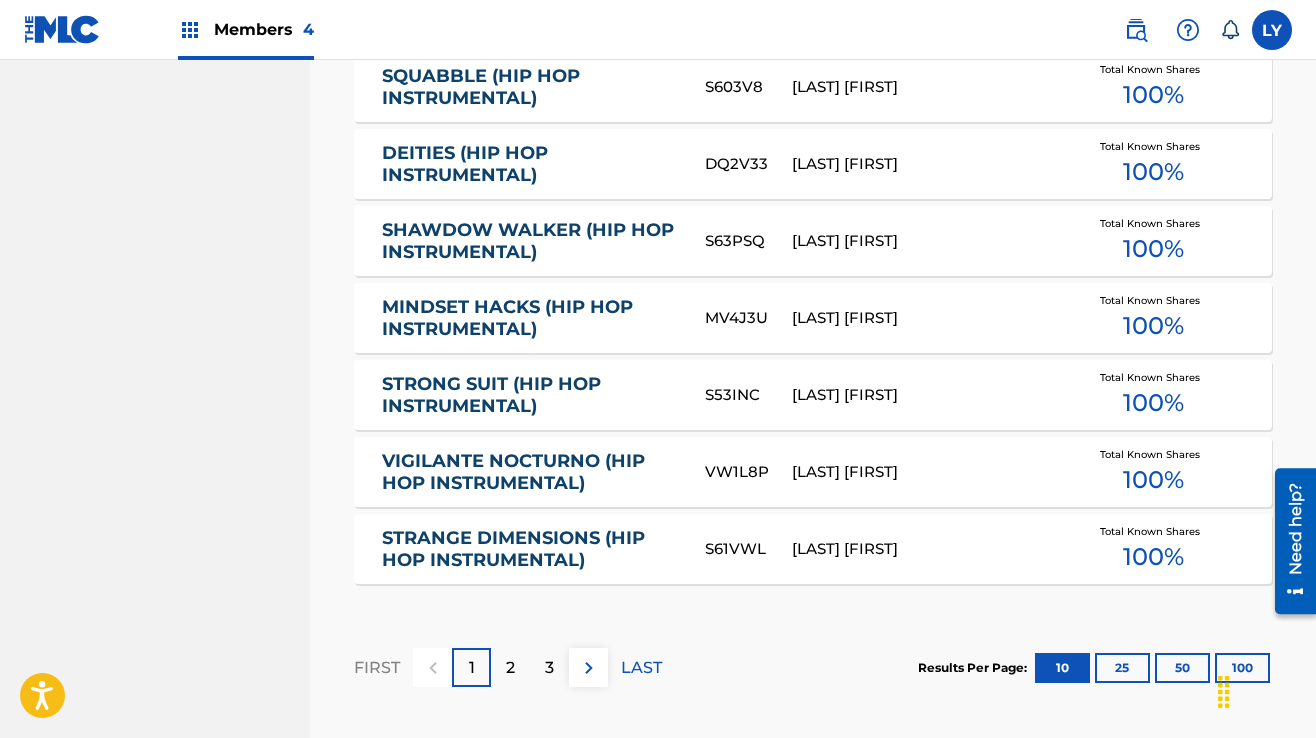 scroll, scrollTop: 1409, scrollLeft: 0, axis: vertical 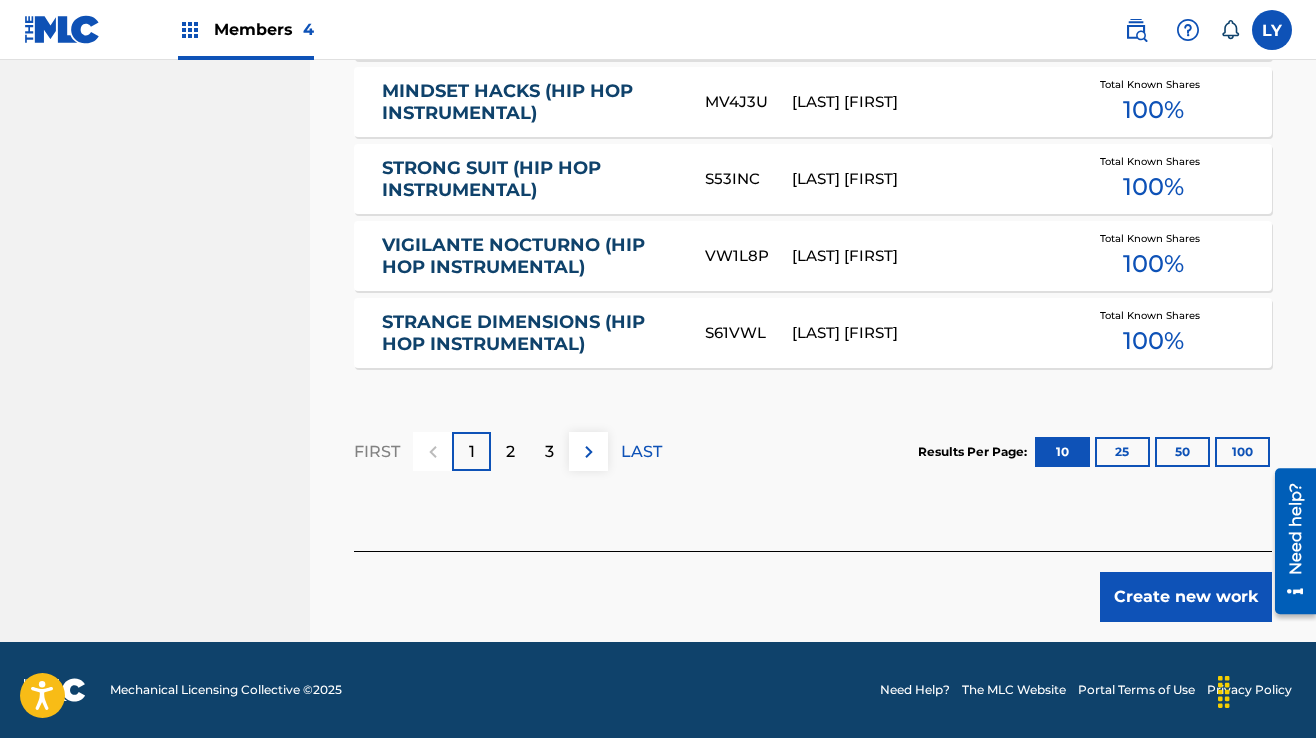 click on "Create new work" at bounding box center (1186, 597) 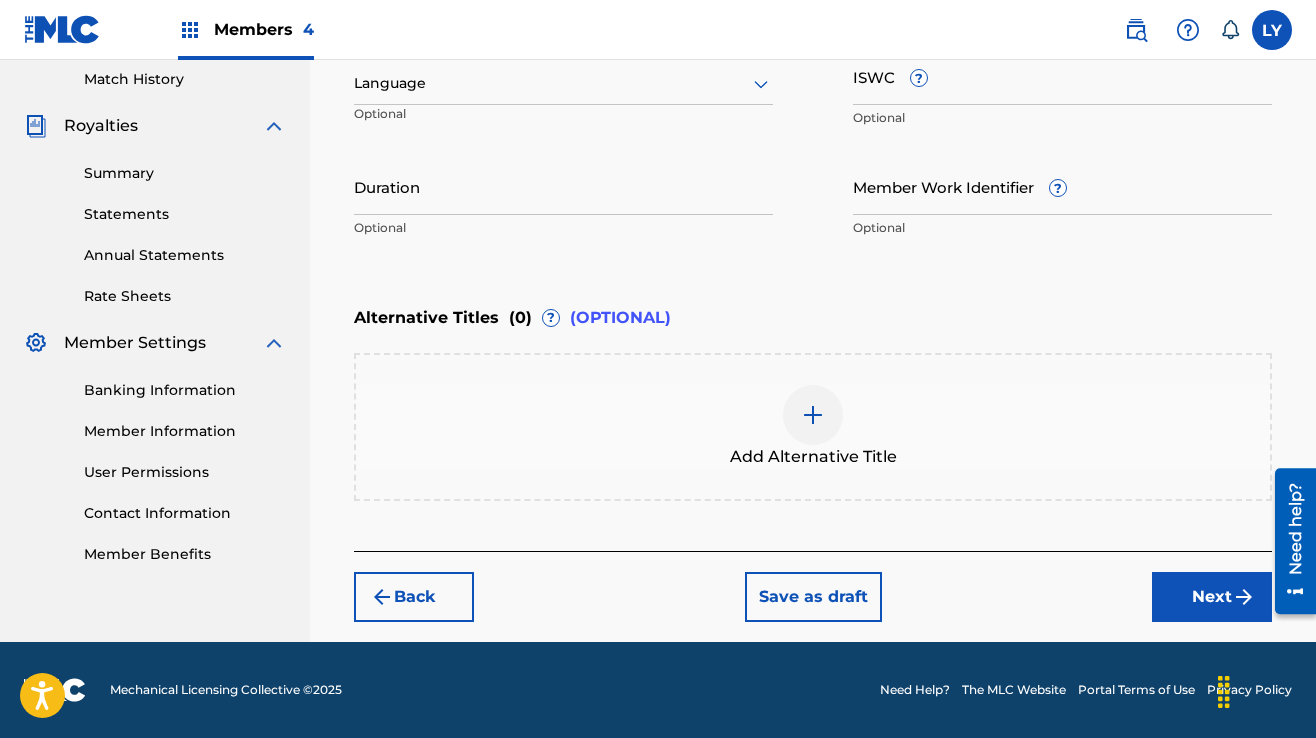 click on "Next" at bounding box center [1212, 597] 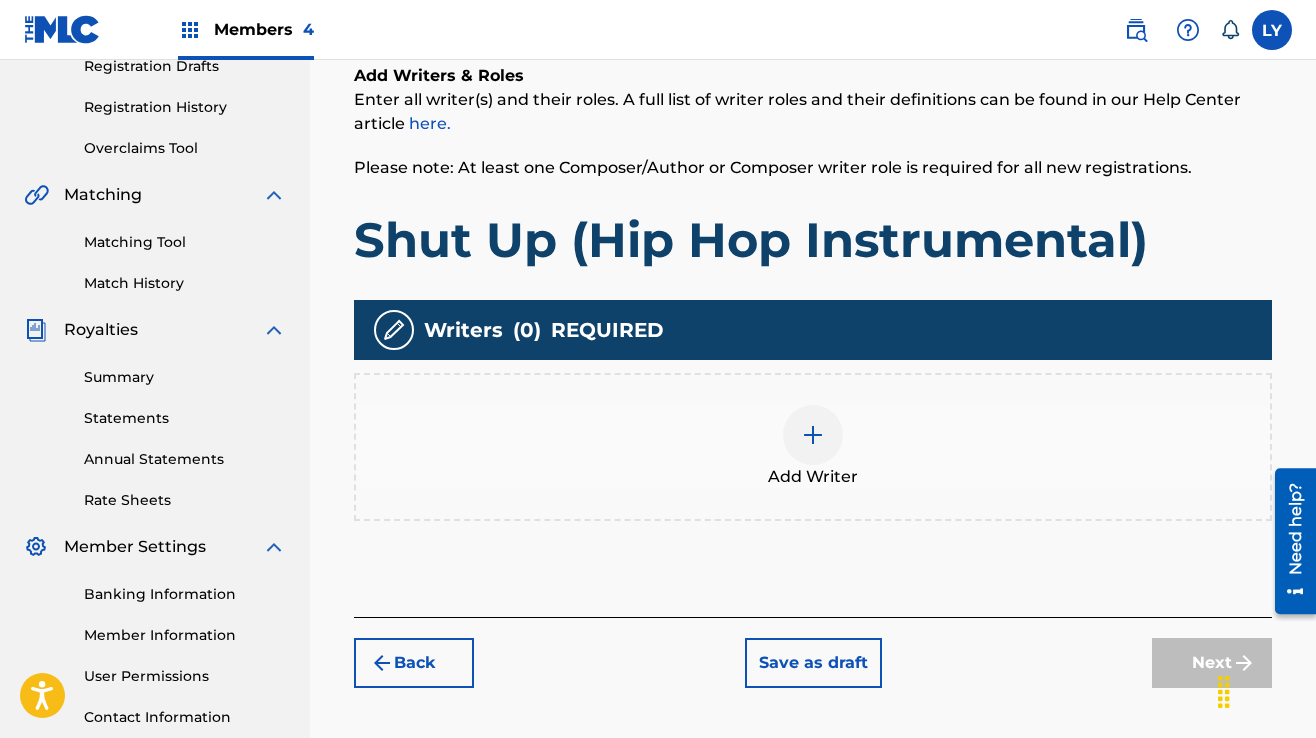 scroll, scrollTop: 390, scrollLeft: 0, axis: vertical 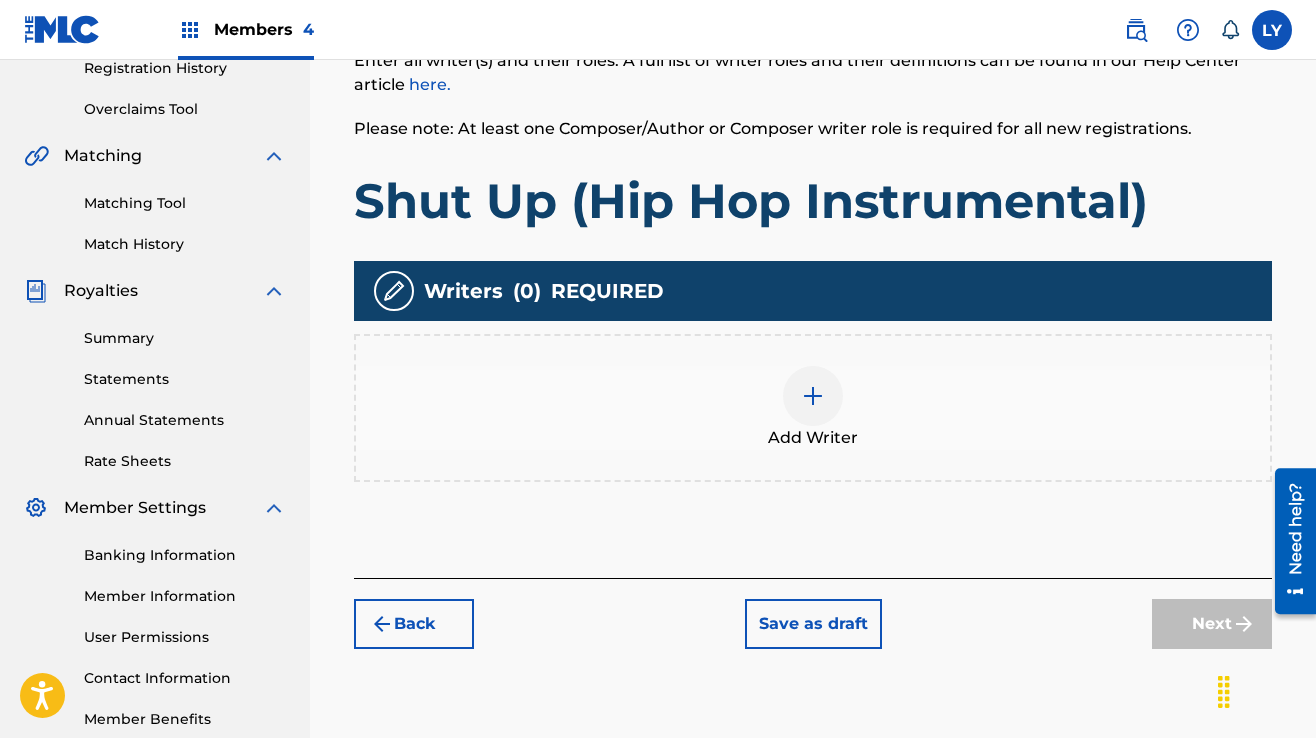 click at bounding box center [813, 396] 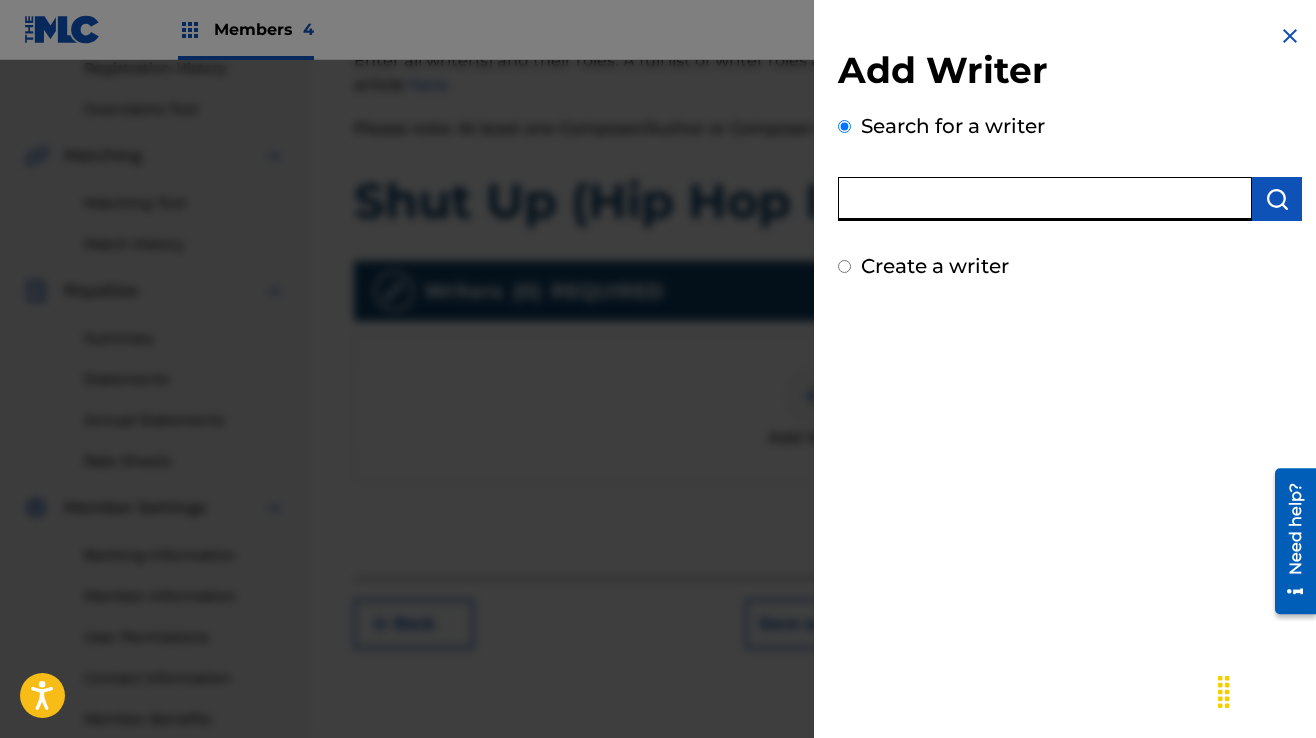 click at bounding box center [1045, 199] 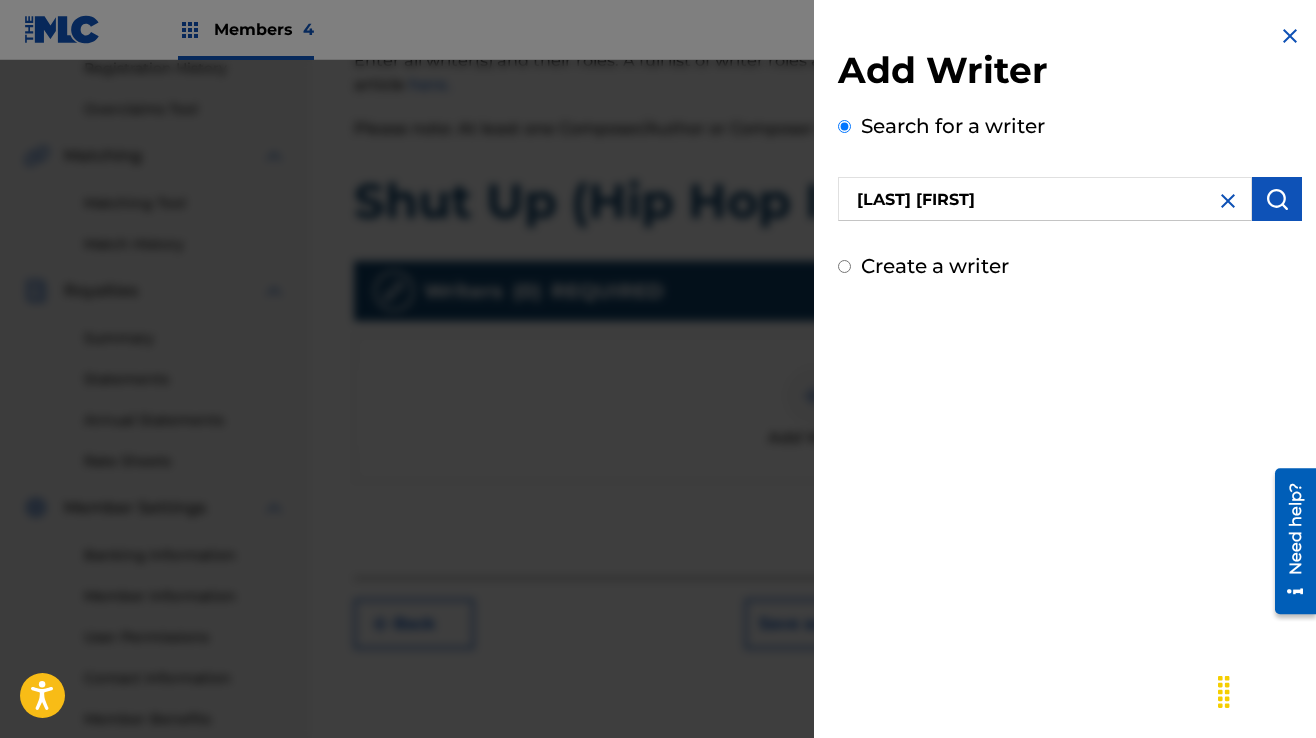 click at bounding box center (1277, 199) 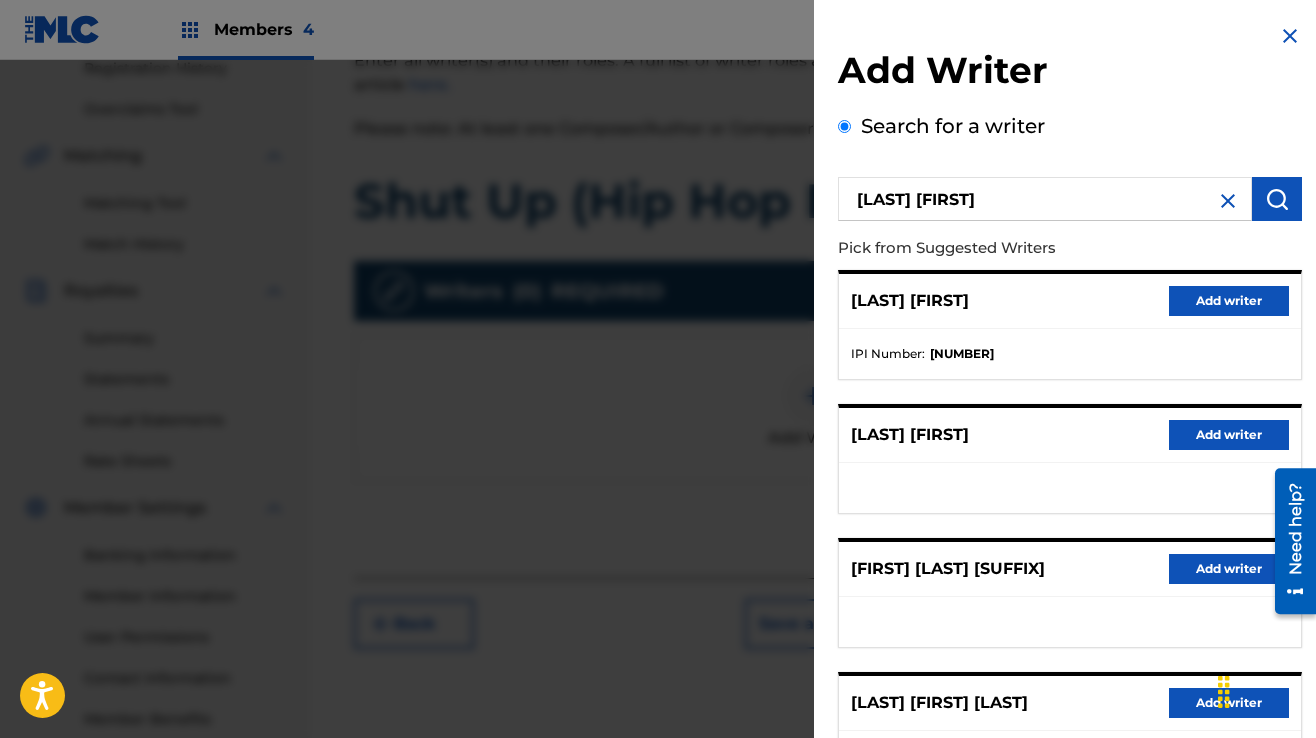click on "Add writer" at bounding box center (1229, 301) 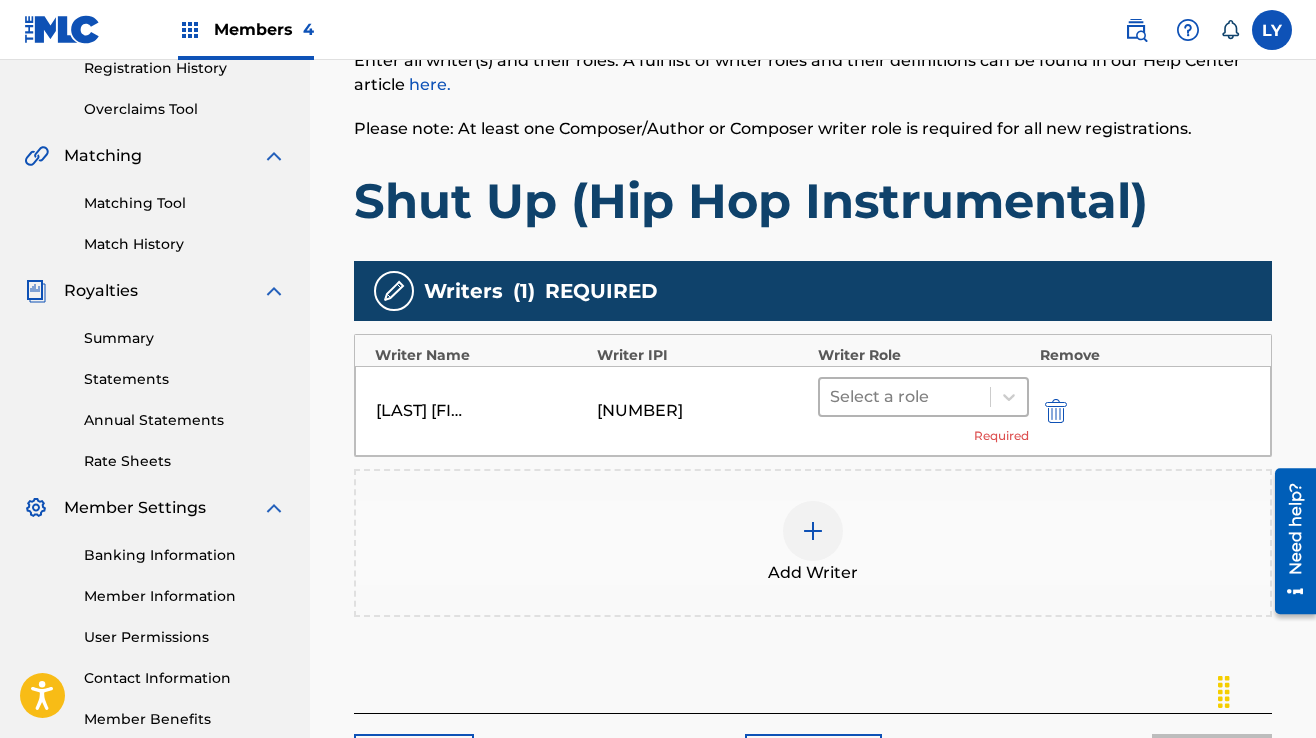 click on "[LAST] [FIRST] [NUMBER] Select a role Required" at bounding box center [813, 411] 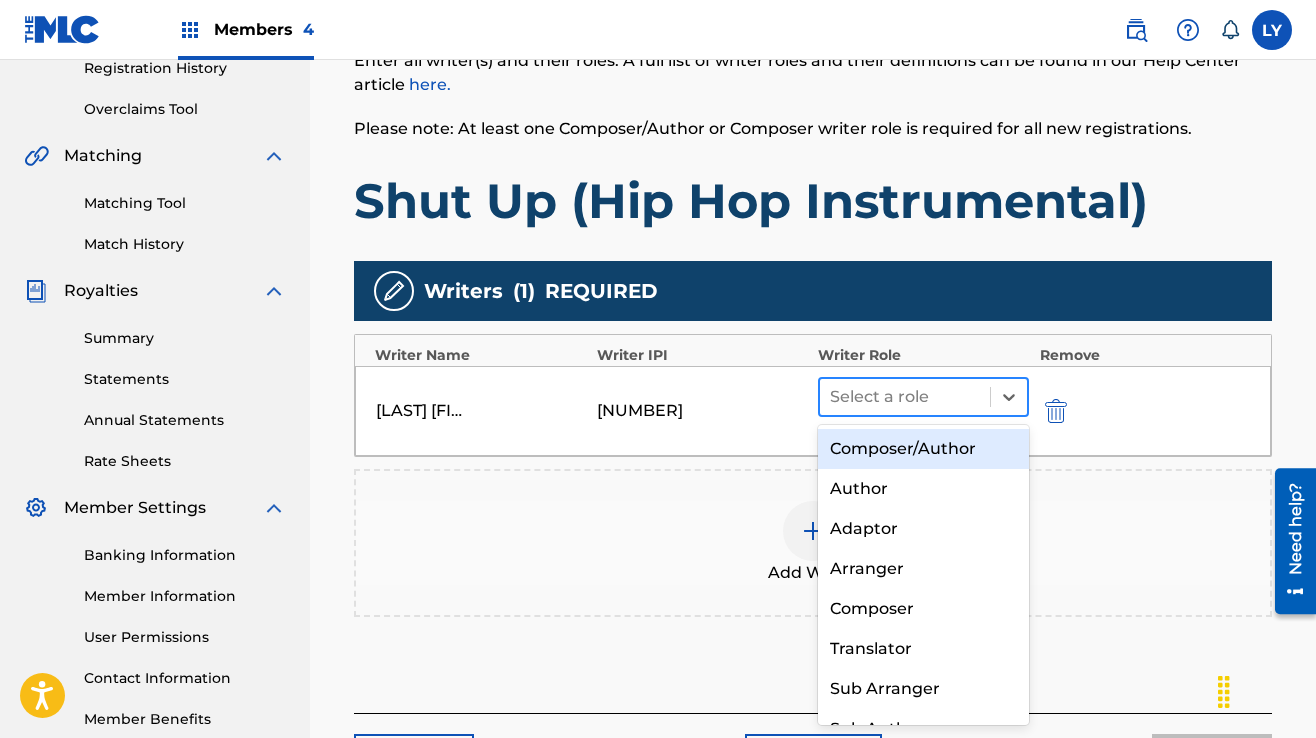 click at bounding box center (905, 397) 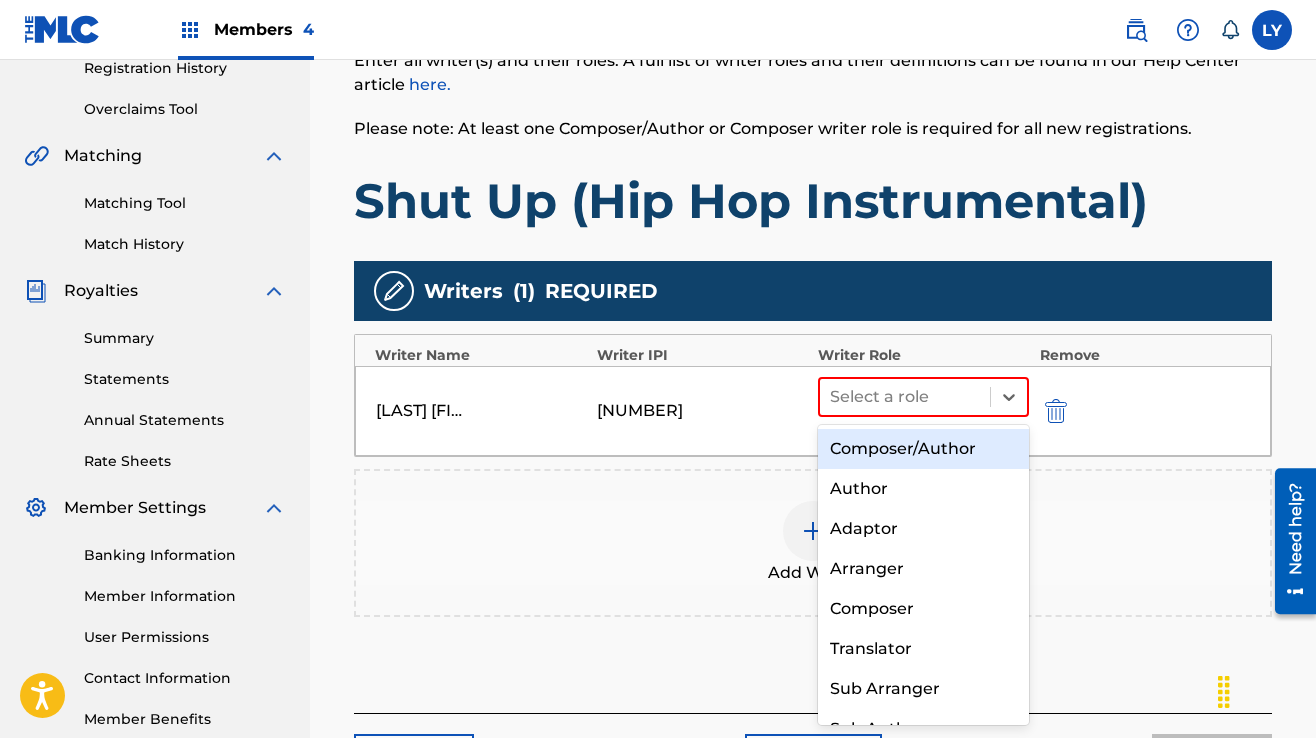 click on "Composer/Author" at bounding box center (923, 449) 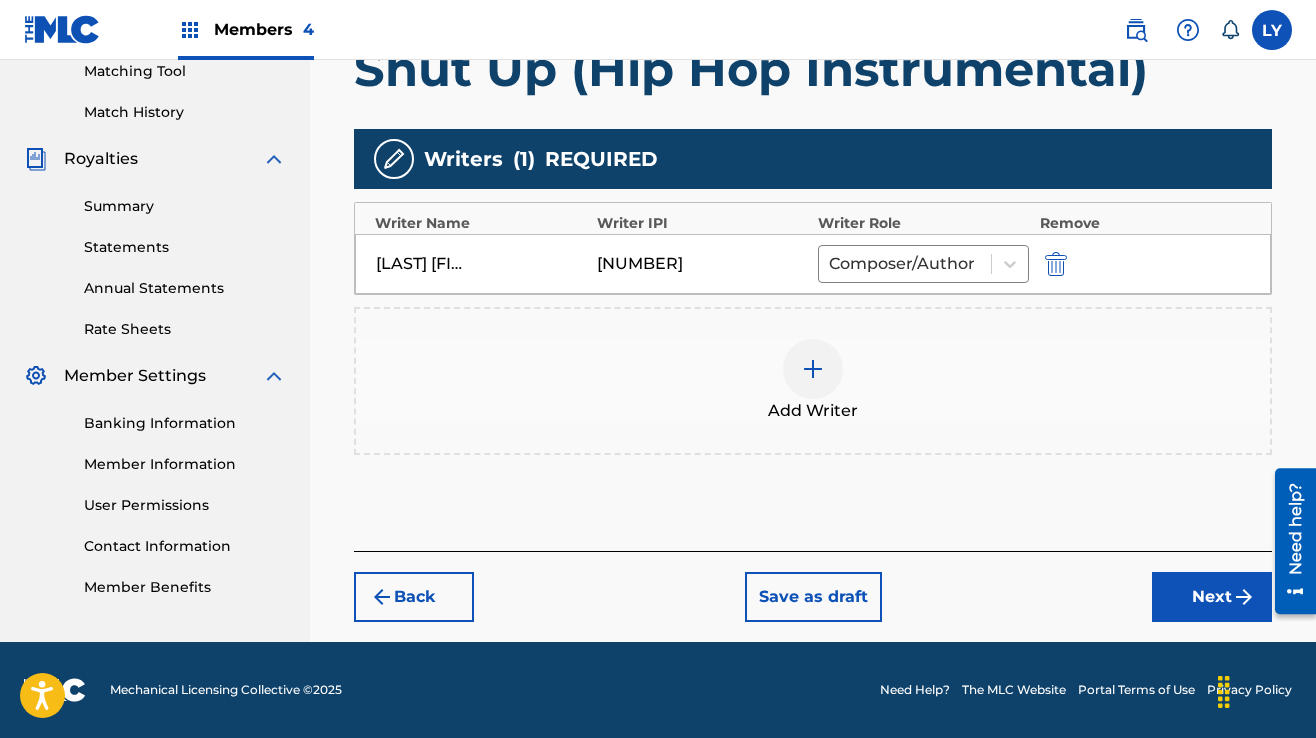 click on "Next" at bounding box center [1212, 597] 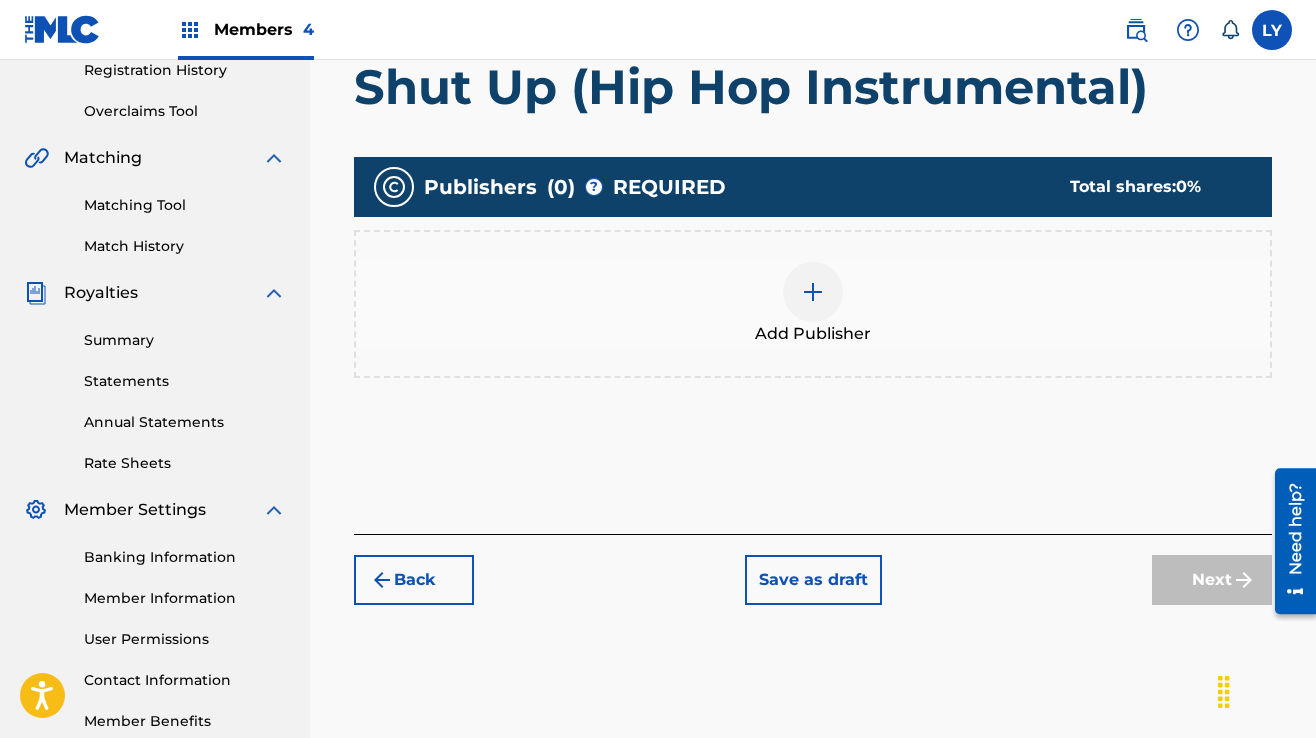scroll, scrollTop: 390, scrollLeft: 0, axis: vertical 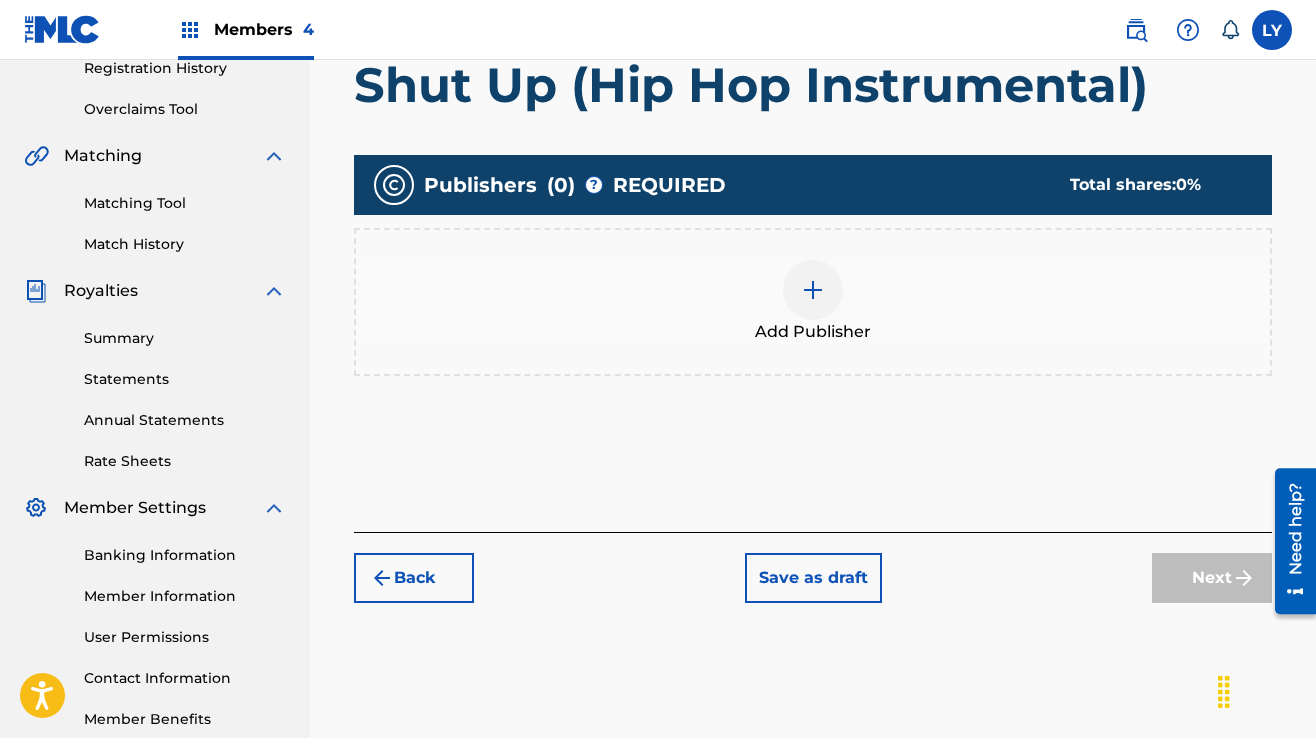 click at bounding box center (813, 290) 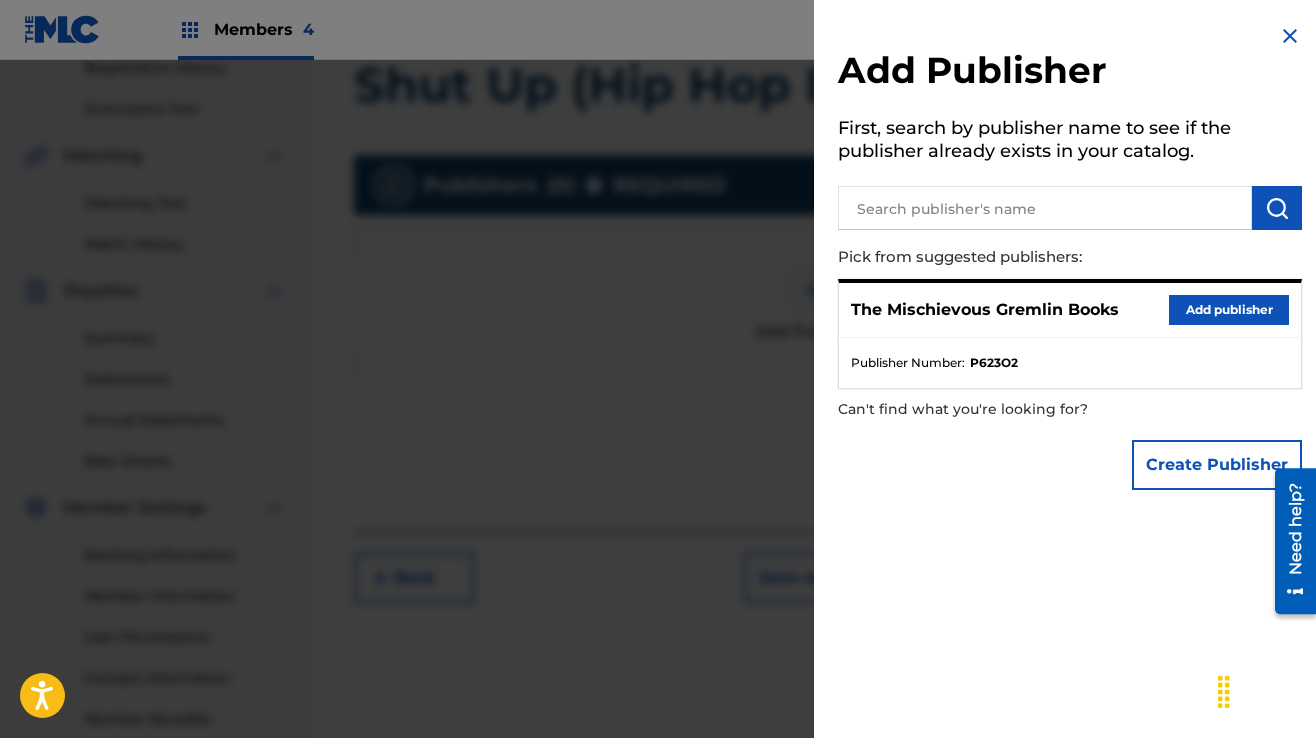 click on "Add publisher" at bounding box center (1229, 310) 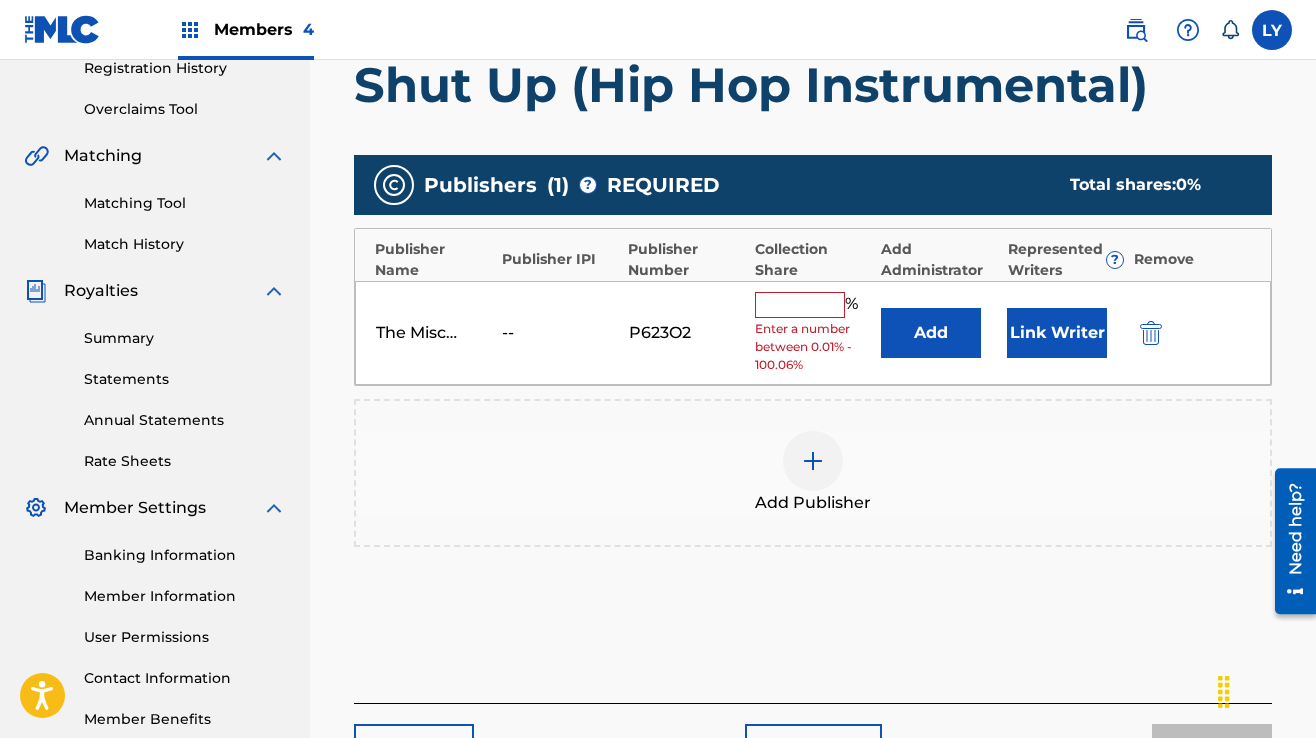 drag, startPoint x: 852, startPoint y: 298, endPoint x: 832, endPoint y: 305, distance: 21.189621 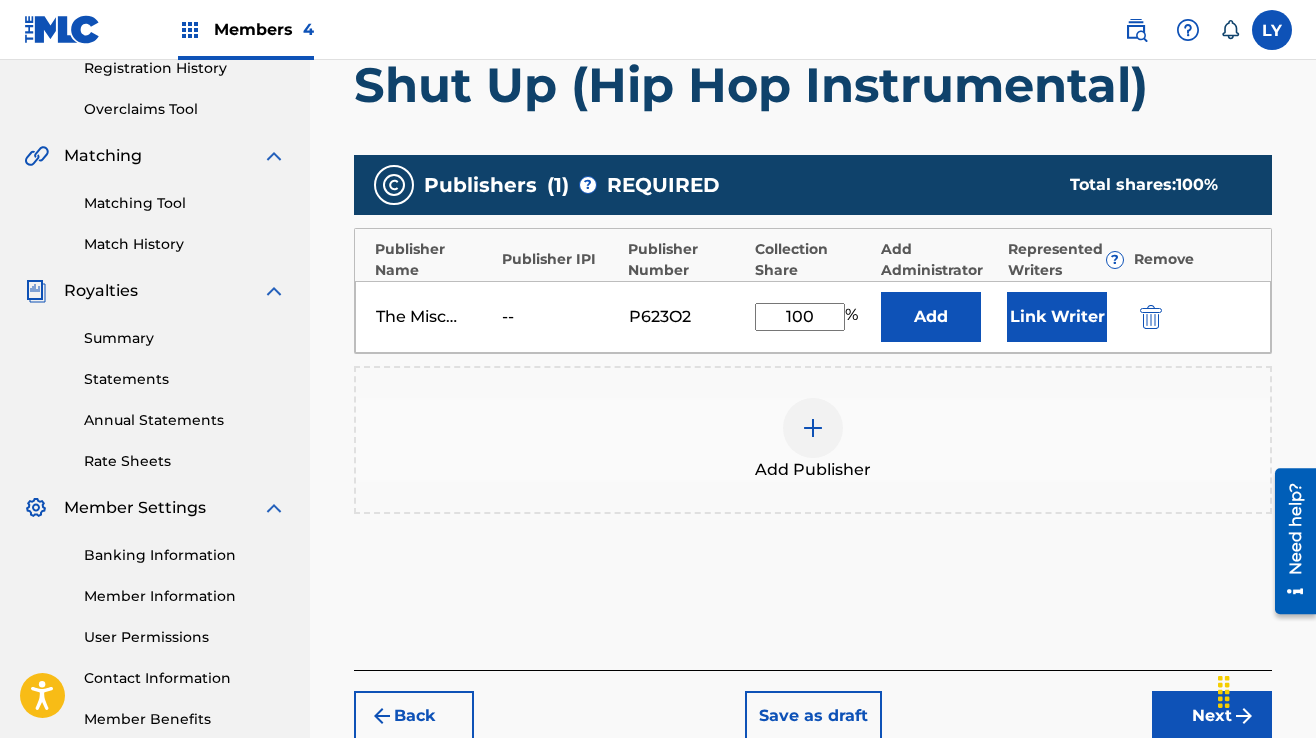 click on "Link Writer" at bounding box center (1057, 317) 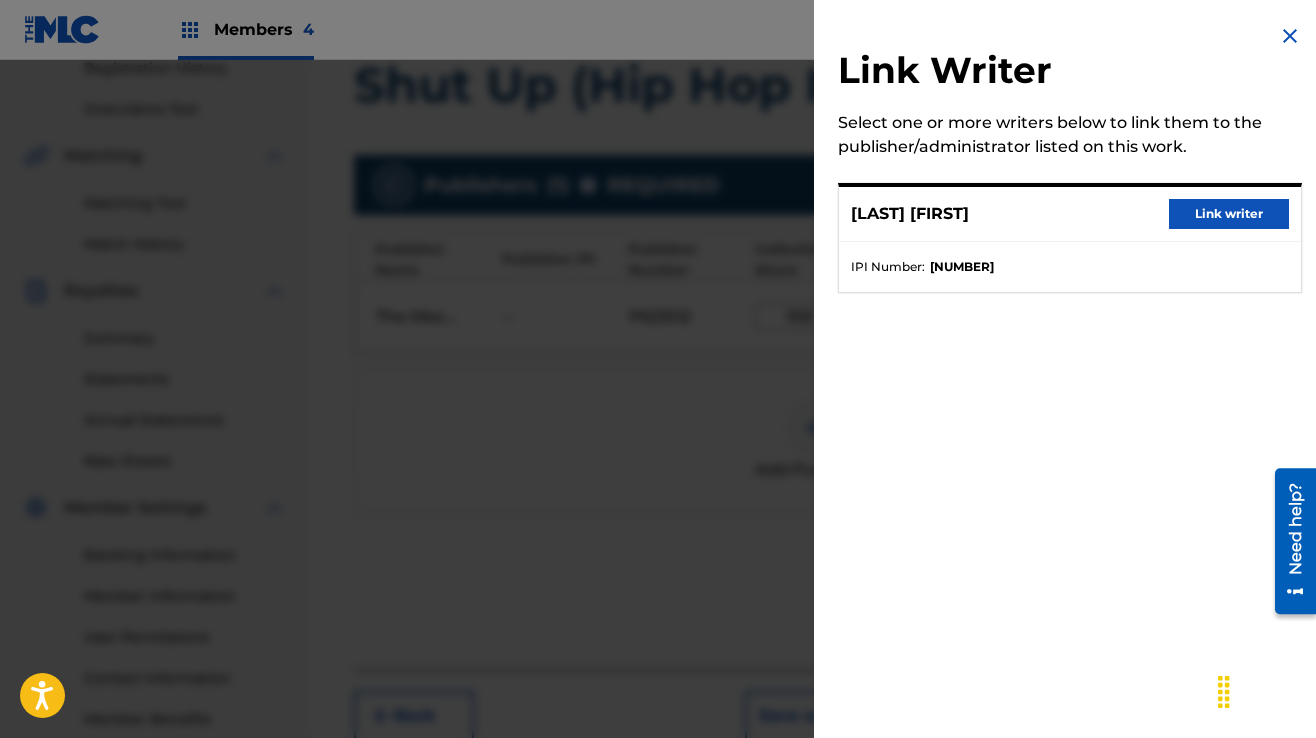 click on "Link writer" at bounding box center [1229, 214] 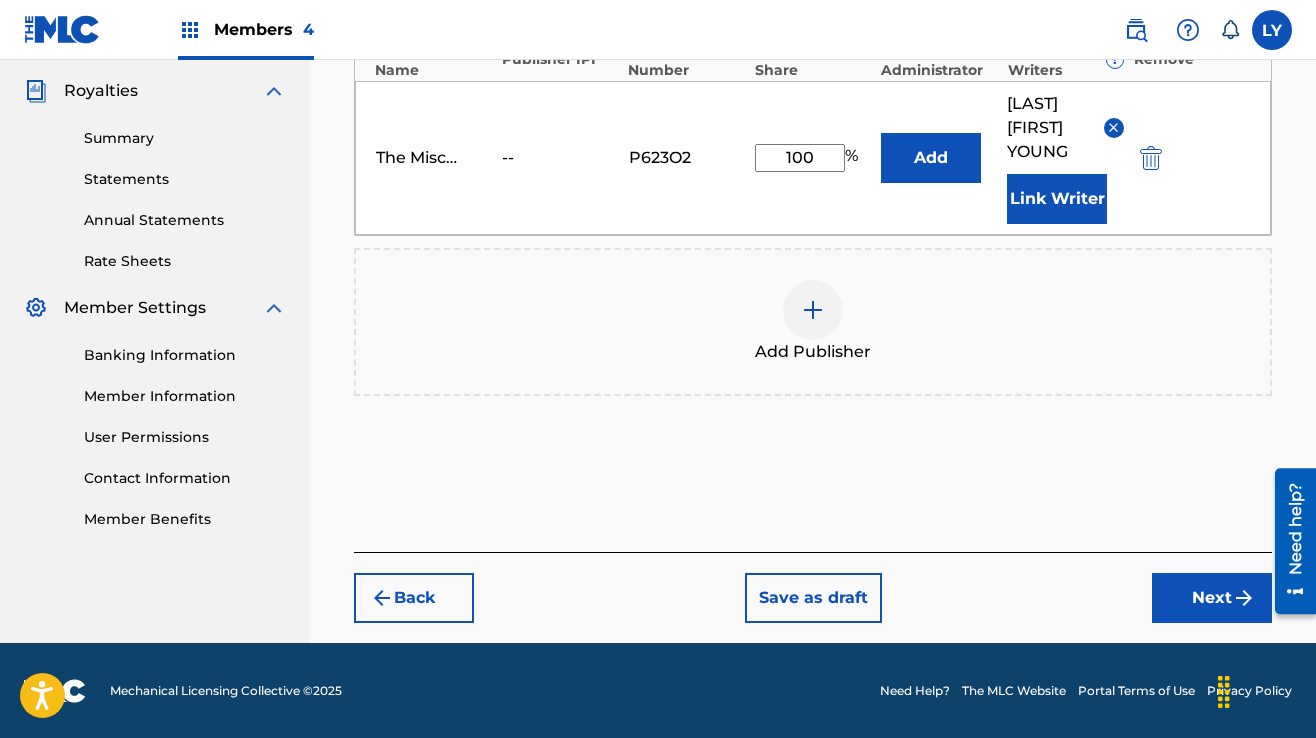 scroll, scrollTop: 591, scrollLeft: 0, axis: vertical 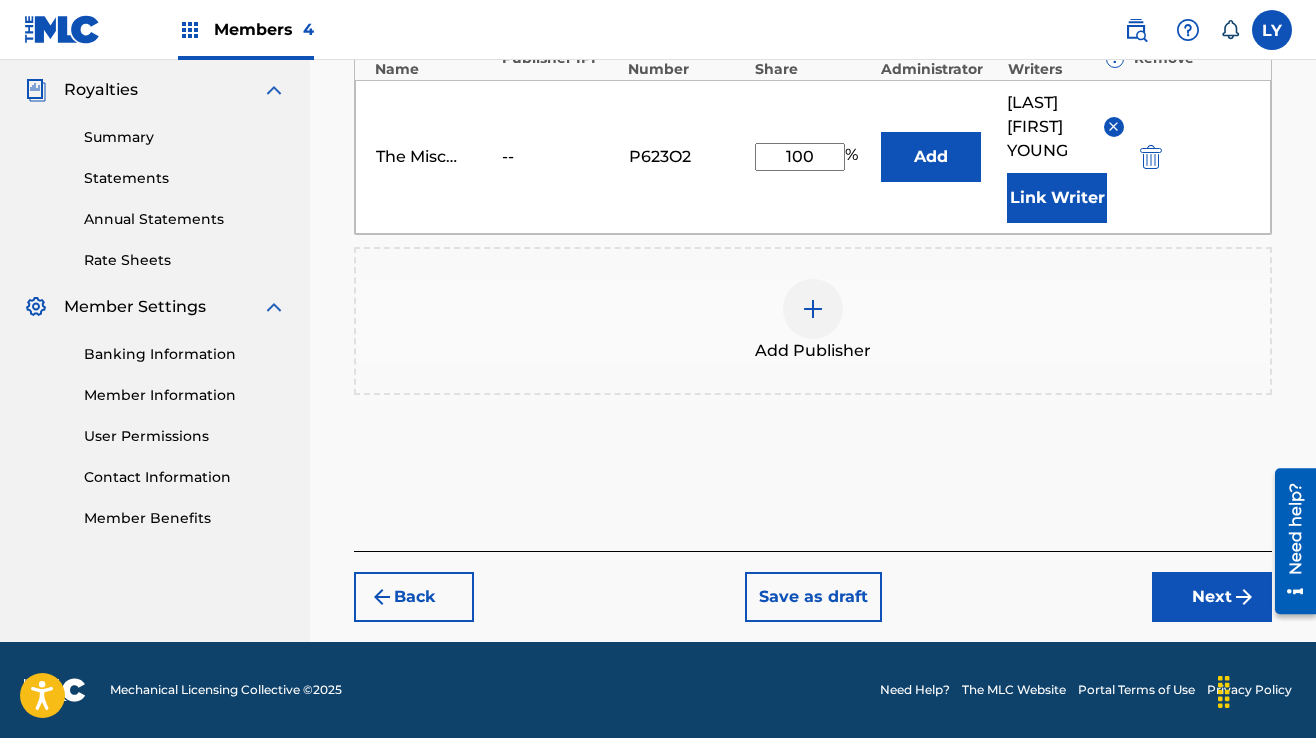 click on "Back Save as draft Next" at bounding box center [813, 586] 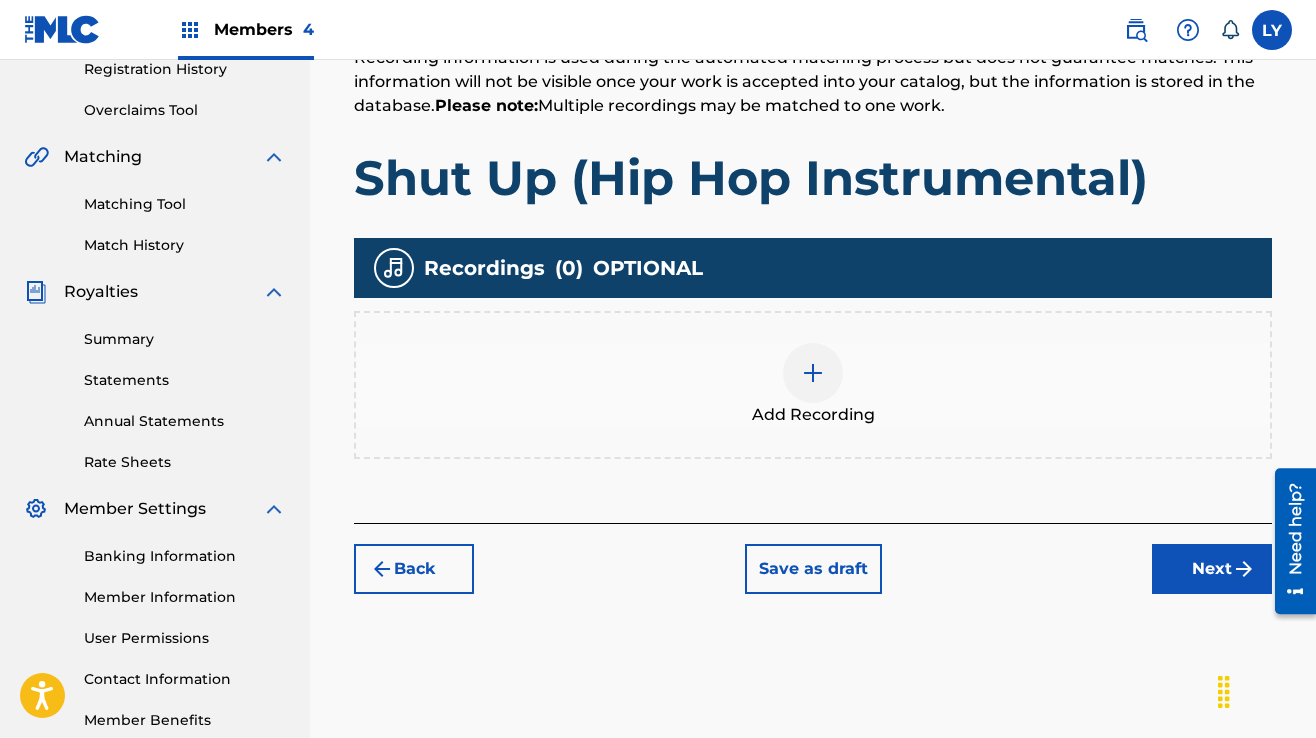 scroll, scrollTop: 390, scrollLeft: 0, axis: vertical 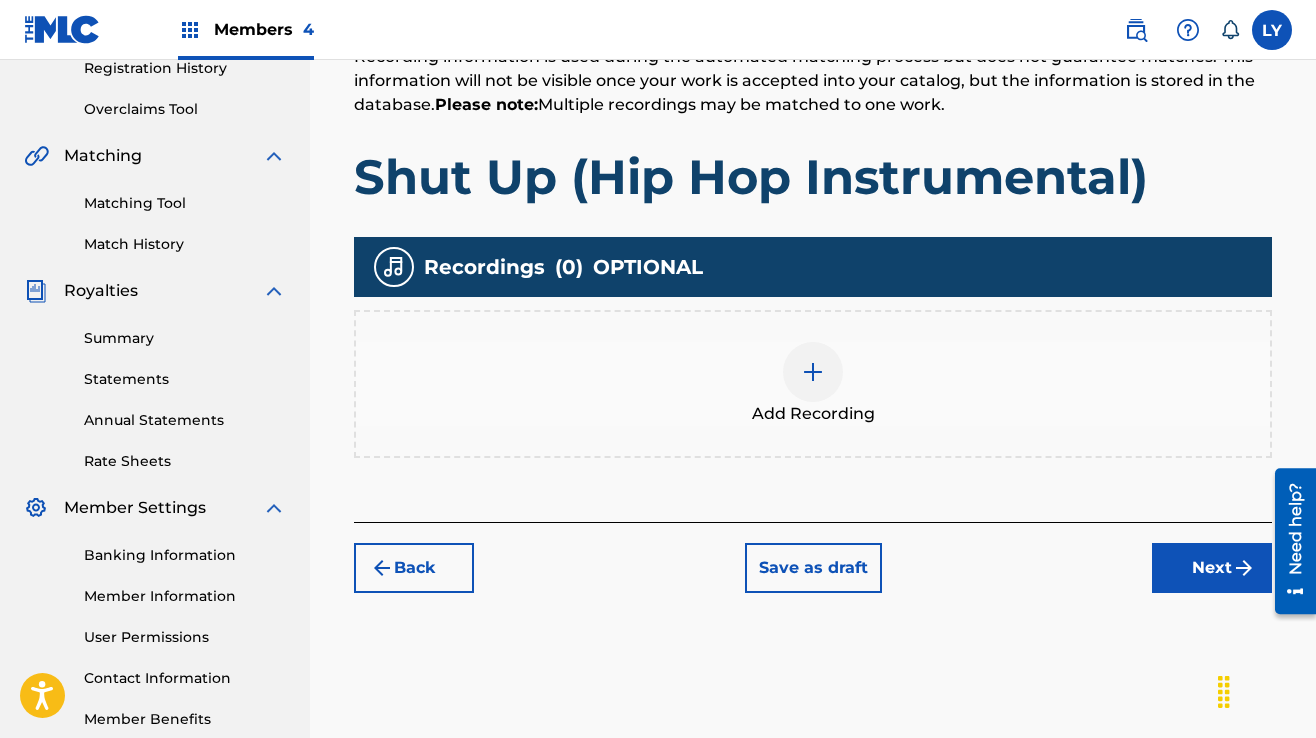 click at bounding box center (813, 372) 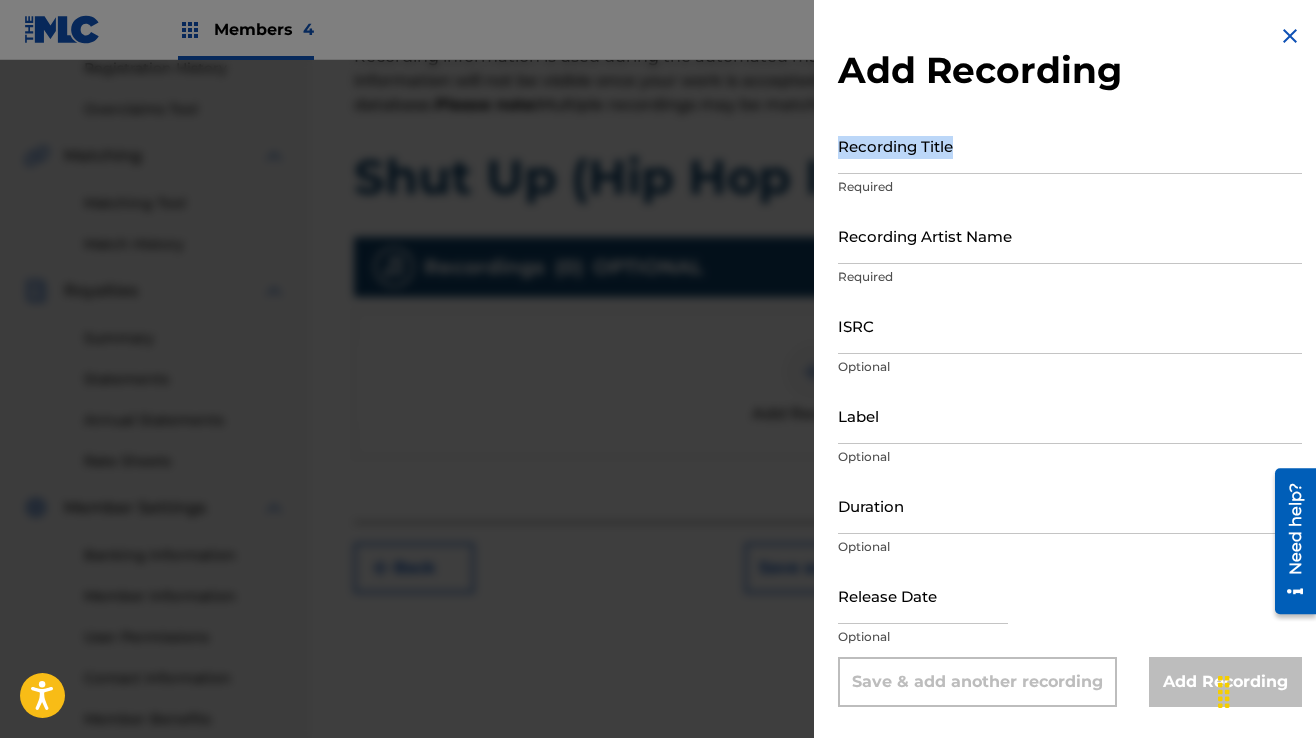 click on "Recording Title Required" at bounding box center (1070, 162) 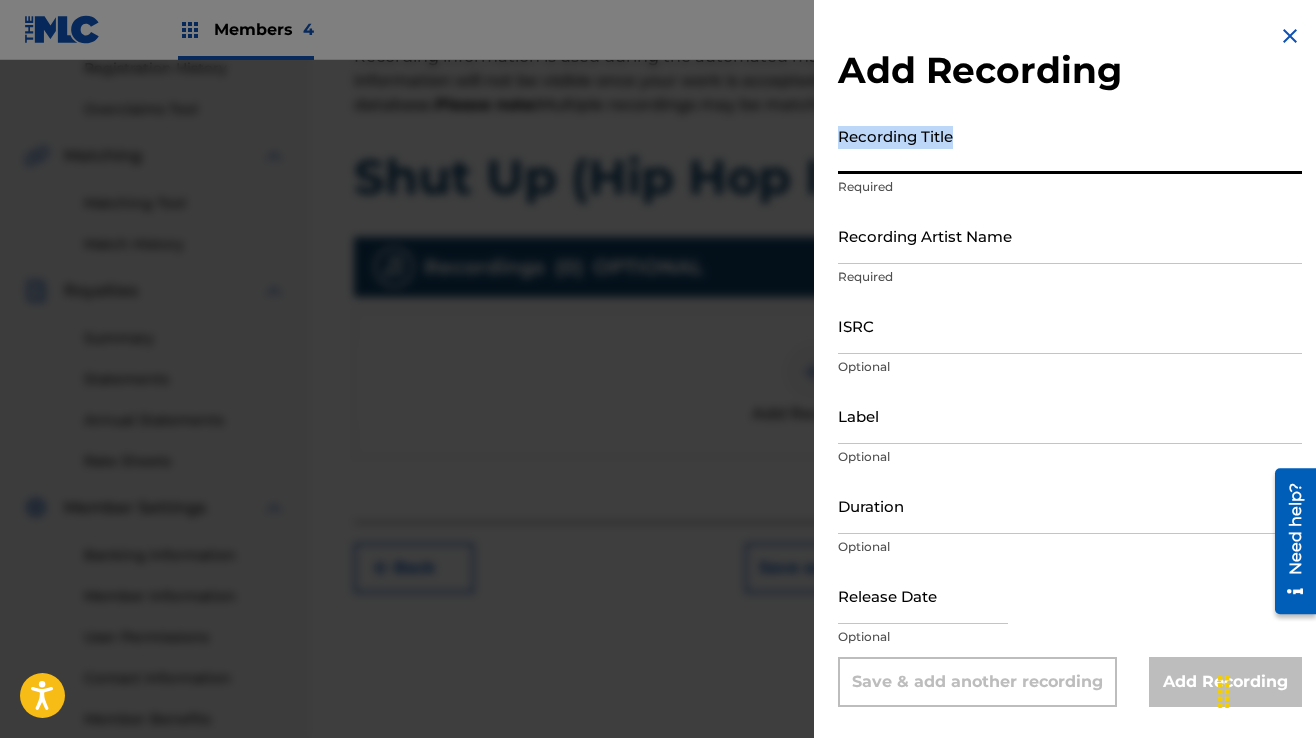 click on "Recording Title" at bounding box center (1070, 145) 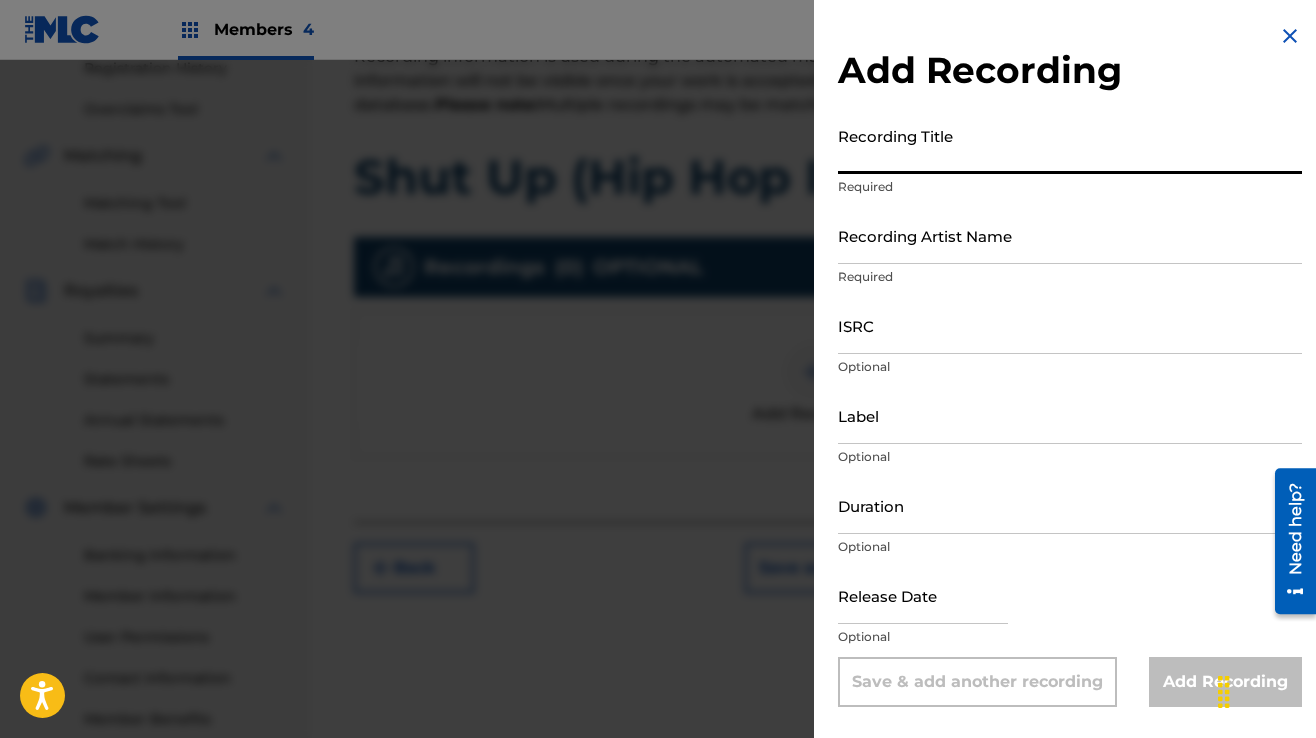 click on "Recording Title" at bounding box center (1070, 145) 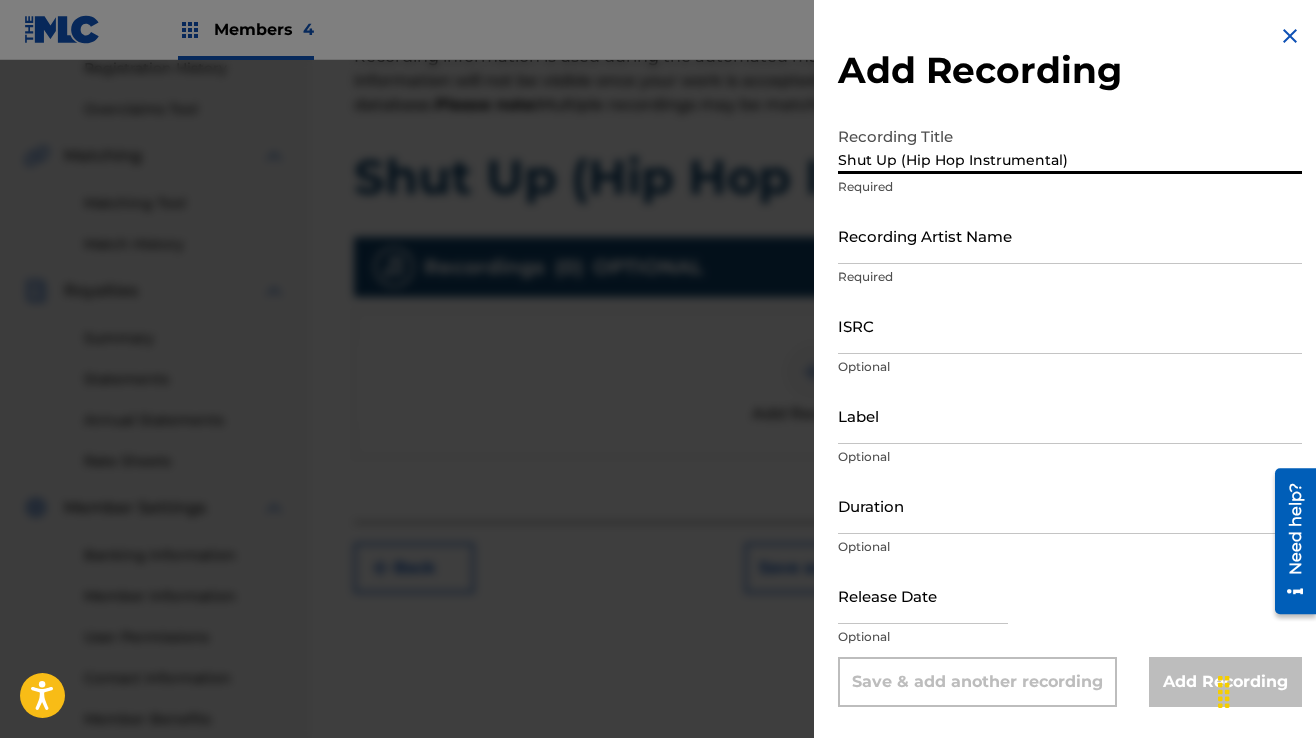 type on "Shut Up (Hip Hop Instrumental)" 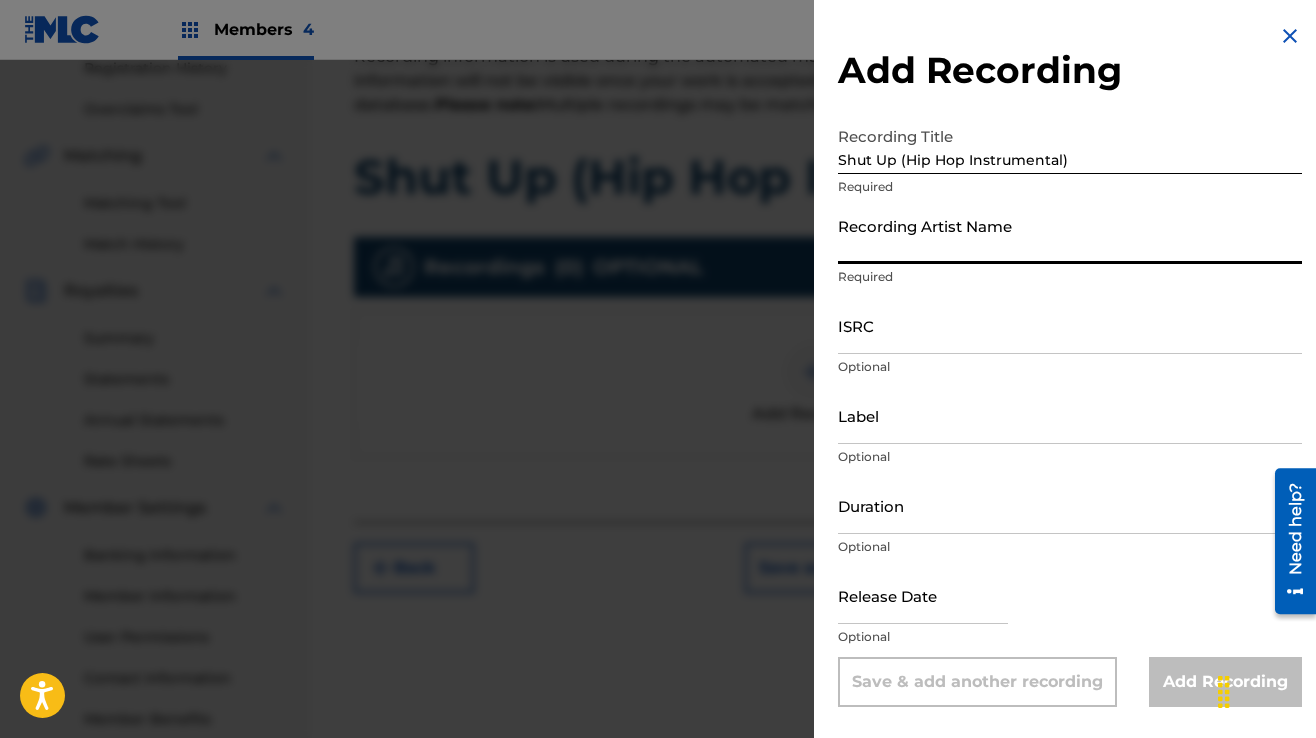 click on "Recording Artist Name" at bounding box center [1070, 235] 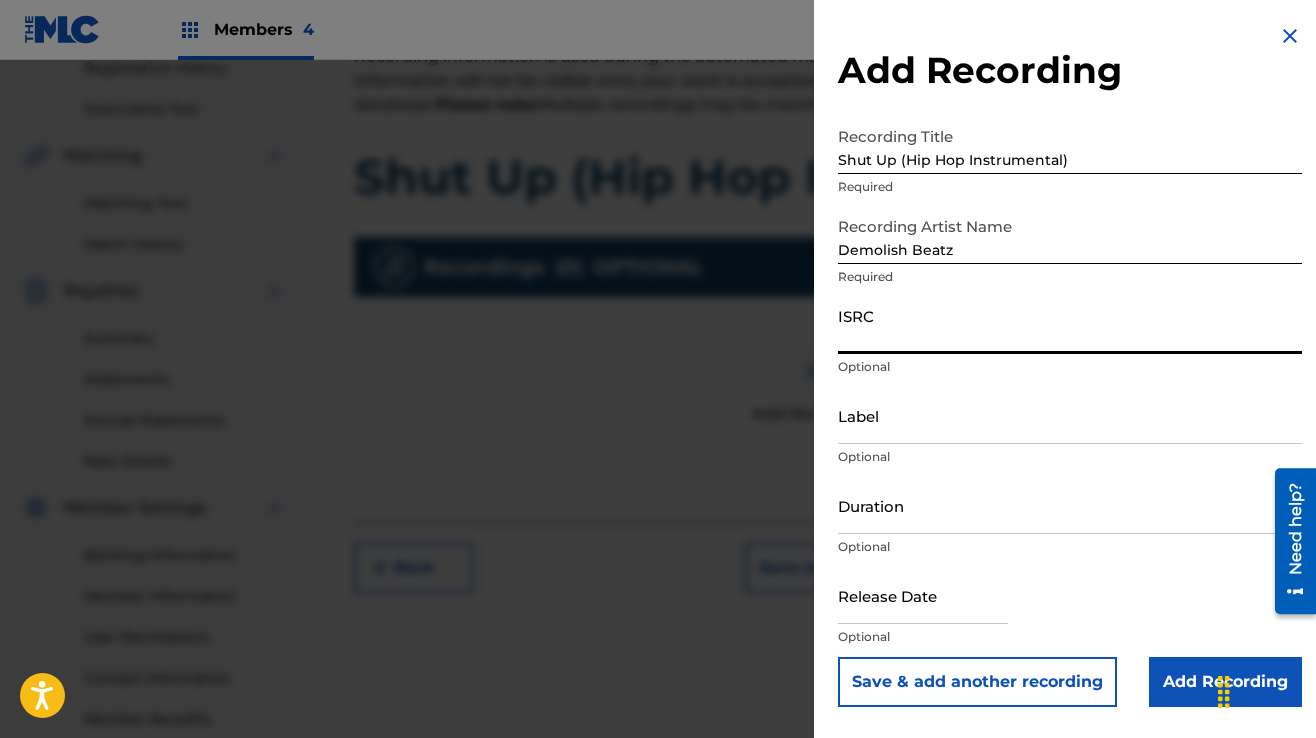 paste on "QZTAZ2567964" 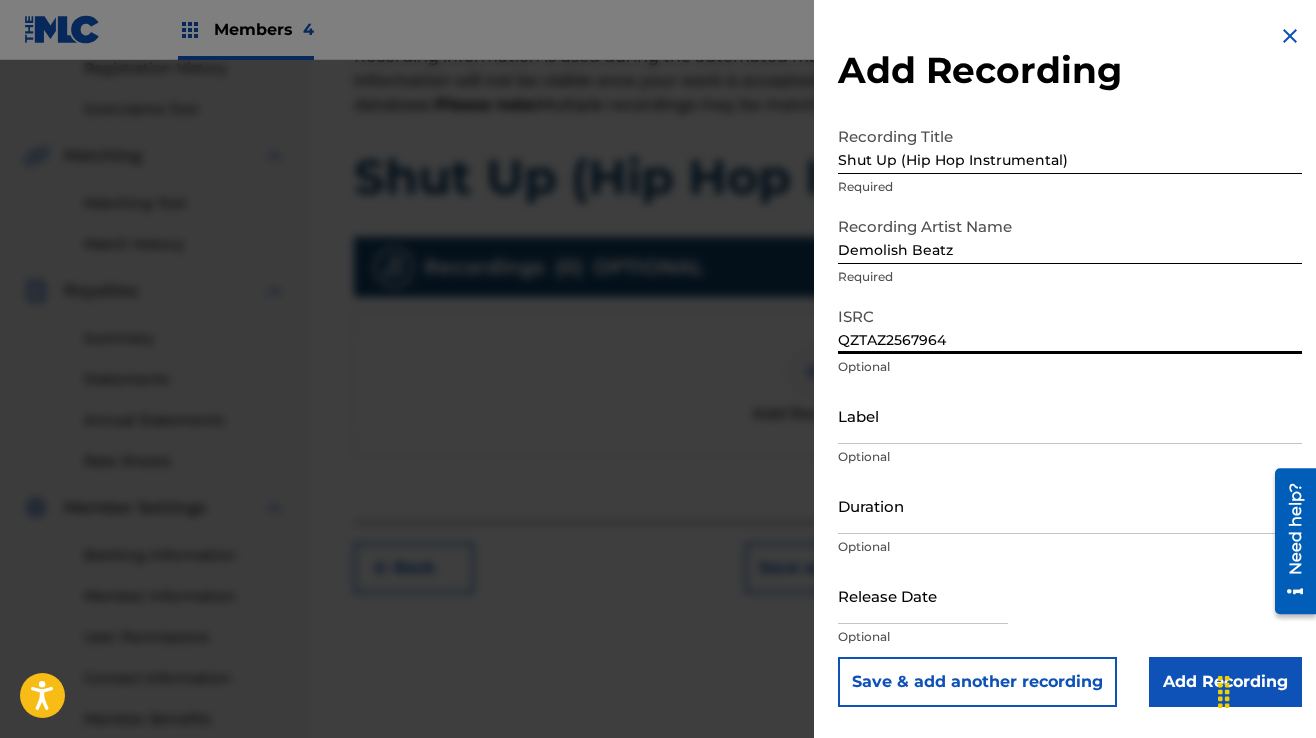 type on "QZTAZ2567964" 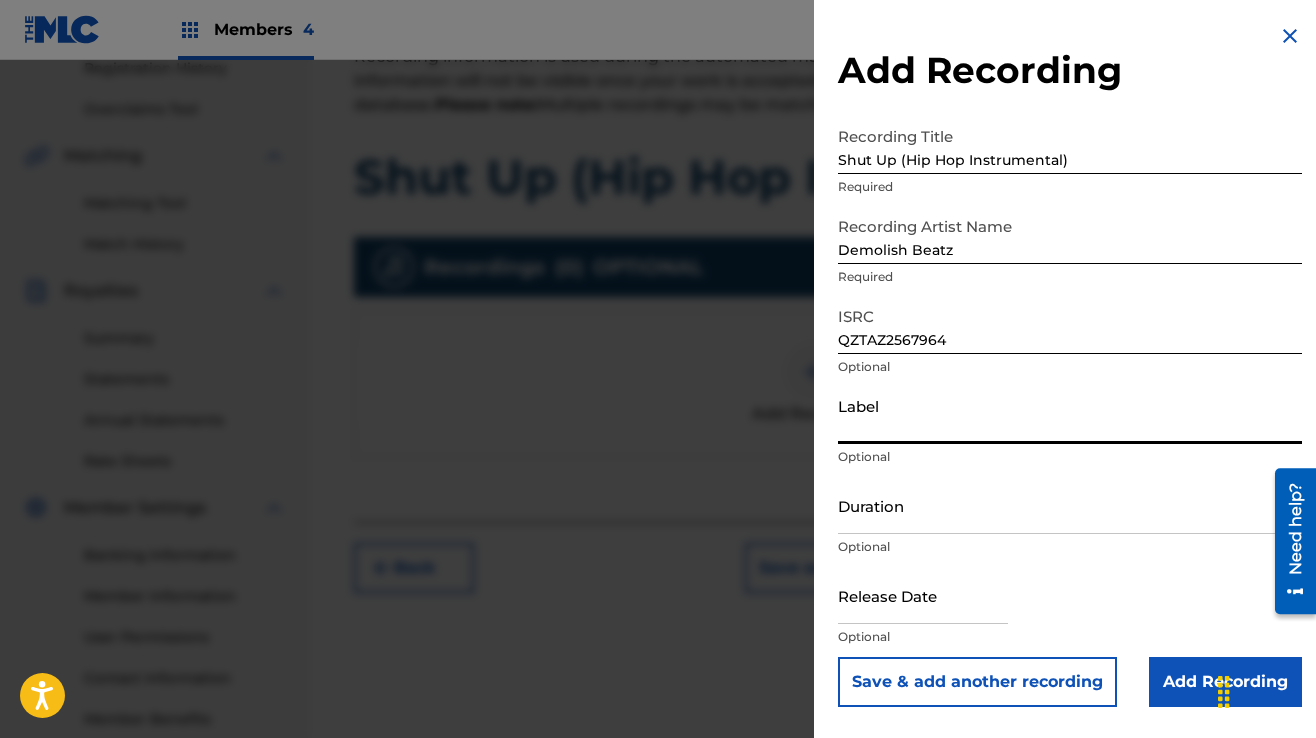 type on "The Mischievous Gremlin Books" 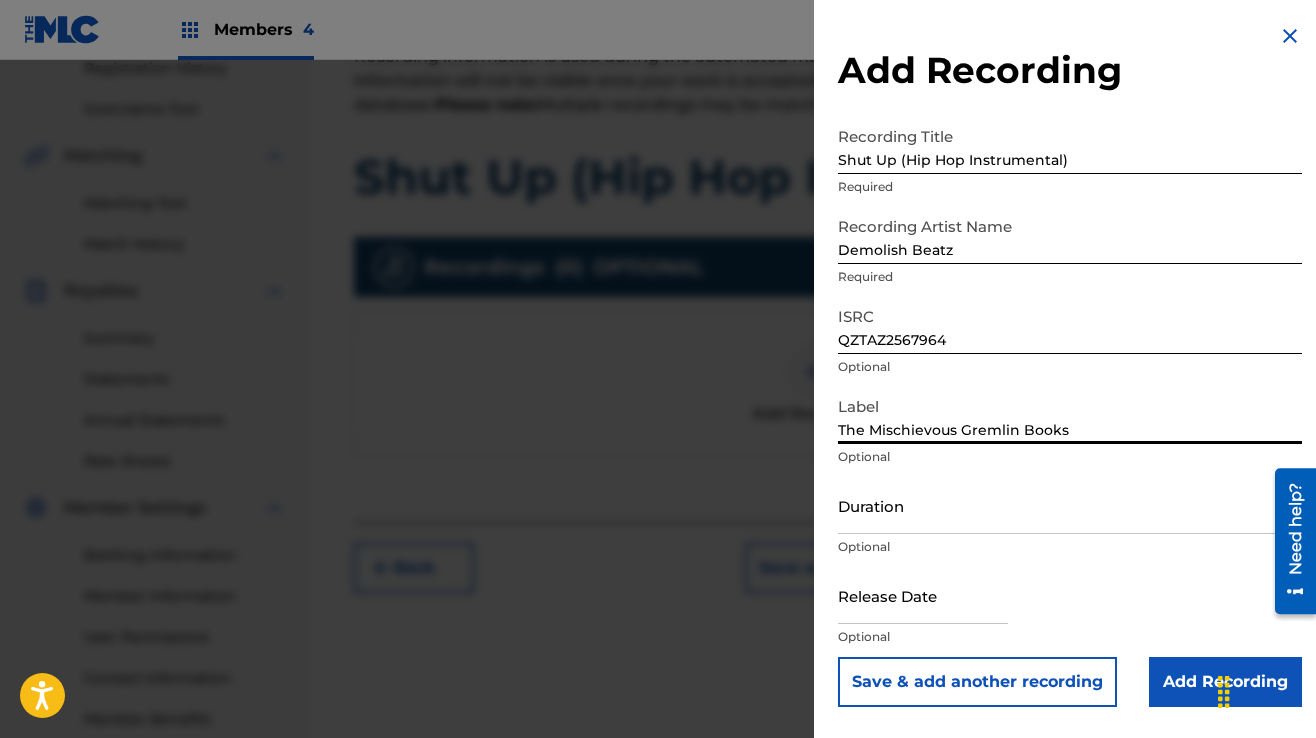 click on "Add Recording" at bounding box center [1225, 682] 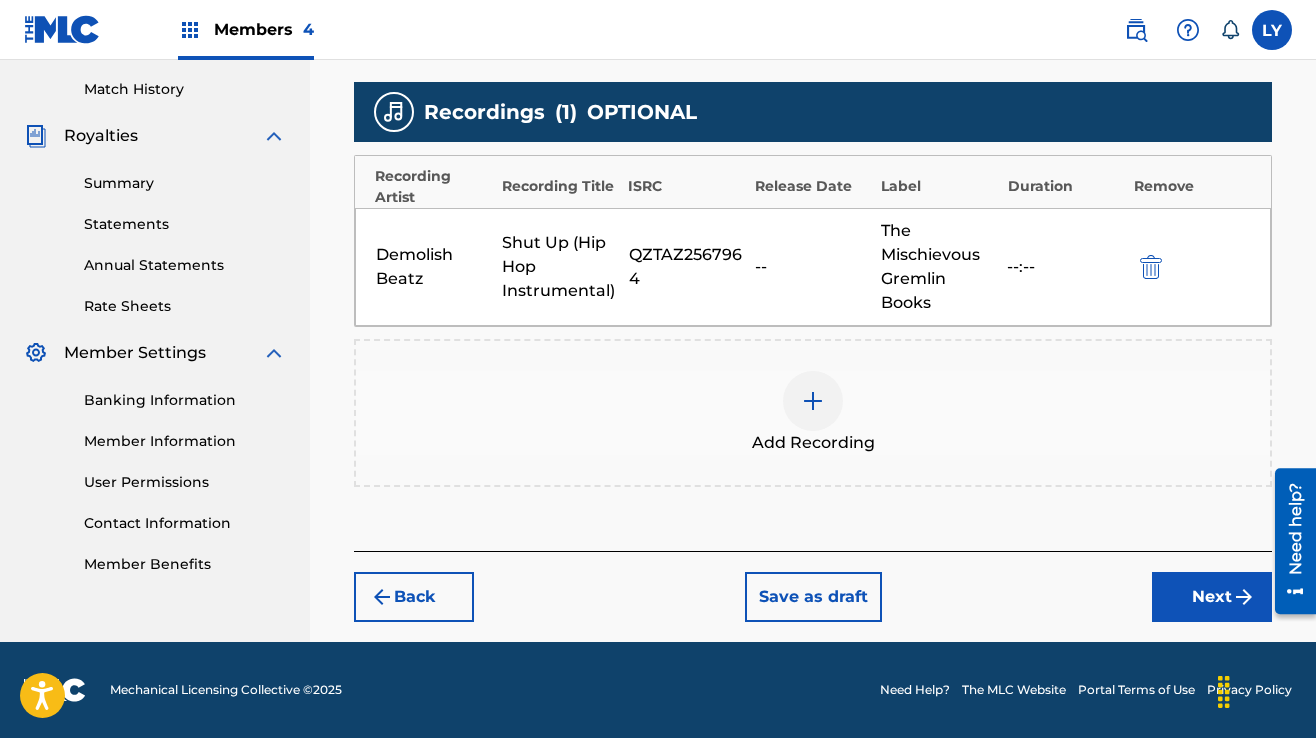 click on "Next" at bounding box center (1212, 597) 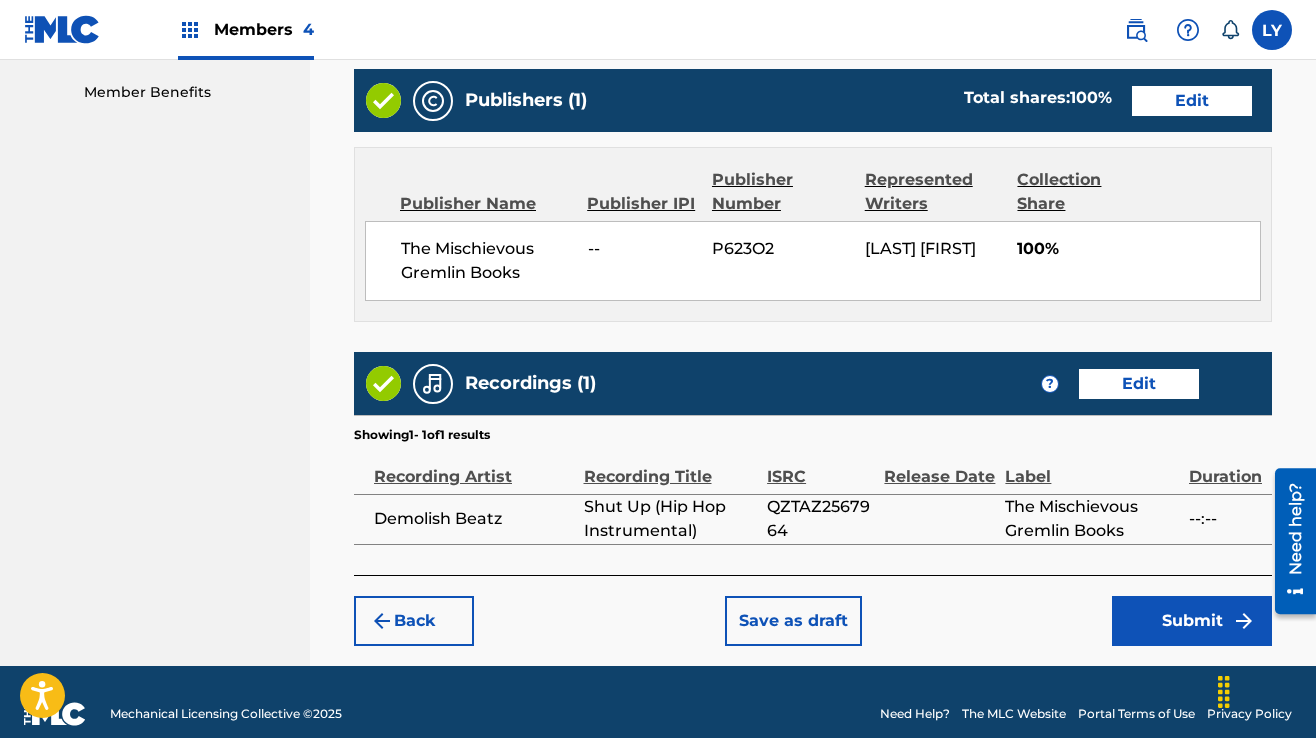 scroll, scrollTop: 1041, scrollLeft: 0, axis: vertical 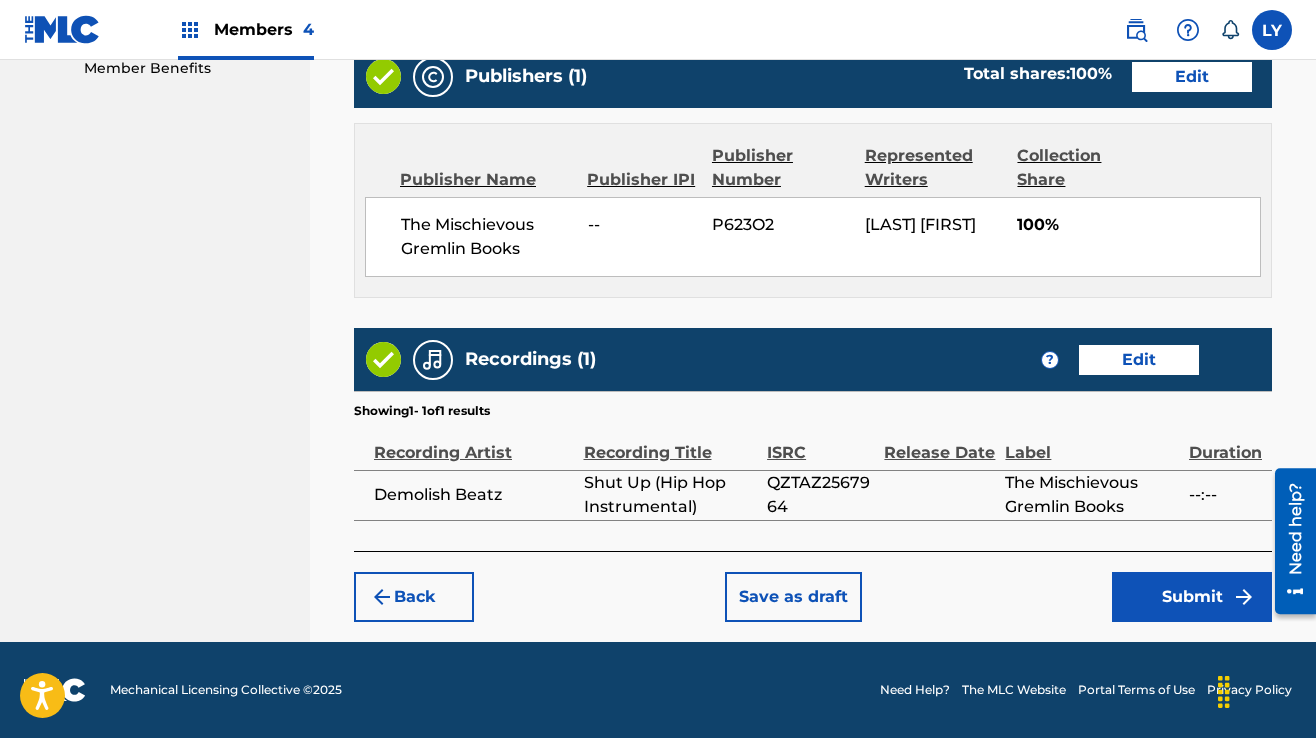 click on "Submit" at bounding box center [1192, 597] 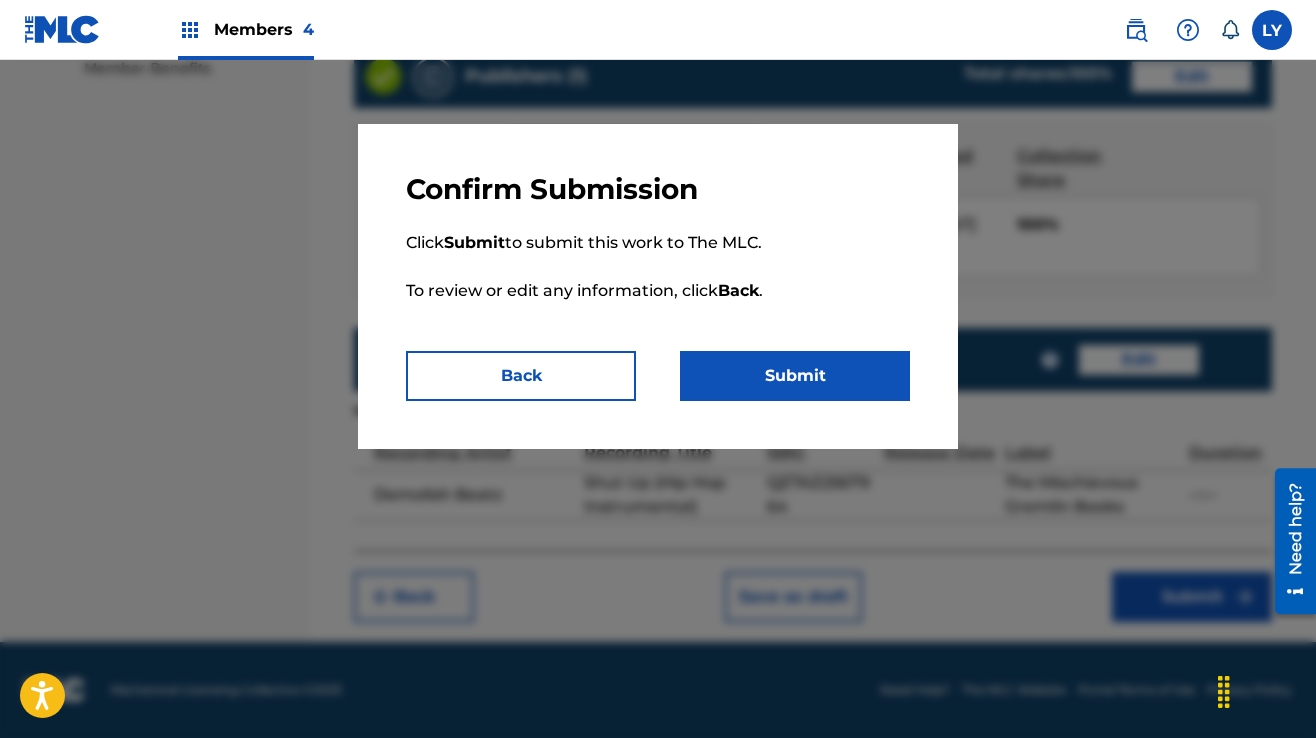 click on "Submit" at bounding box center (795, 376) 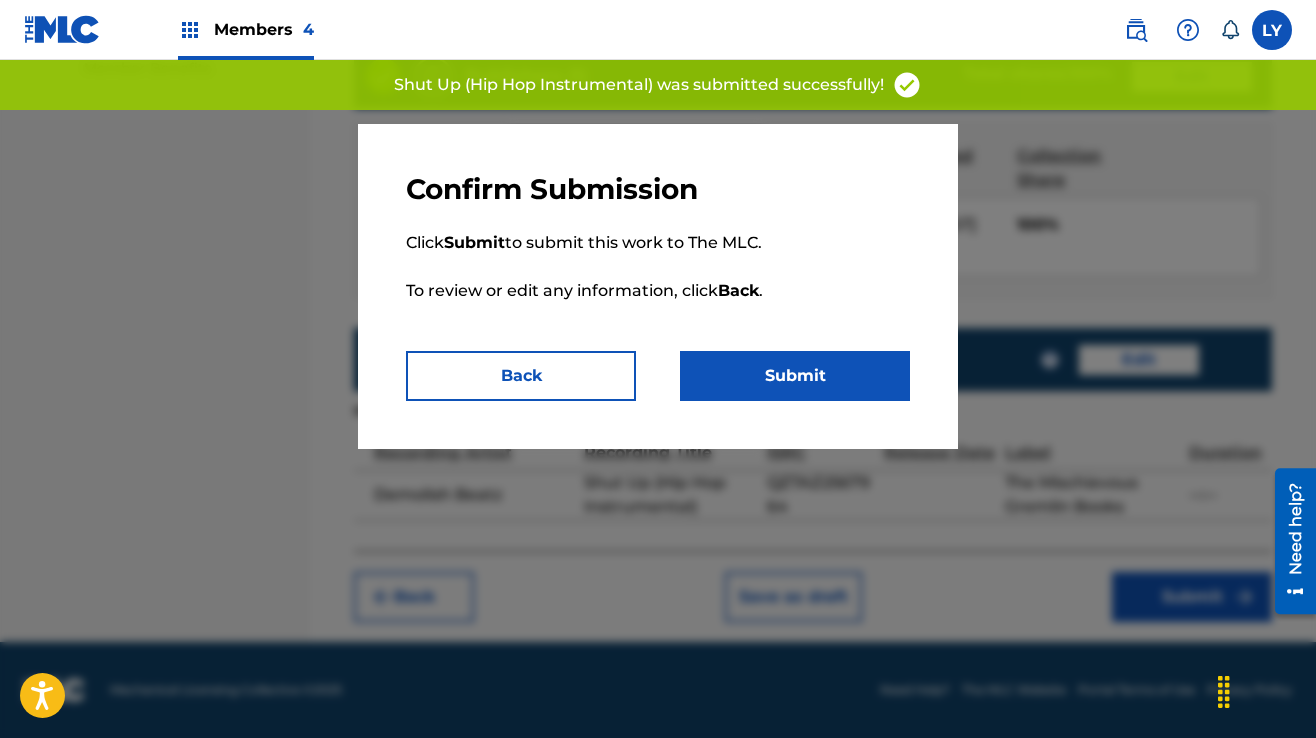 scroll, scrollTop: 0, scrollLeft: 0, axis: both 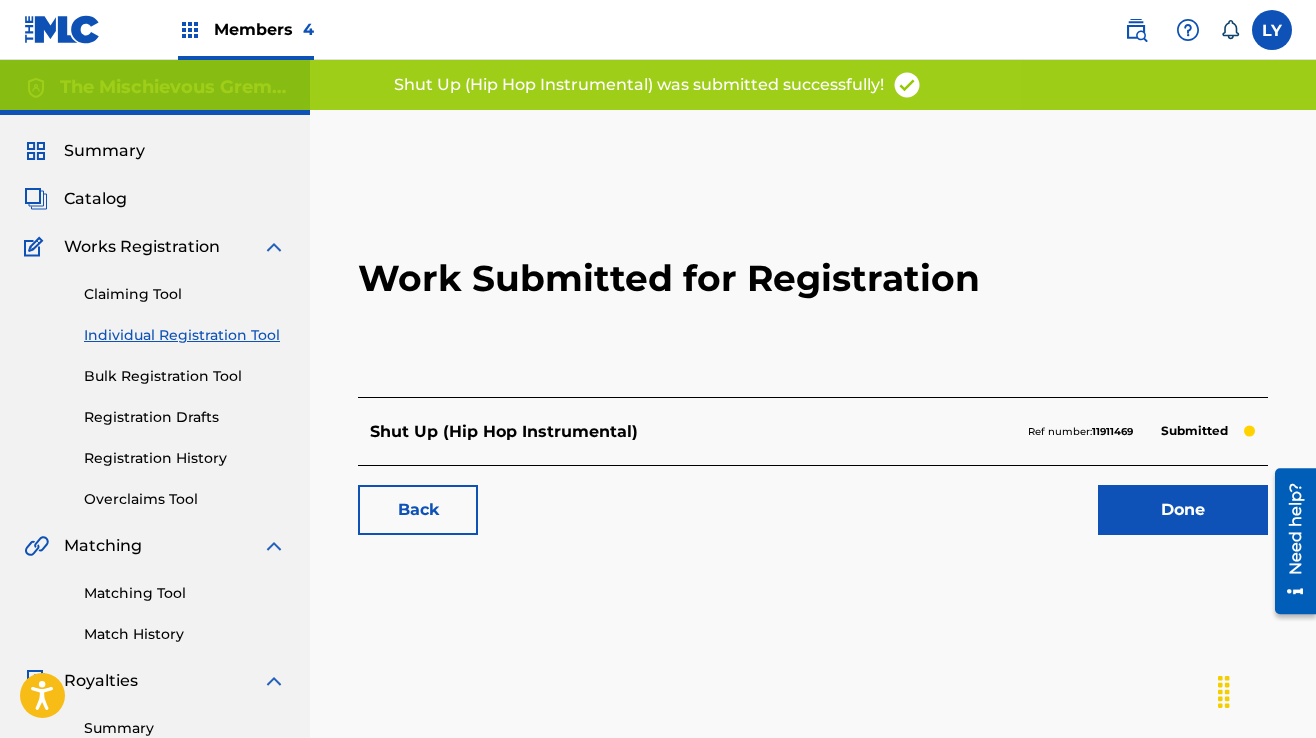 click on "Done" at bounding box center [1183, 510] 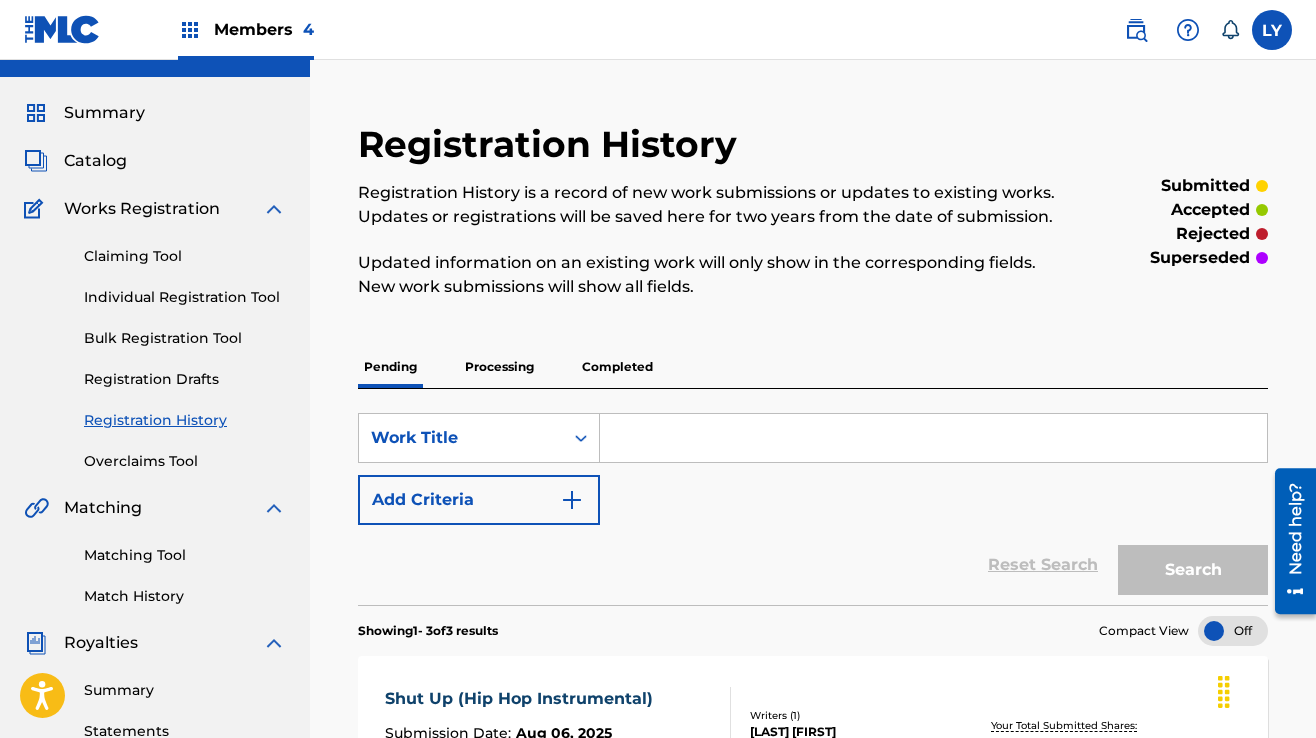 scroll, scrollTop: 0, scrollLeft: 0, axis: both 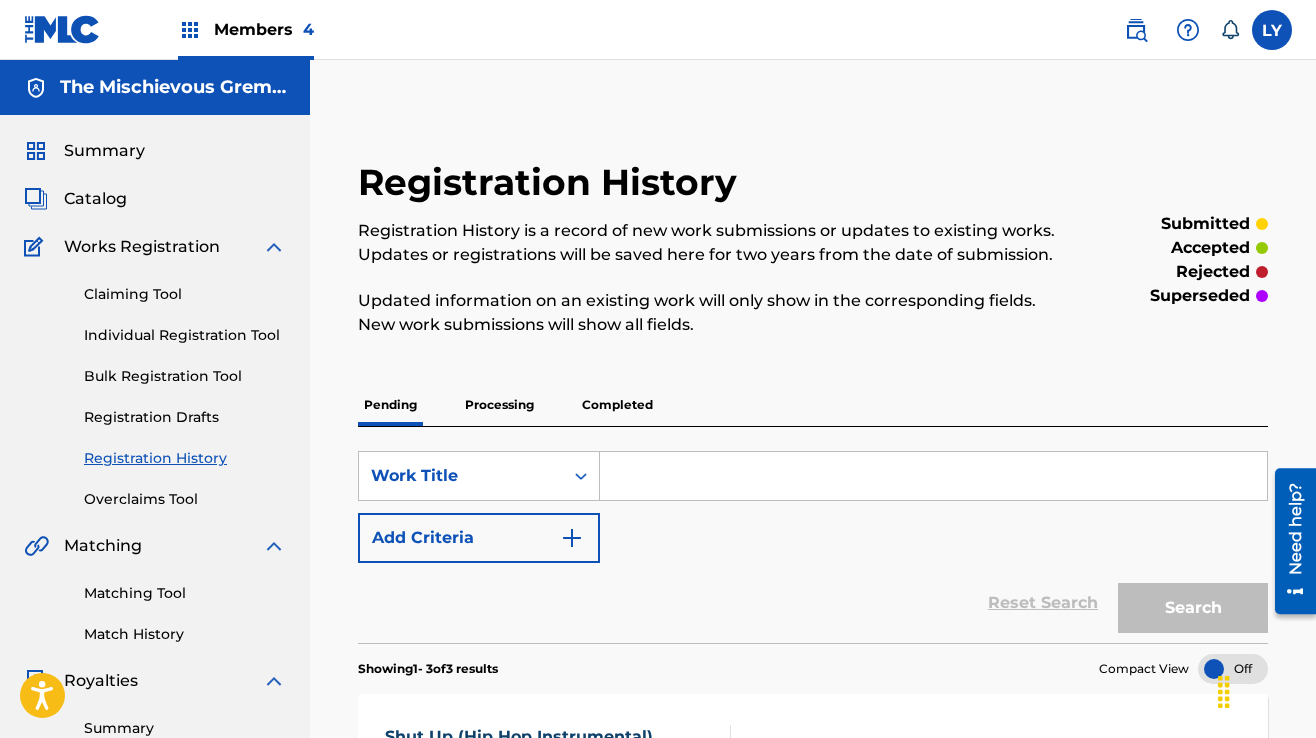 click on "Individual Registration Tool" at bounding box center (185, 335) 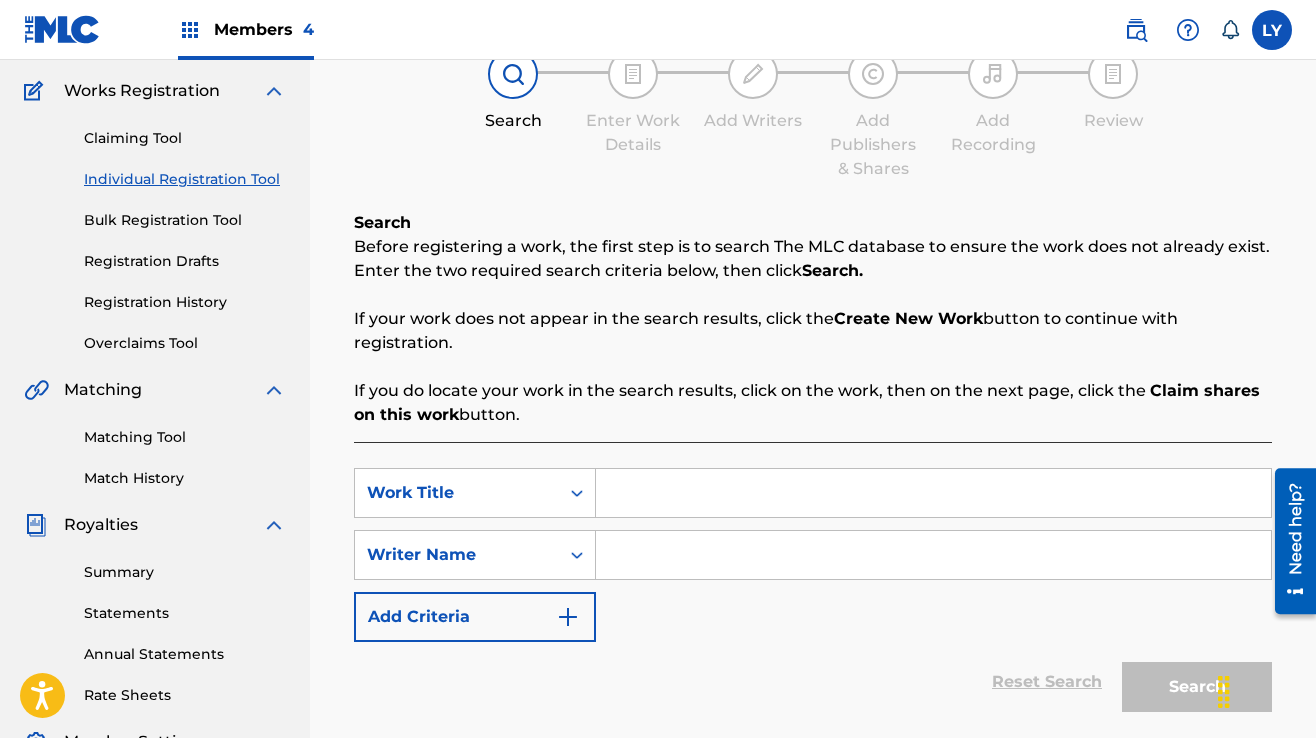 scroll, scrollTop: 200, scrollLeft: 0, axis: vertical 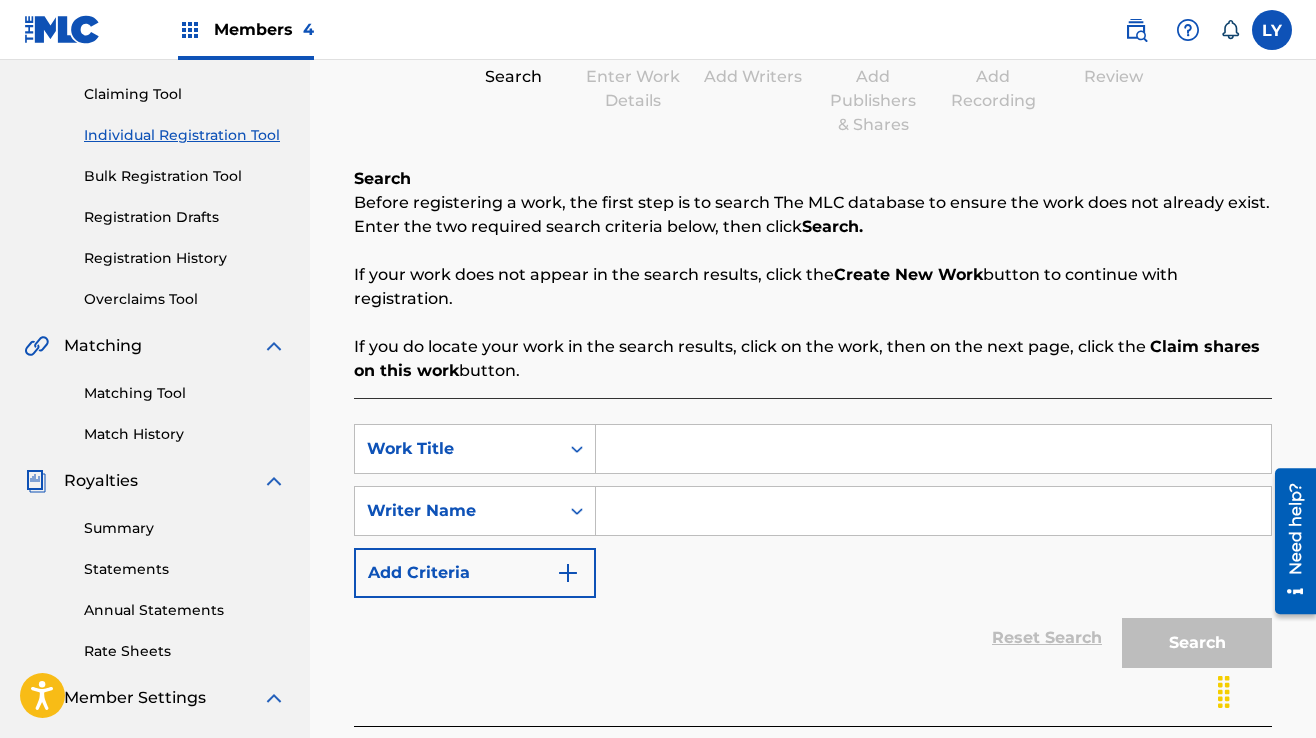 click at bounding box center [933, 449] 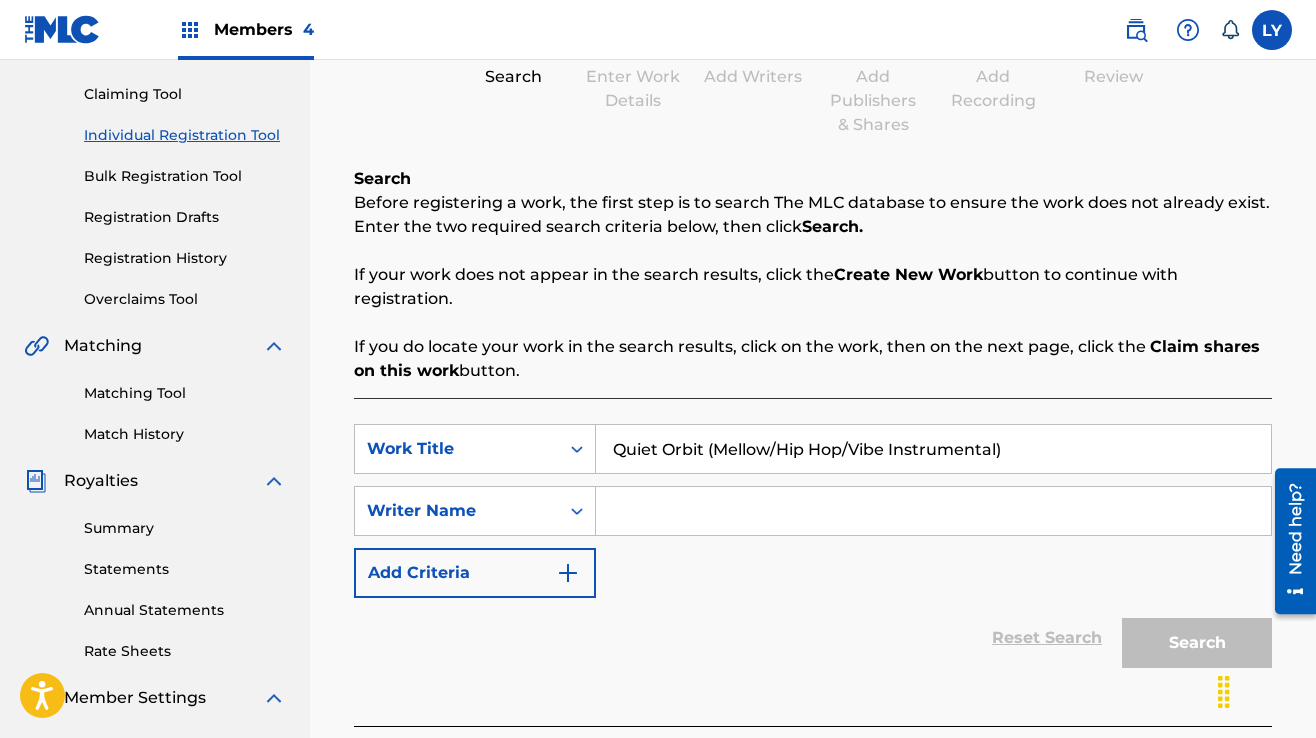 type on "Quiet Orbit (Mellow/Hip Hop/Vibe Instrumental)" 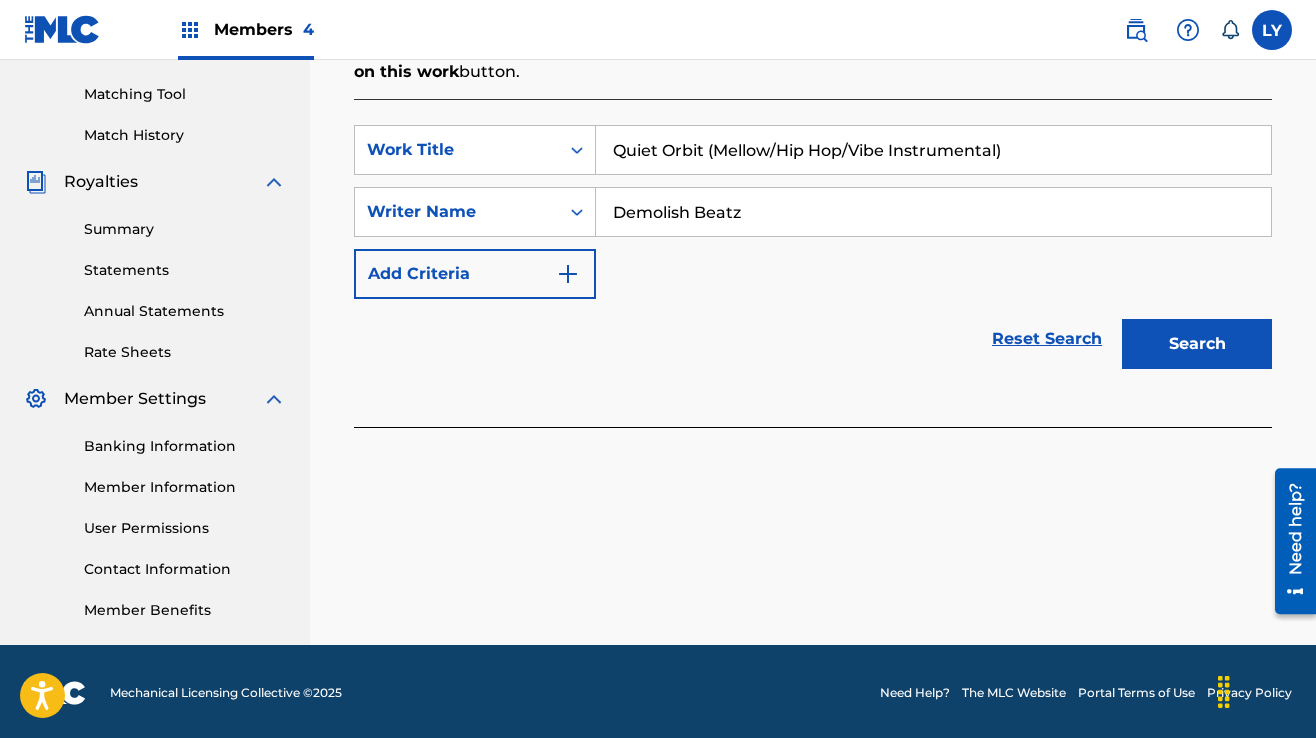 scroll, scrollTop: 500, scrollLeft: 0, axis: vertical 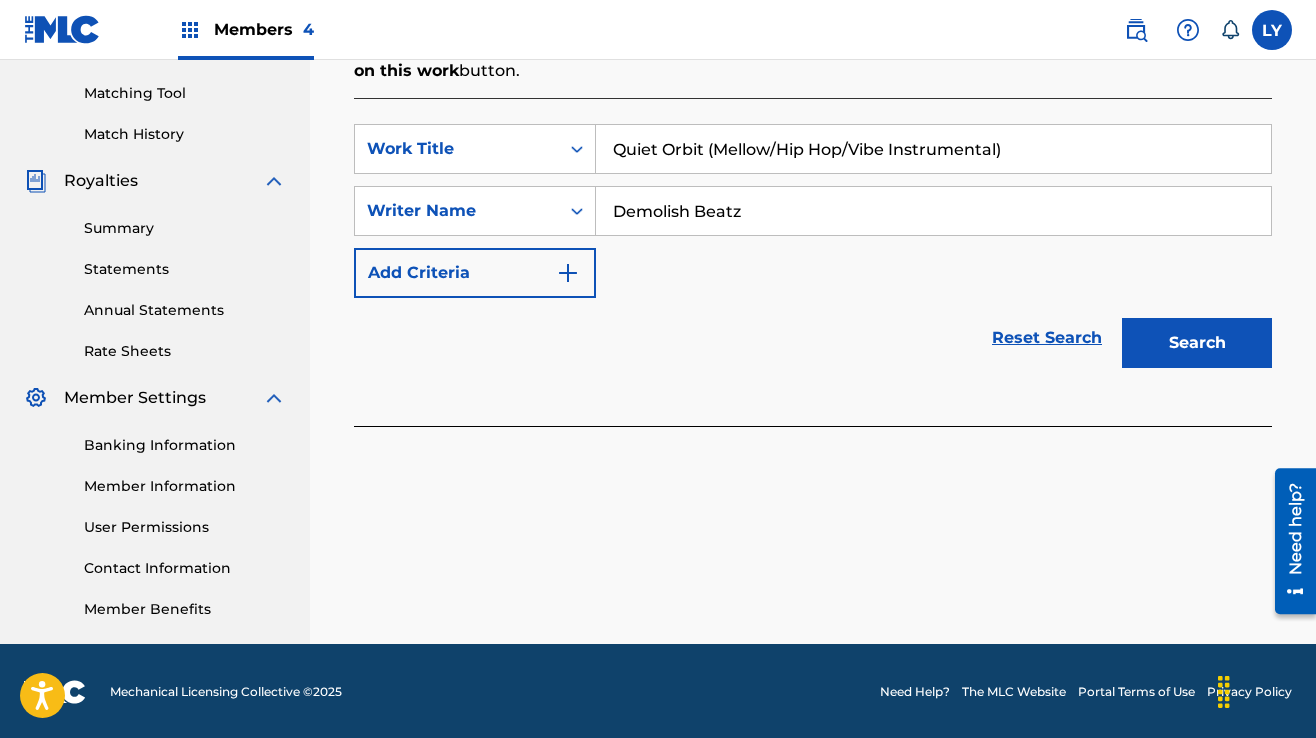 click on "Search" at bounding box center (1197, 343) 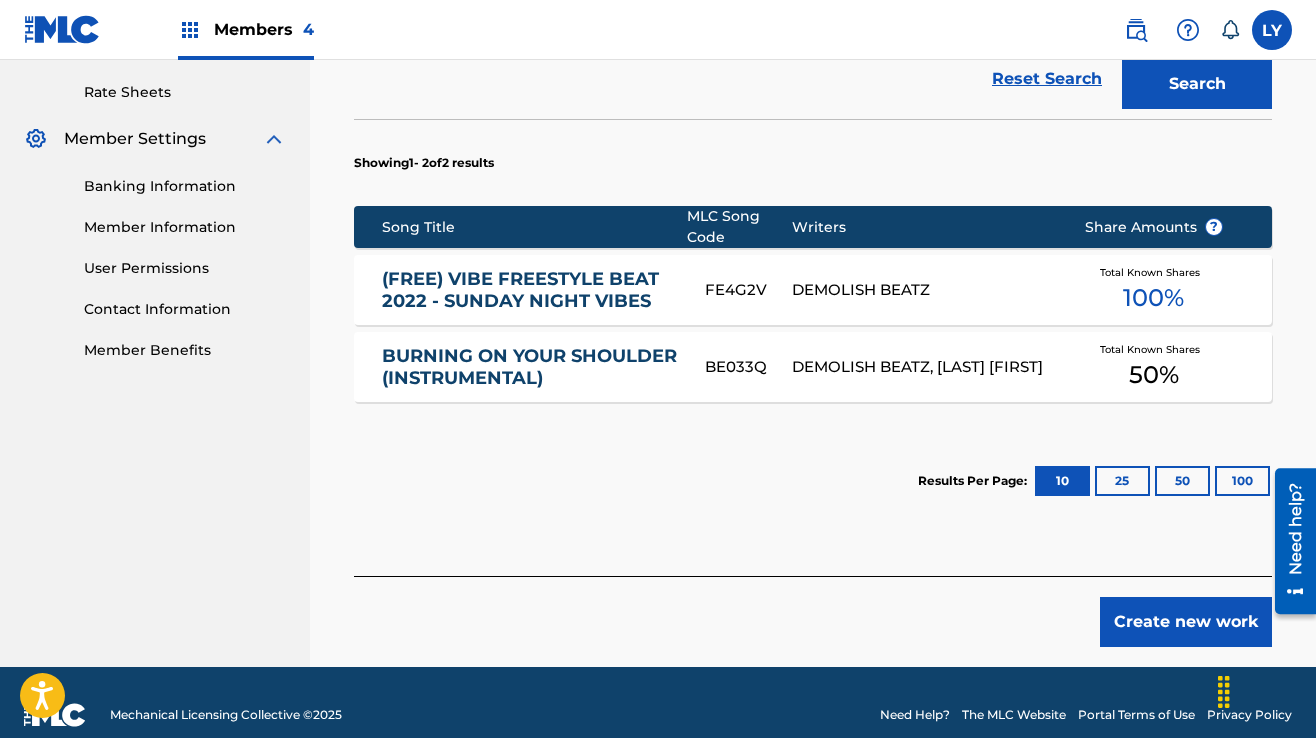 scroll, scrollTop: 784, scrollLeft: 0, axis: vertical 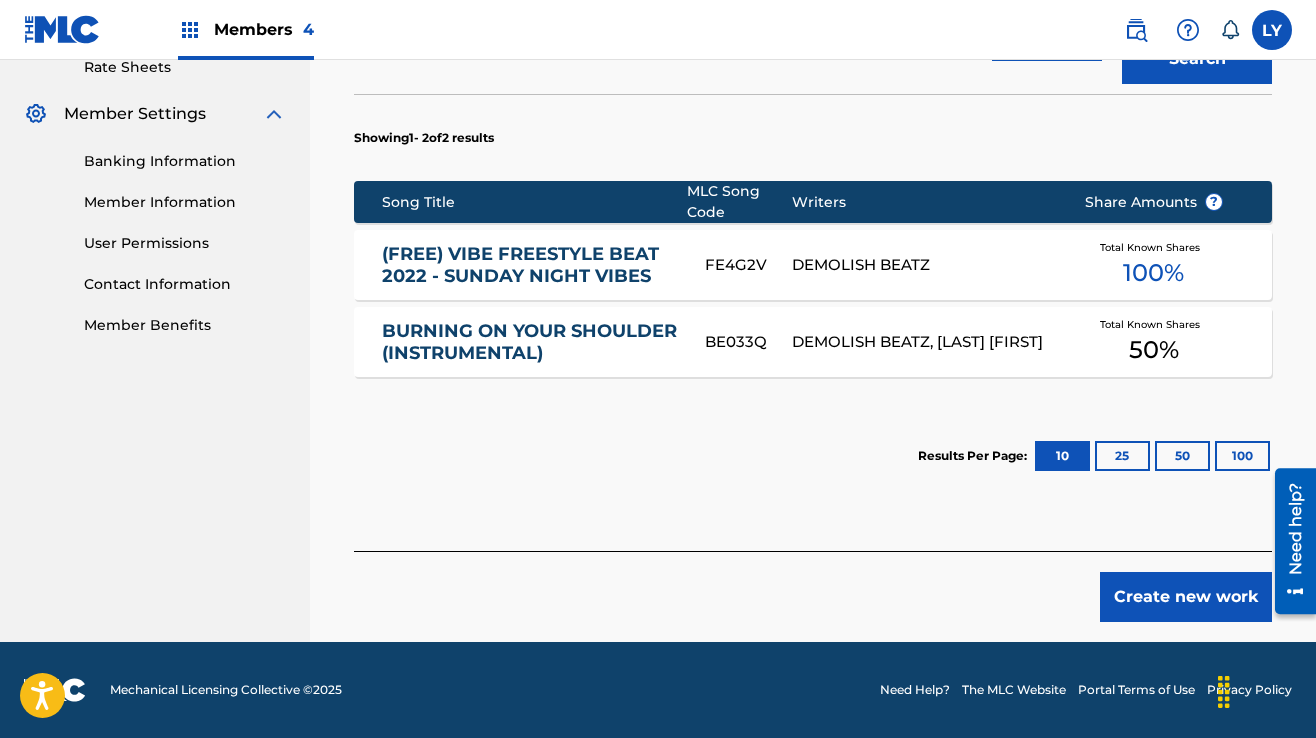 click on "Create new work" at bounding box center (1186, 597) 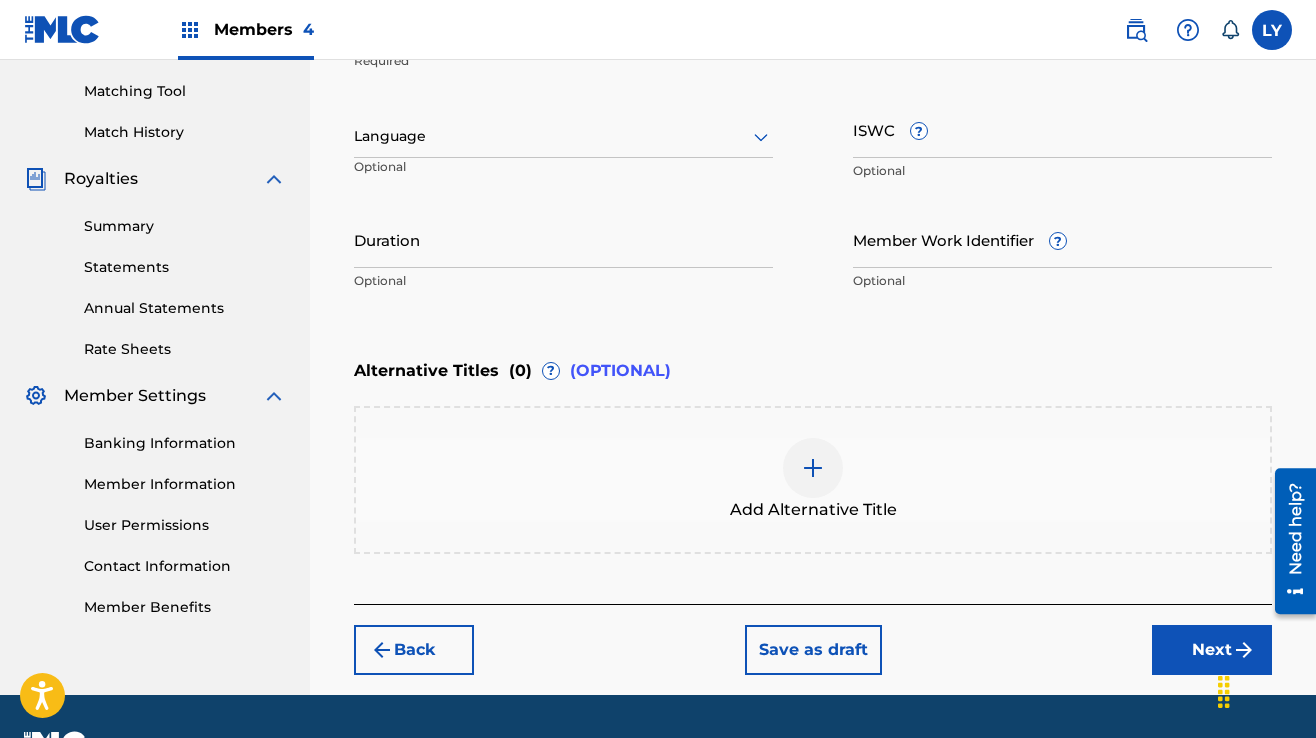 scroll, scrollTop: 555, scrollLeft: 0, axis: vertical 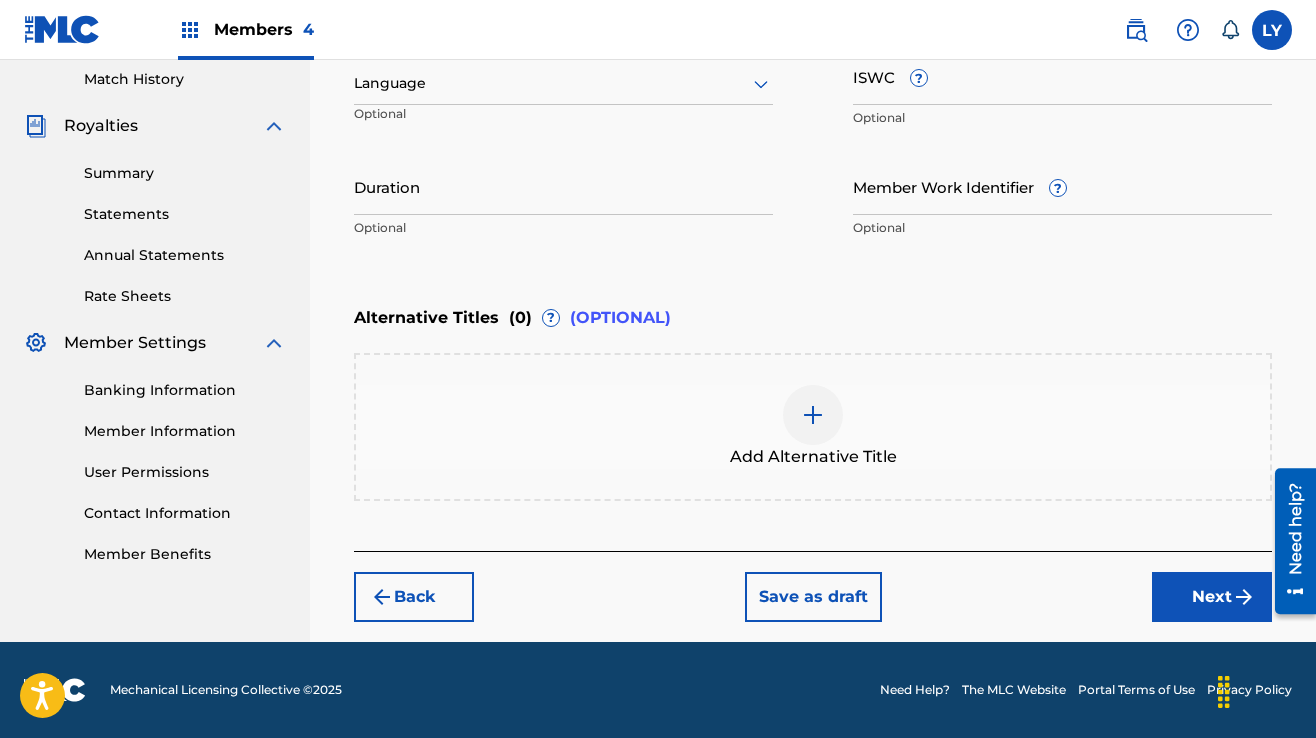 click on "Next" at bounding box center (1212, 597) 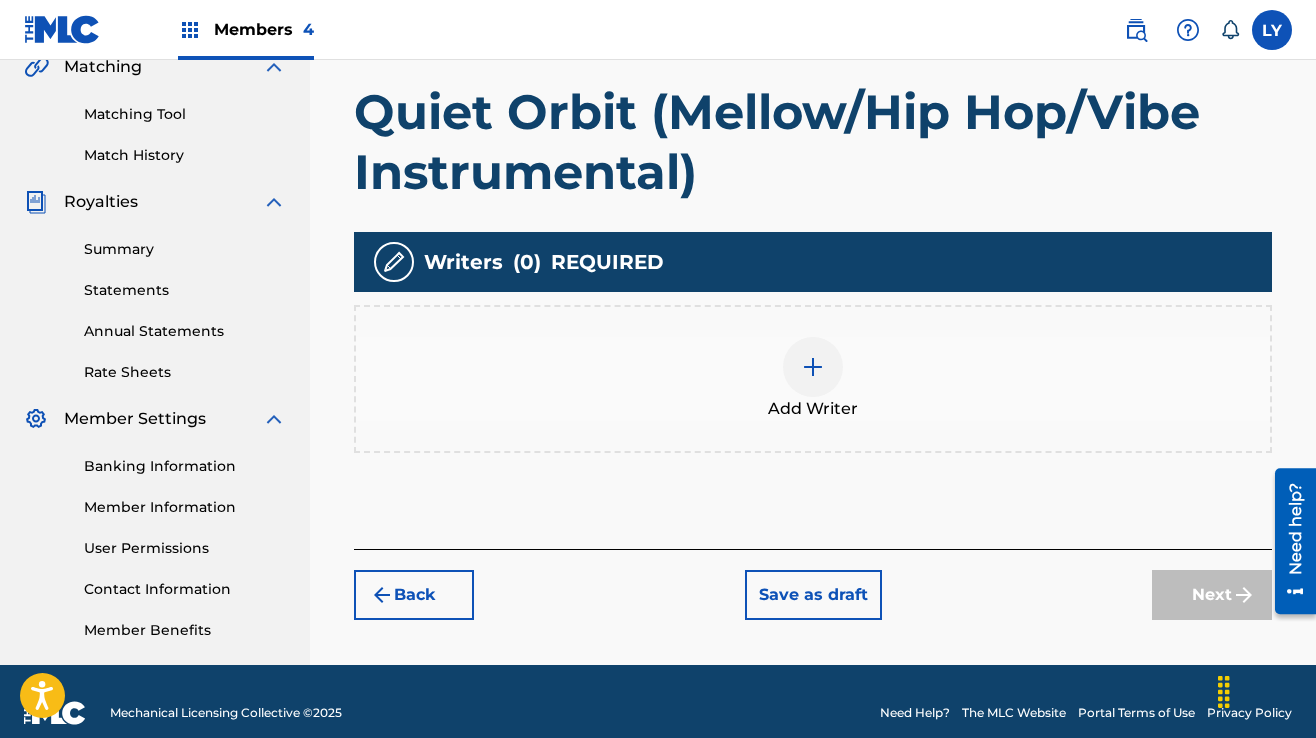 scroll, scrollTop: 490, scrollLeft: 0, axis: vertical 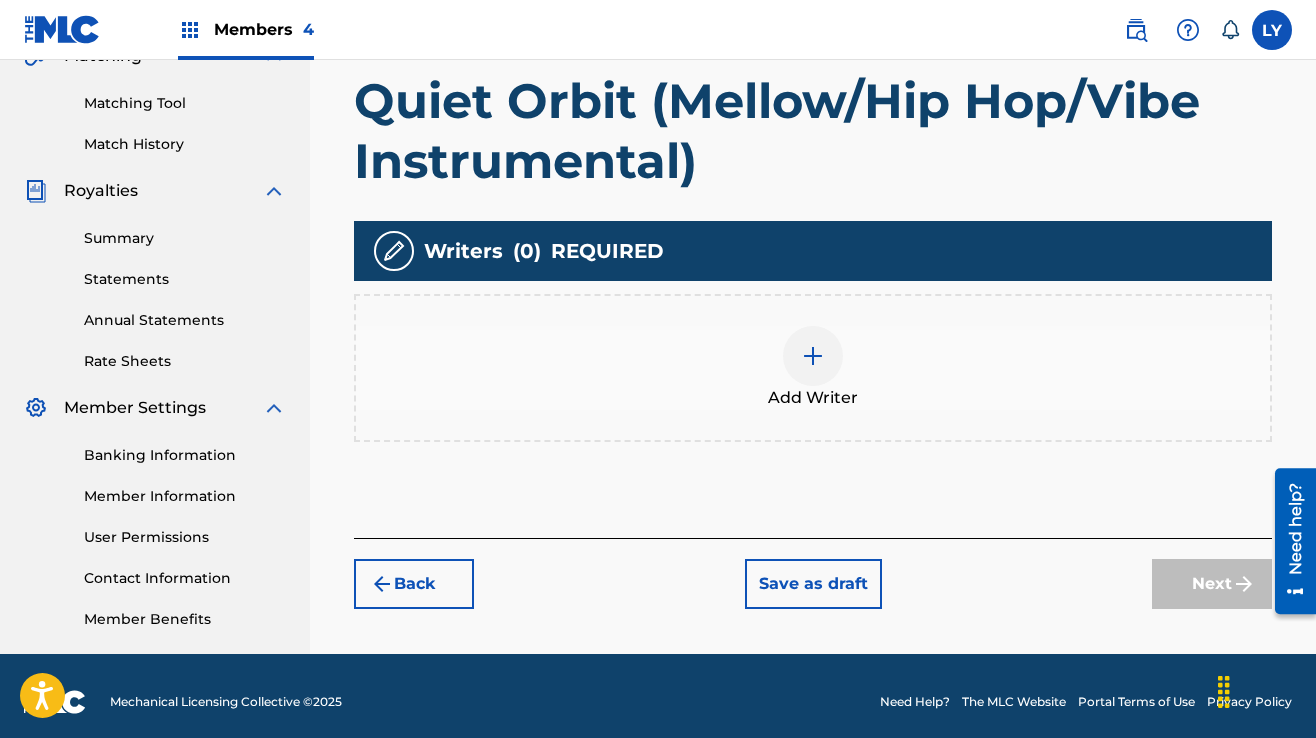 click at bounding box center (813, 356) 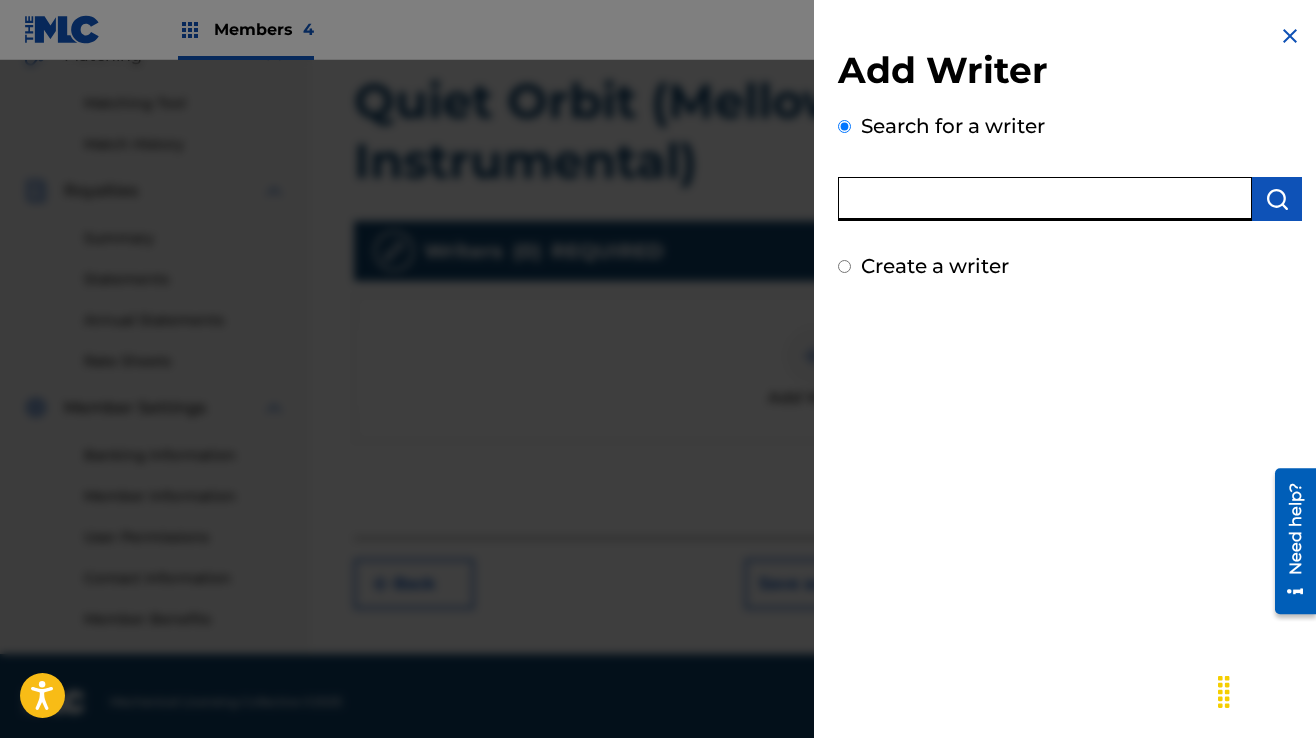 click at bounding box center [1045, 199] 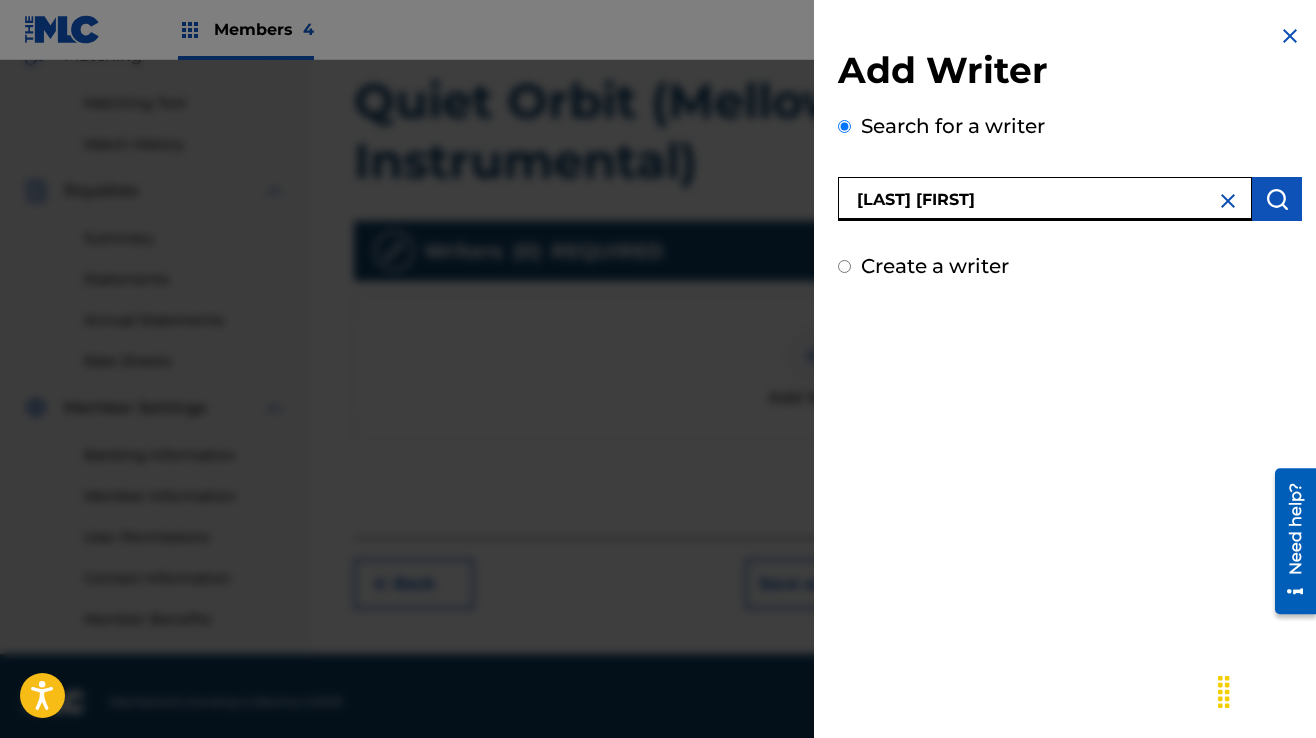 click at bounding box center [1277, 199] 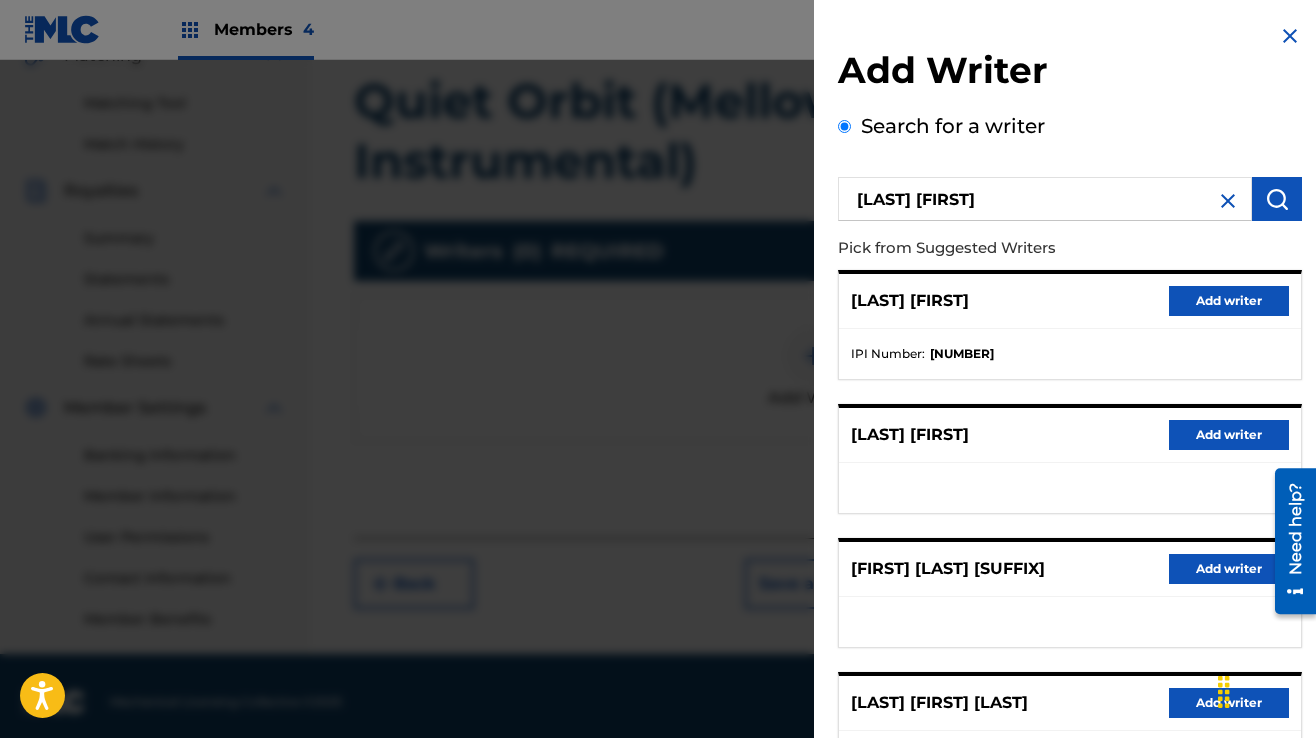 click on "Add writer" at bounding box center (1229, 301) 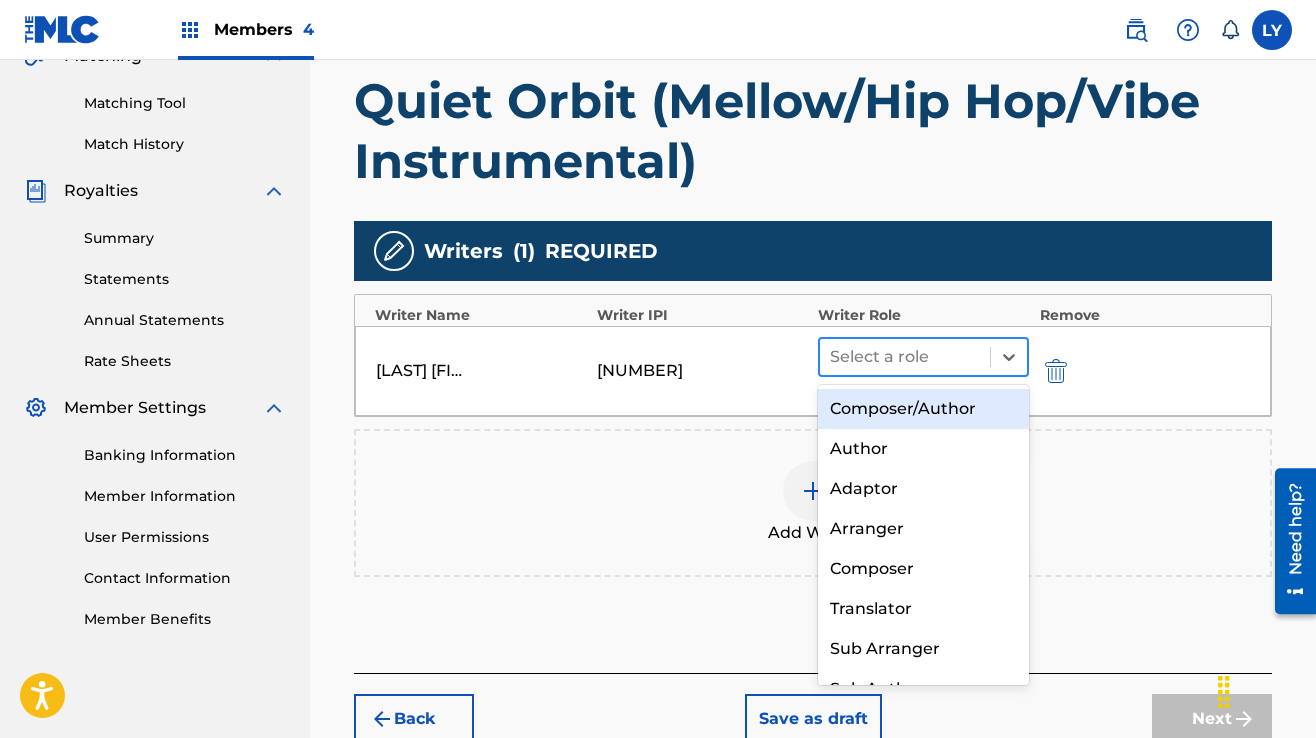 click at bounding box center [905, 357] 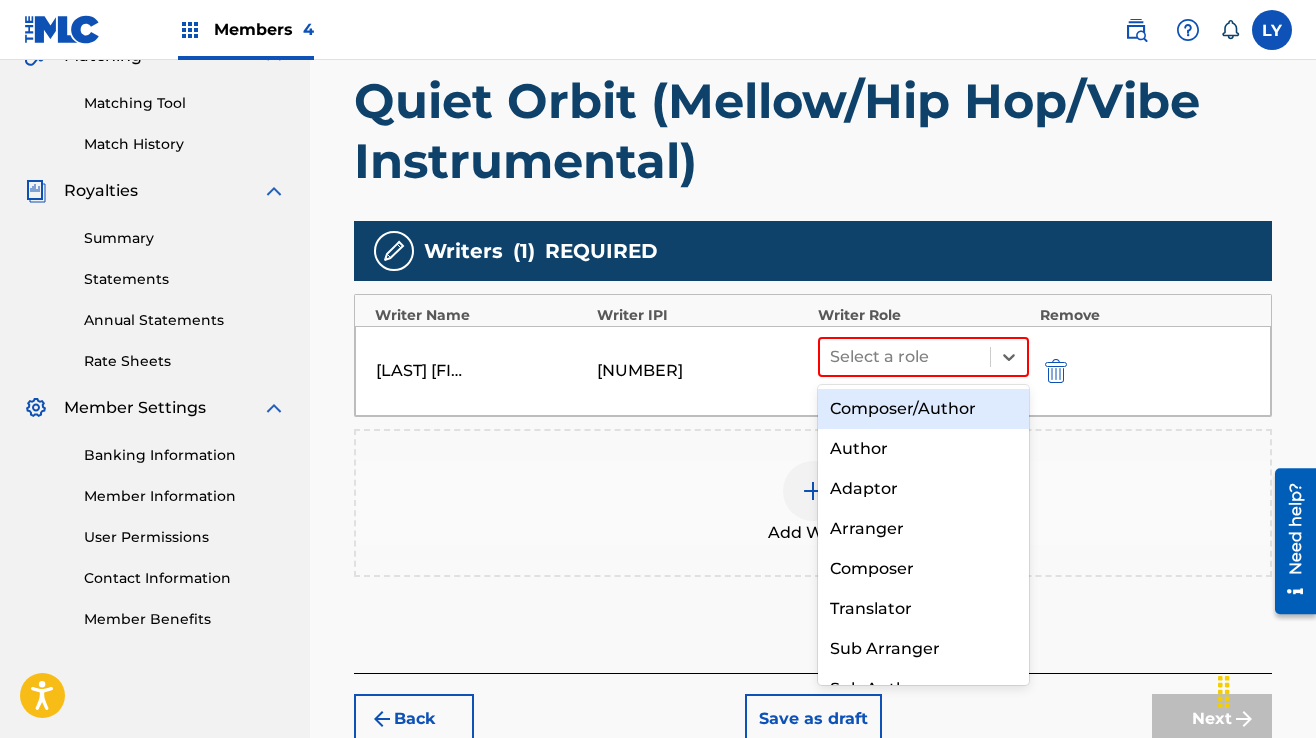 click on "Composer/Author" at bounding box center [923, 409] 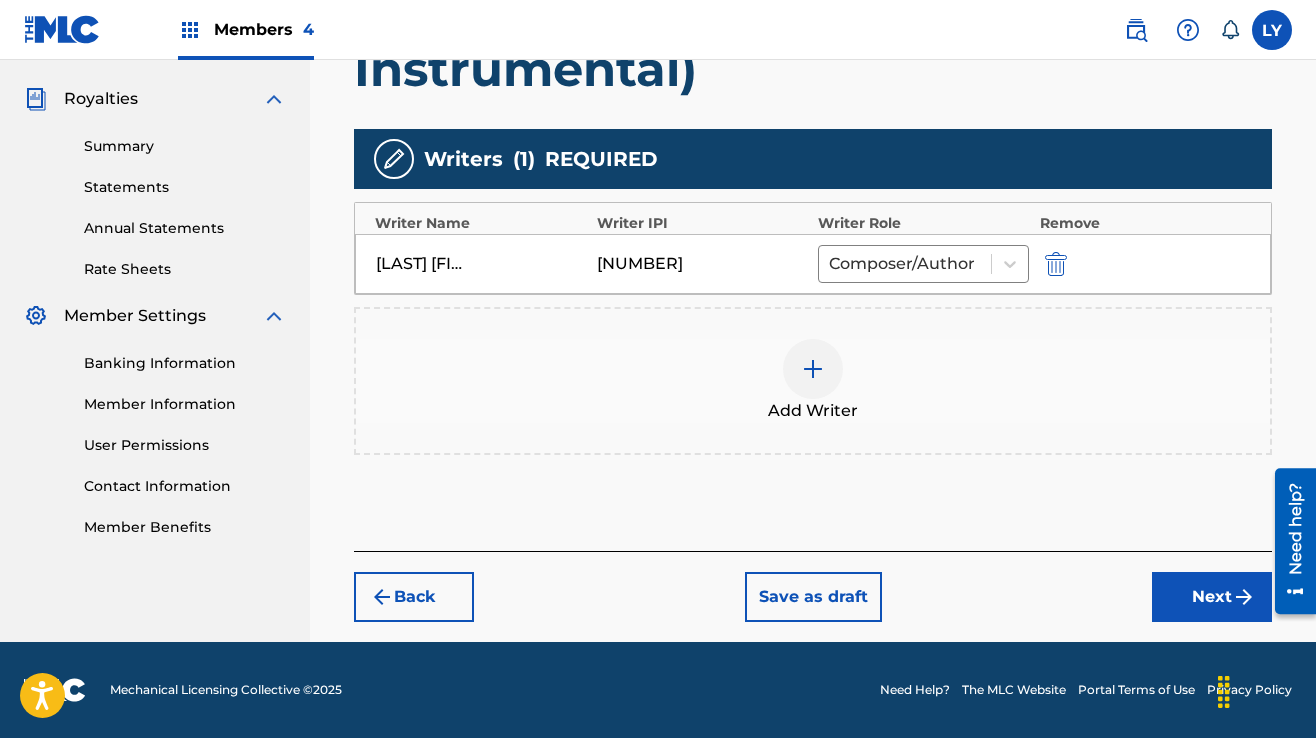 click on "Next" at bounding box center [1212, 597] 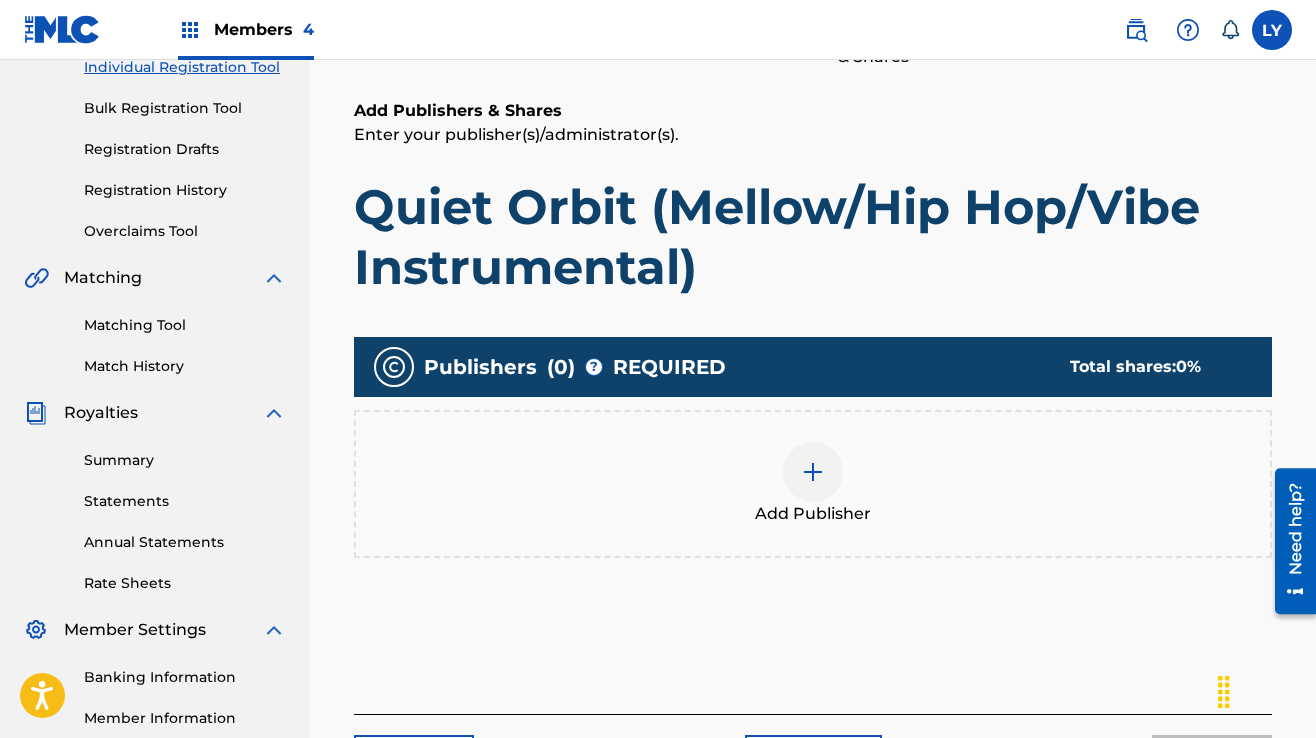 scroll, scrollTop: 290, scrollLeft: 0, axis: vertical 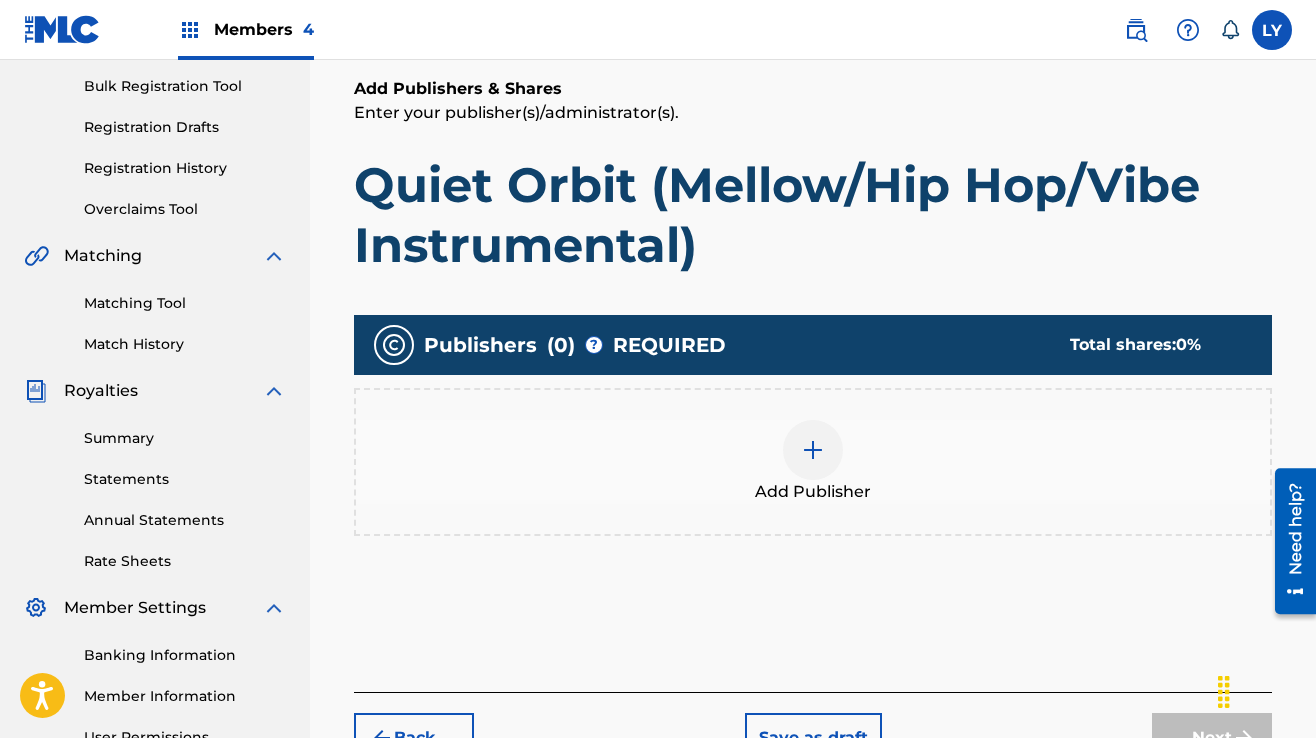 click at bounding box center [813, 450] 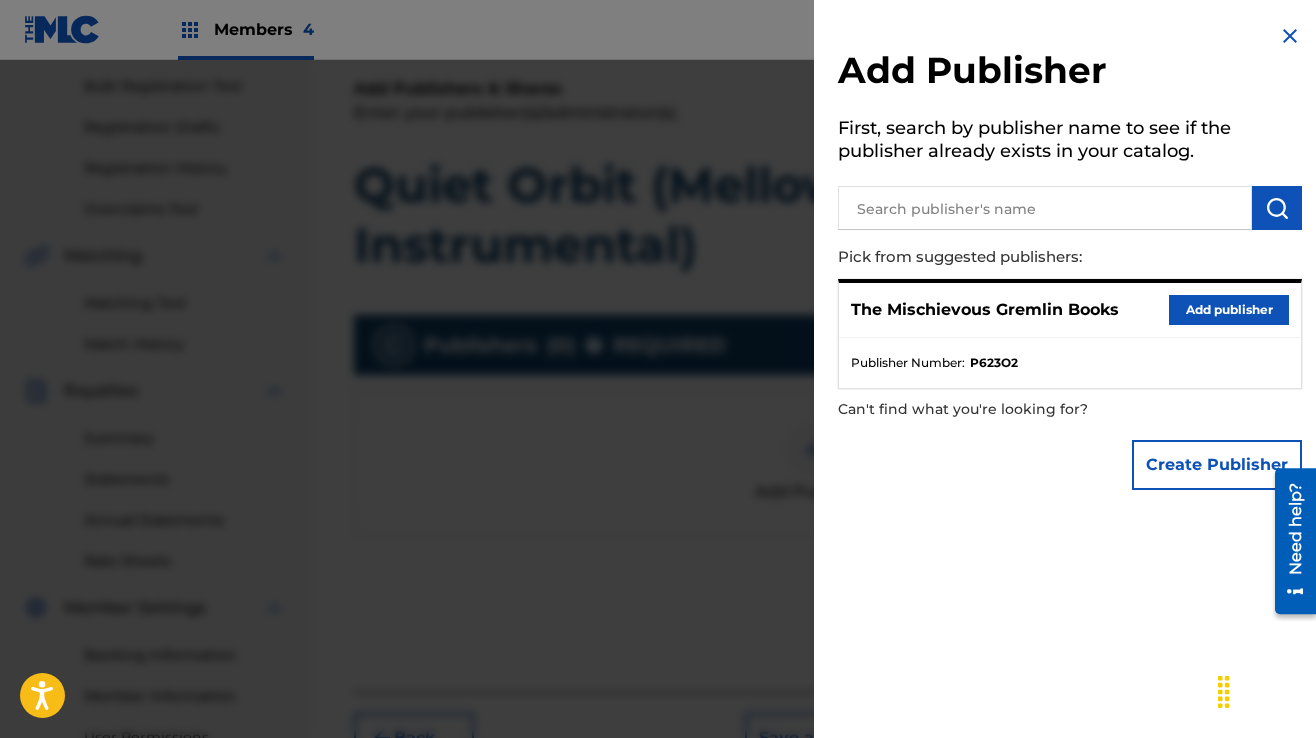 click on "Add publisher" at bounding box center [1229, 310] 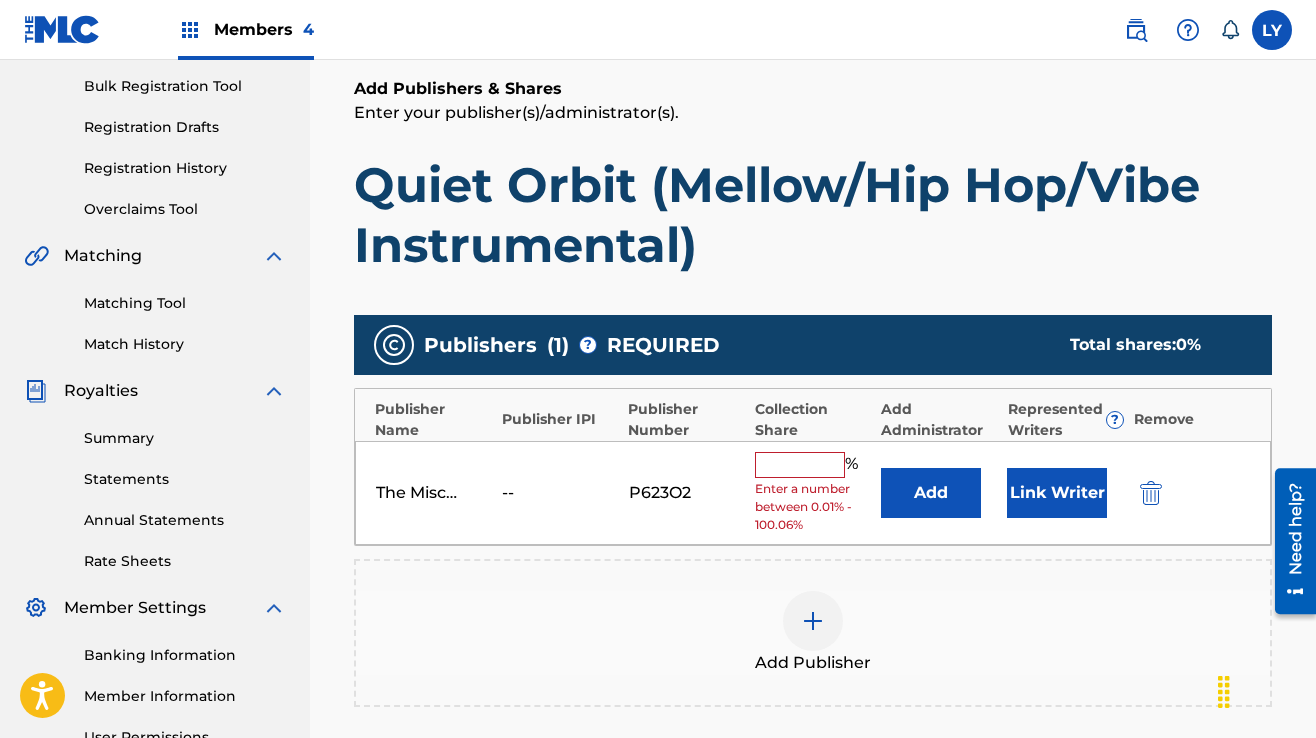 click at bounding box center [800, 465] 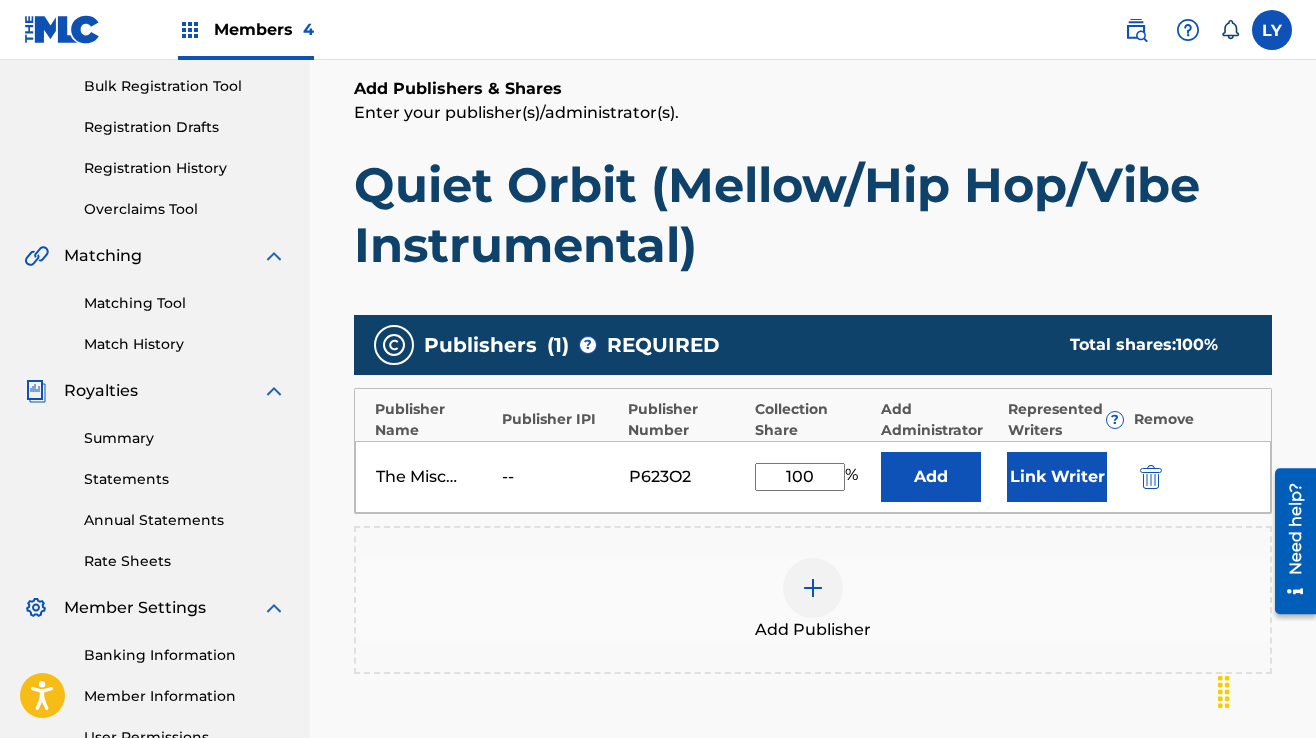 click on "Link Writer" at bounding box center [1057, 477] 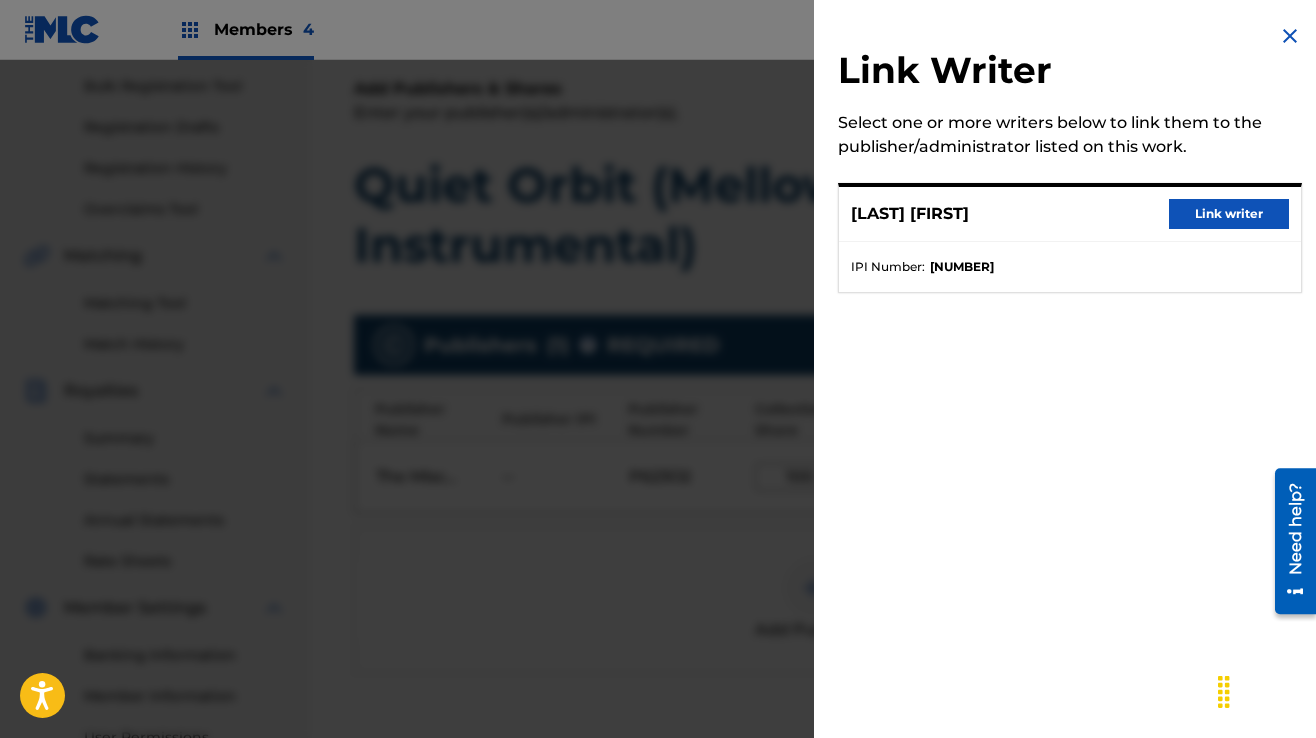 click on "Link writer" at bounding box center (1229, 214) 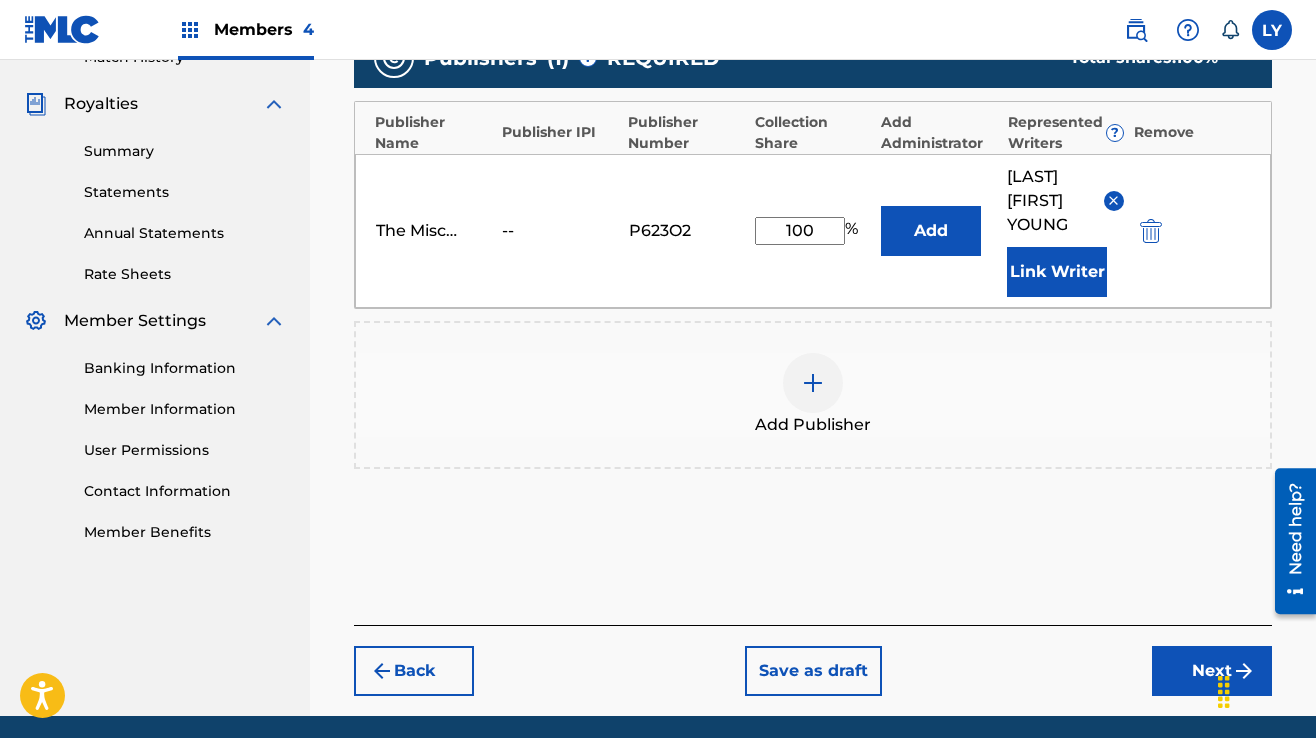 scroll, scrollTop: 590, scrollLeft: 0, axis: vertical 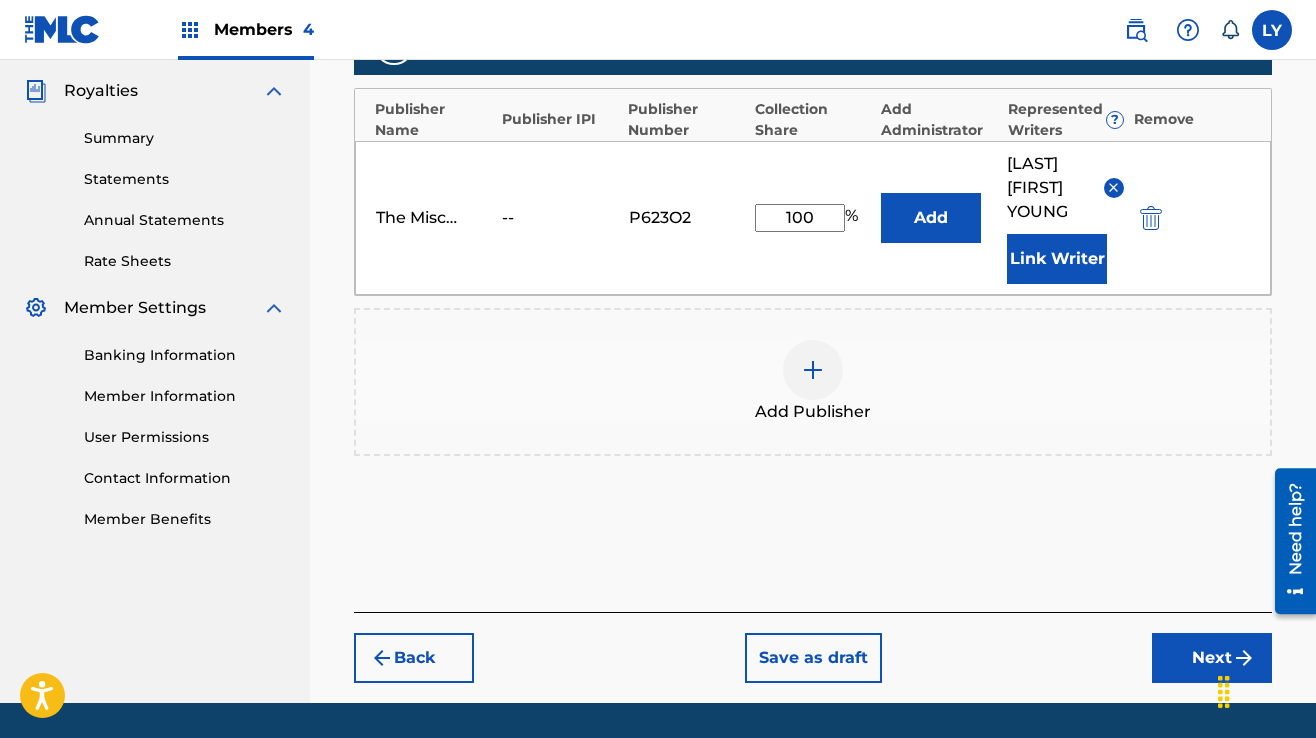 click on "Next" at bounding box center [1212, 658] 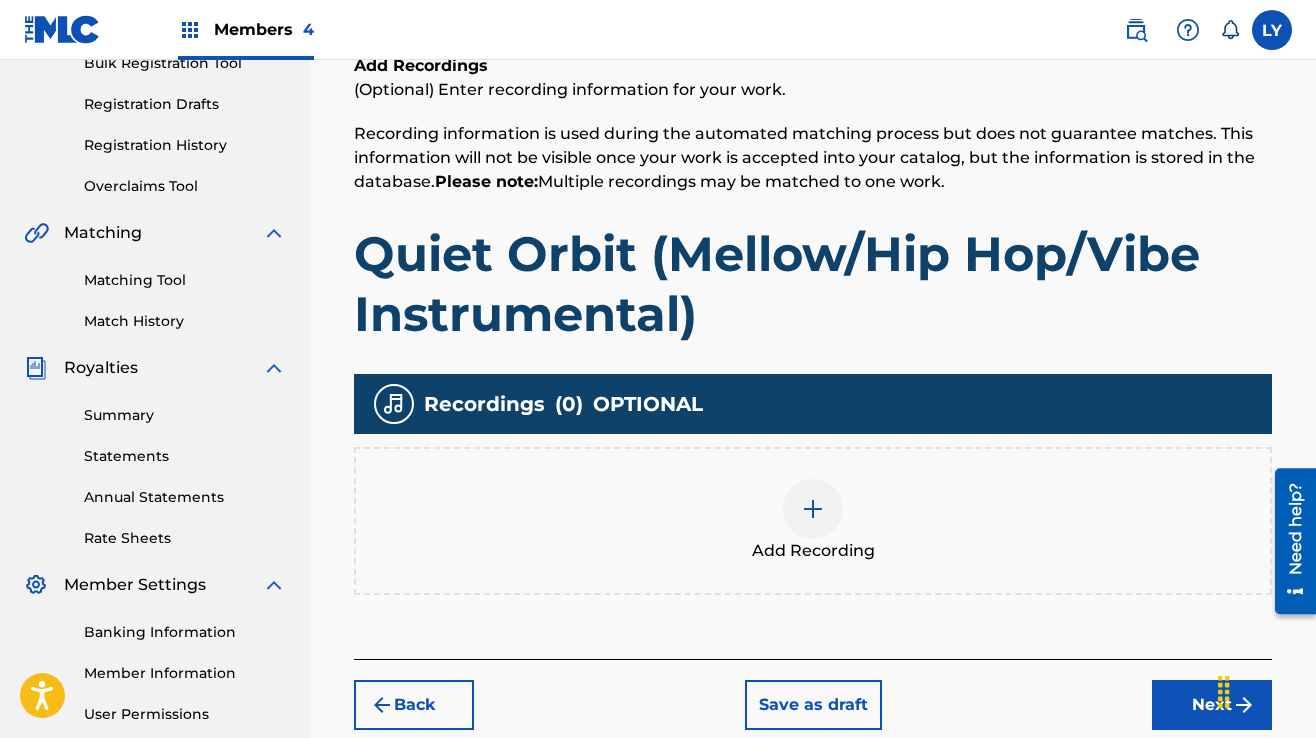 scroll, scrollTop: 390, scrollLeft: 0, axis: vertical 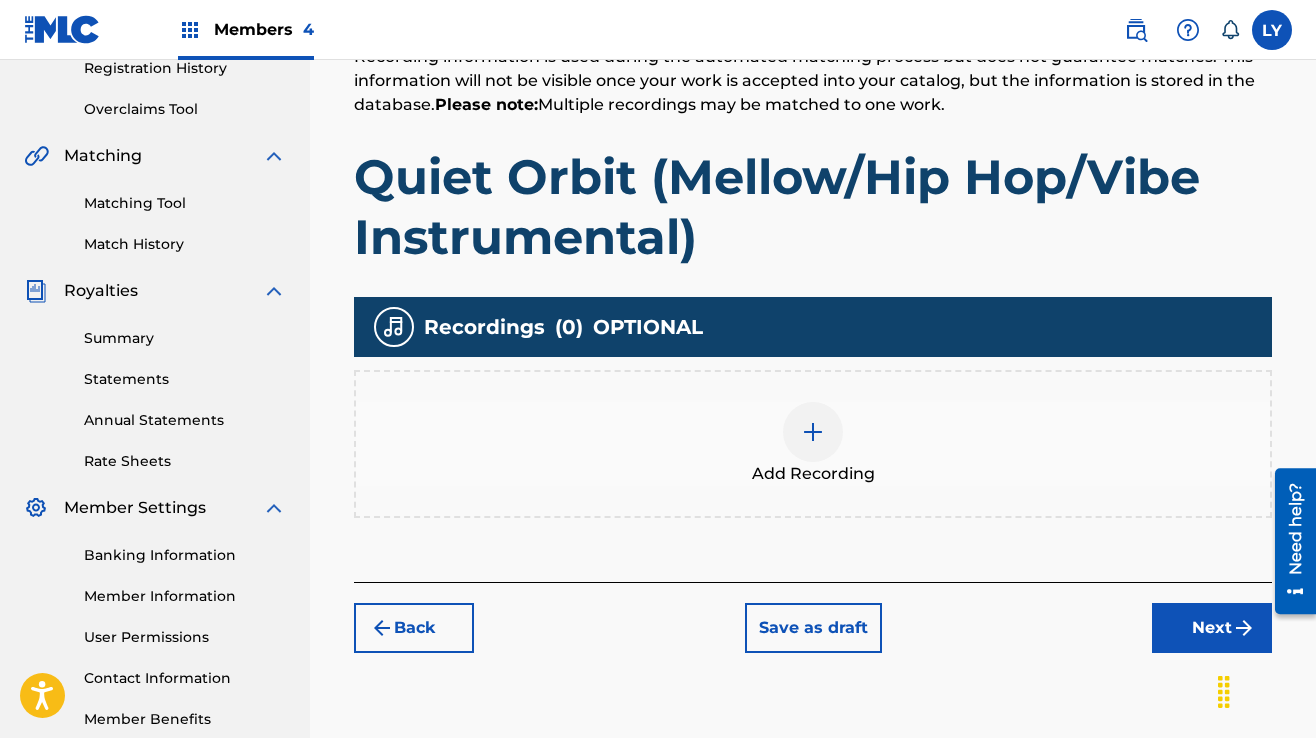 click at bounding box center (813, 432) 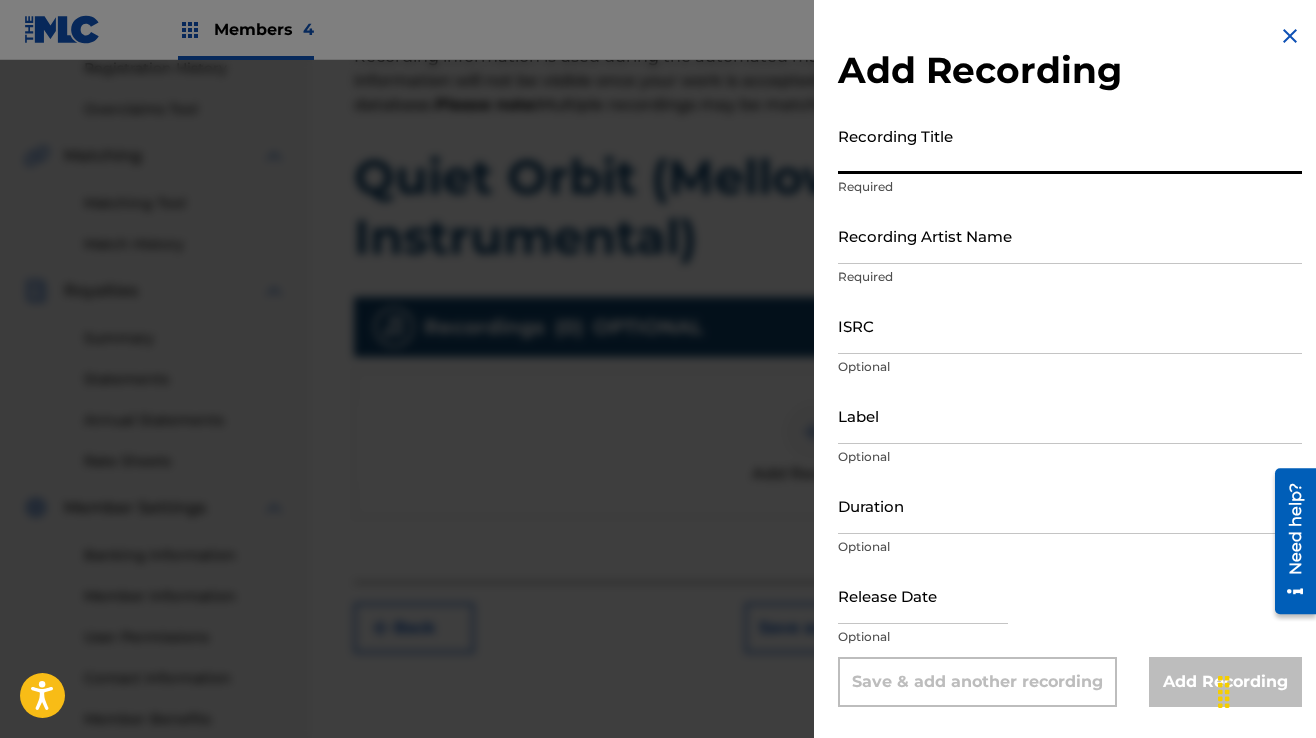 click on "Recording Title" at bounding box center (1070, 145) 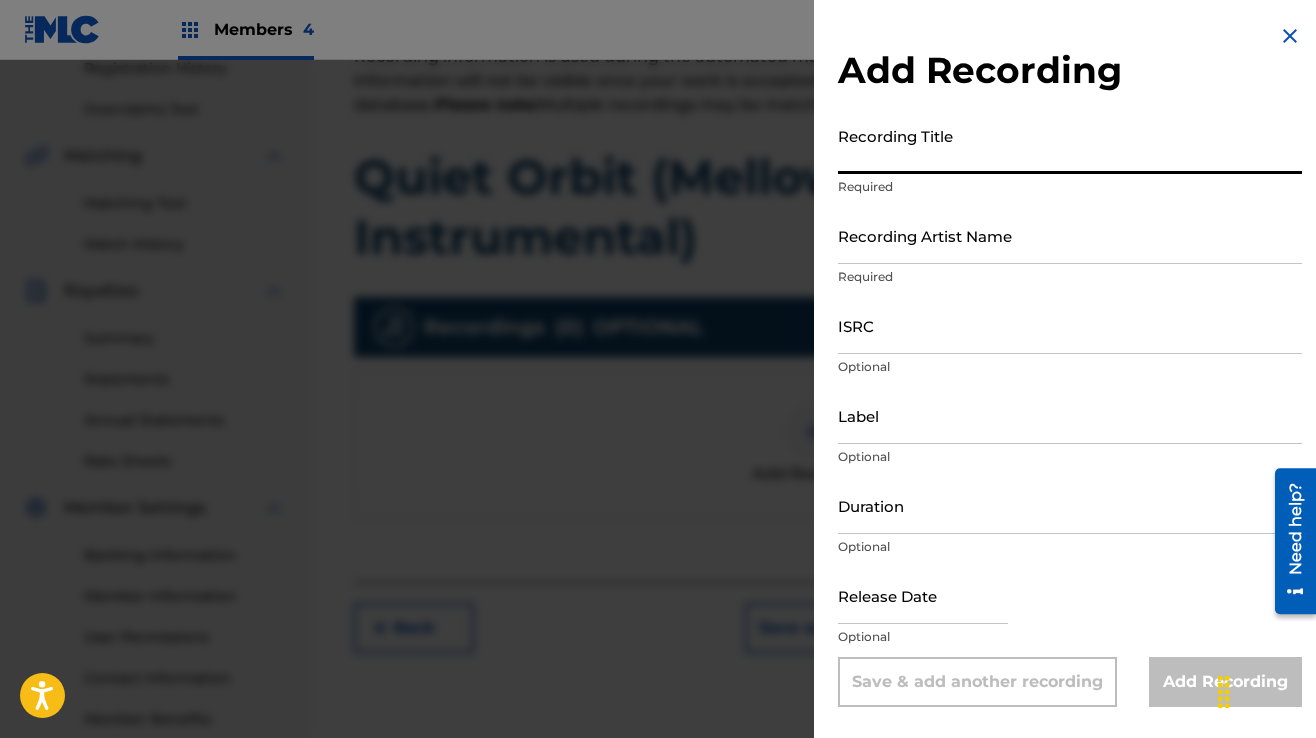 click on "Recording Title" at bounding box center [1070, 145] 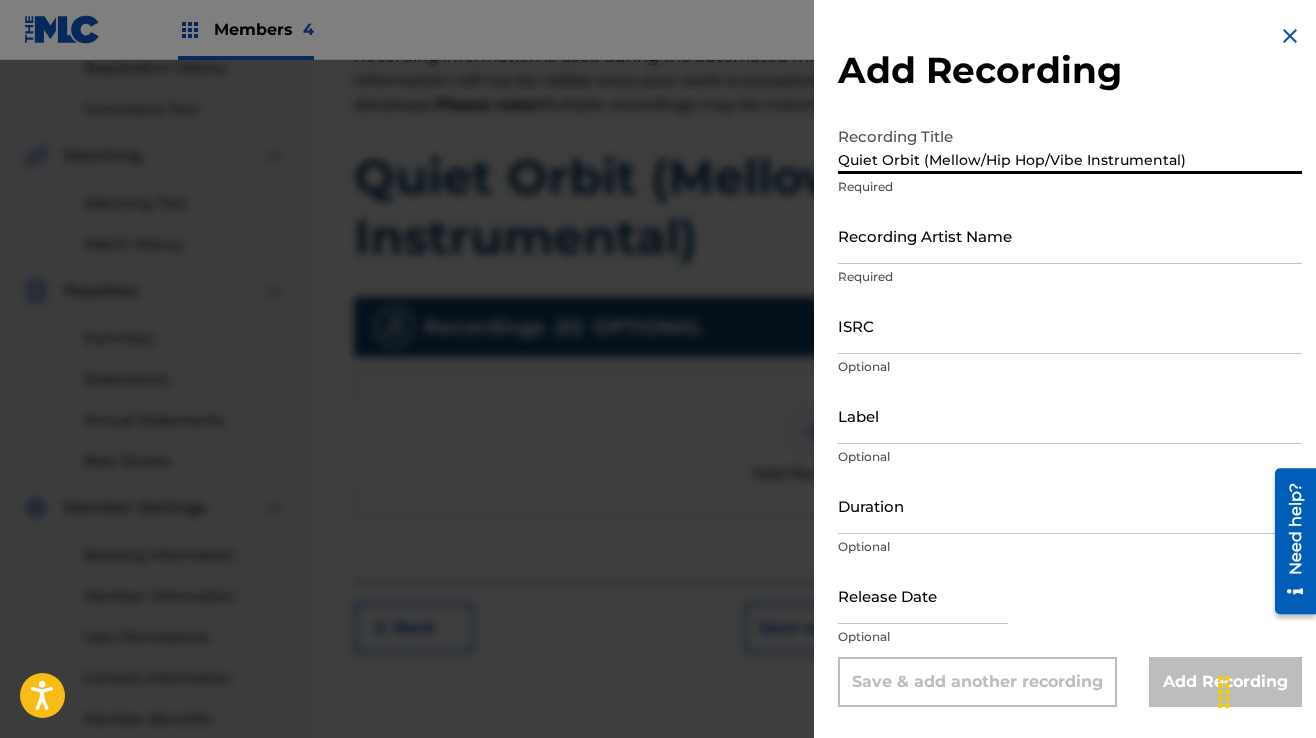 type on "Quiet Orbit (Mellow/Hip Hop/Vibe Instrumental)" 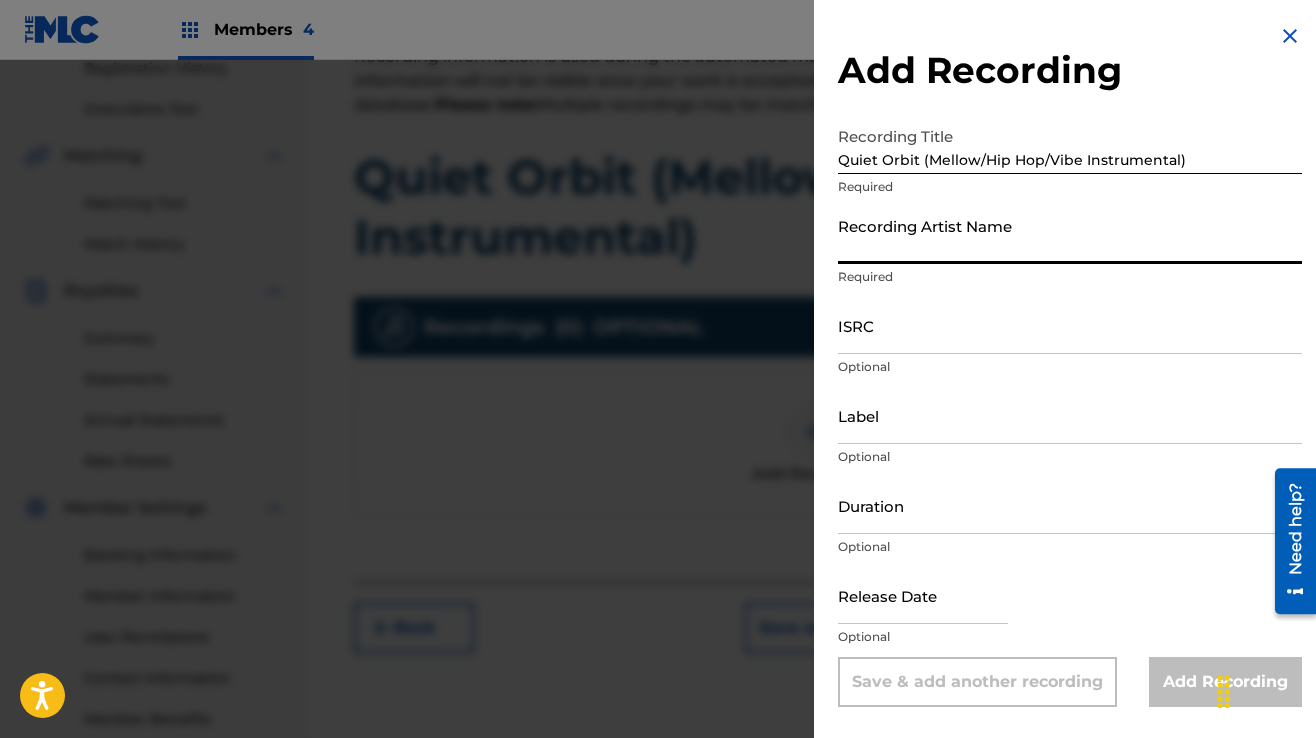 click on "Recording Artist Name" at bounding box center [1070, 235] 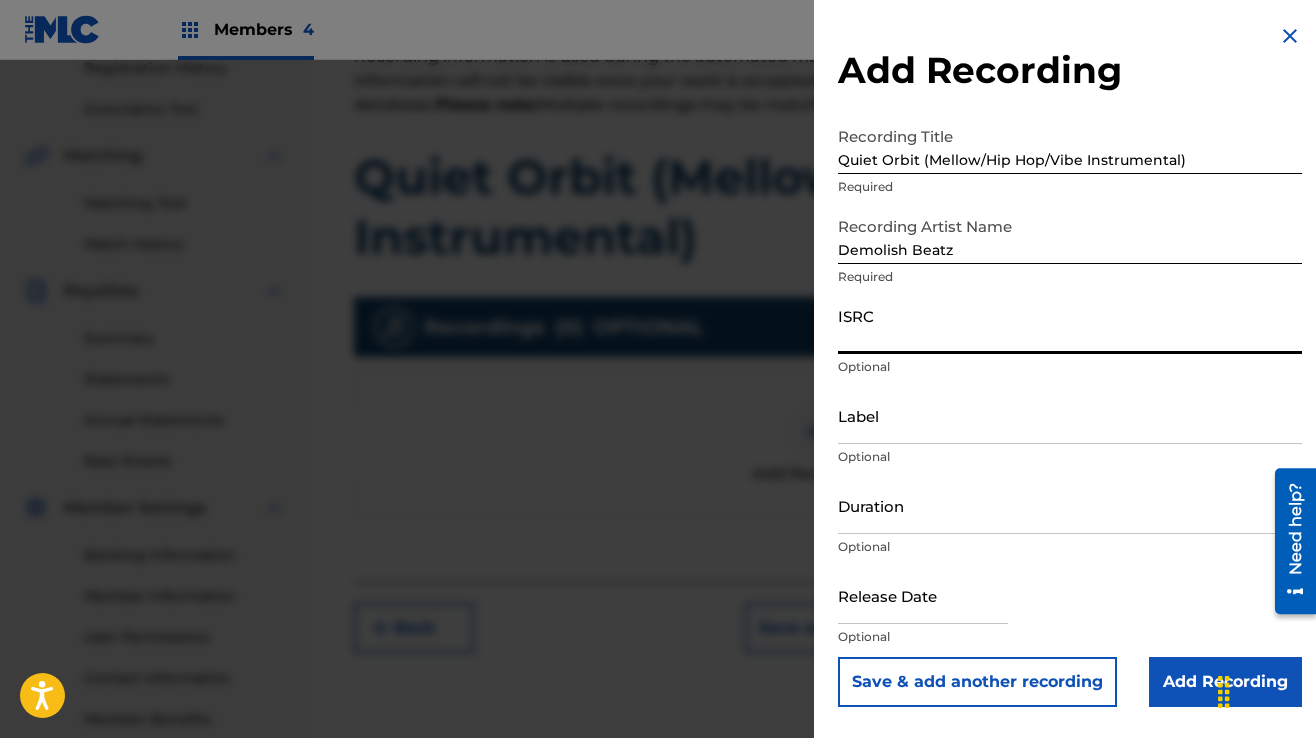 paste on "QZTB32536232" 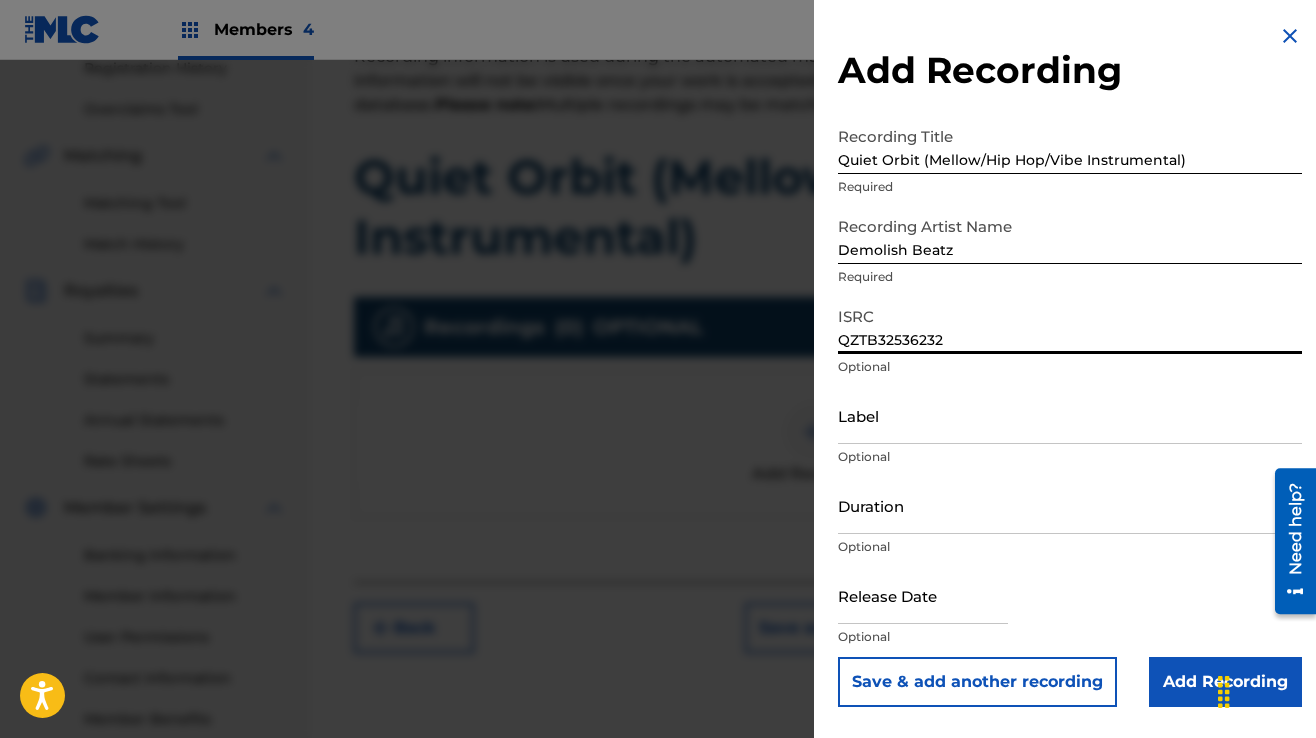 type on "QZTB32536232" 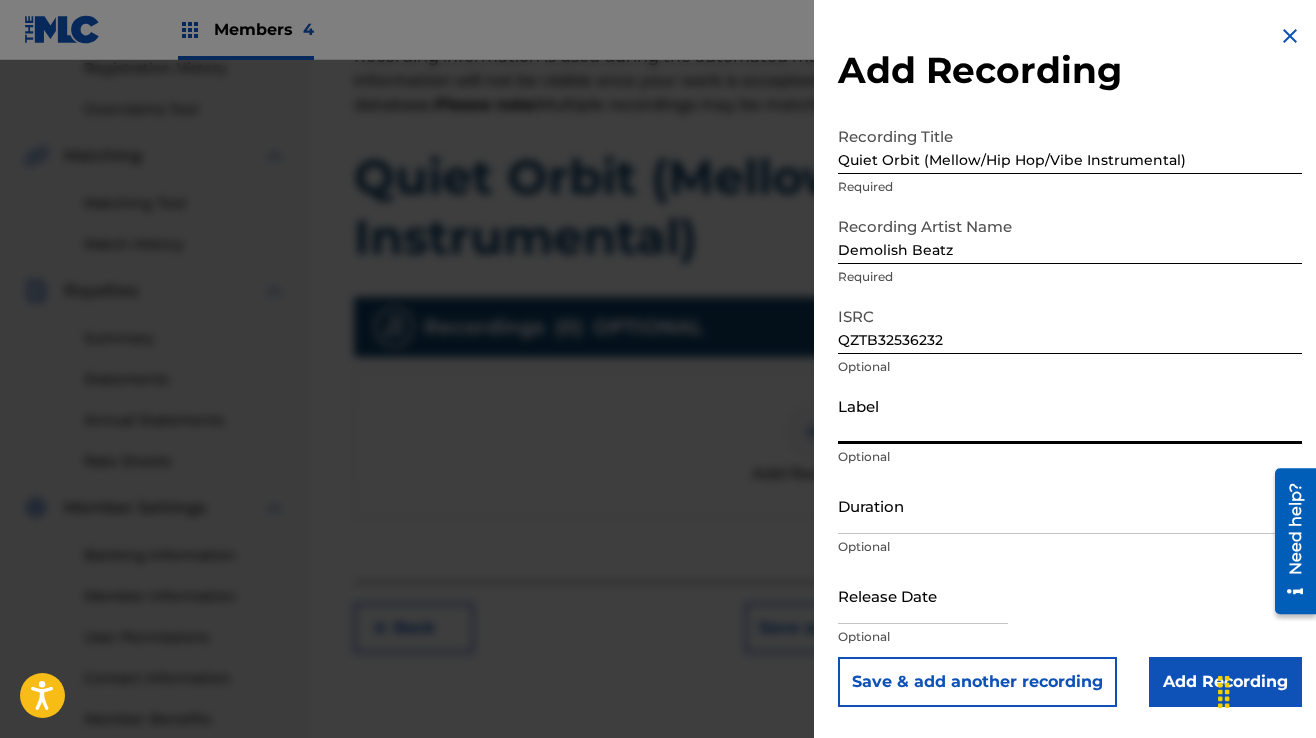 type on "Ultra Level Muzik" 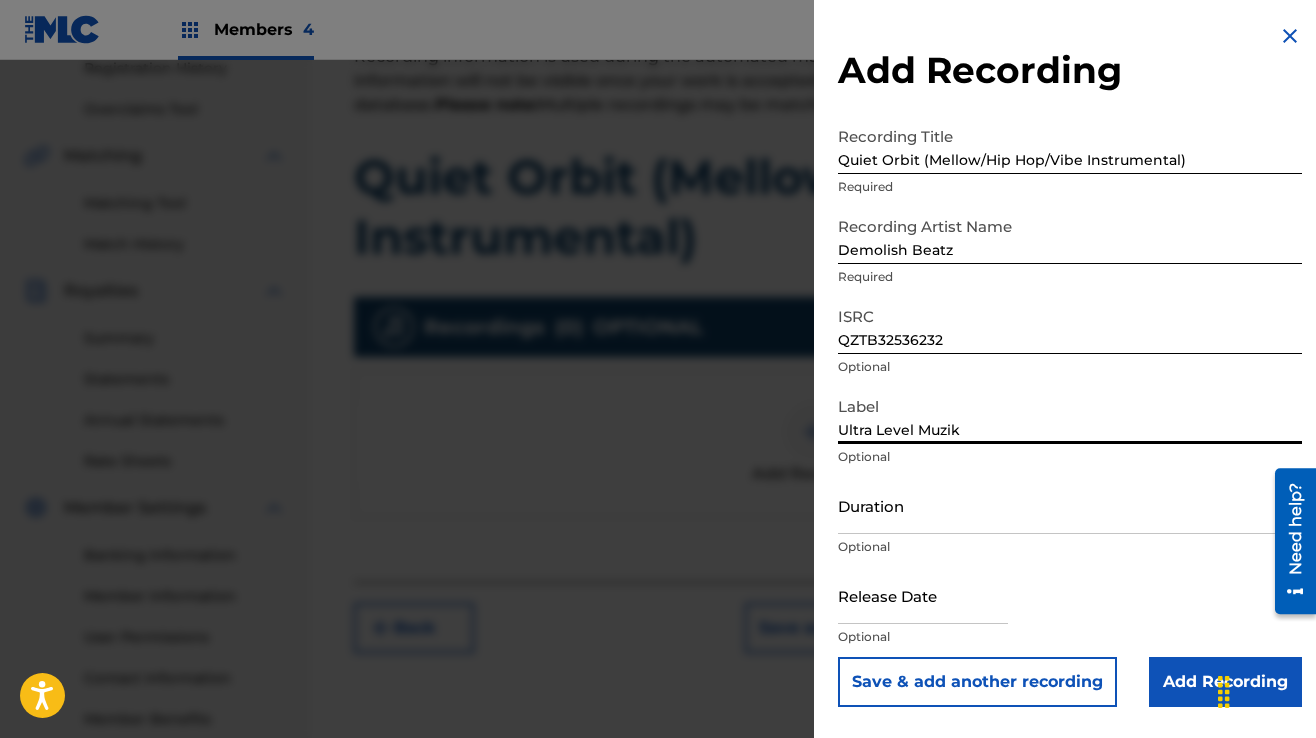 click on "Ultra Level Muzik" at bounding box center (1070, 415) 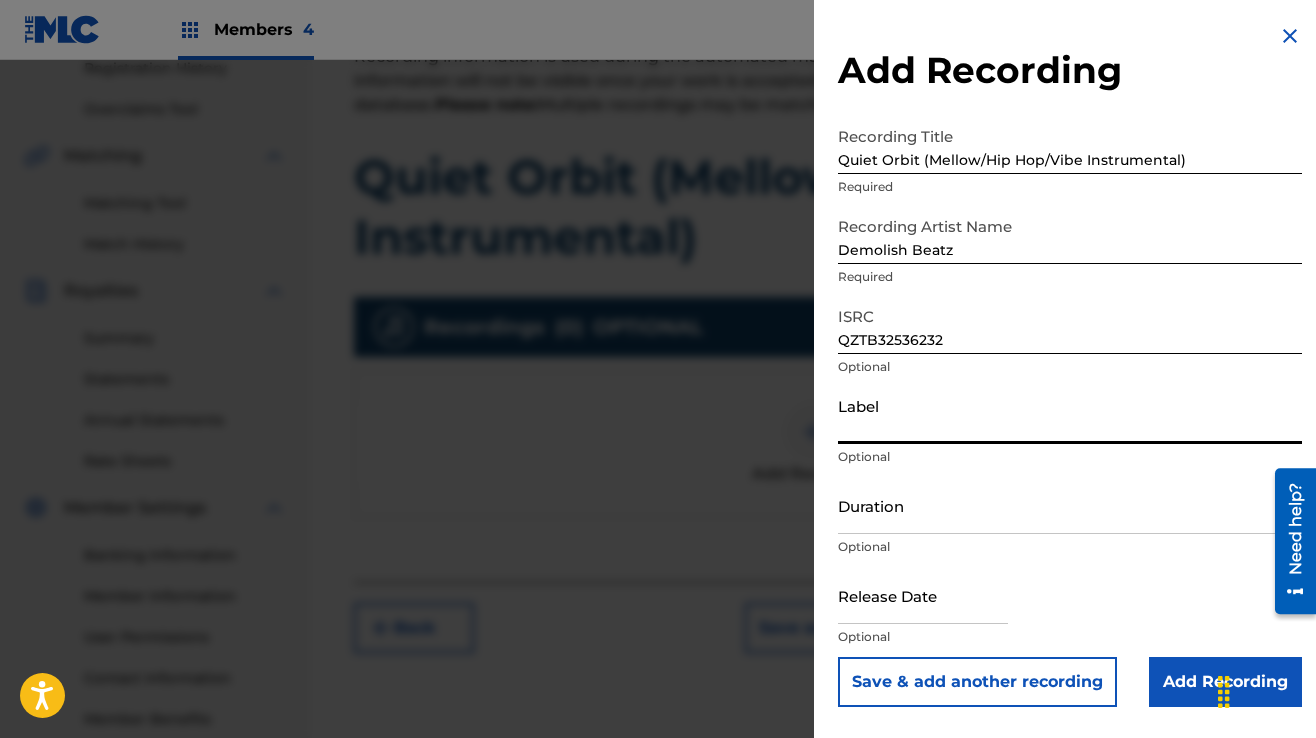 click on "Label" at bounding box center [1070, 415] 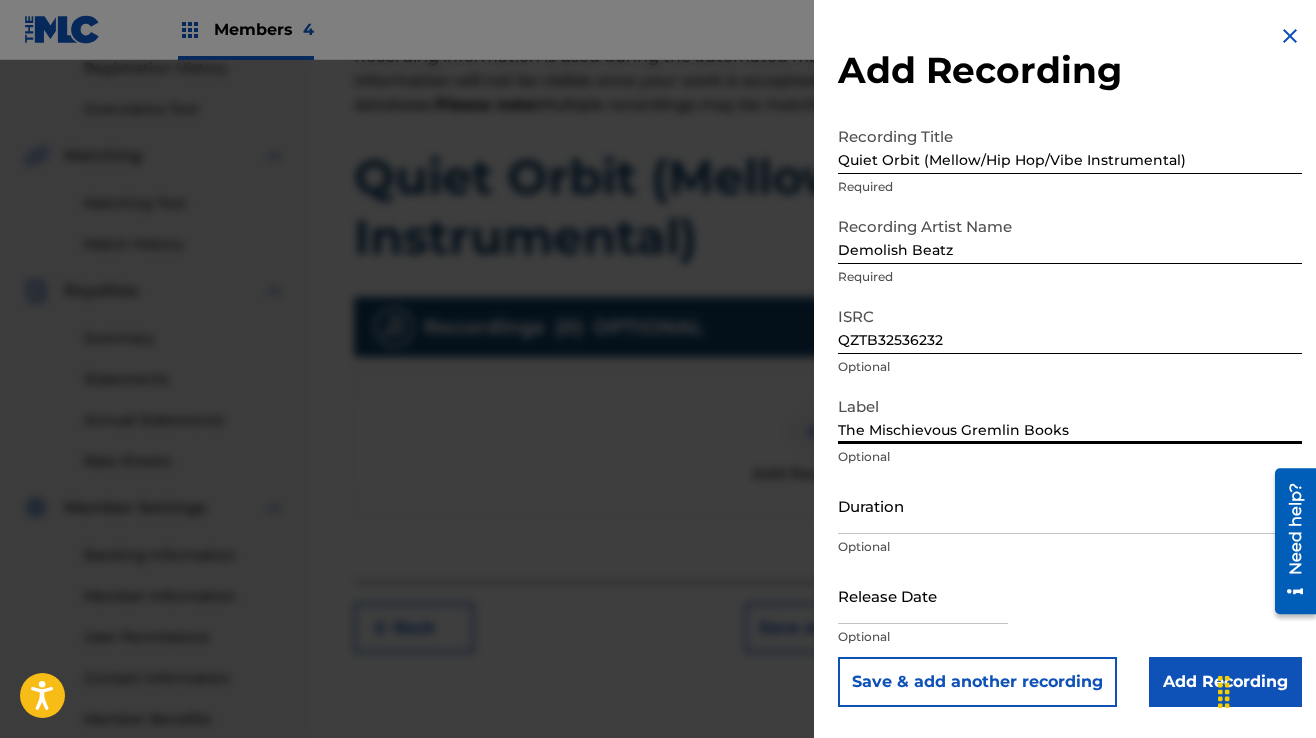 click on "Add Recording" at bounding box center [1225, 682] 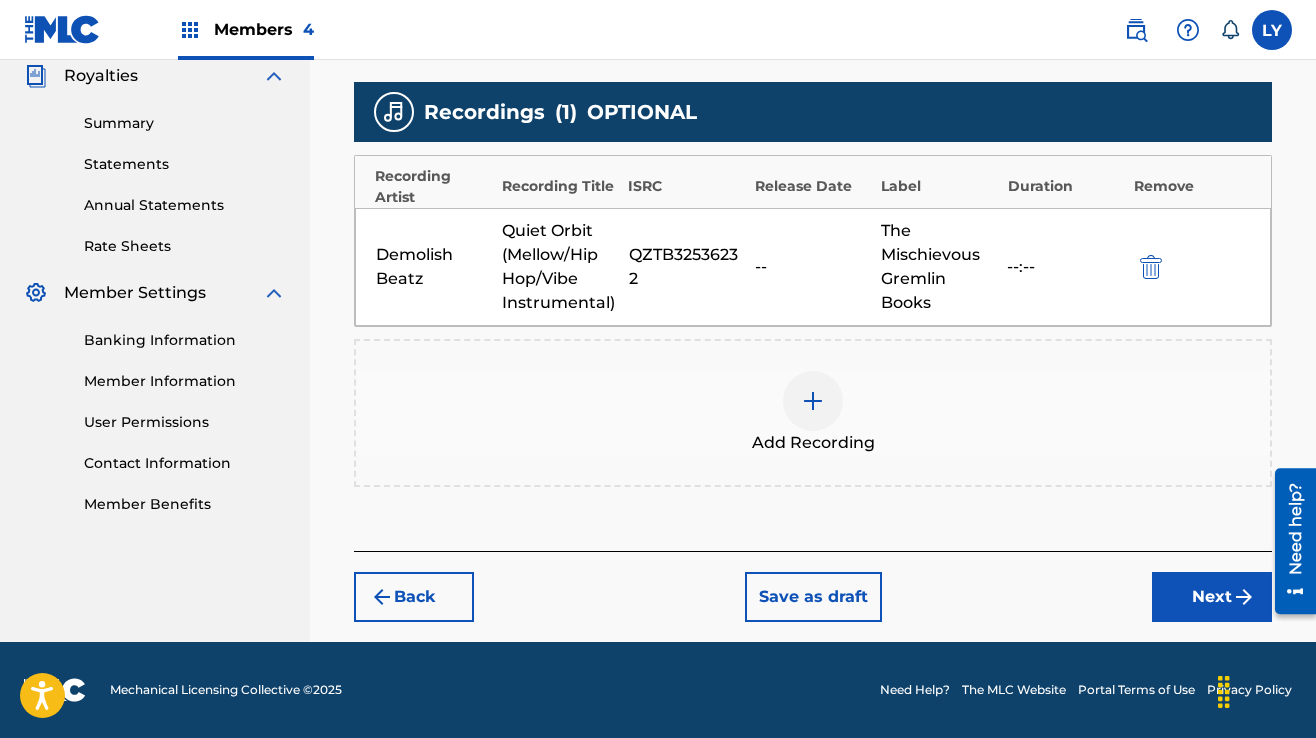 click on "Next" at bounding box center (1212, 597) 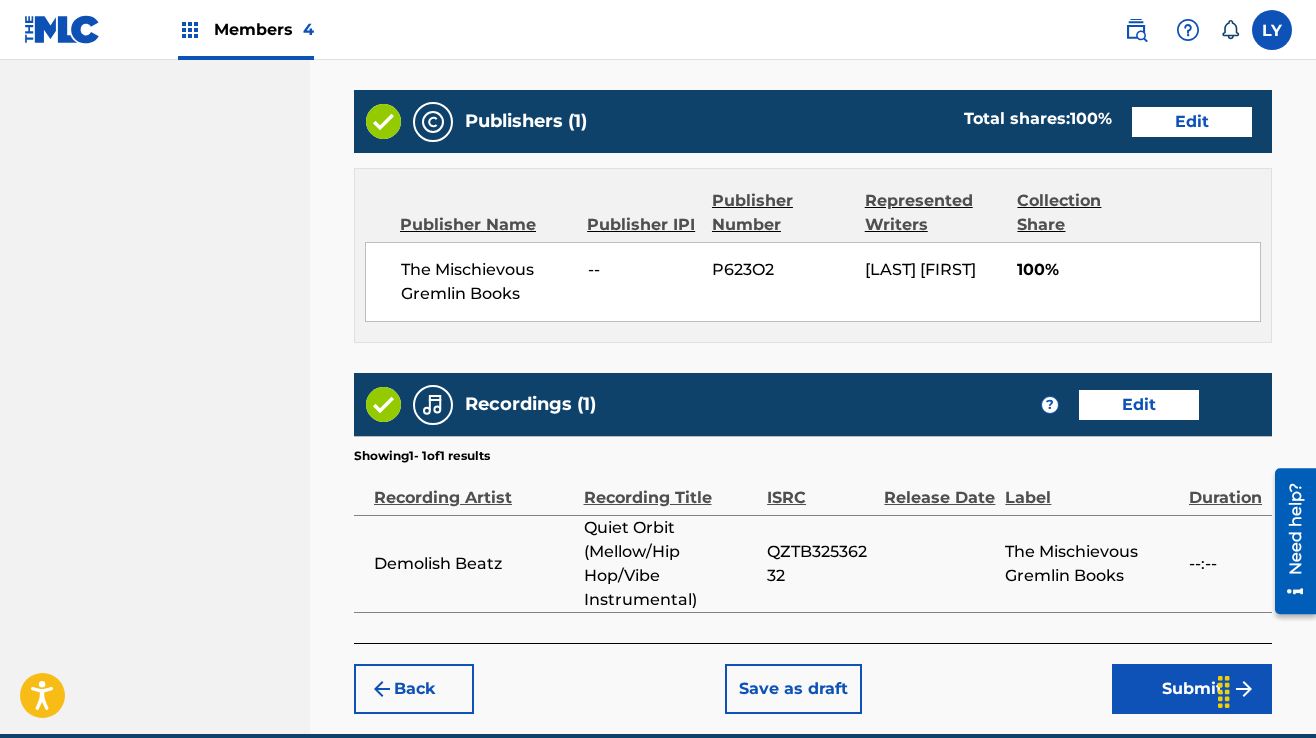 scroll, scrollTop: 1048, scrollLeft: 0, axis: vertical 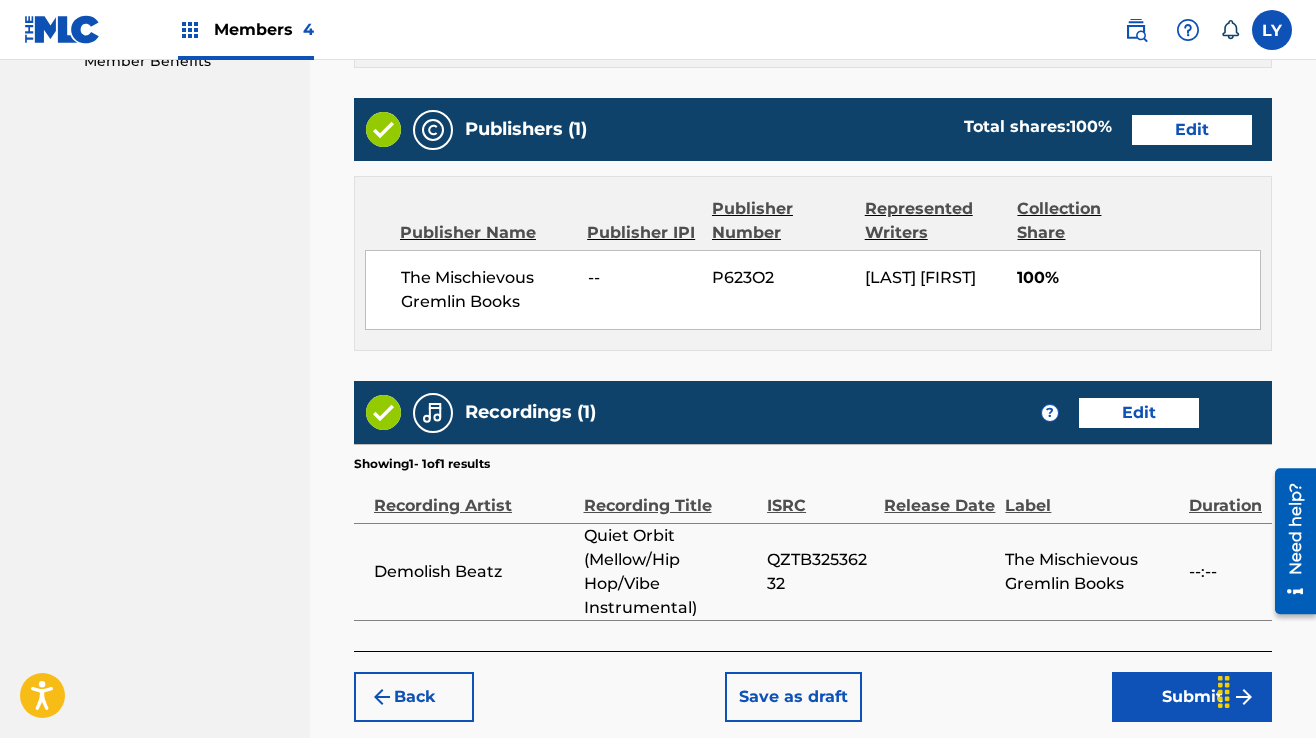 click on "Submit" at bounding box center (1192, 697) 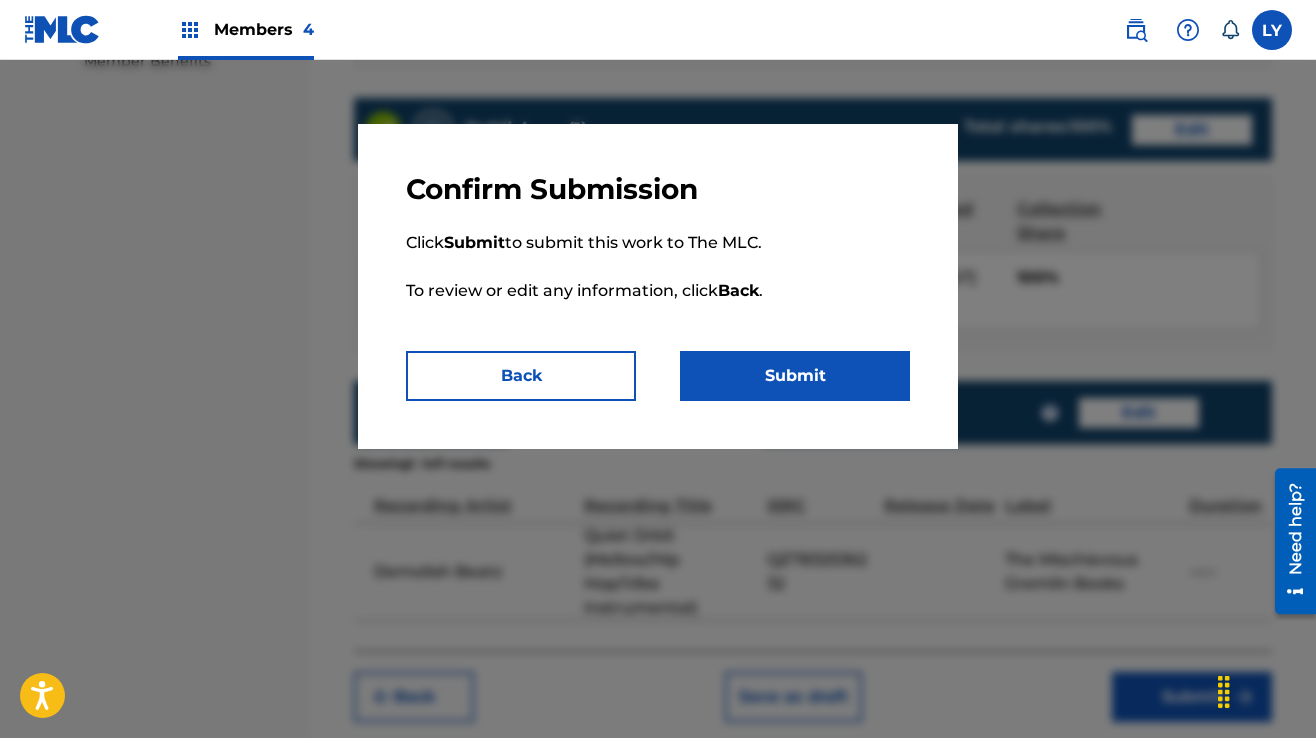 click on "Submit" at bounding box center [795, 376] 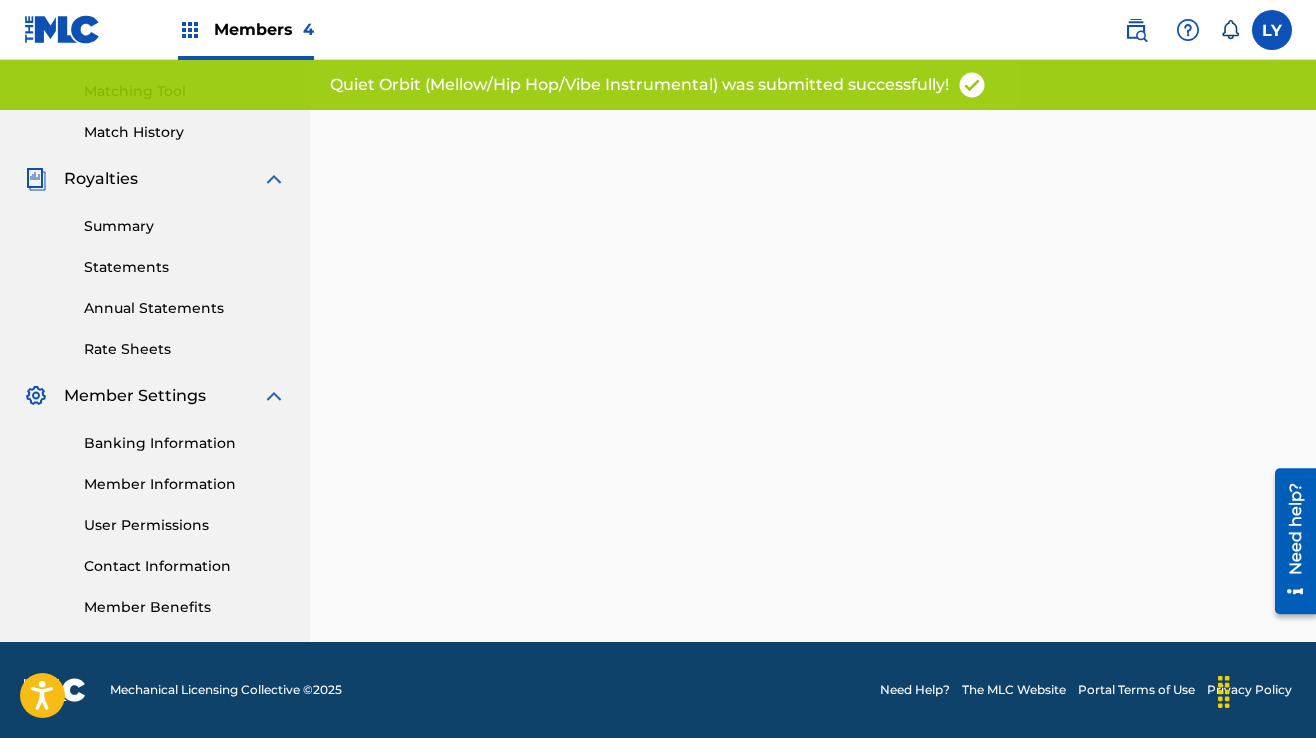 scroll, scrollTop: 0, scrollLeft: 0, axis: both 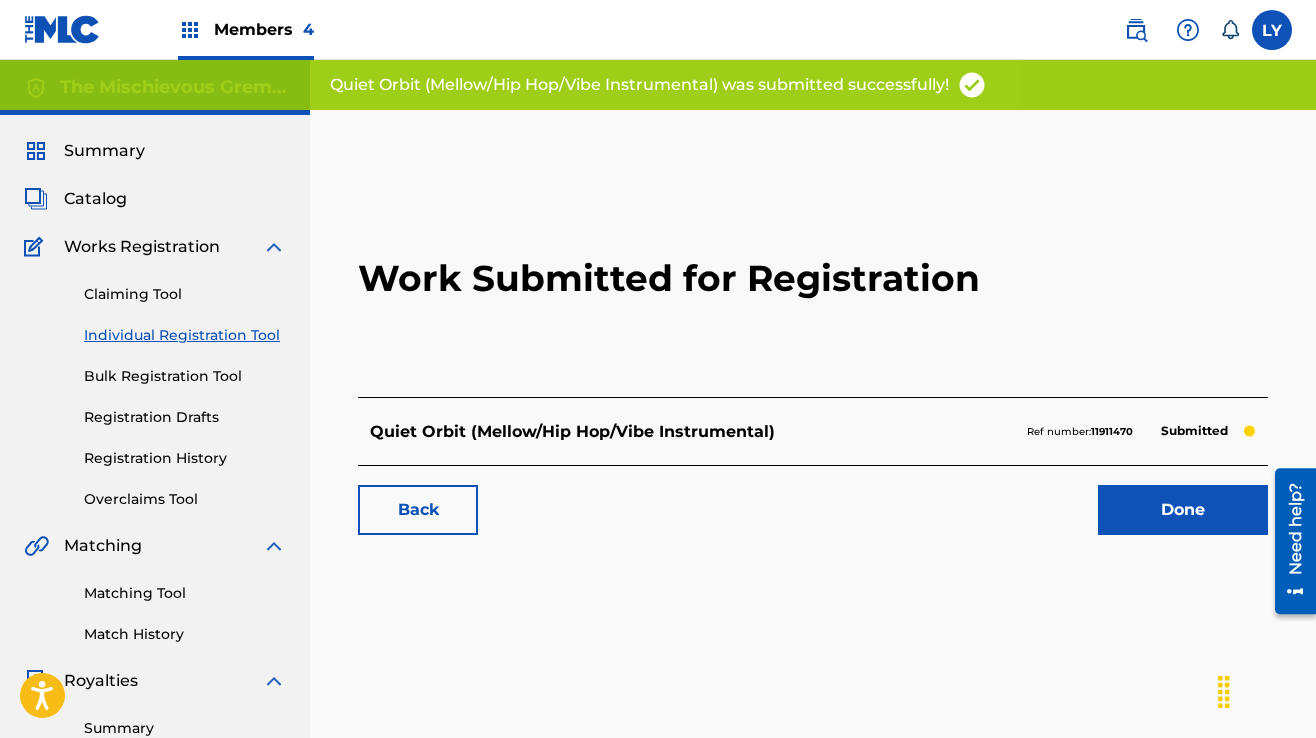 click on "Done" at bounding box center [1183, 510] 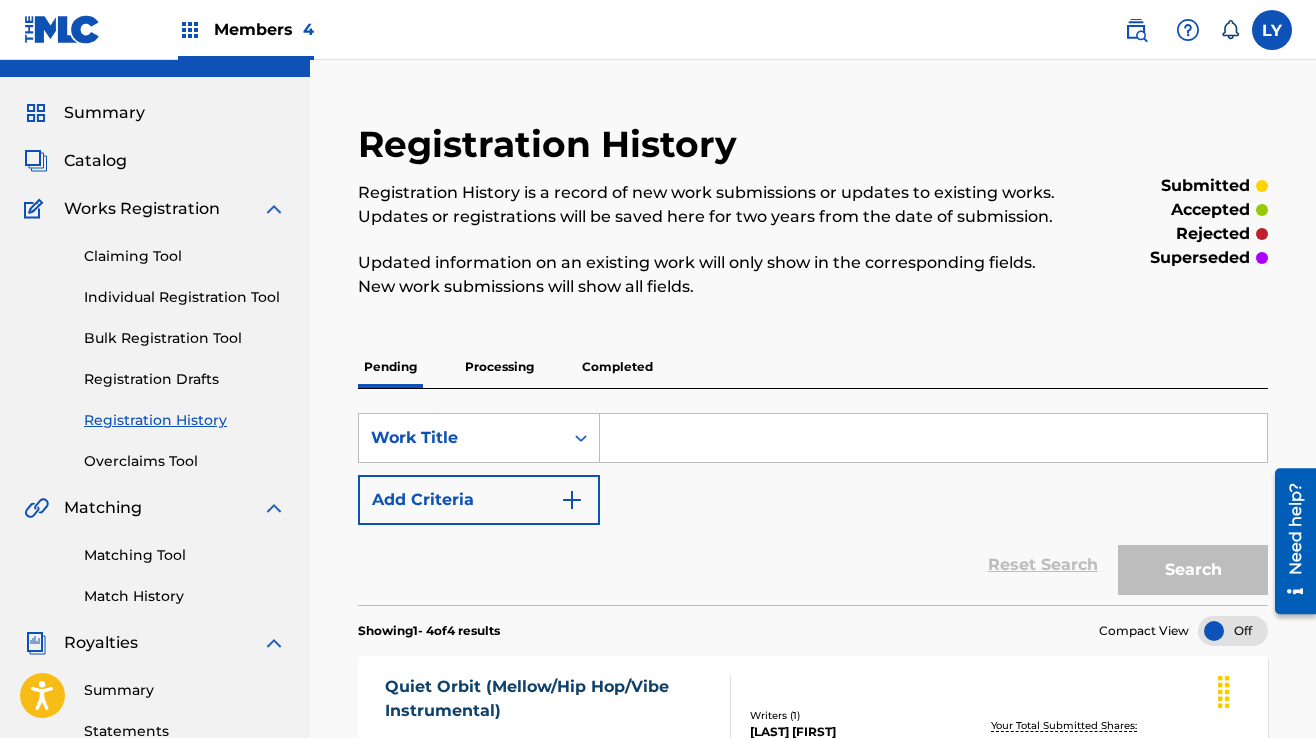 scroll, scrollTop: 0, scrollLeft: 0, axis: both 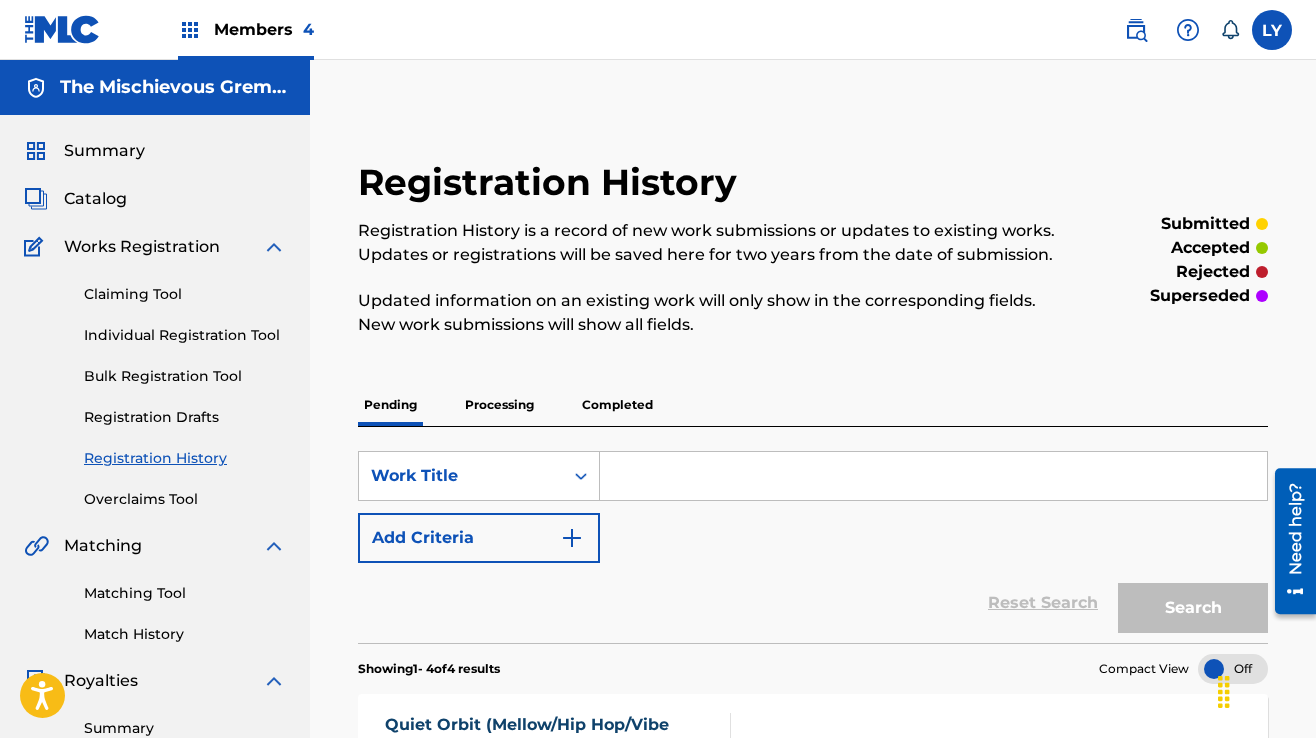 click on "Individual Registration Tool" at bounding box center [185, 335] 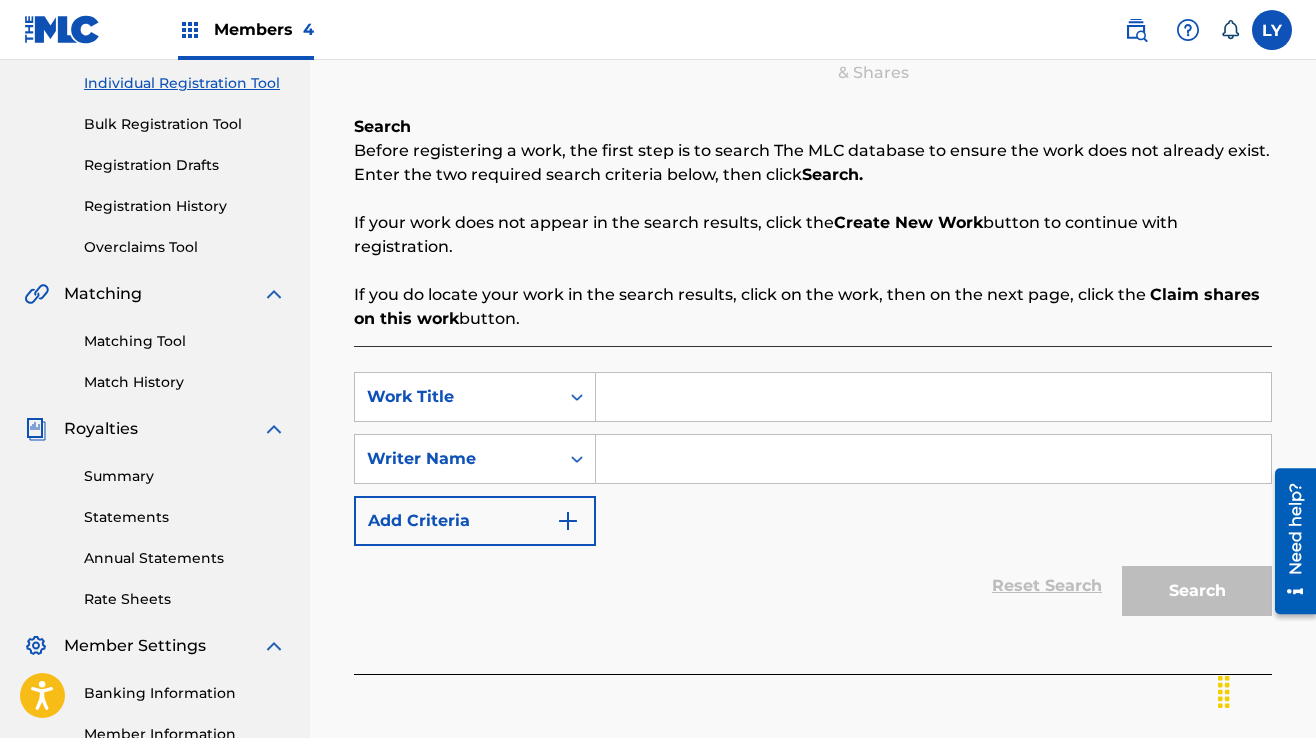 scroll, scrollTop: 300, scrollLeft: 0, axis: vertical 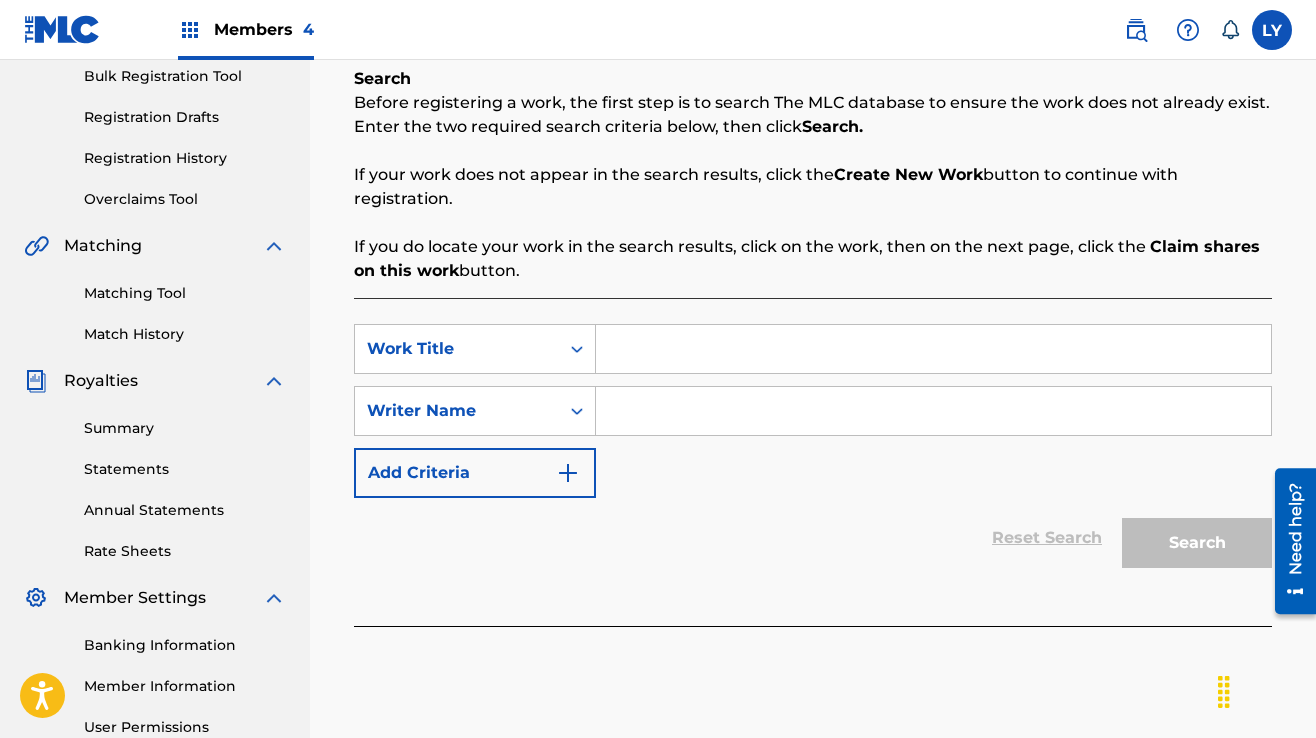 click at bounding box center [933, 349] 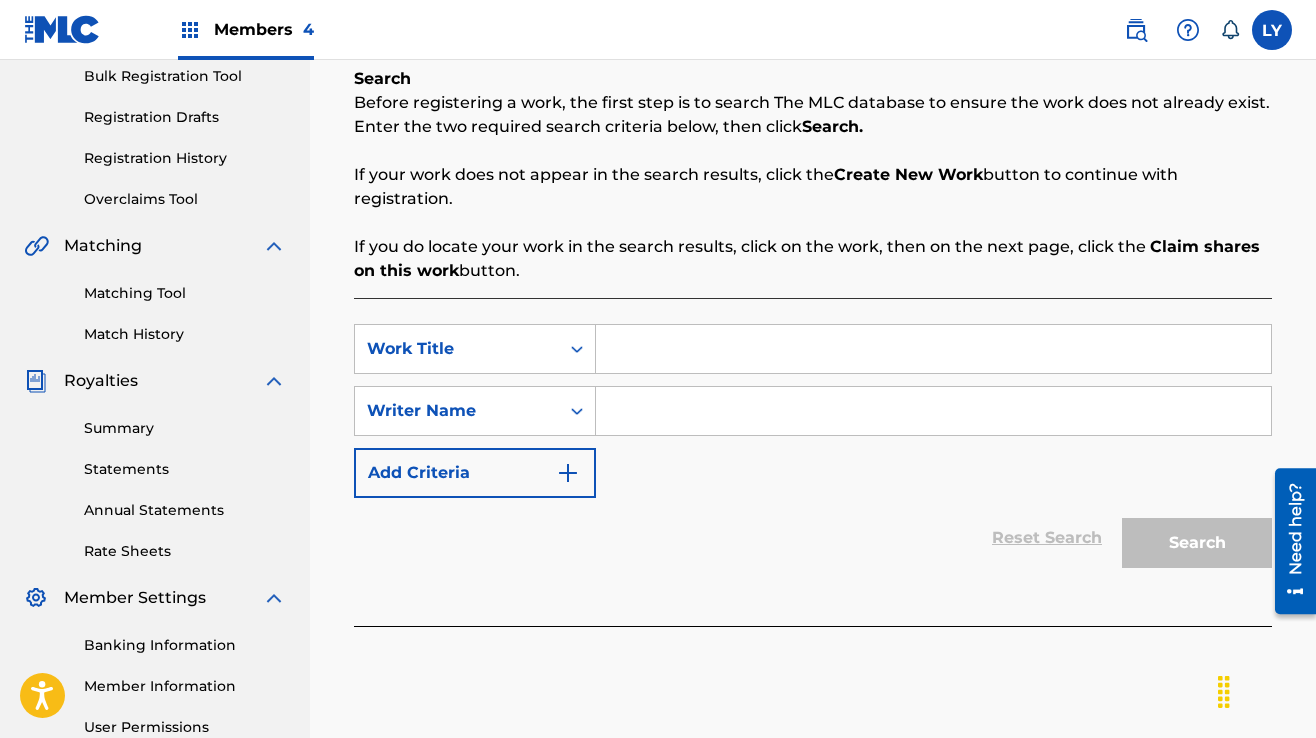 paste on "Diamond Living (Trap/Hip Hop Instrumental)" 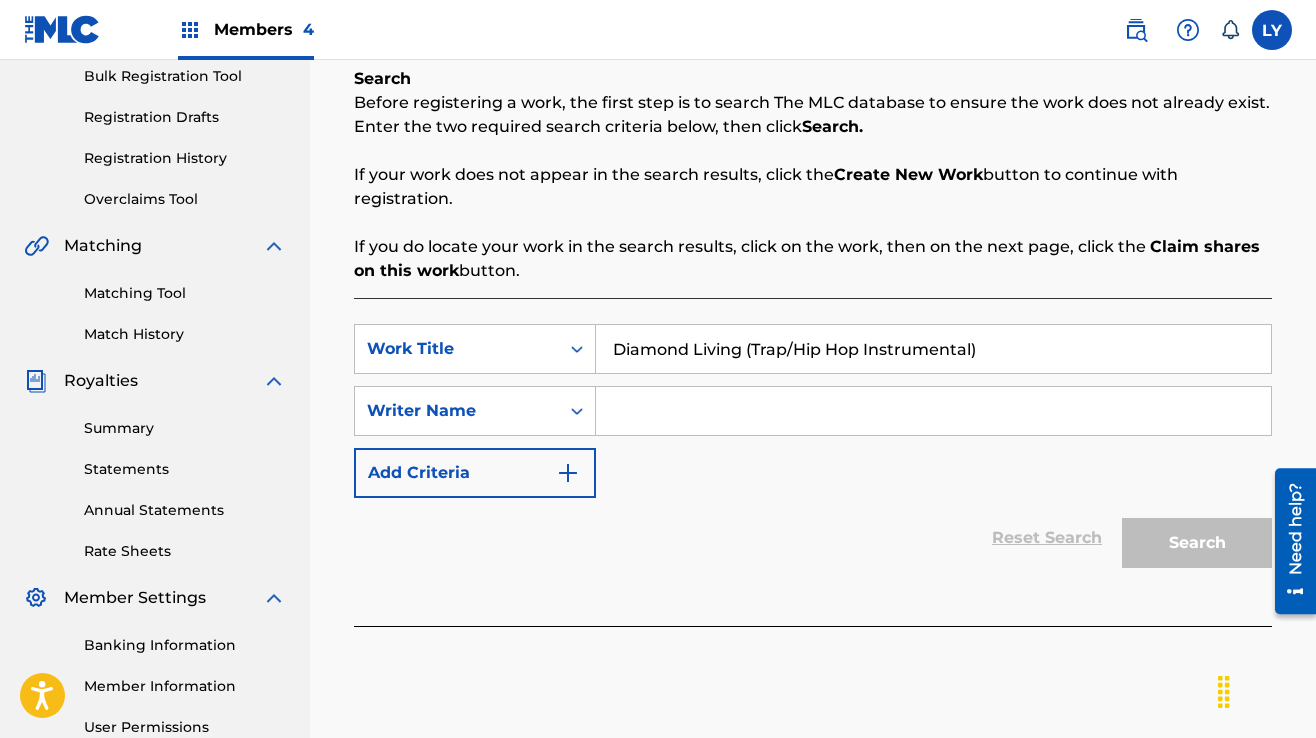 type on "Diamond Living (Trap/Hip Hop Instrumental)" 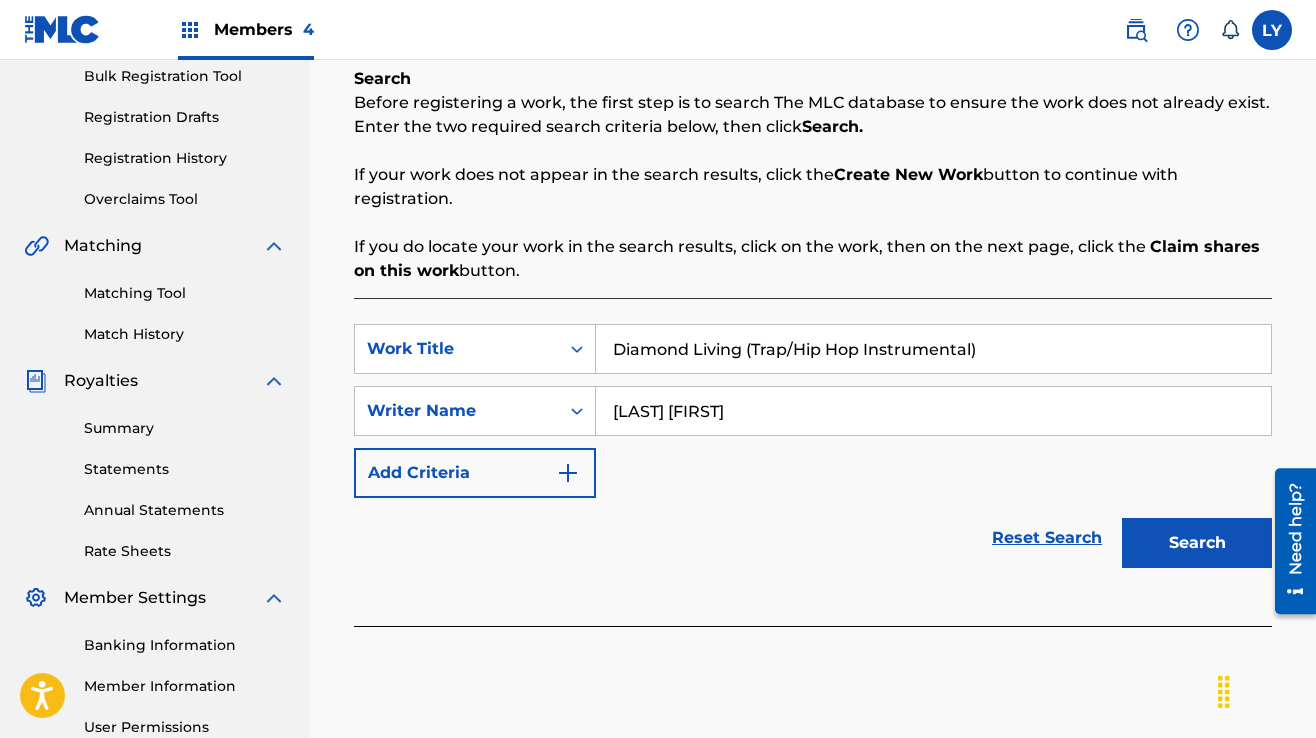 click on "Search" at bounding box center [1197, 543] 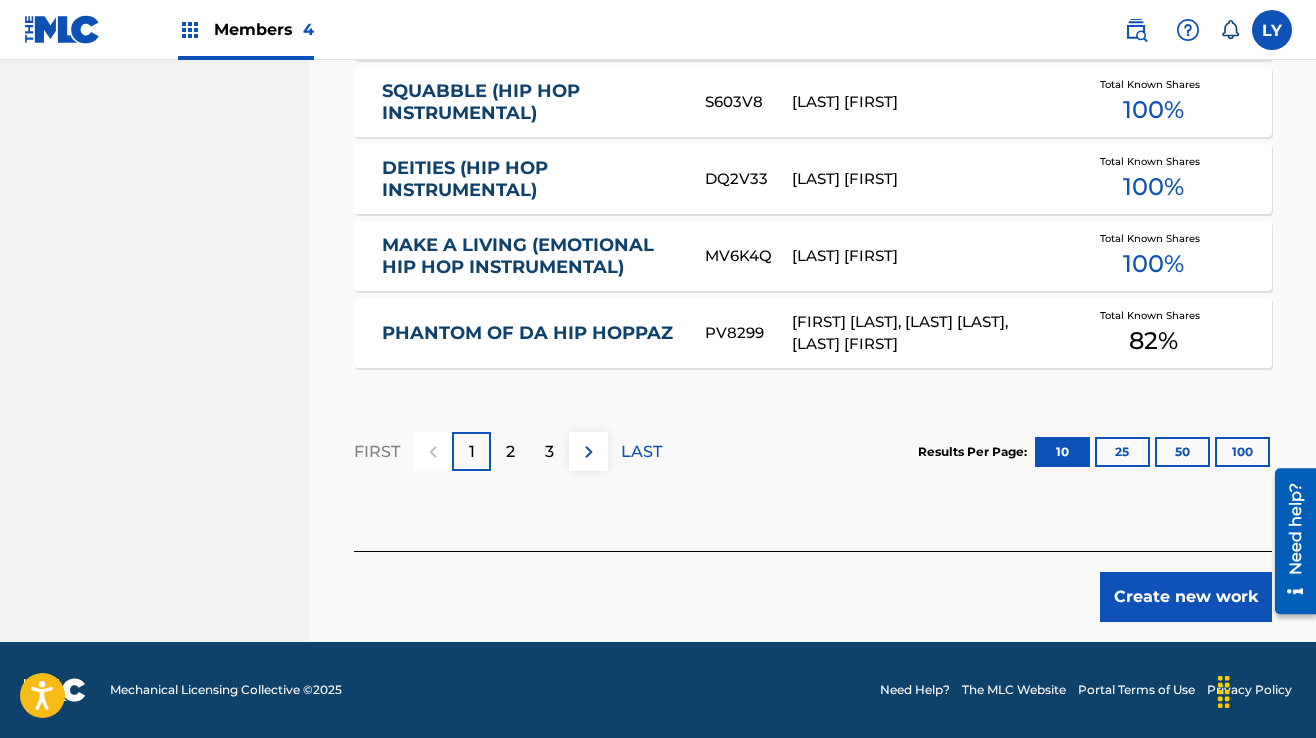 click on "Create new work" at bounding box center (1186, 597) 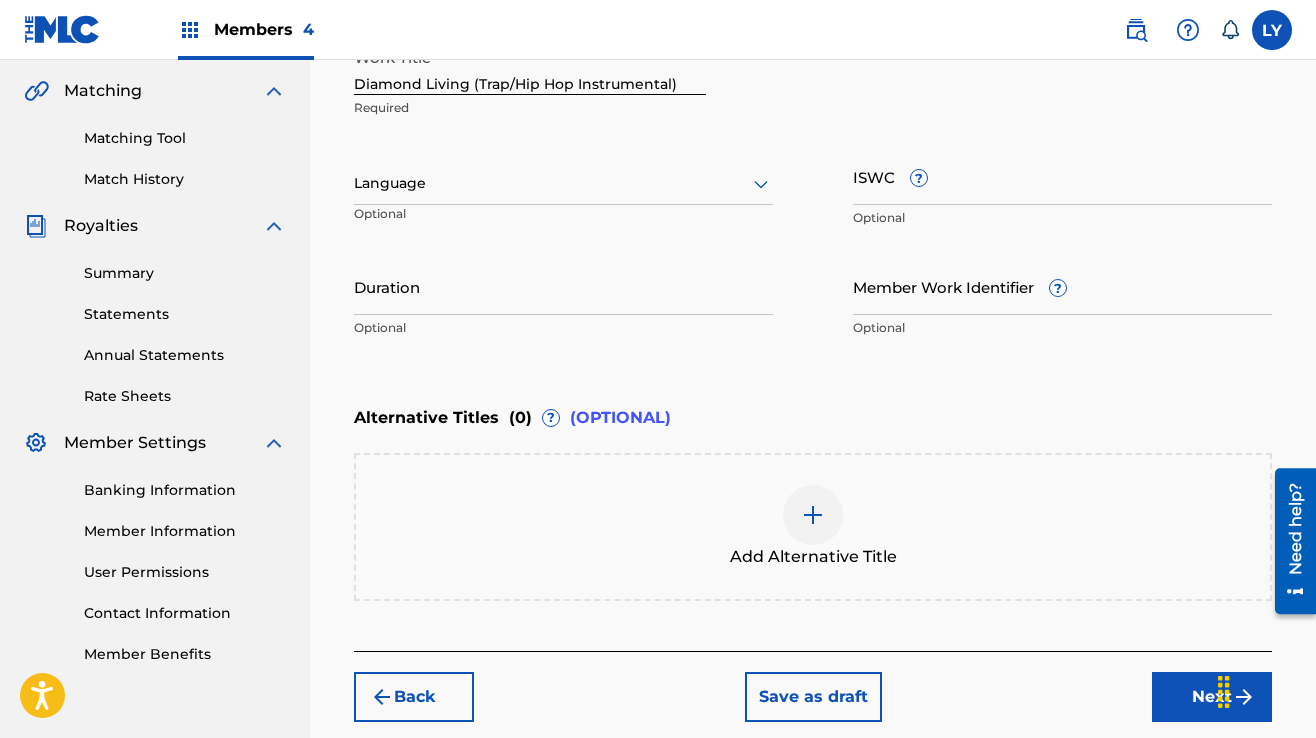 scroll, scrollTop: 555, scrollLeft: 0, axis: vertical 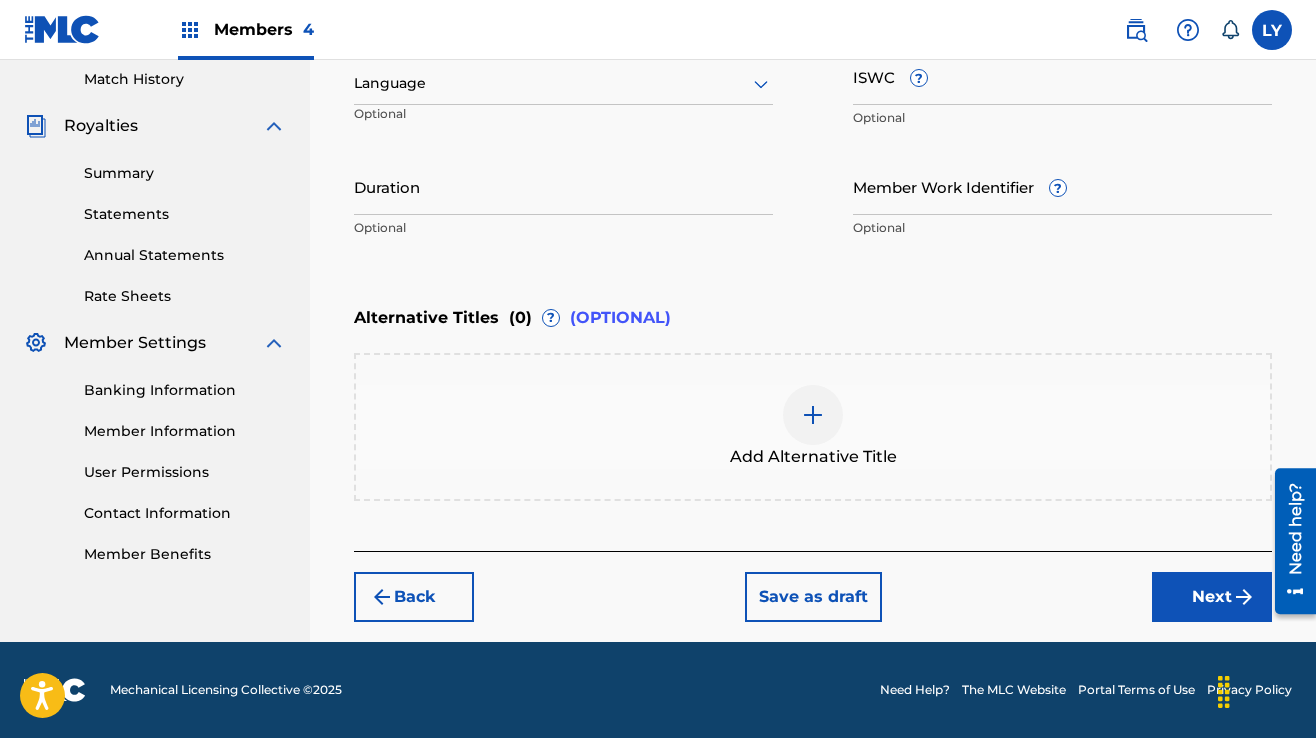 click on "Next" at bounding box center (1212, 597) 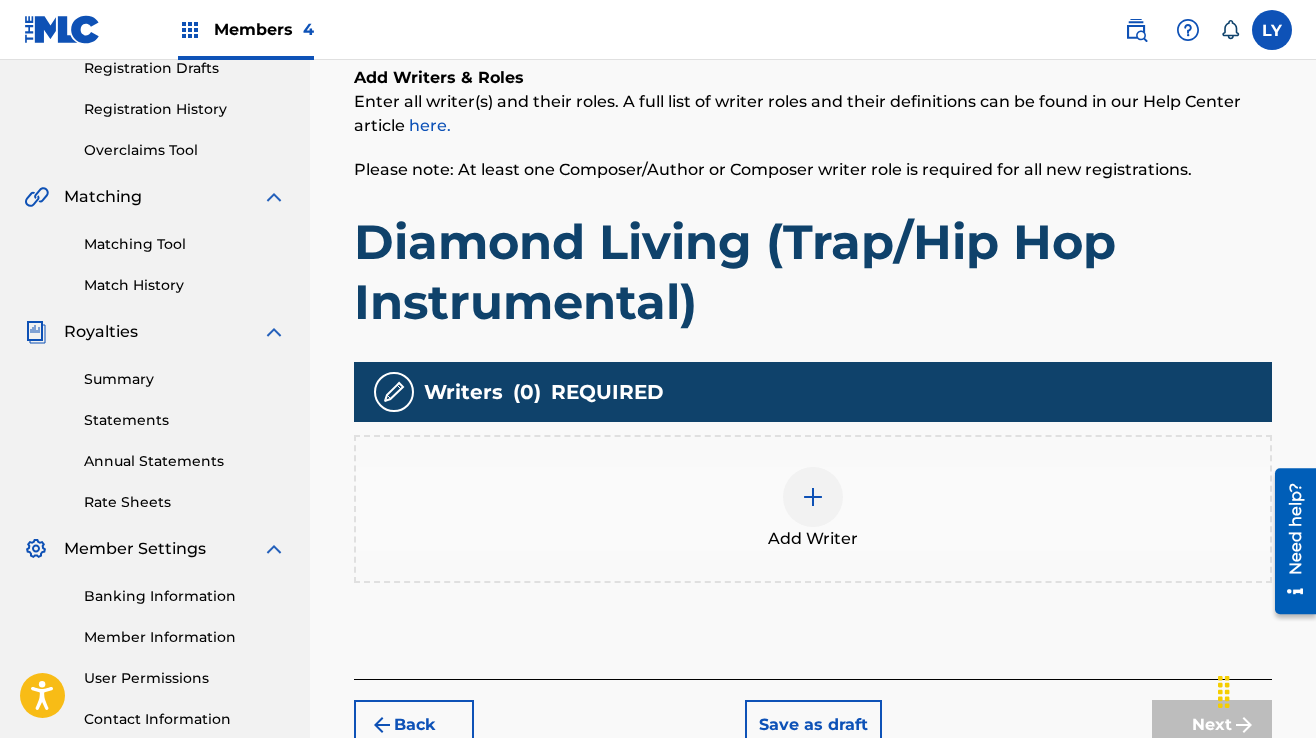 scroll, scrollTop: 490, scrollLeft: 0, axis: vertical 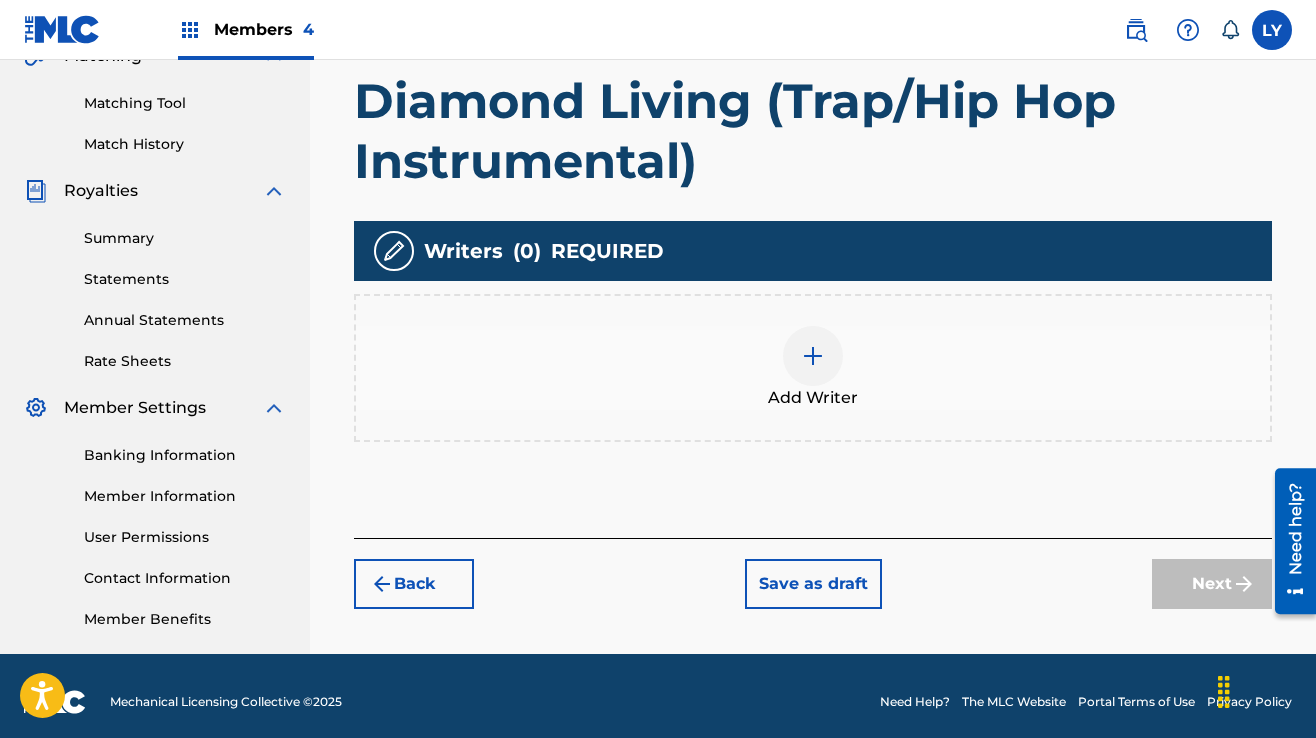click at bounding box center (813, 356) 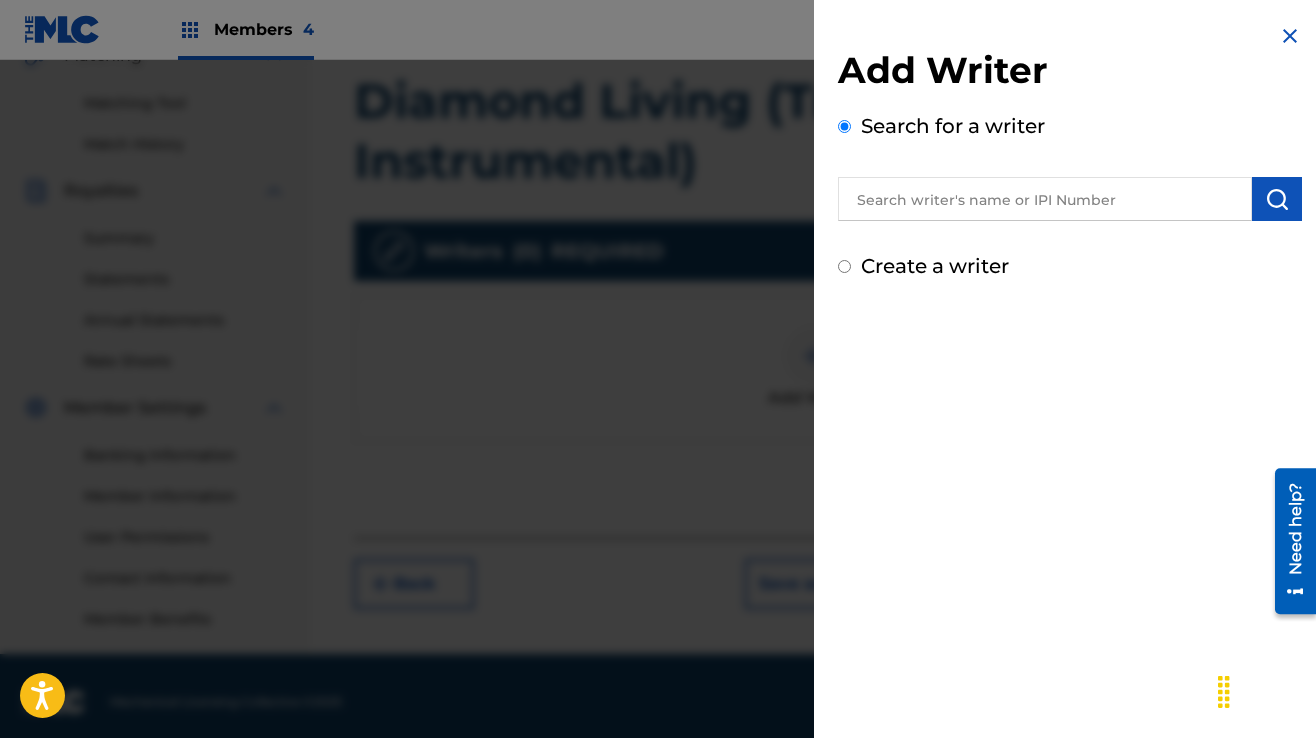 click at bounding box center (1045, 199) 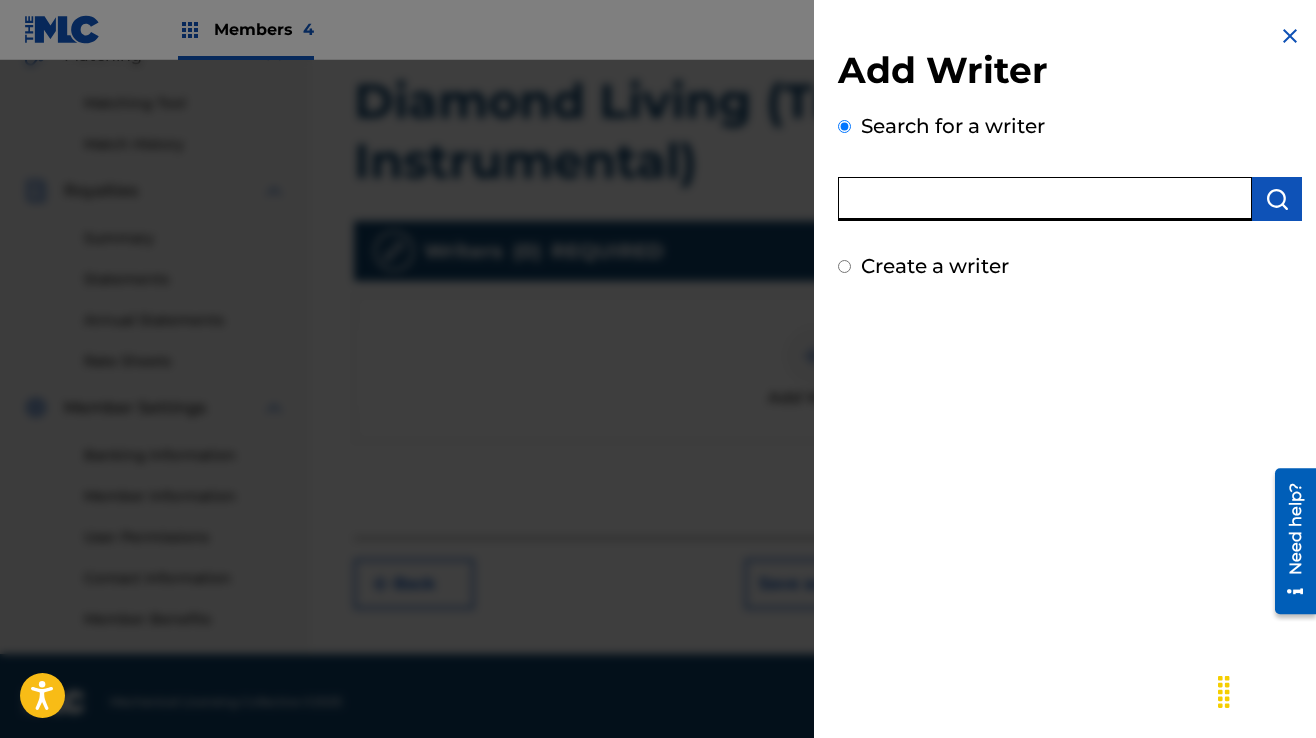 type on "[LAST] [FIRST]" 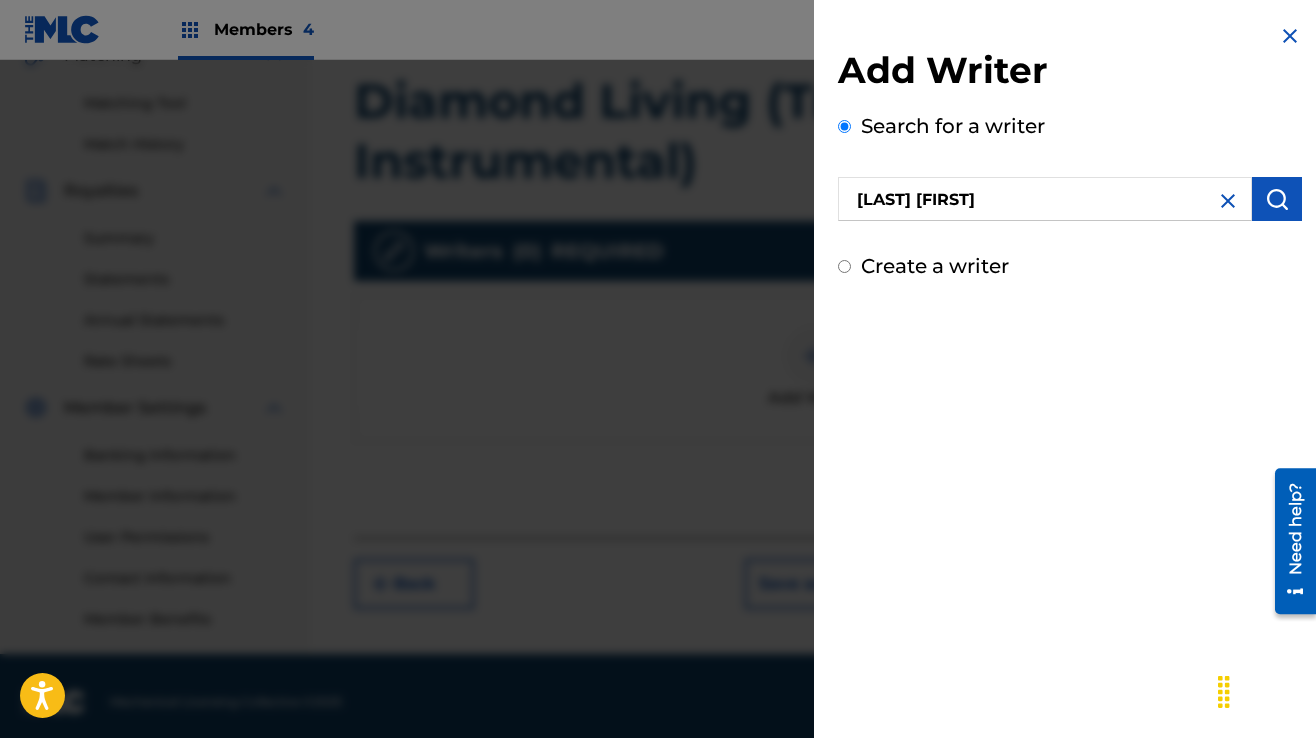 click at bounding box center [1277, 199] 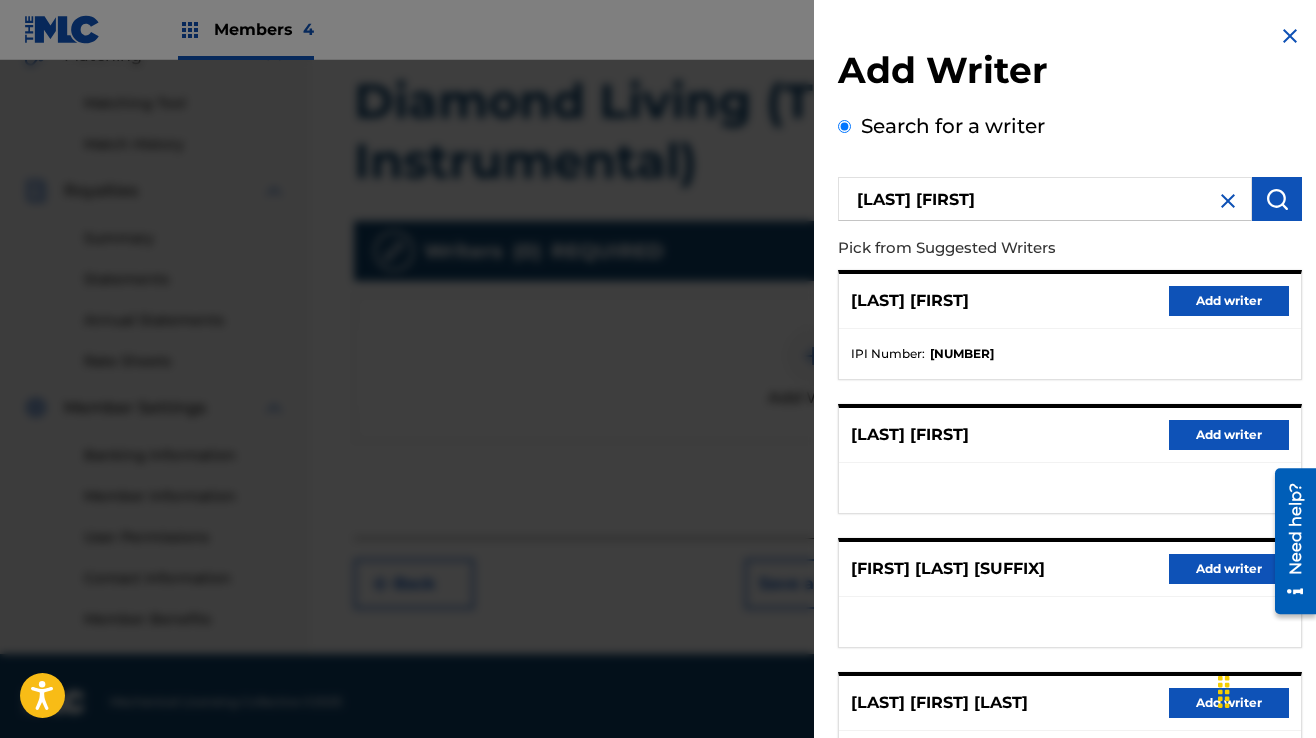 click on "Add writer" at bounding box center [1229, 301] 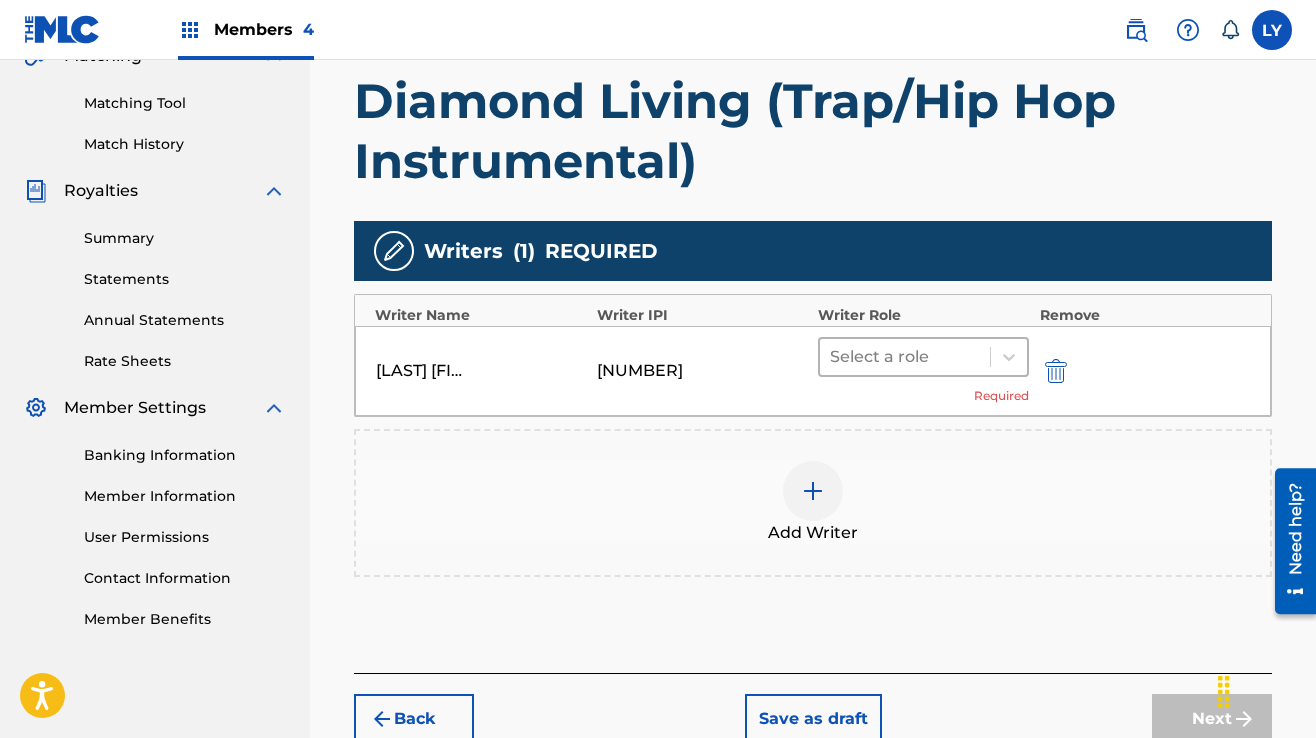 click at bounding box center (905, 357) 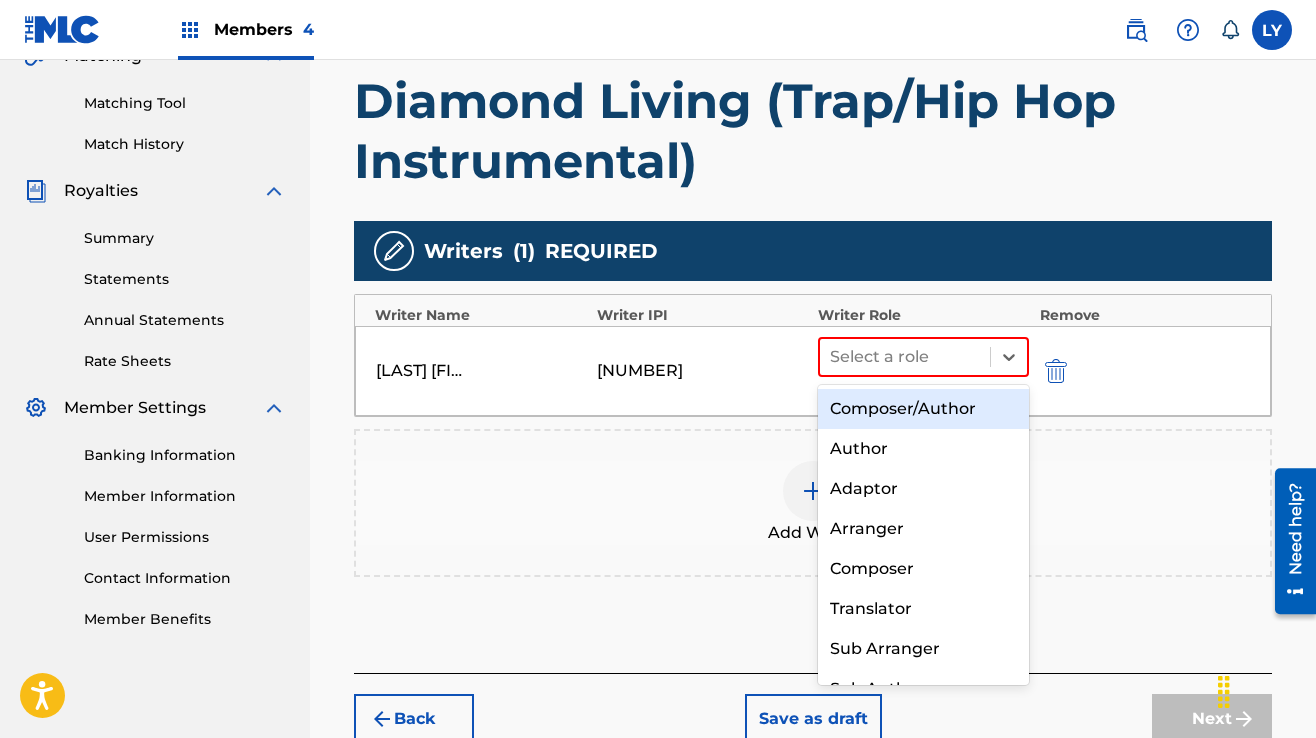 click on "Composer/Author" at bounding box center [923, 409] 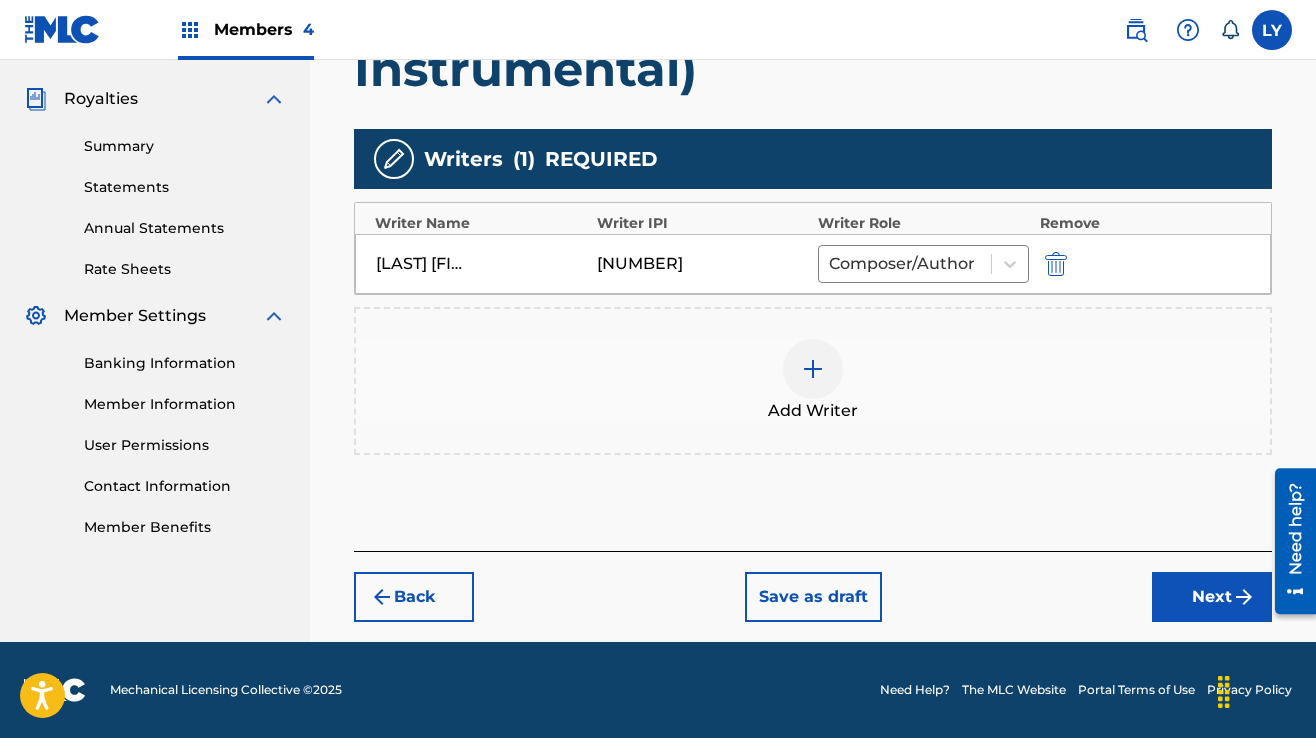 click on "Next" at bounding box center (1212, 597) 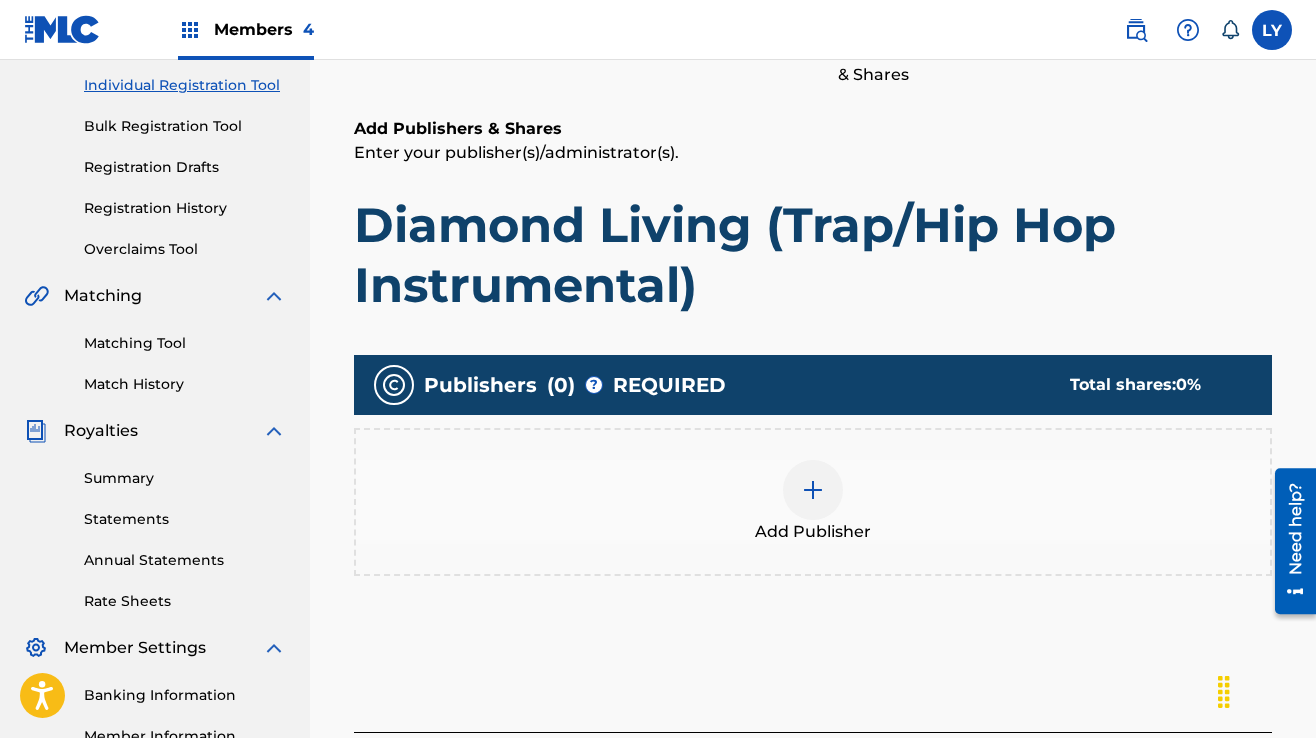 scroll, scrollTop: 290, scrollLeft: 0, axis: vertical 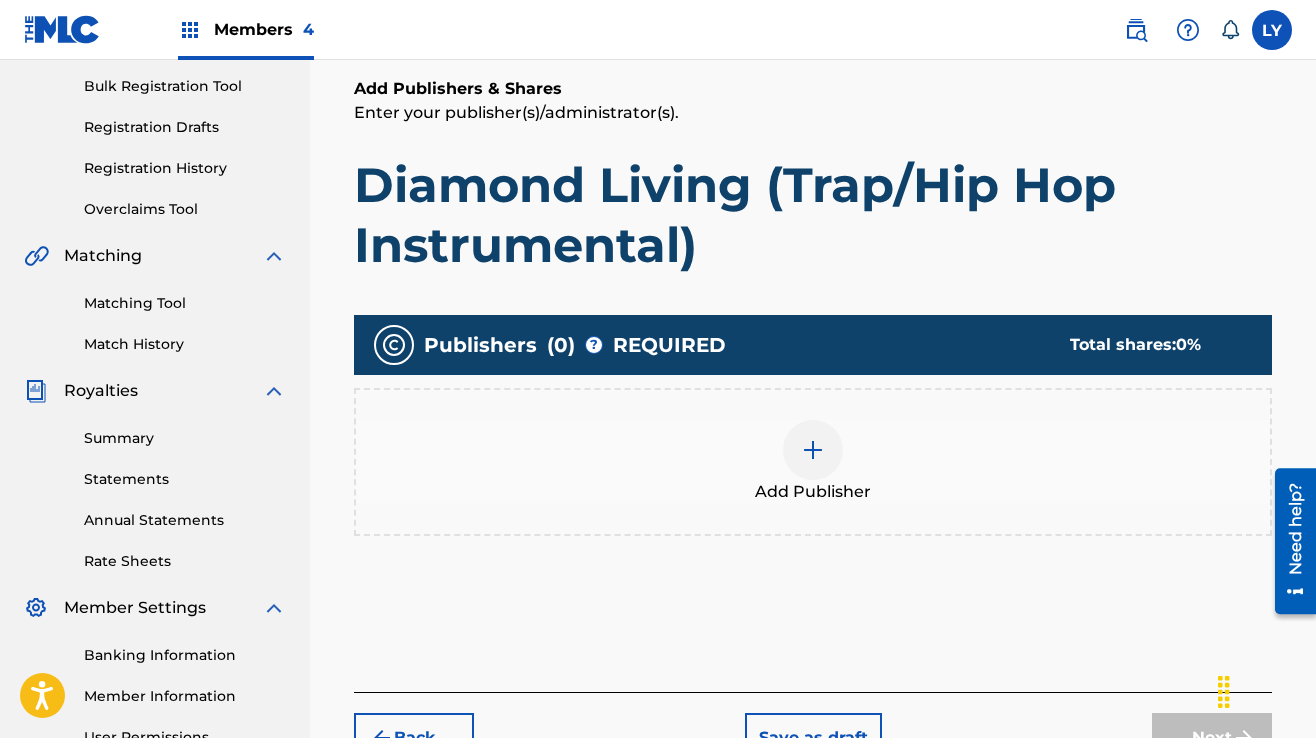click at bounding box center (813, 450) 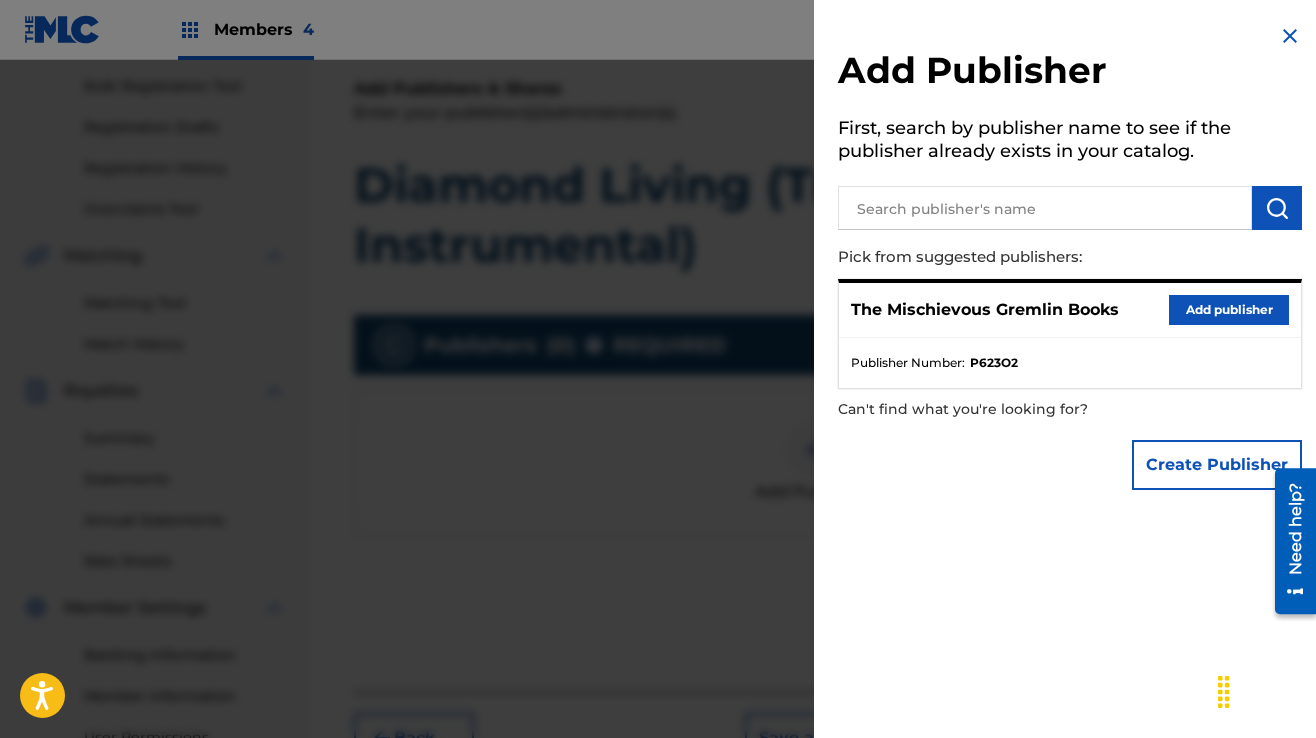 click on "Add publisher" at bounding box center [1229, 310] 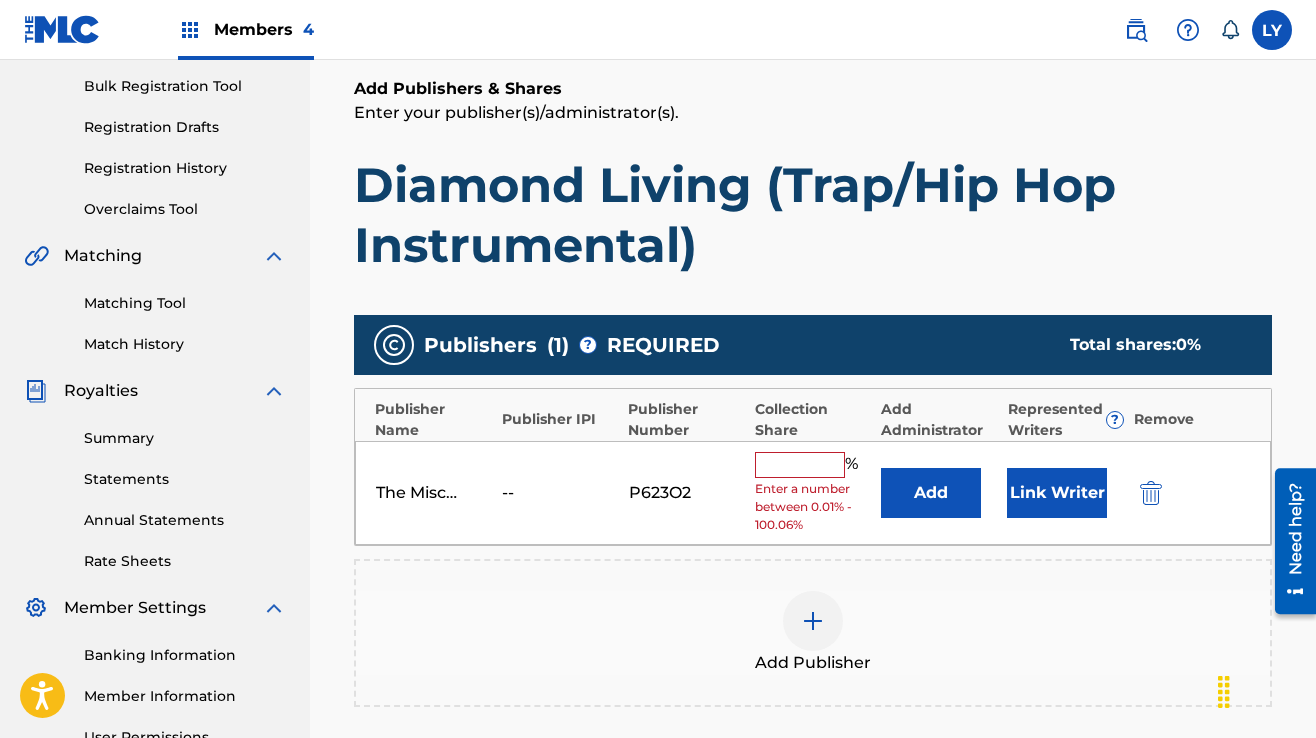 click at bounding box center (800, 465) 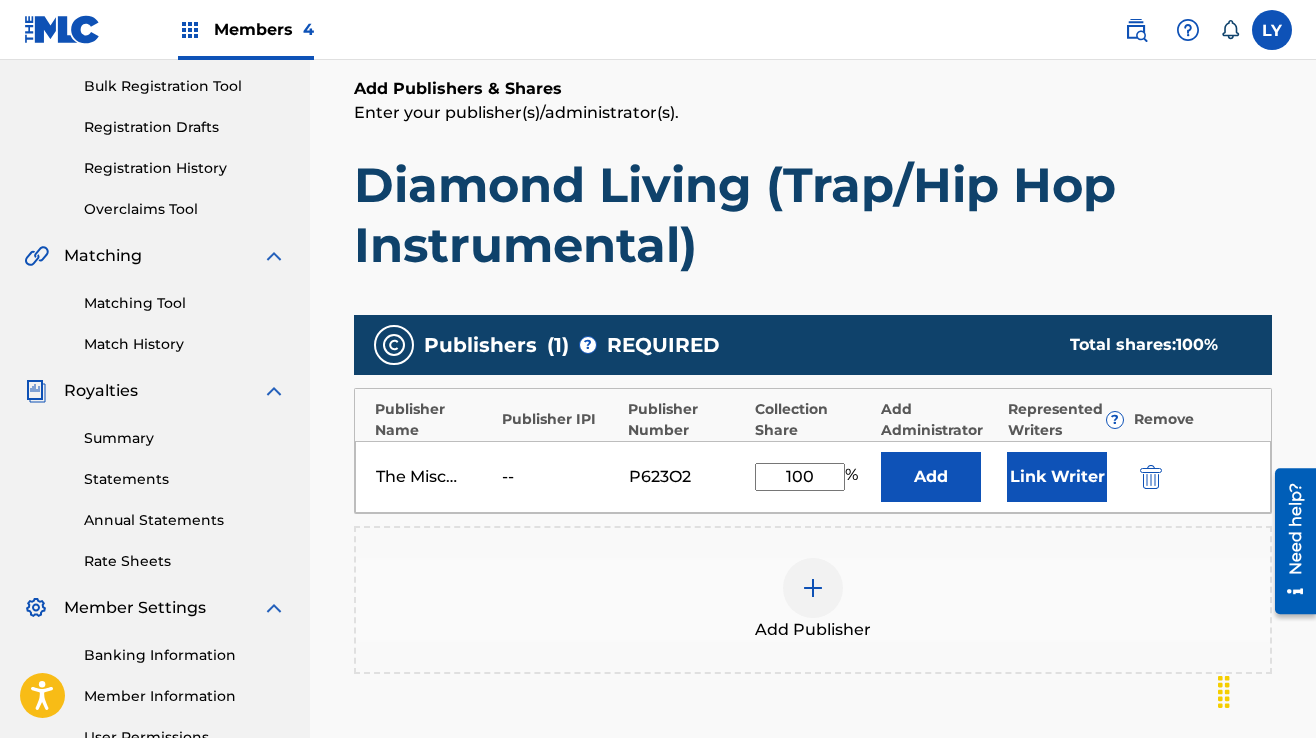 click on "Link Writer" at bounding box center [1057, 477] 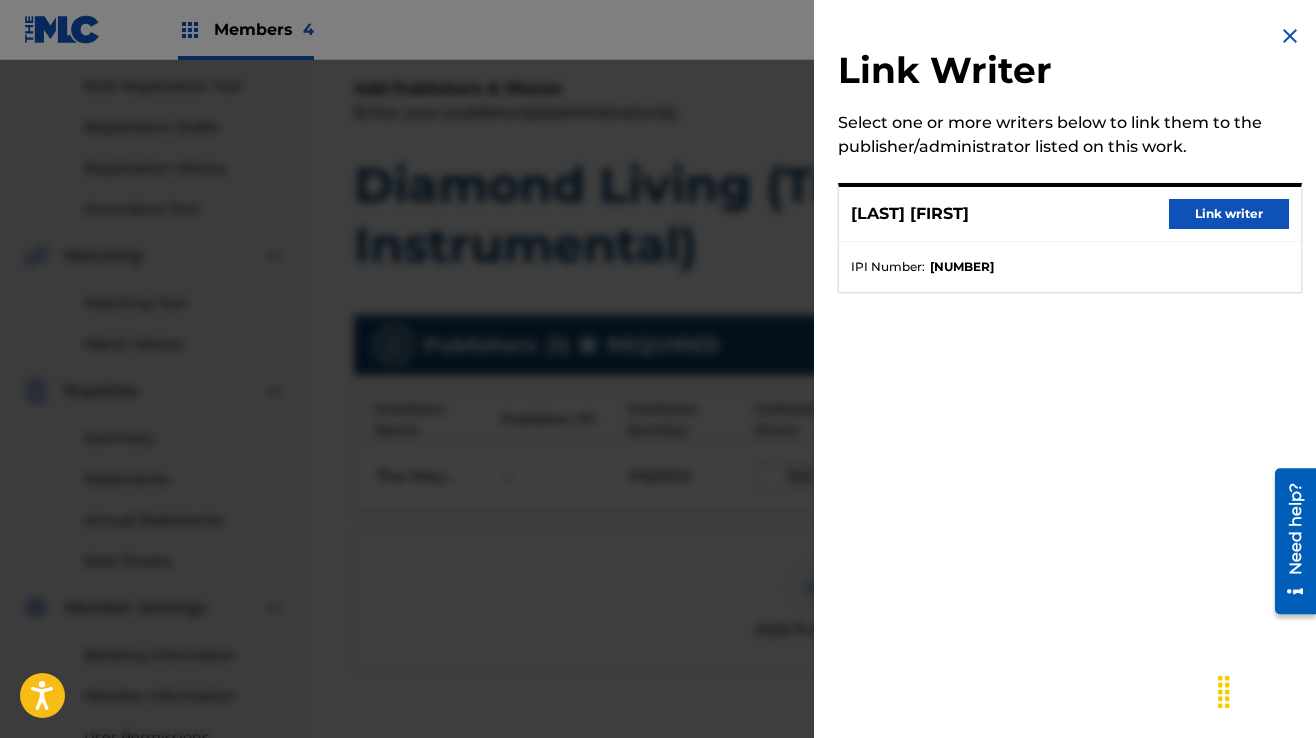 click on "Link writer" at bounding box center [1229, 214] 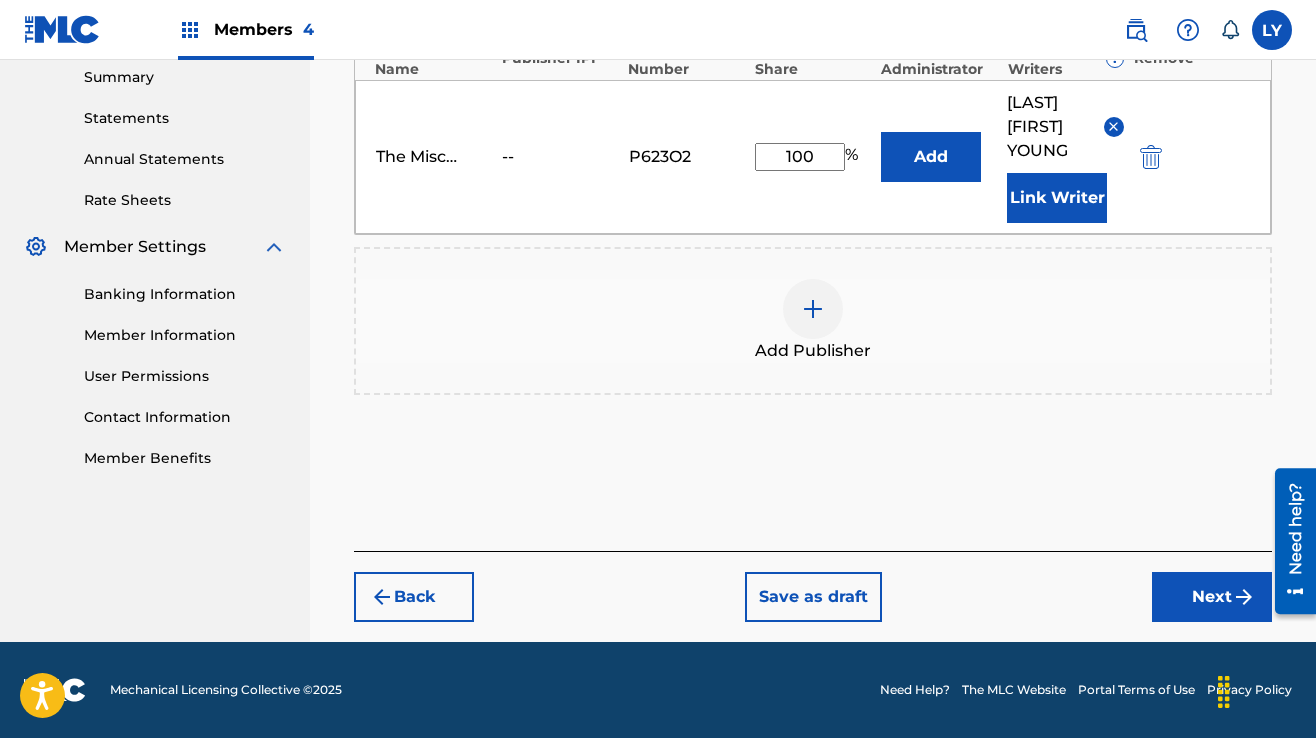 click on "Next" at bounding box center [1212, 597] 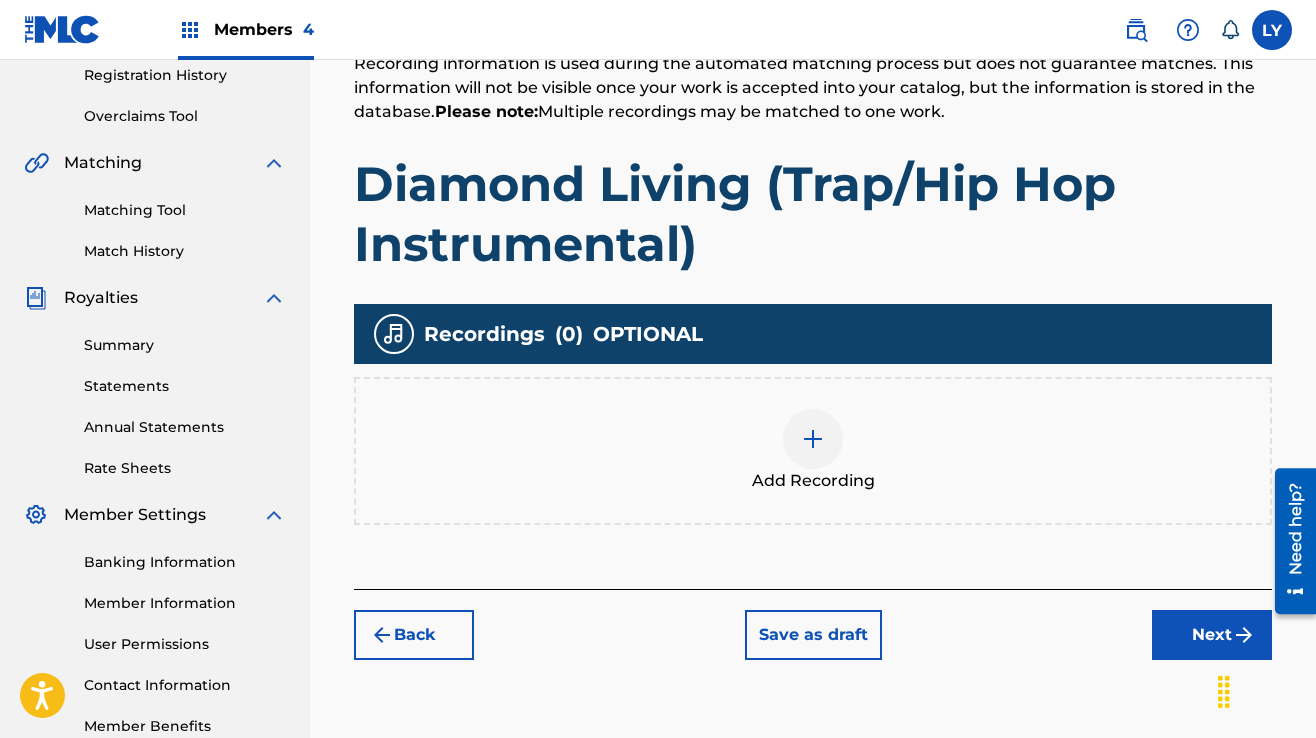 scroll, scrollTop: 490, scrollLeft: 0, axis: vertical 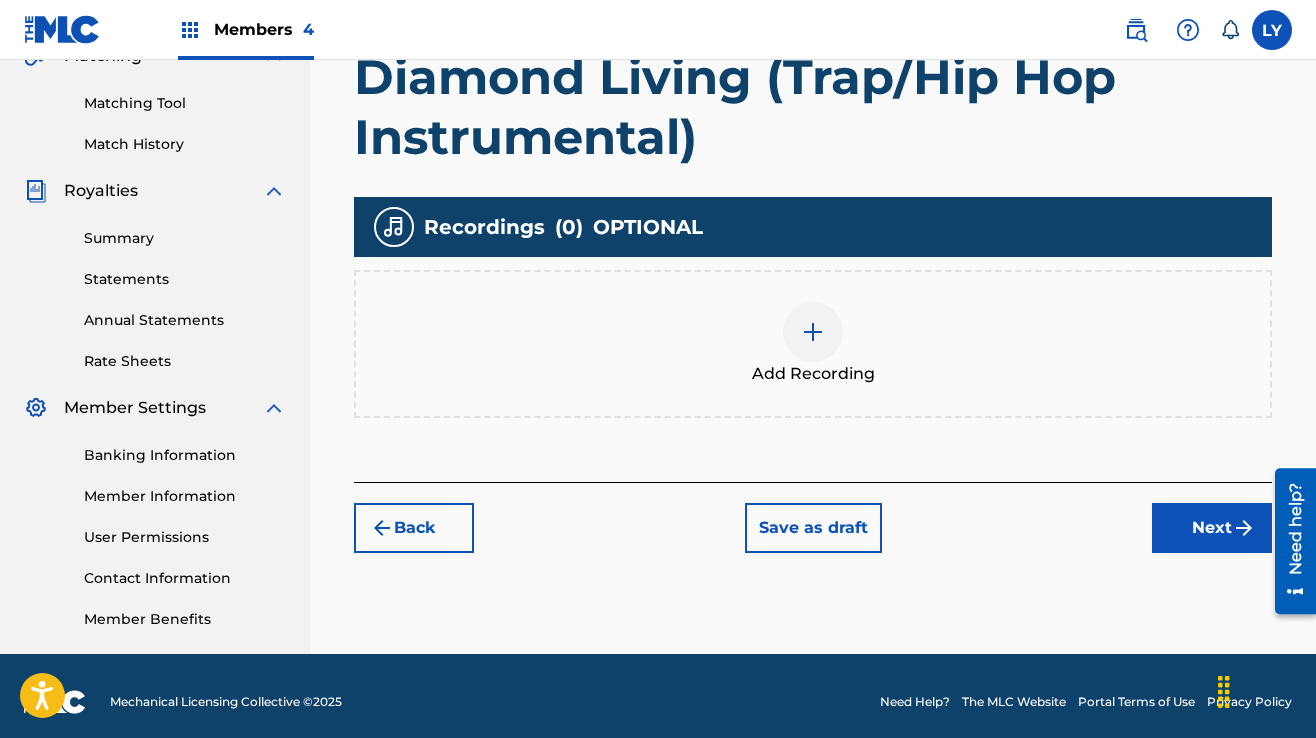 click at bounding box center (813, 332) 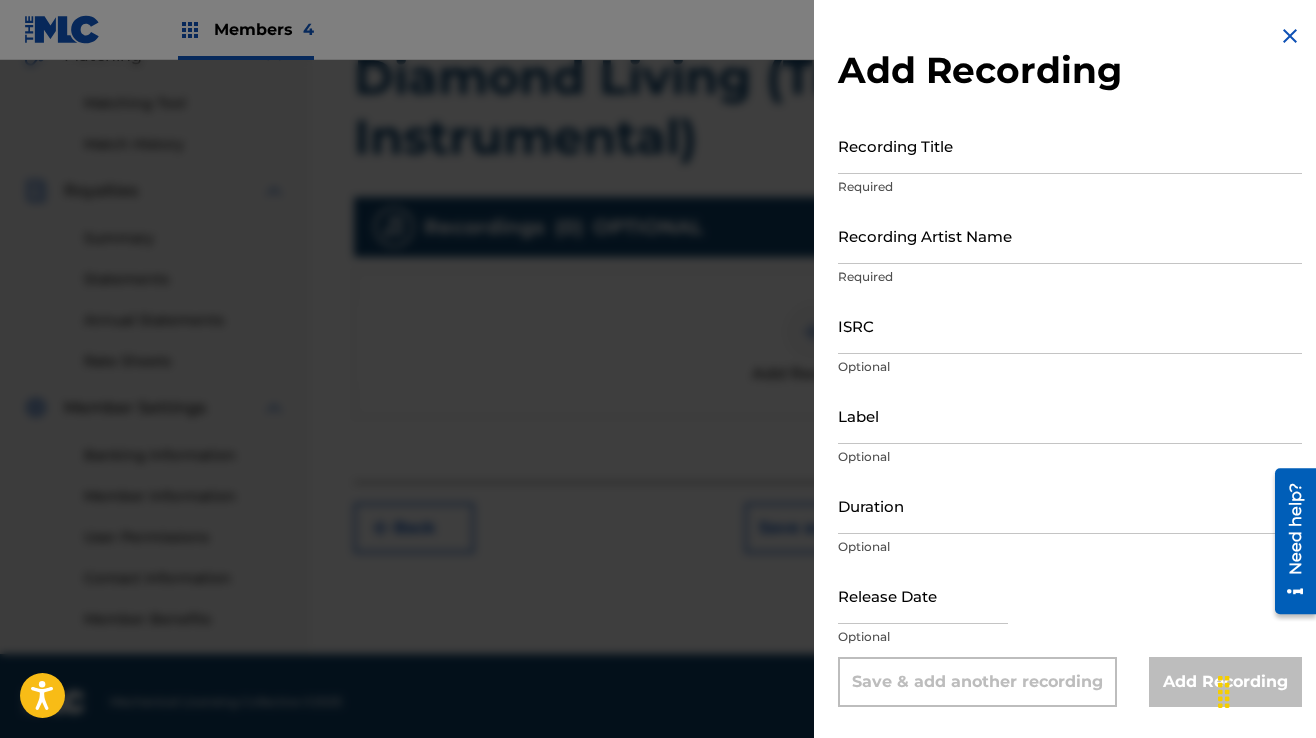 click on "Recording Title" at bounding box center [1070, 145] 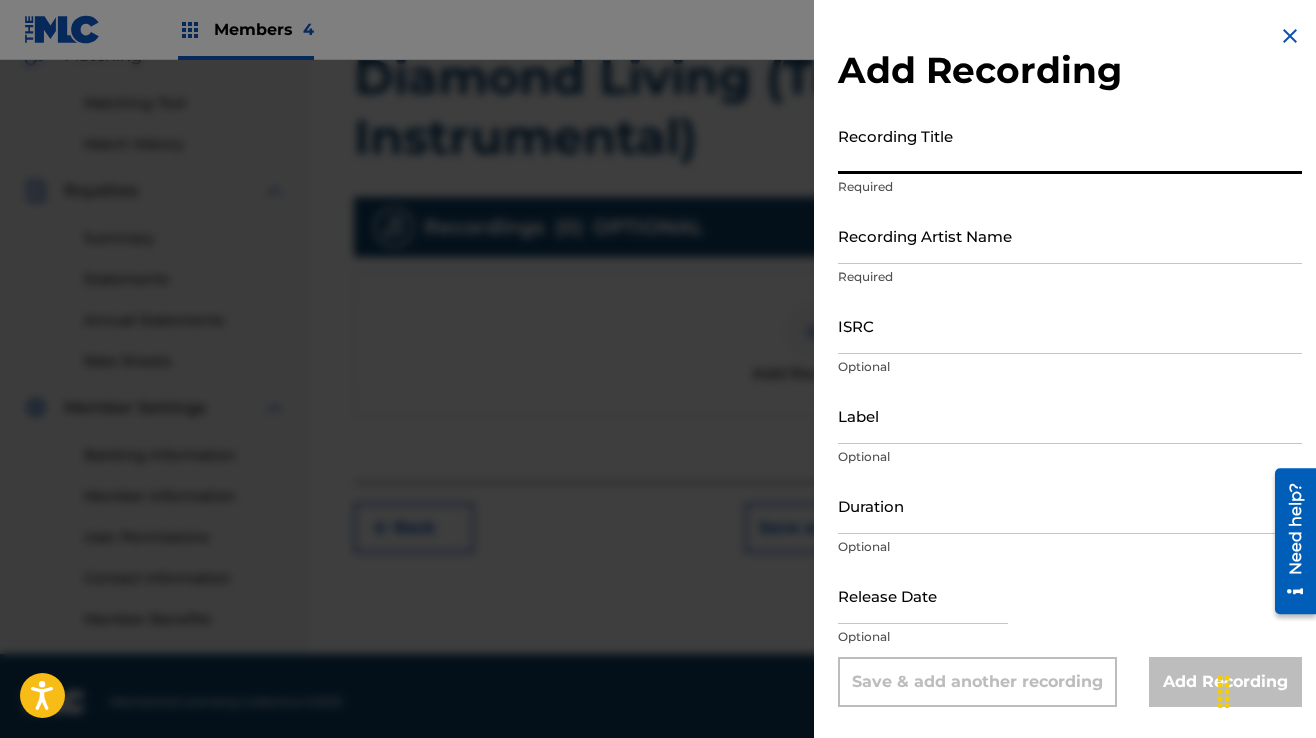 paste on "Diamond Living (Trap/Hip Hop Instrumental)" 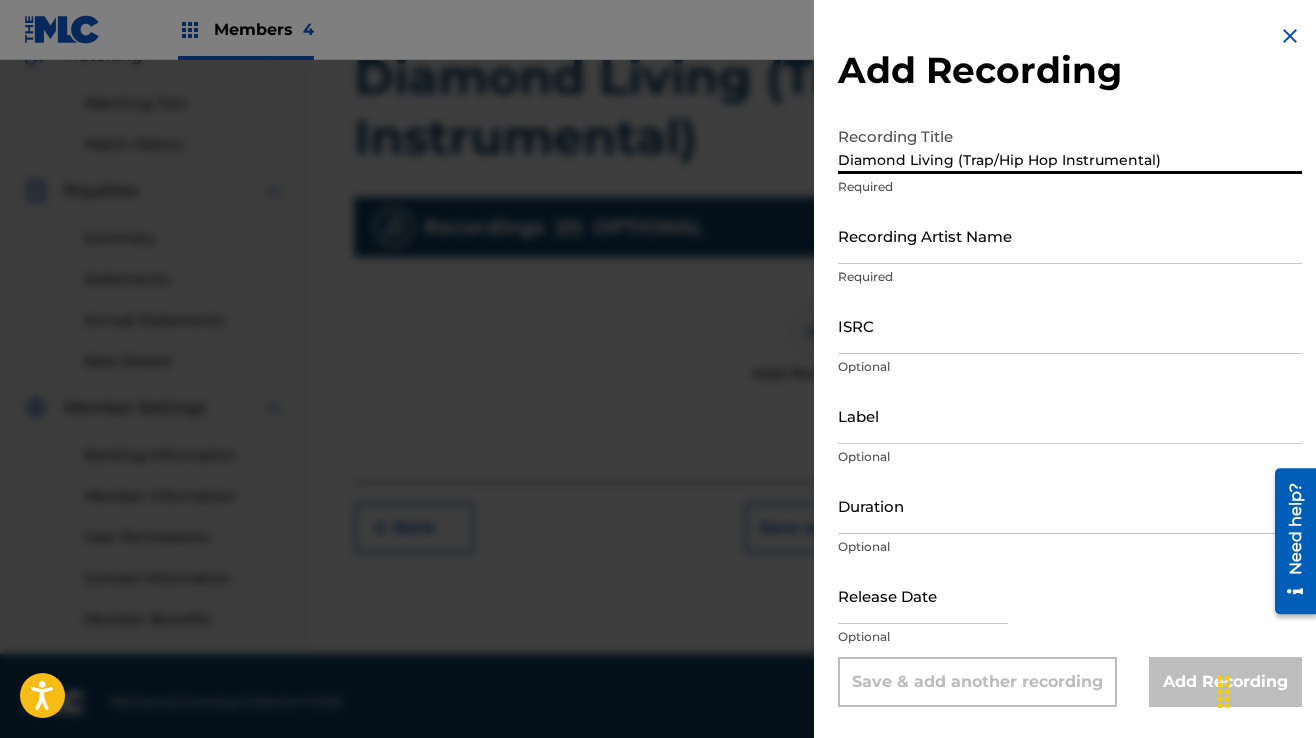 type on "Diamond Living (Trap/Hip Hop Instrumental)" 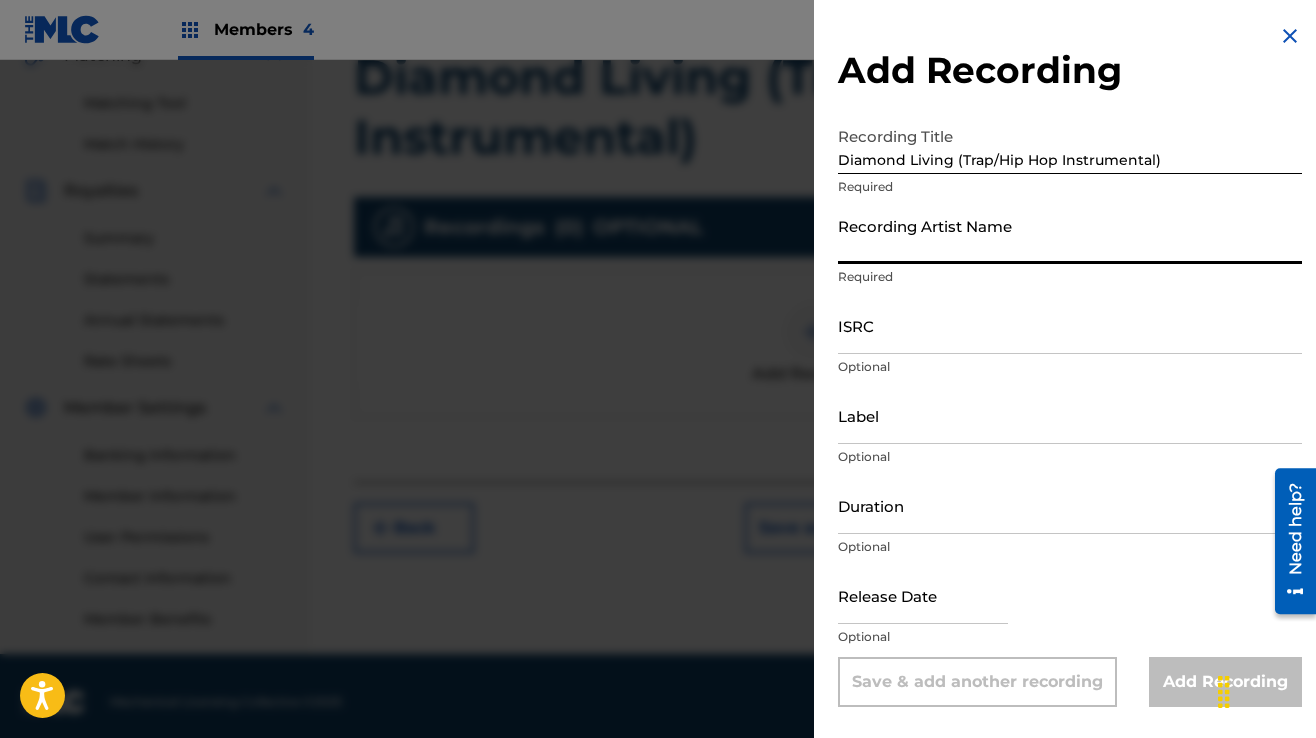 click on "Recording Artist Name" at bounding box center (1070, 235) 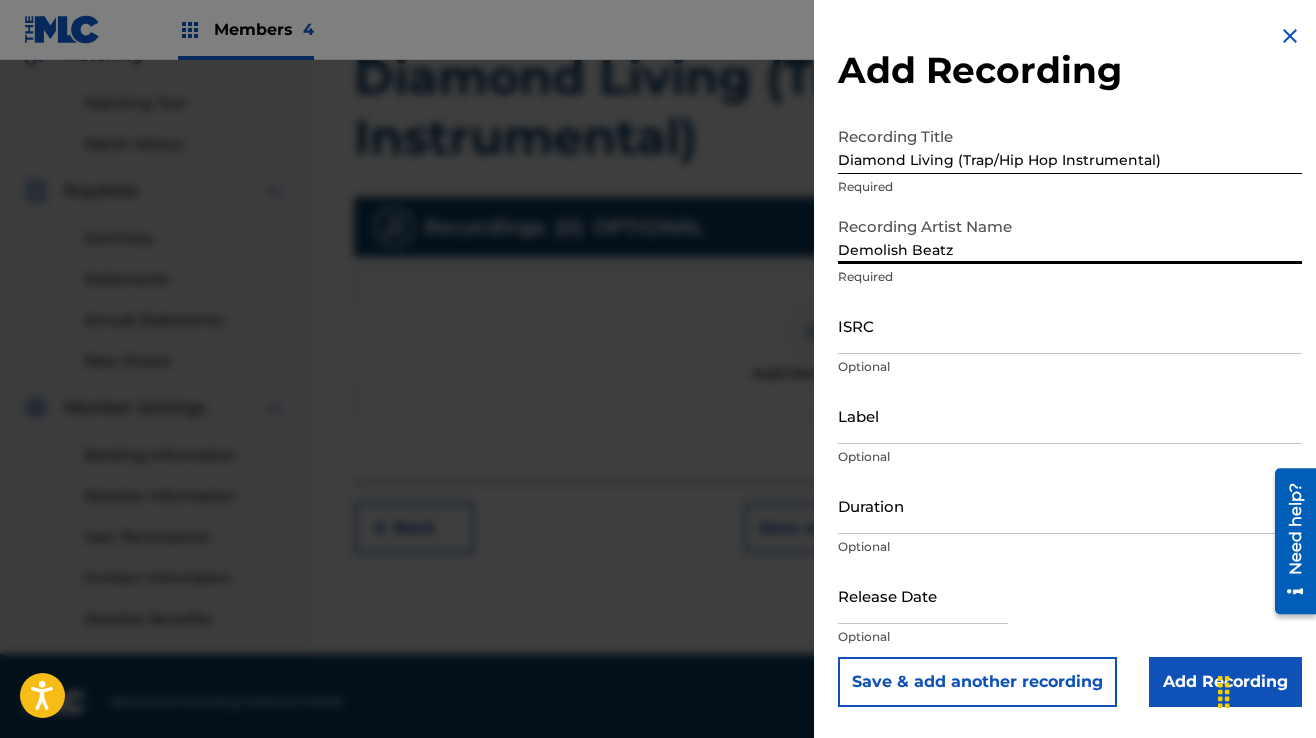 click on "ISRC" at bounding box center (1070, 325) 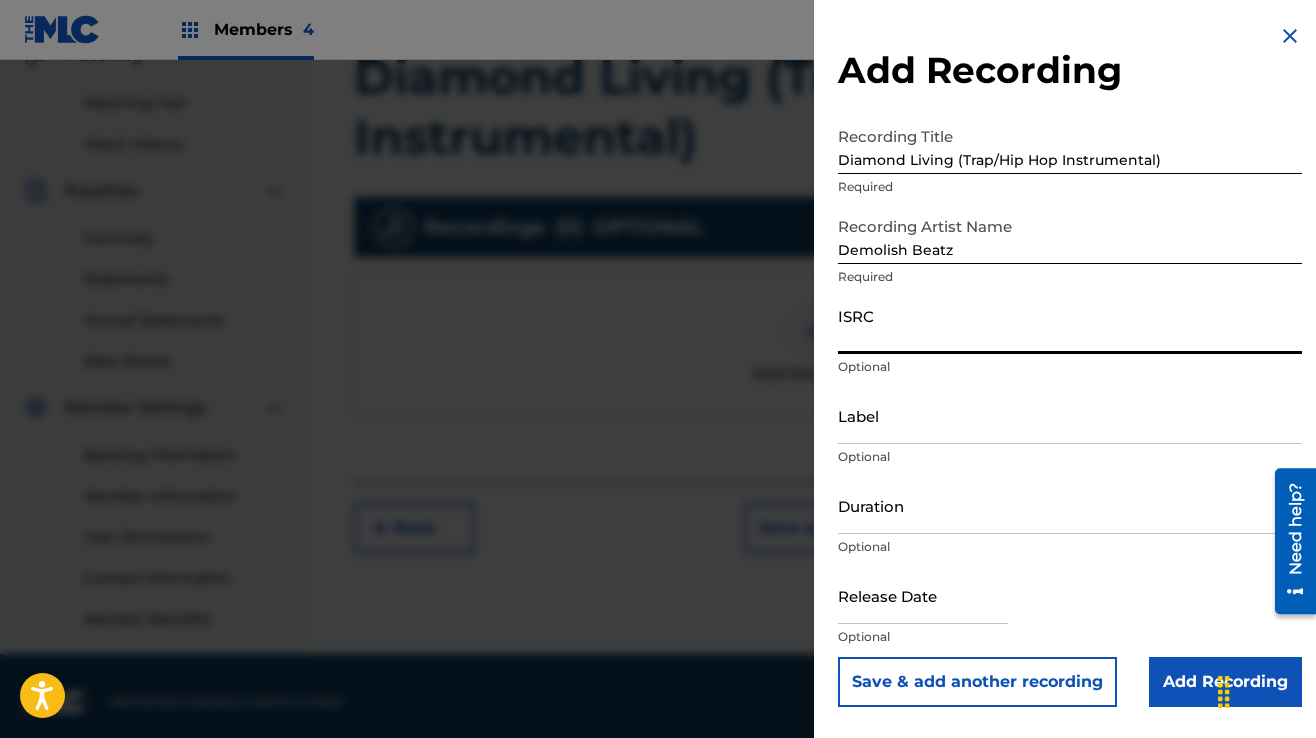 paste on "QZTB32586755" 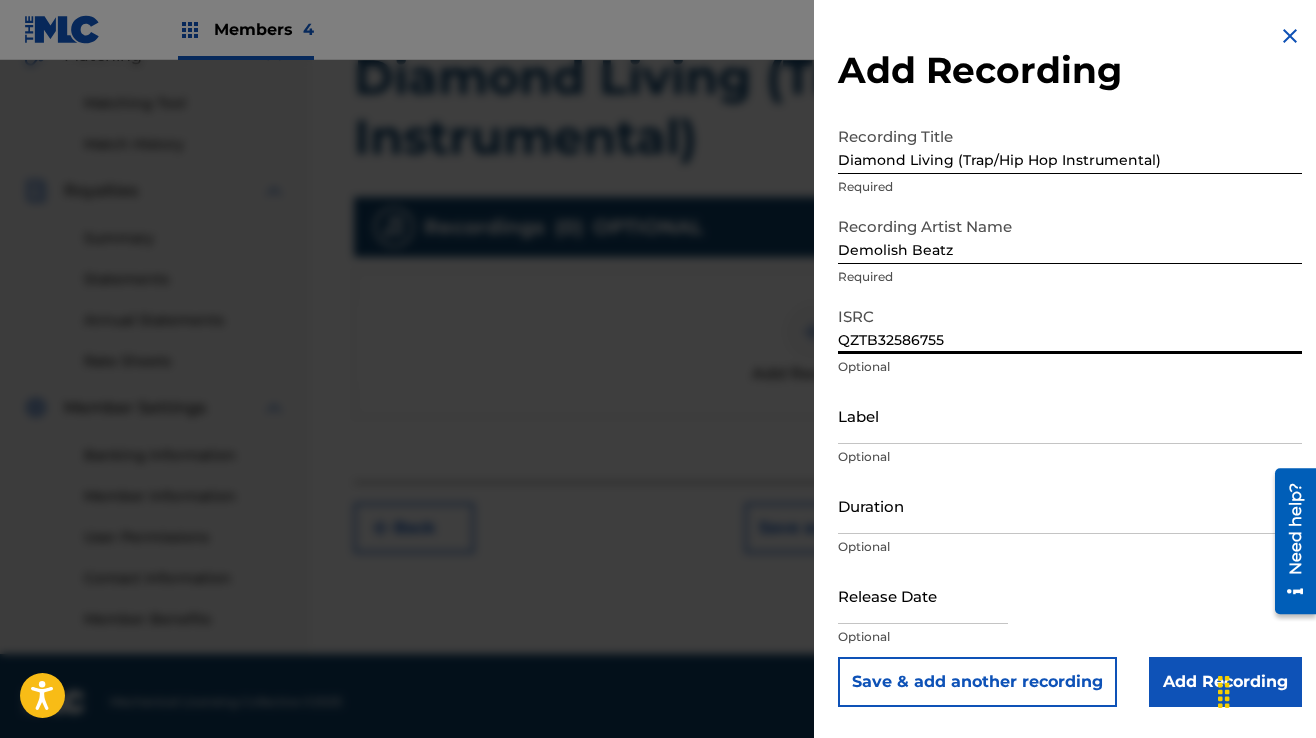 type on "QZTB32586755" 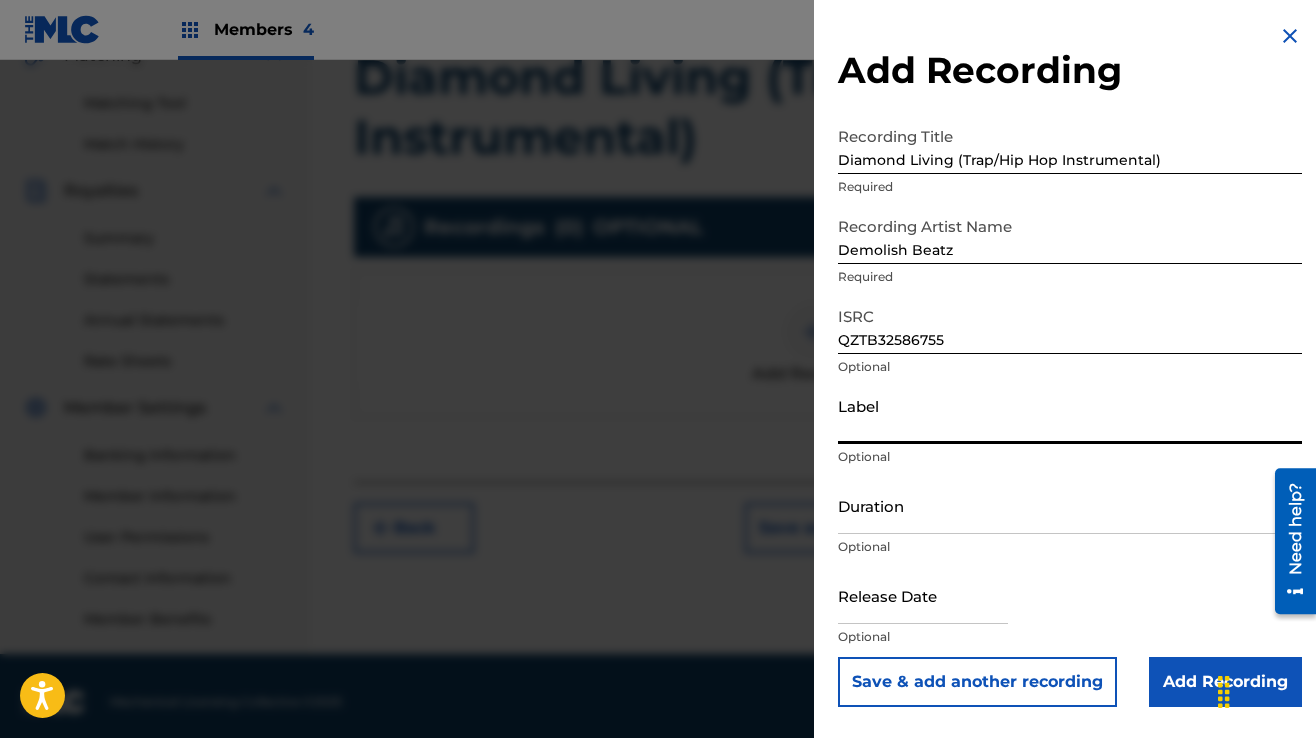 click on "Label" at bounding box center [1070, 415] 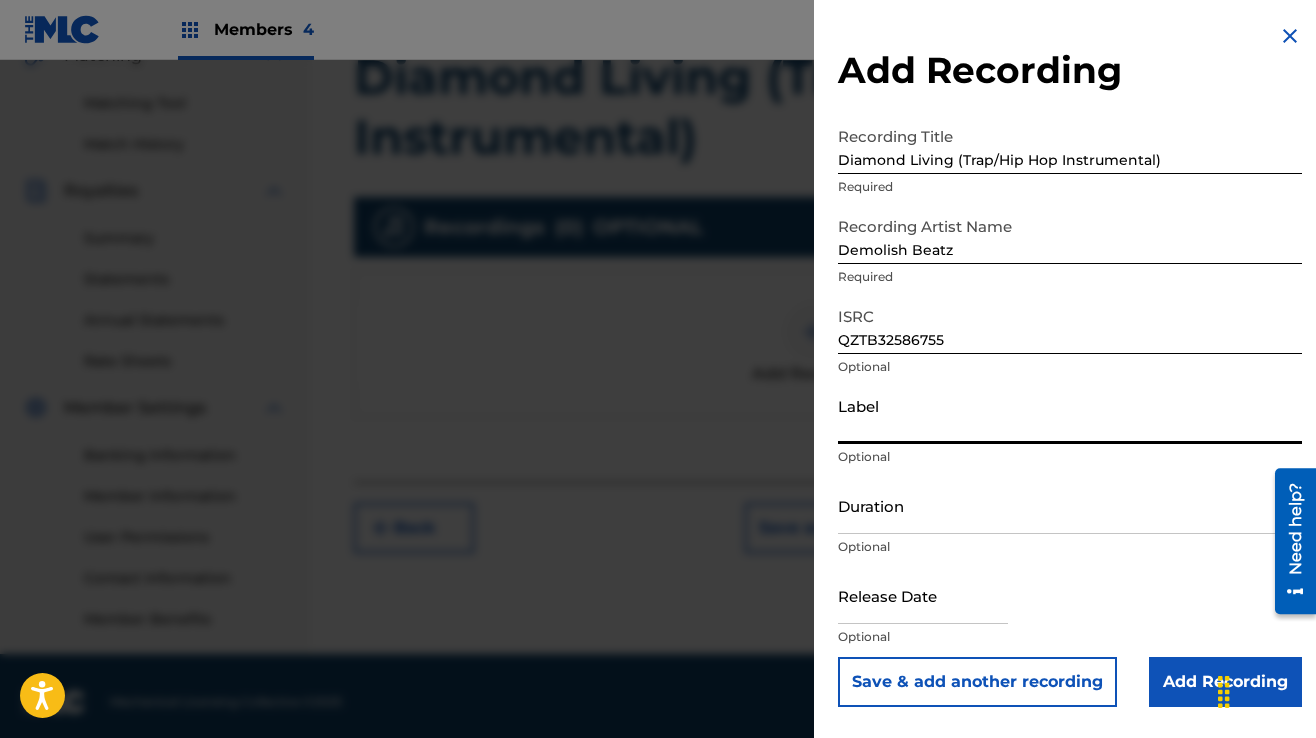 type on "The Mischievous Gremlin Books" 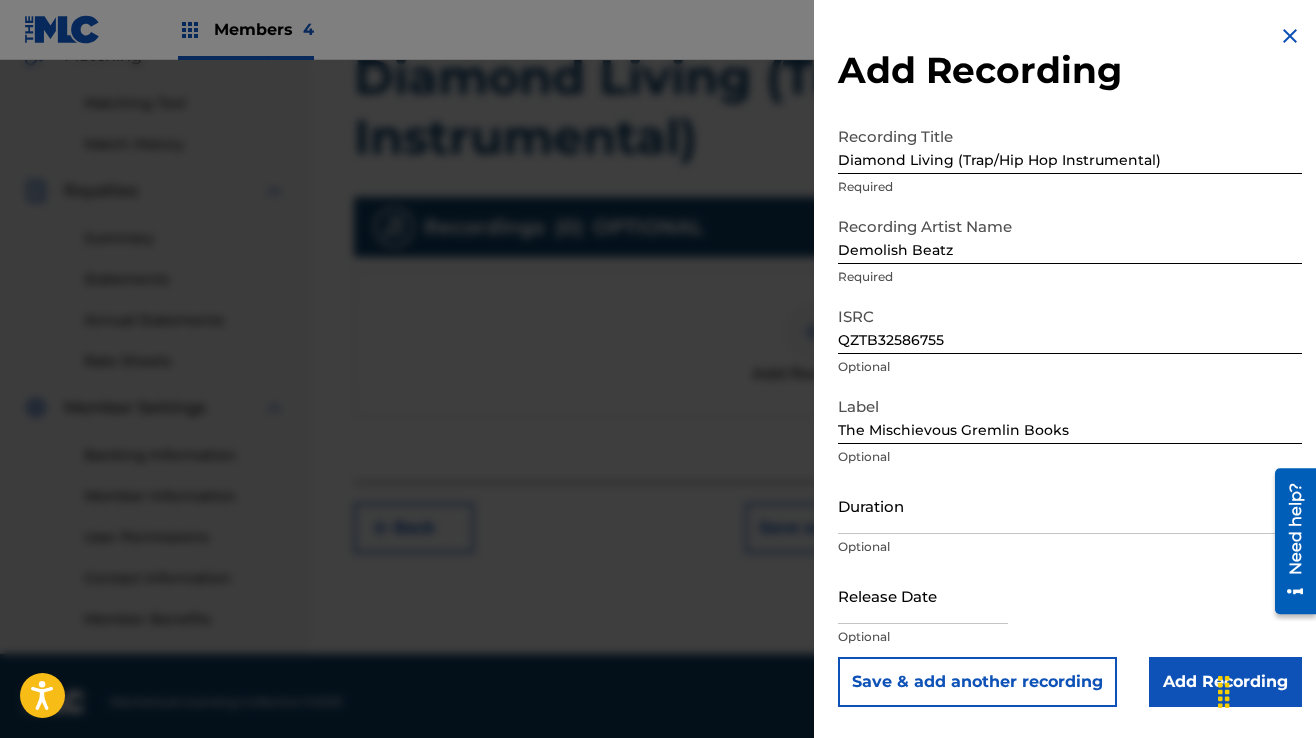 click on "Add Recording" at bounding box center (1225, 682) 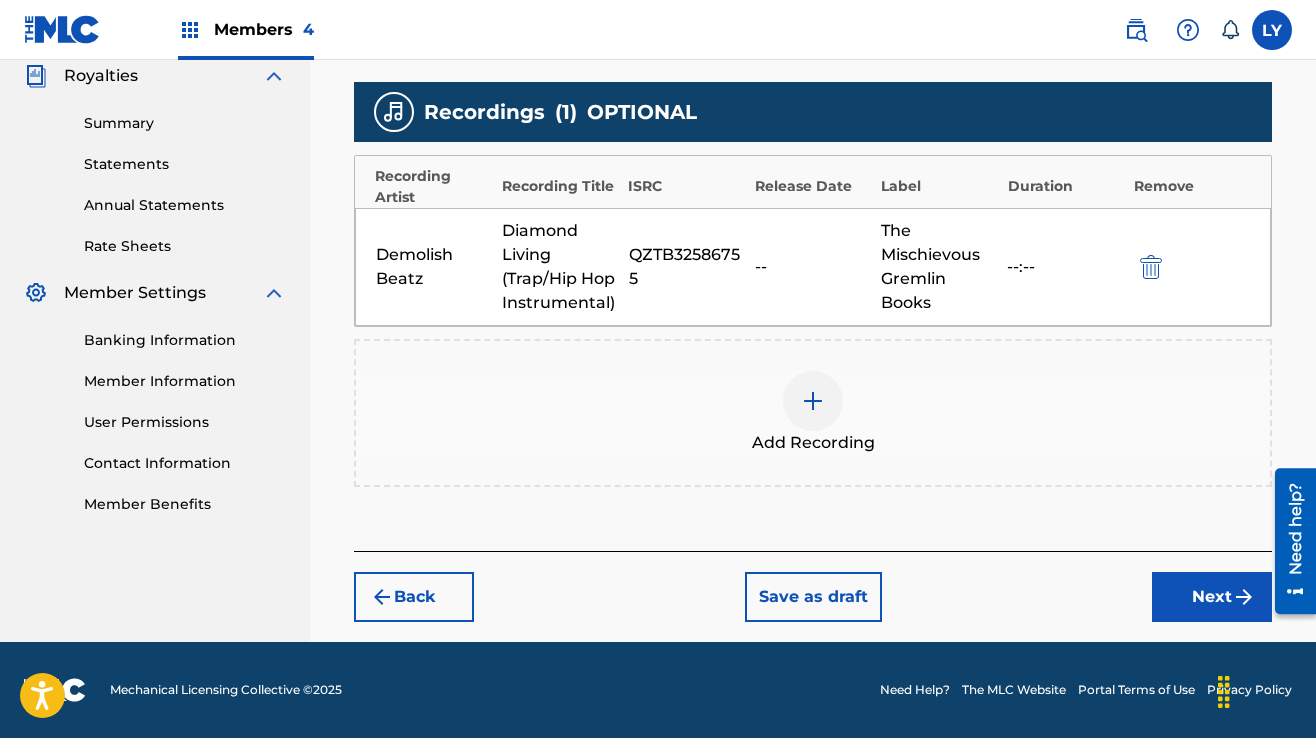click on "Next" at bounding box center [1212, 597] 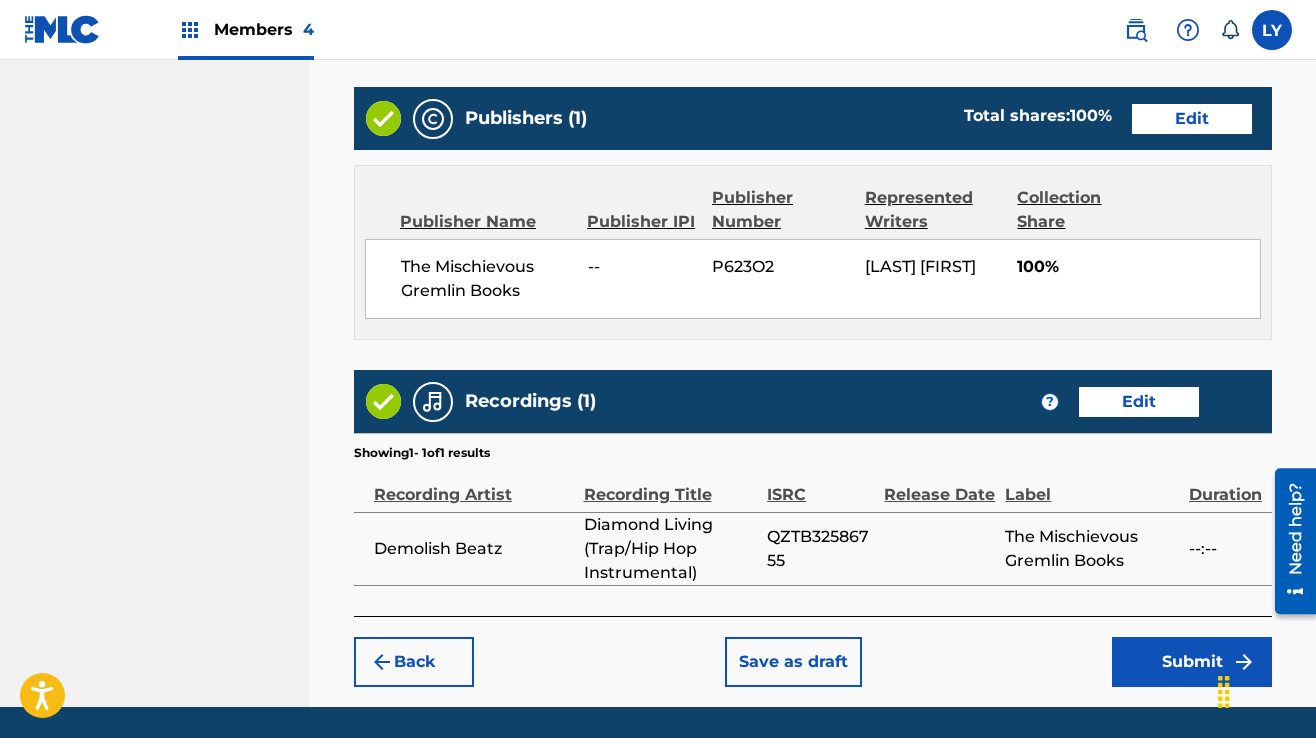 scroll, scrollTop: 1124, scrollLeft: 0, axis: vertical 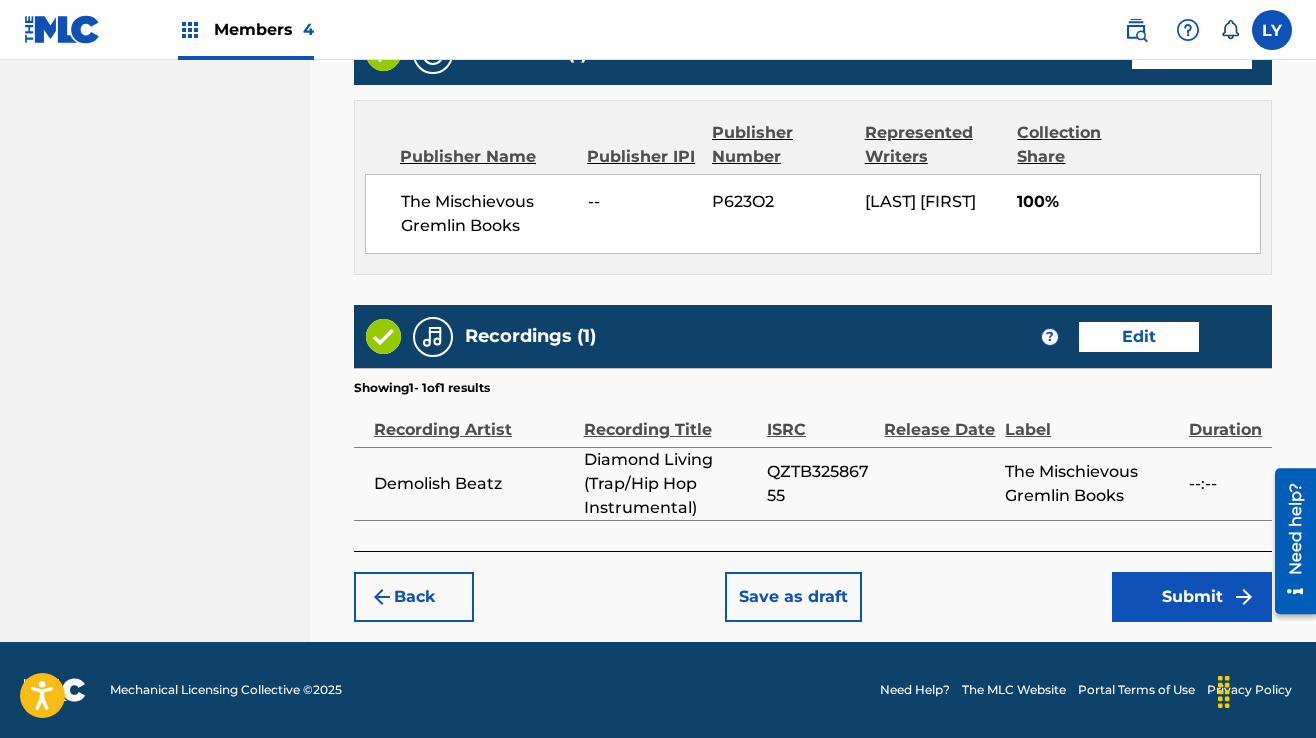 click on "Submit" at bounding box center [1192, 597] 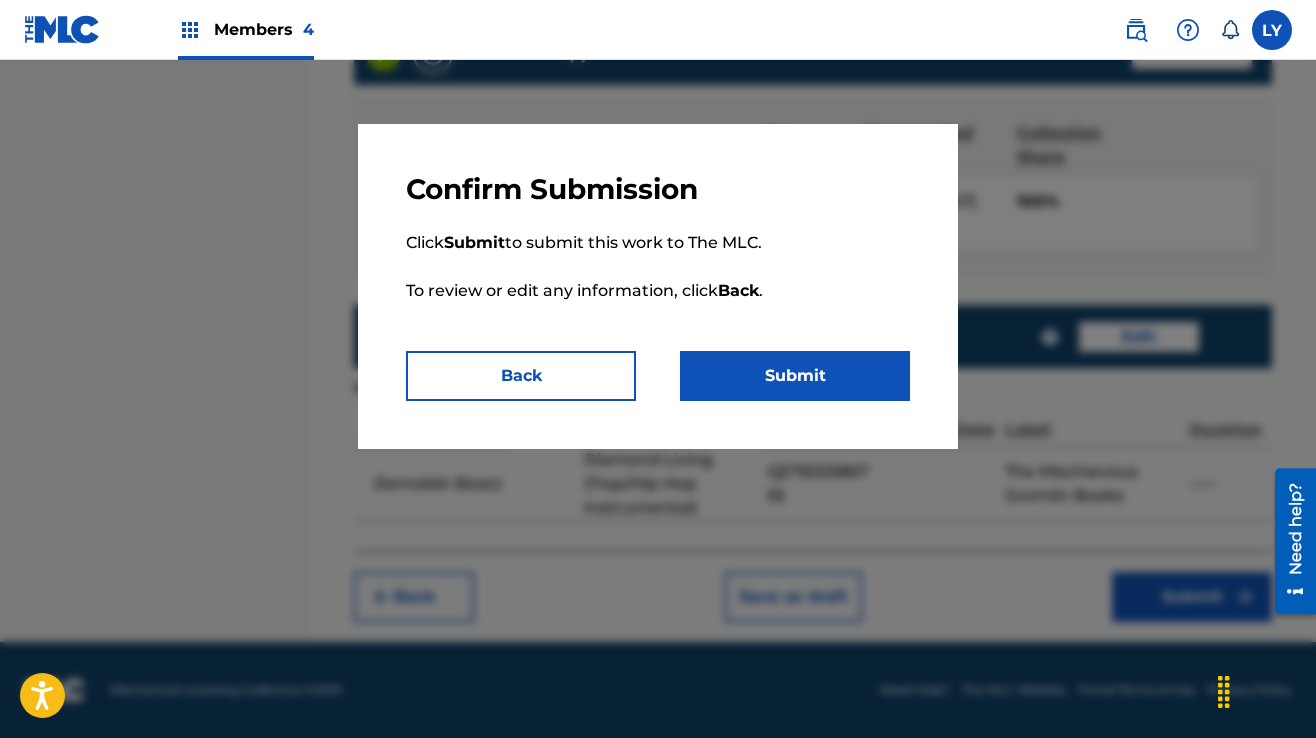 click on "Submit" at bounding box center [795, 376] 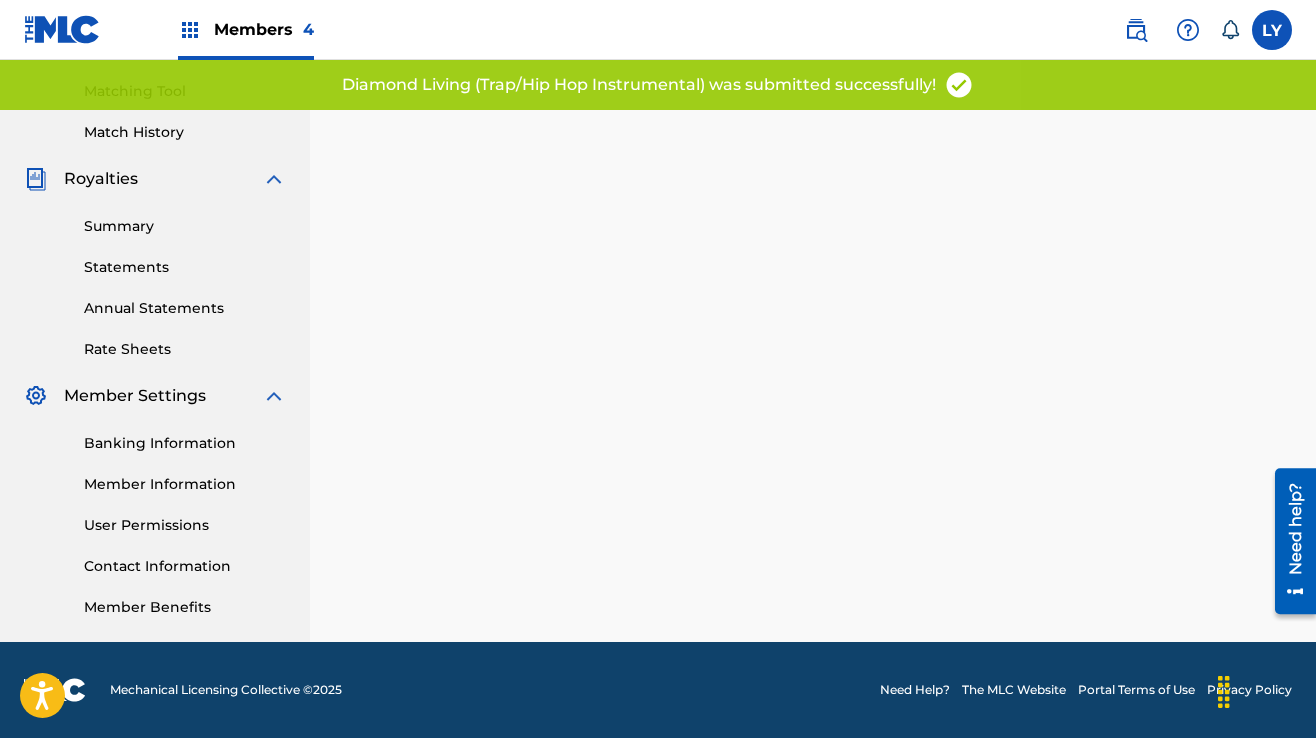 scroll, scrollTop: 0, scrollLeft: 0, axis: both 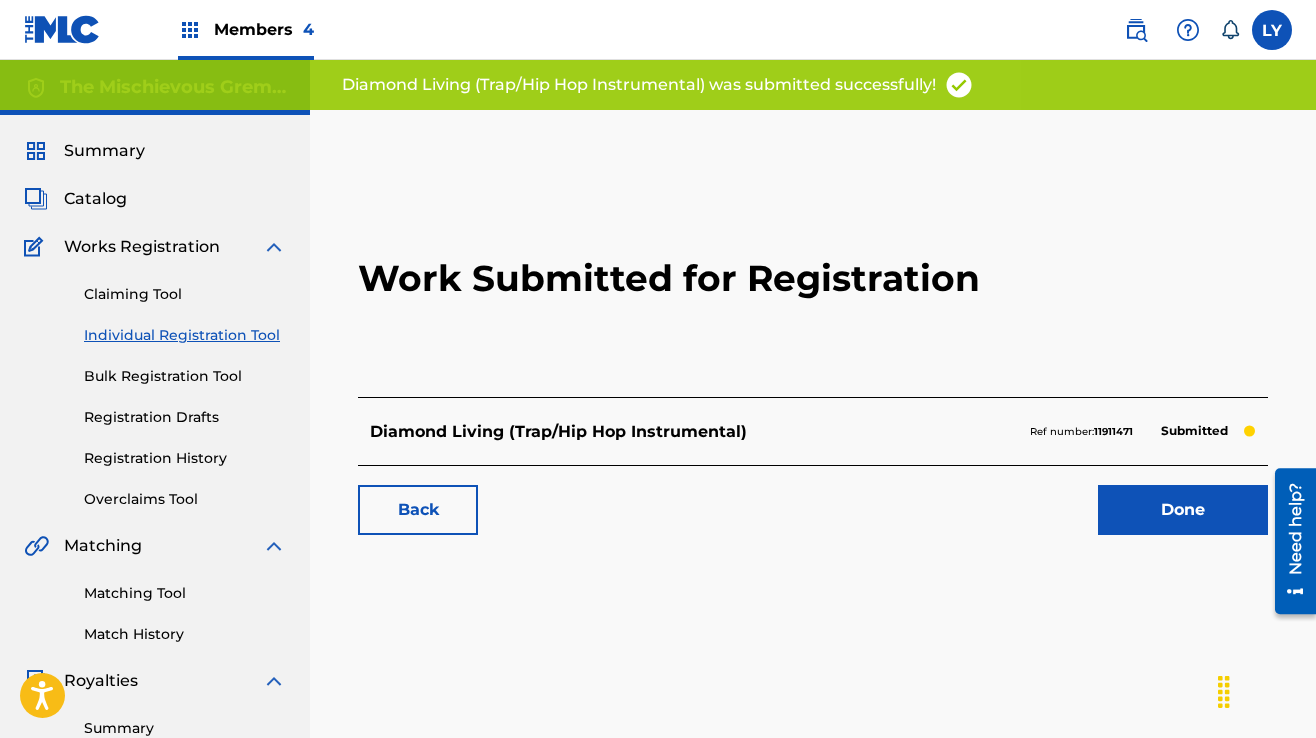 click on "Done" at bounding box center (1183, 510) 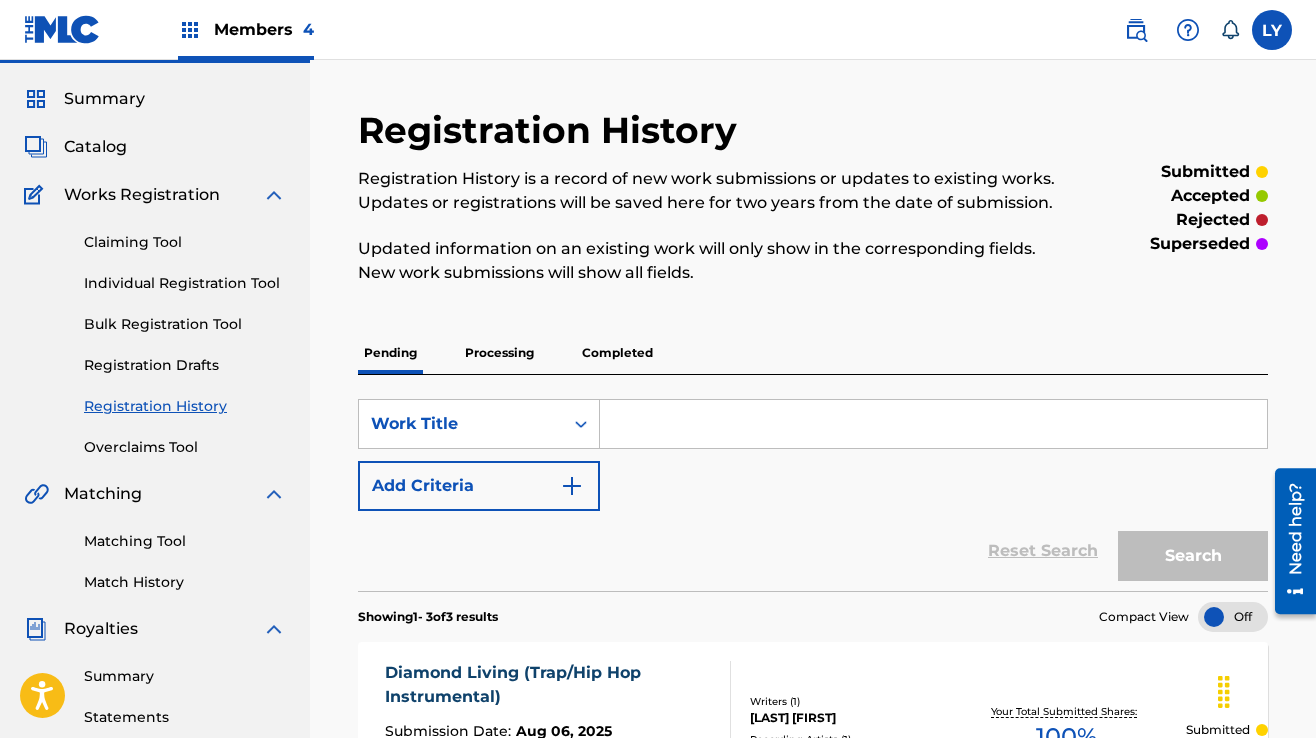 scroll, scrollTop: 0, scrollLeft: 0, axis: both 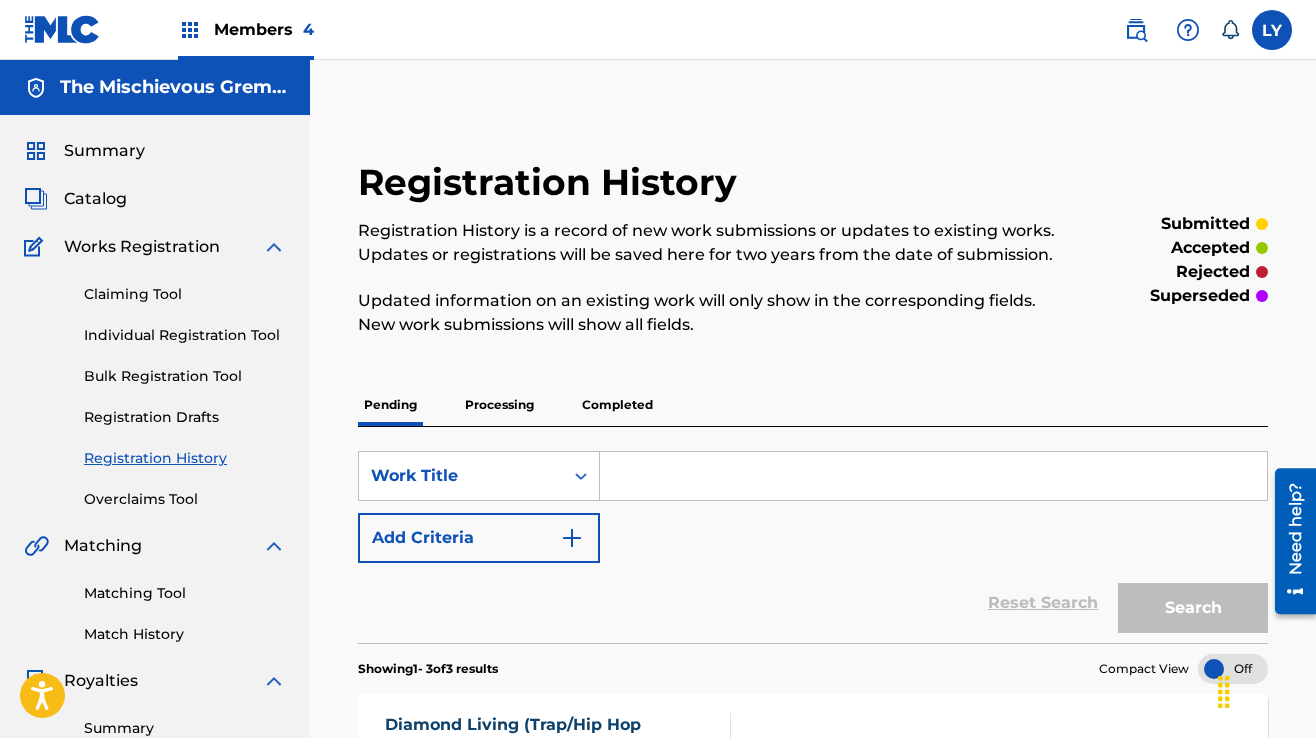 click on "Individual Registration Tool" at bounding box center [185, 335] 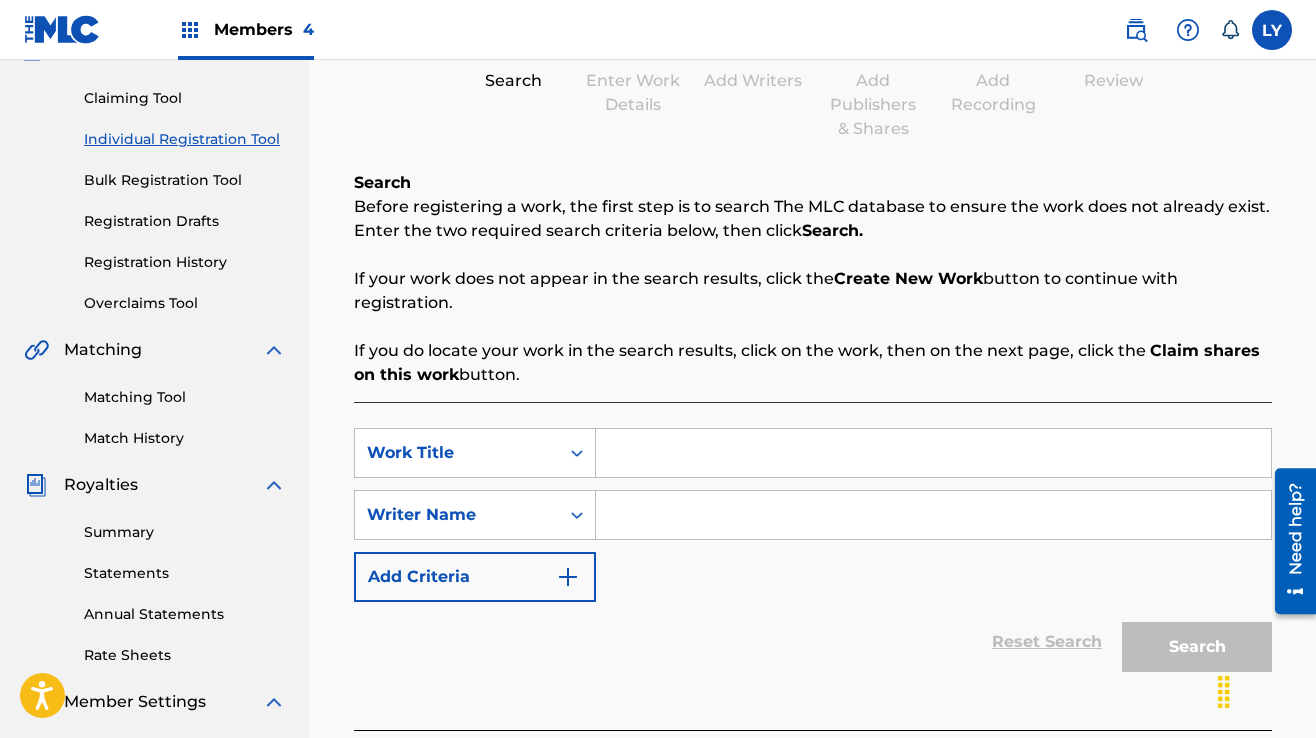 scroll, scrollTop: 300, scrollLeft: 0, axis: vertical 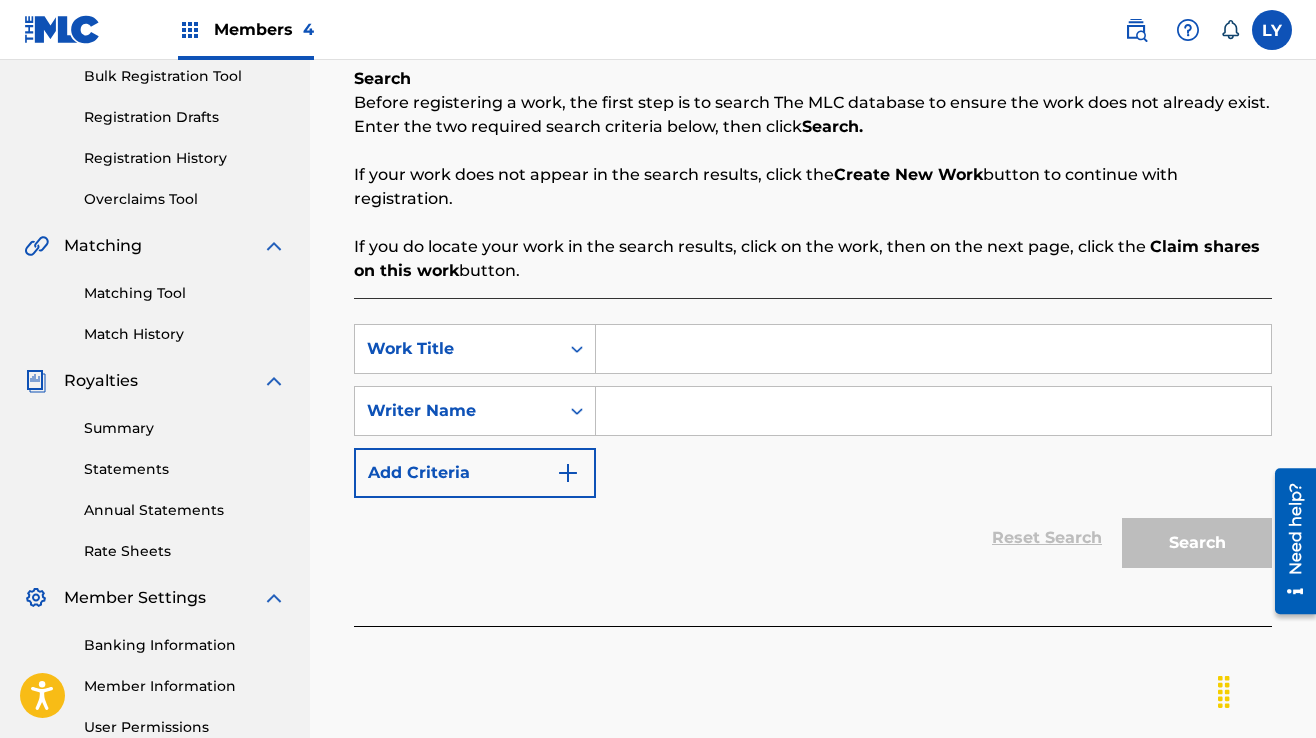 click at bounding box center [933, 349] 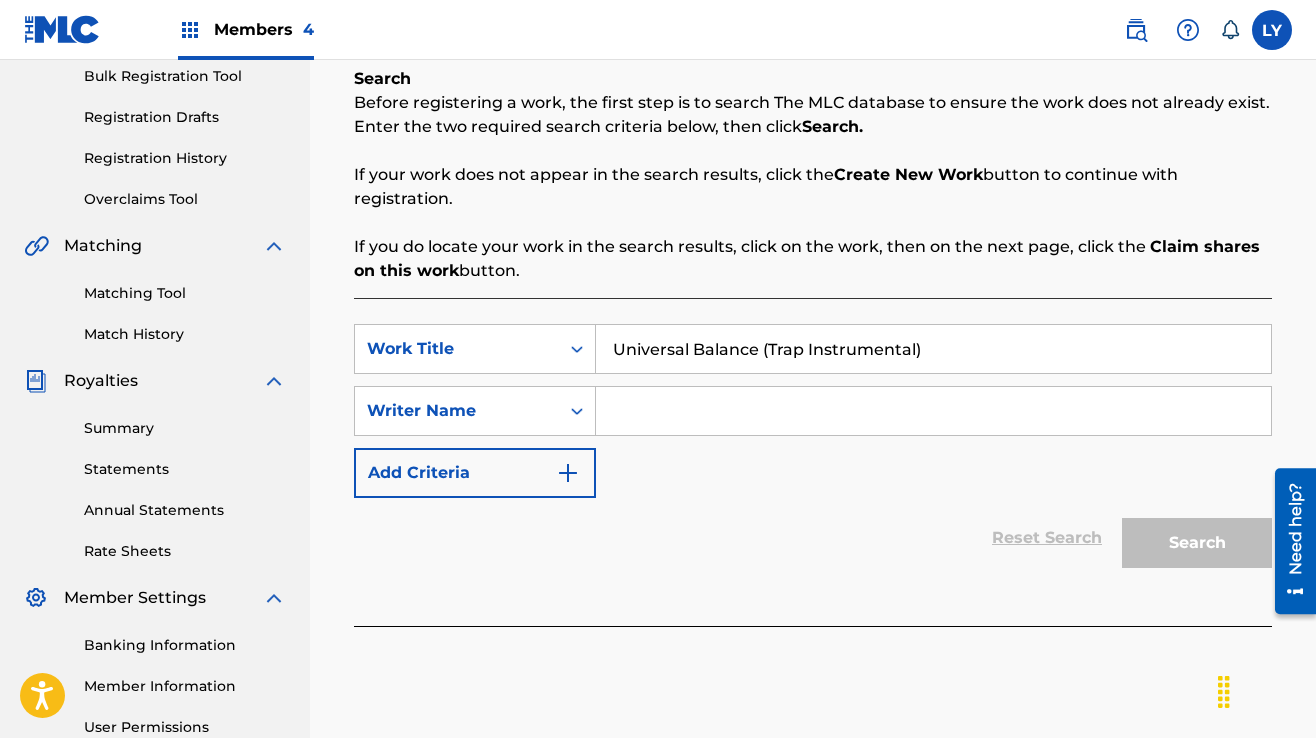 type on "Universal Balance (Trap Instrumental)" 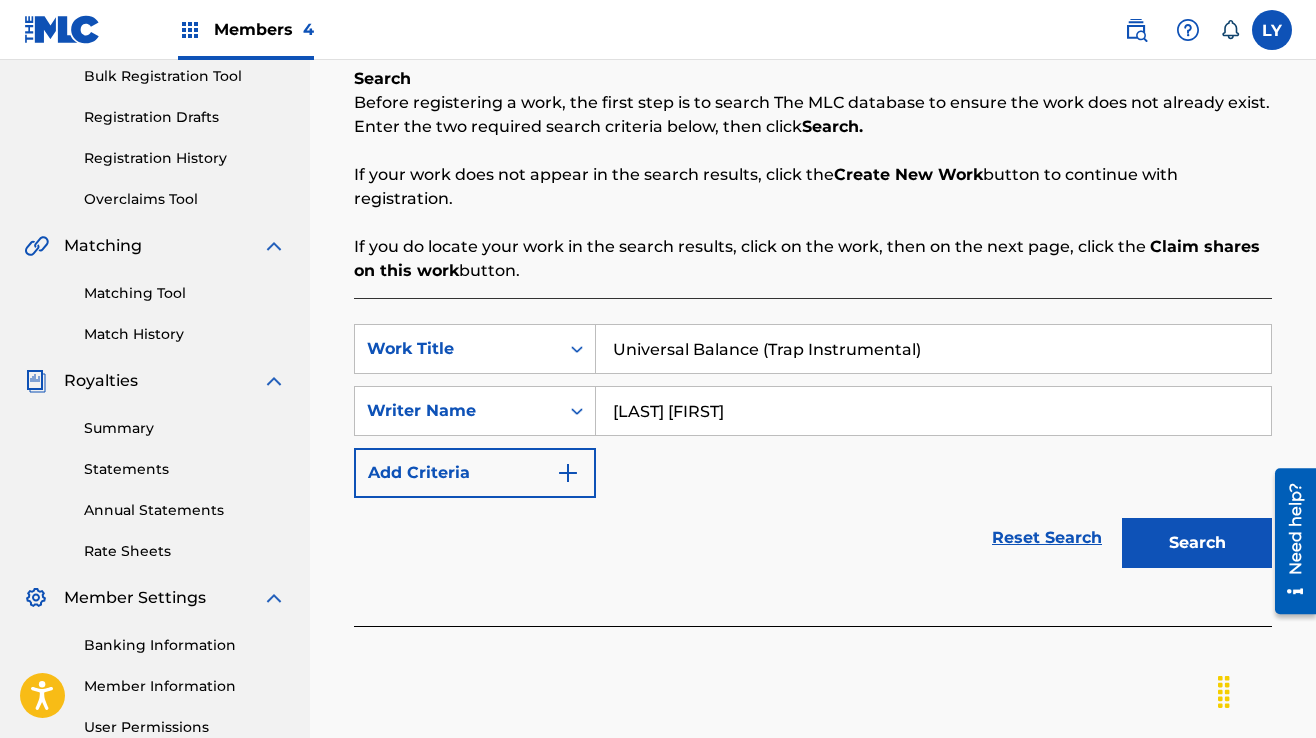click on "Search" at bounding box center (1197, 543) 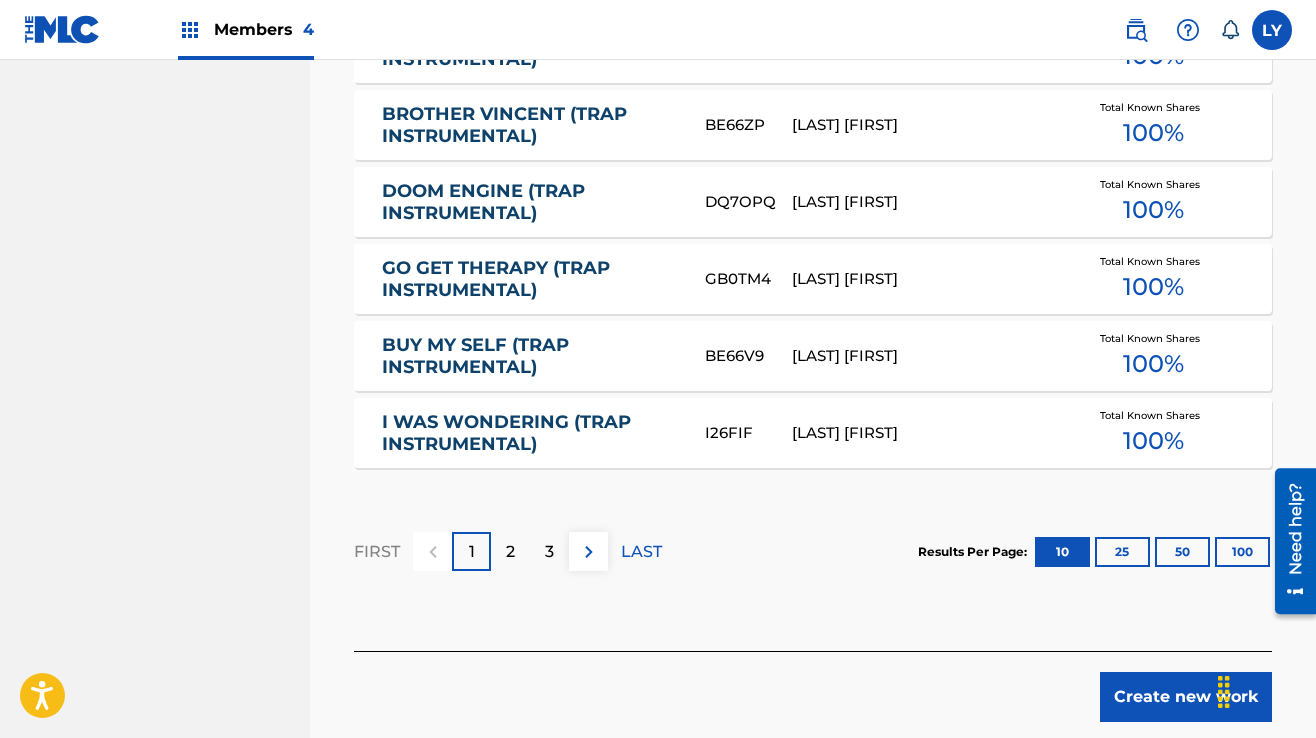 click on "Create new work" at bounding box center (1186, 697) 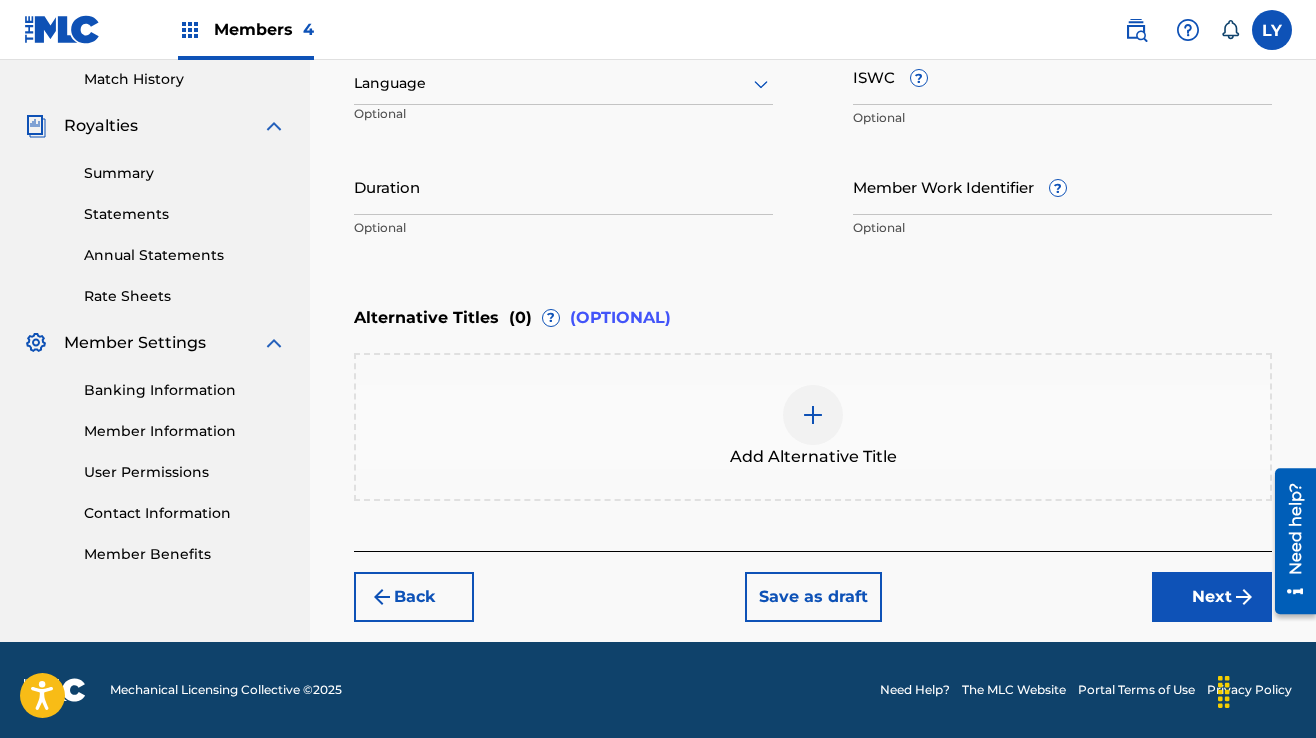 click on "Next" at bounding box center [1212, 597] 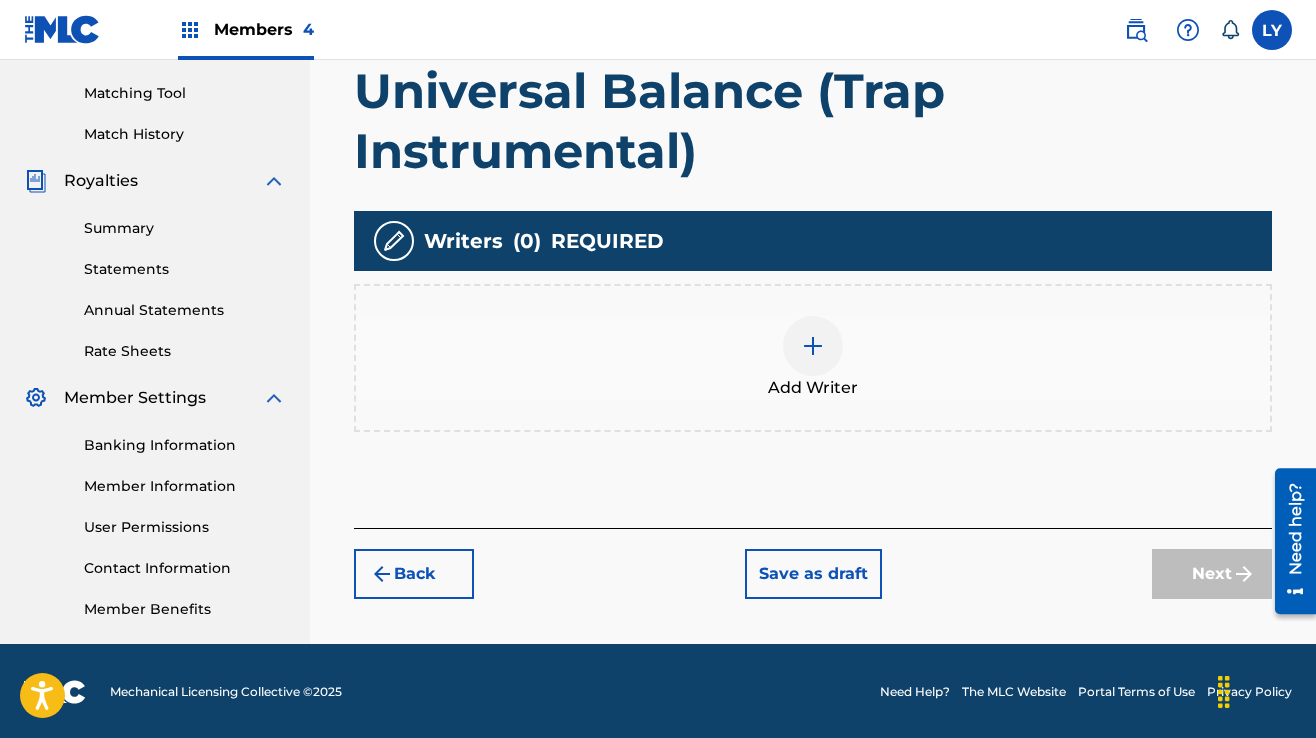 scroll, scrollTop: 502, scrollLeft: 0, axis: vertical 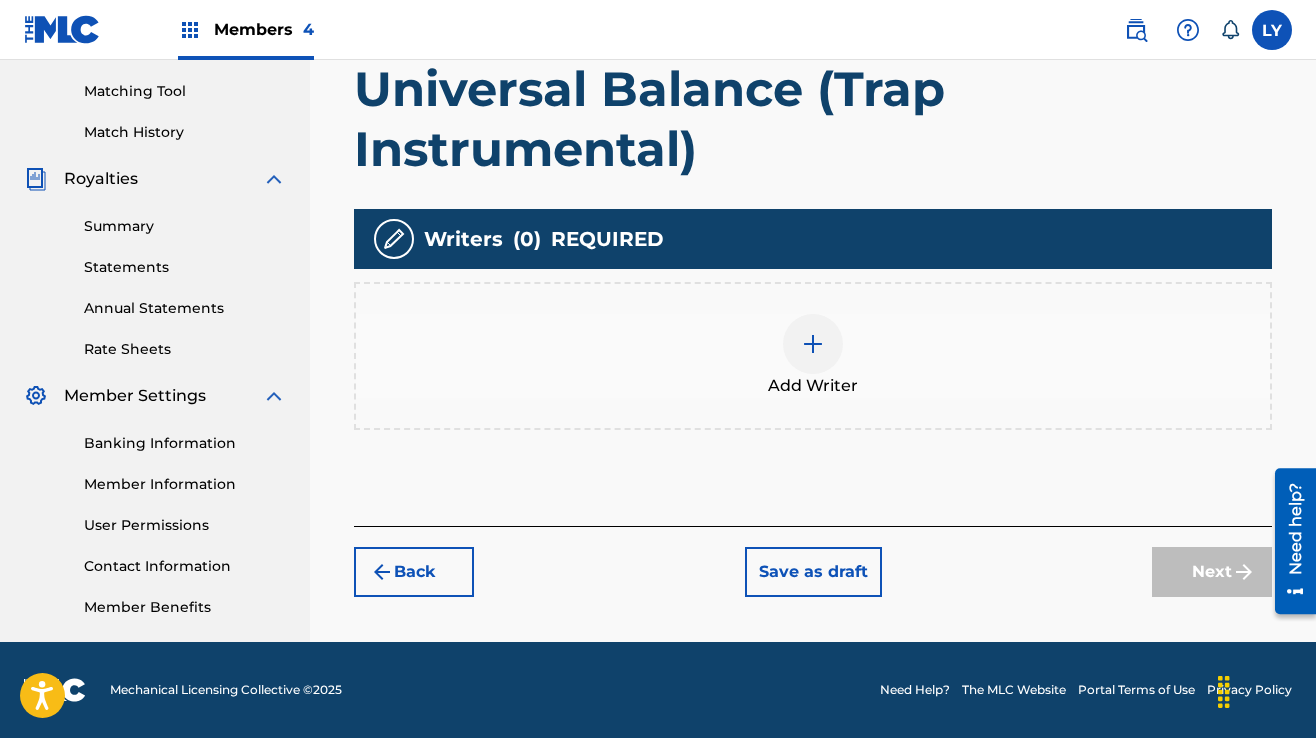 click at bounding box center [813, 344] 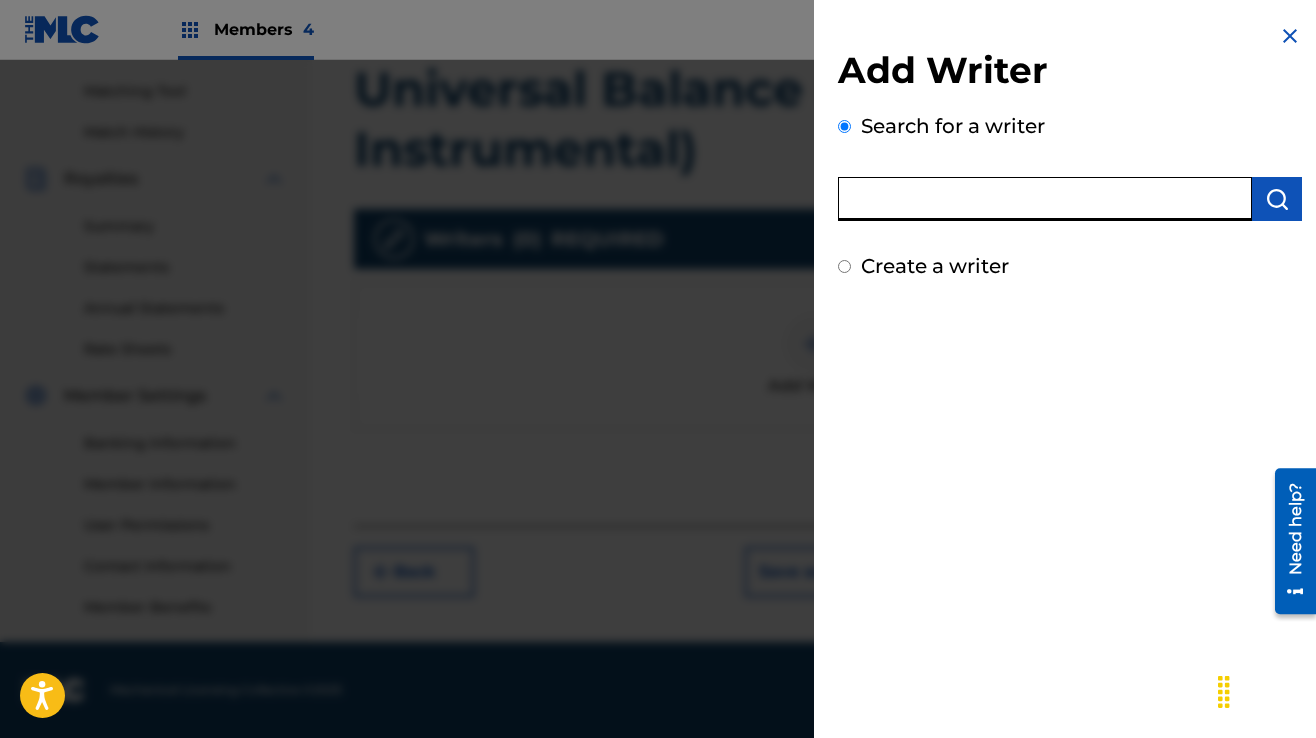 click at bounding box center [1045, 199] 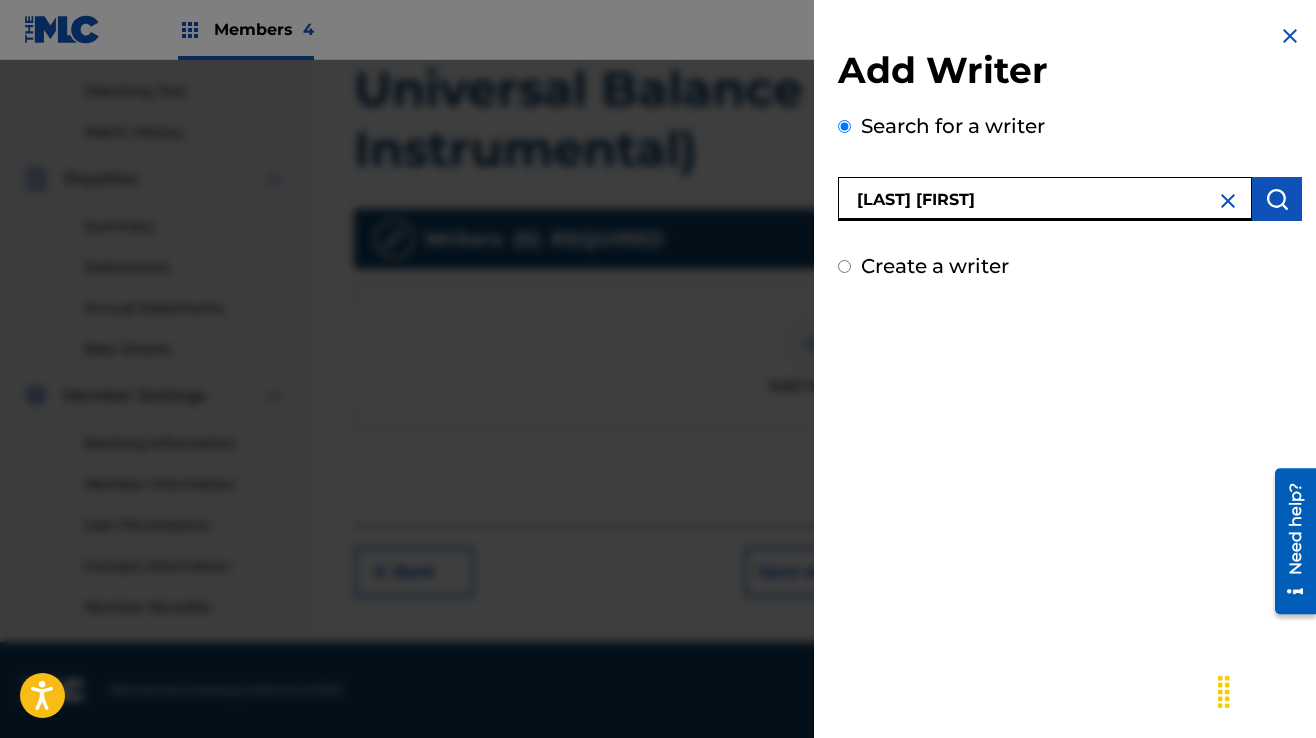 click at bounding box center (1277, 199) 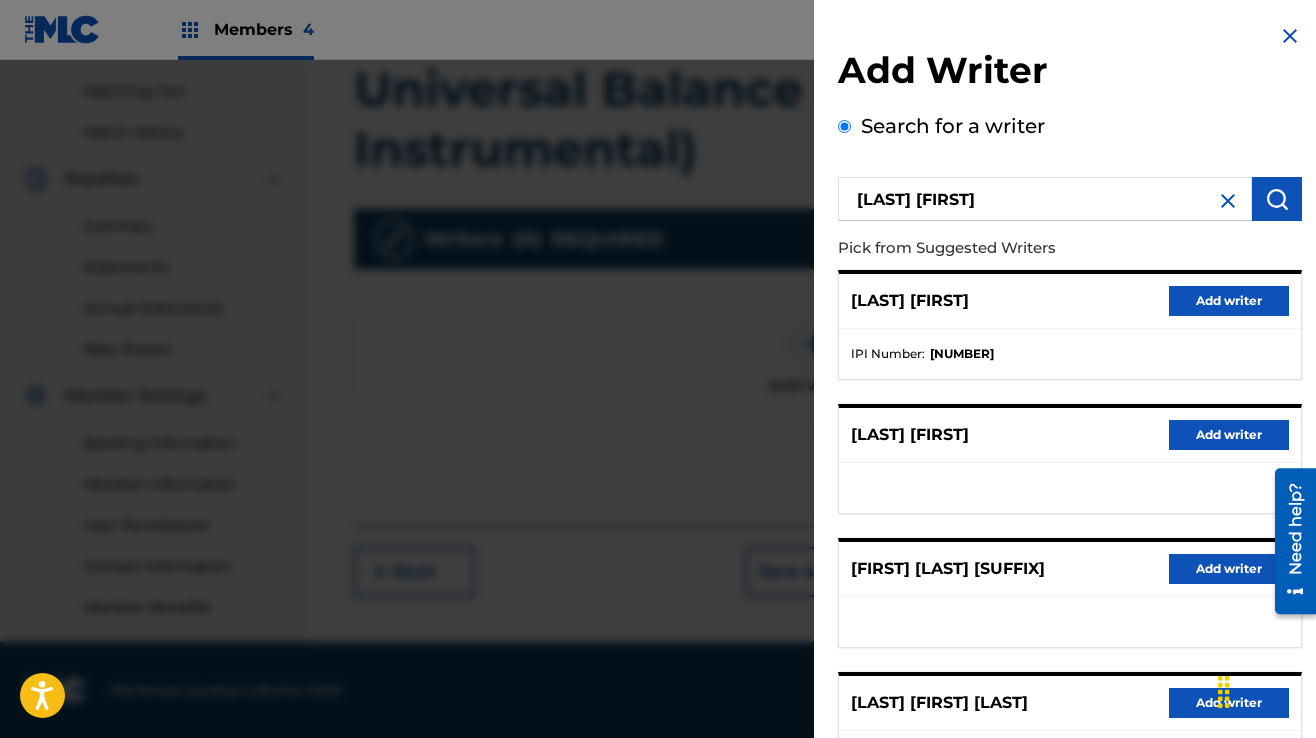click on "Add writer" at bounding box center [1229, 301] 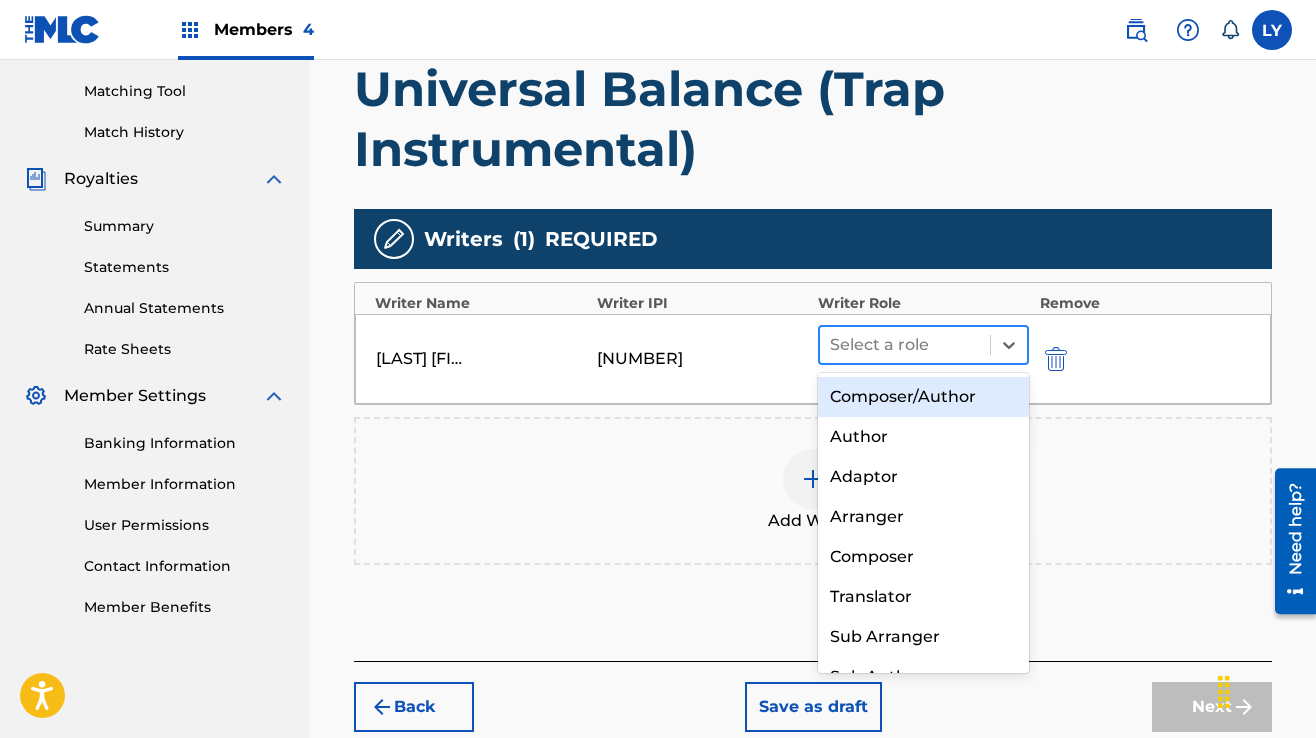 click at bounding box center (905, 345) 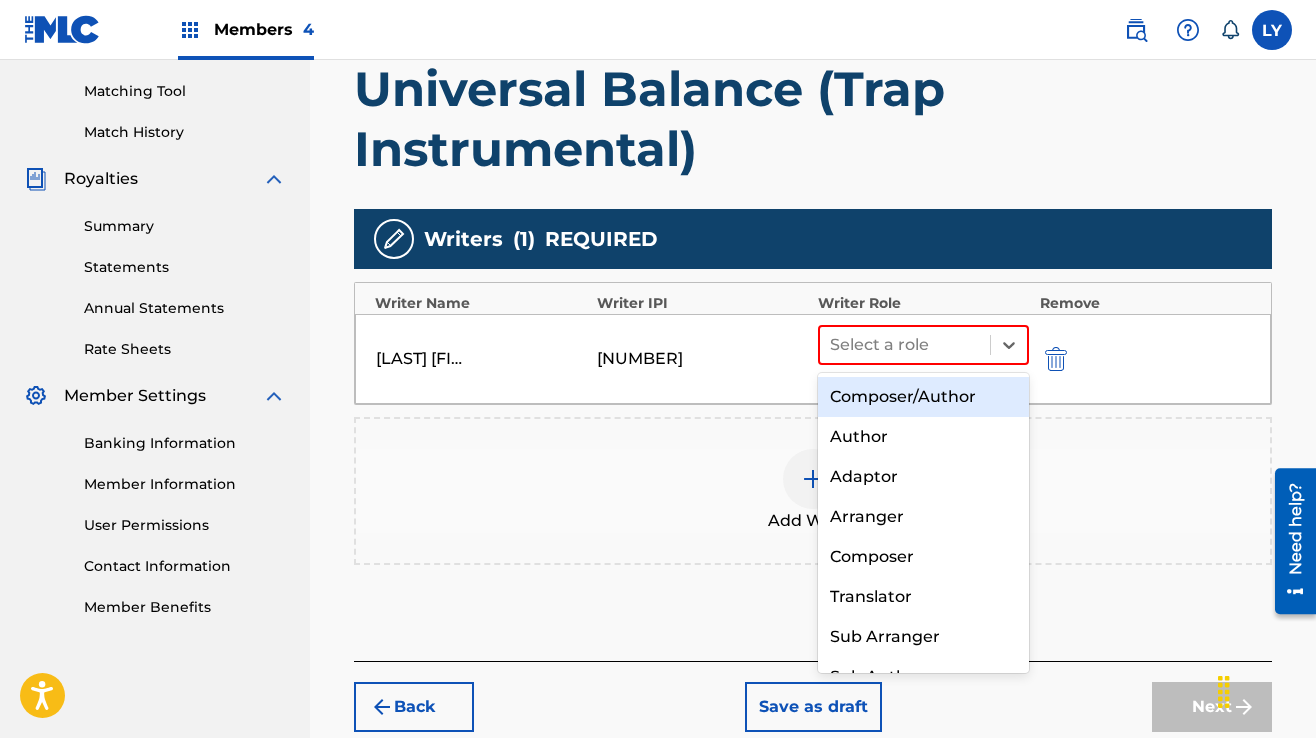 click on "Composer/Author" at bounding box center [923, 397] 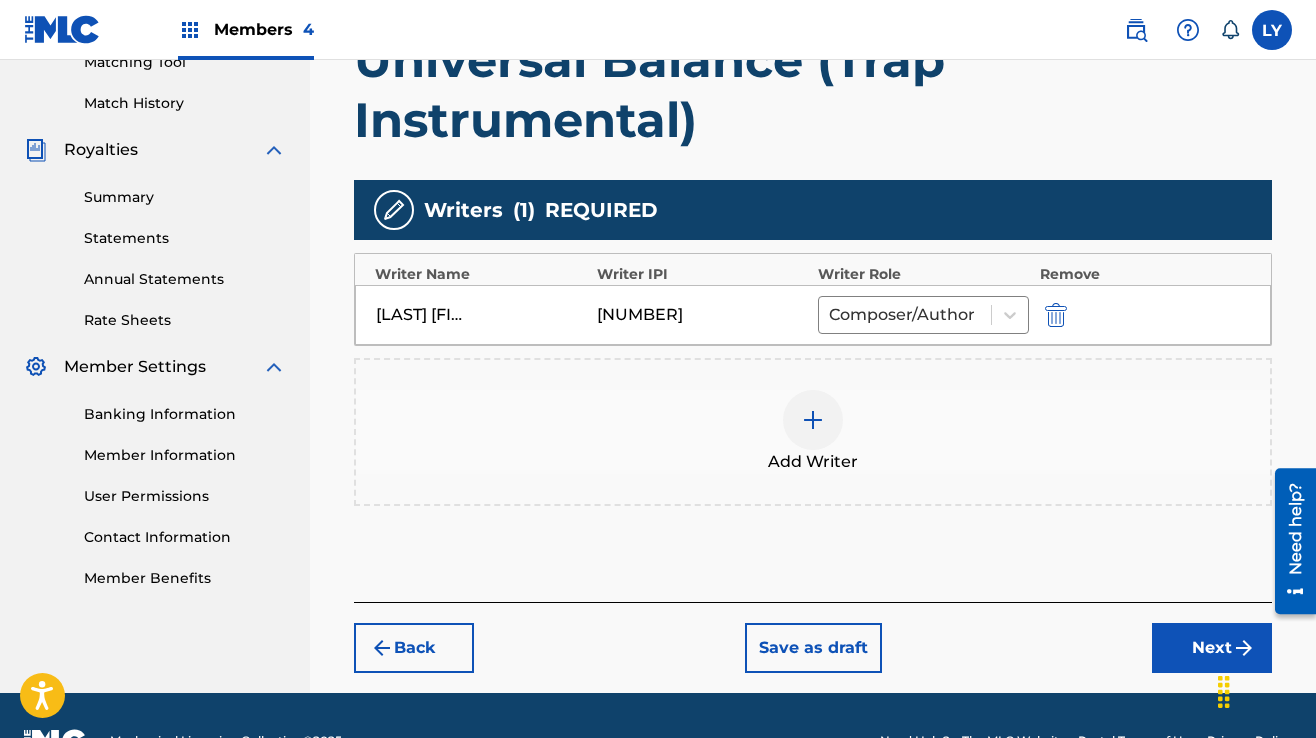 scroll, scrollTop: 582, scrollLeft: 0, axis: vertical 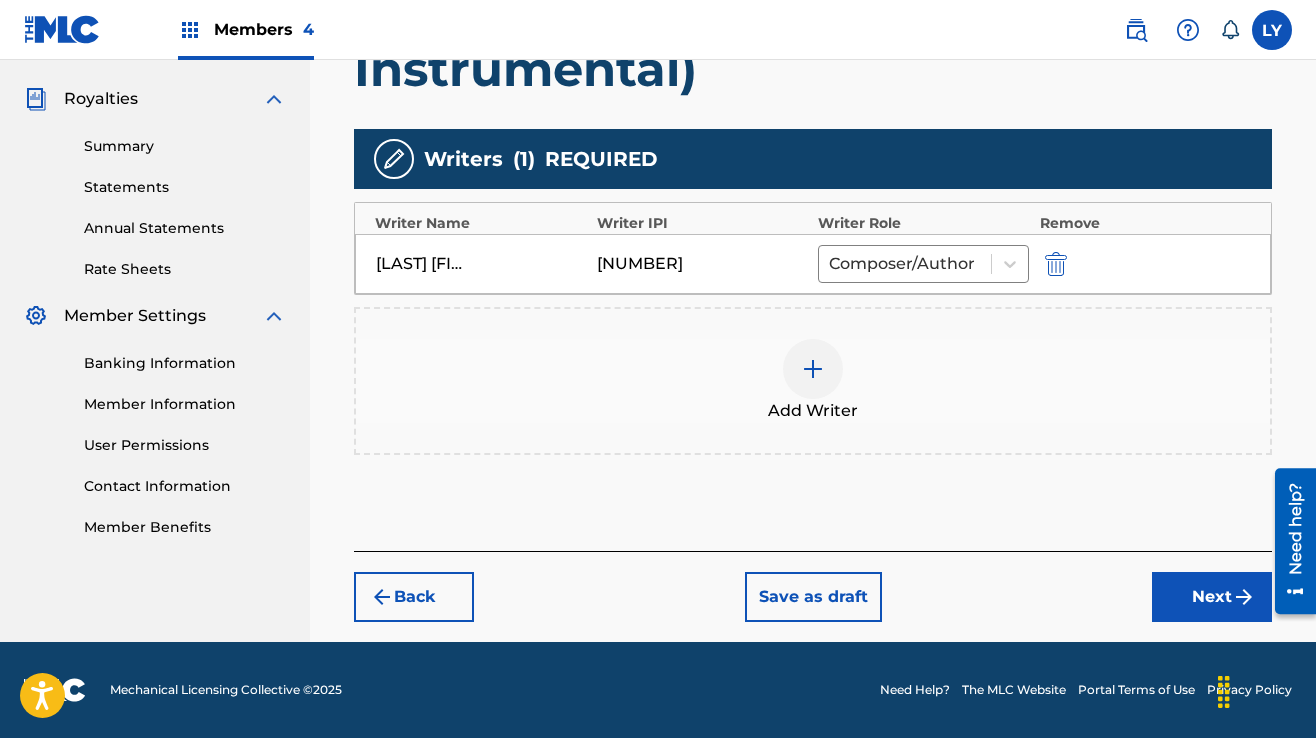 click on "Next" at bounding box center [1212, 597] 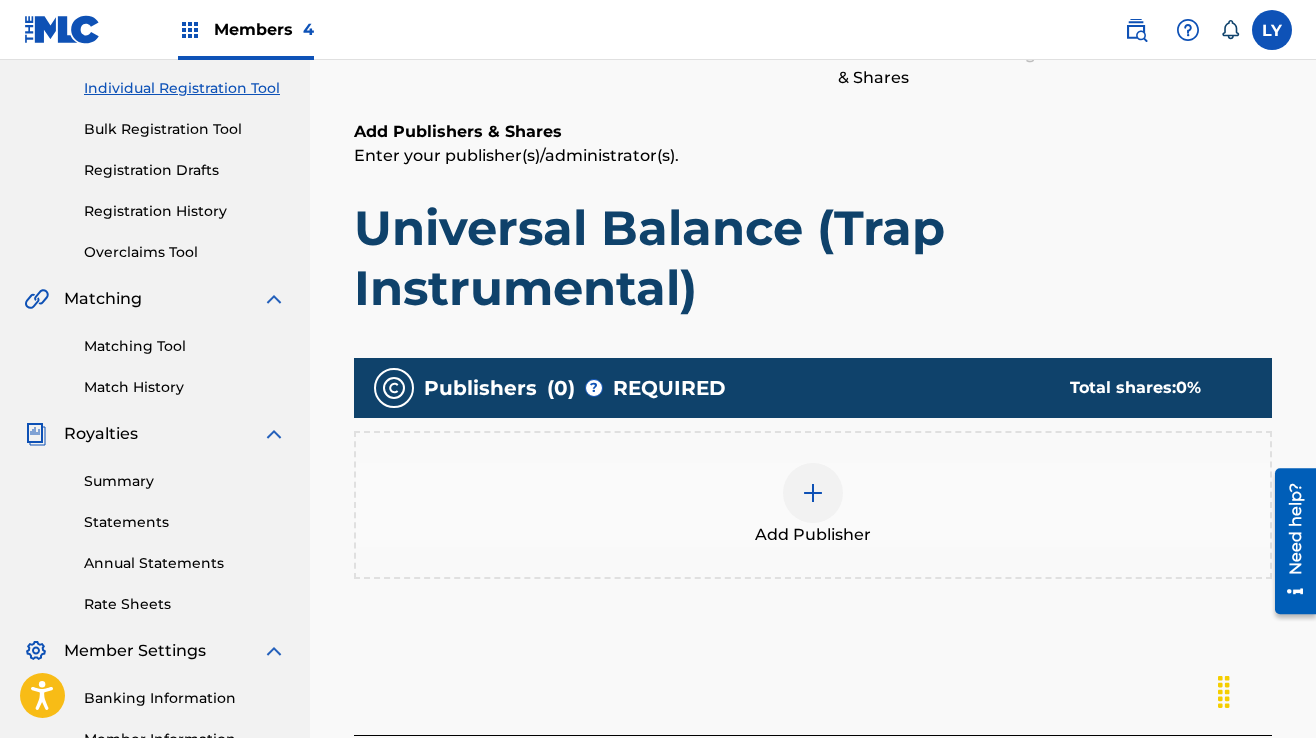 scroll, scrollTop: 290, scrollLeft: 0, axis: vertical 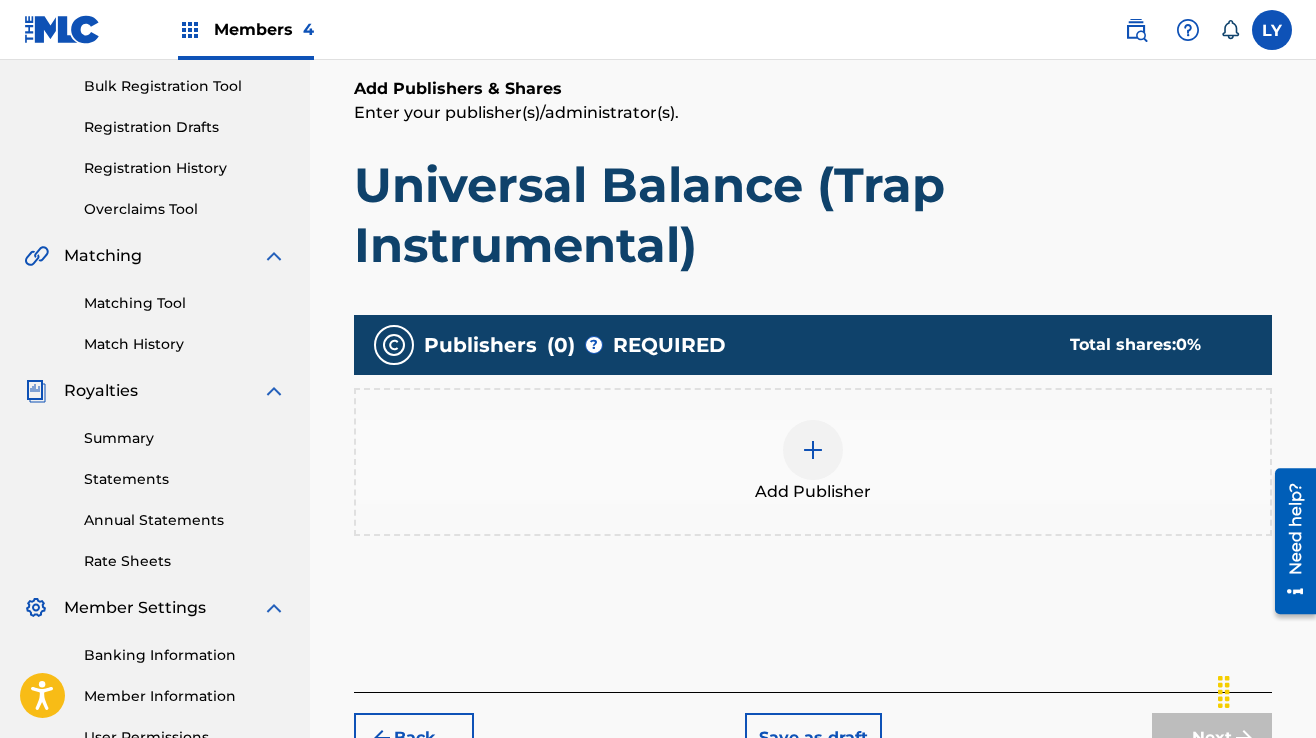 click at bounding box center (813, 450) 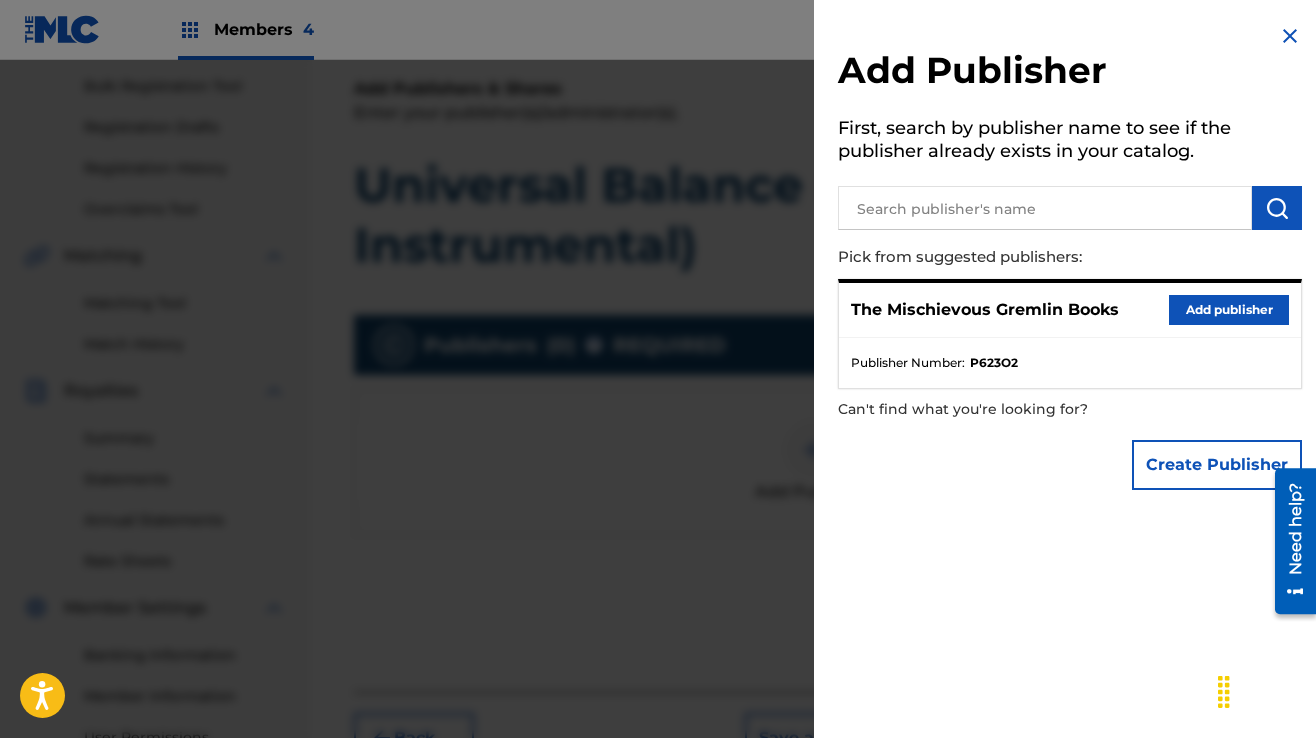 click on "Add publisher" at bounding box center [1229, 310] 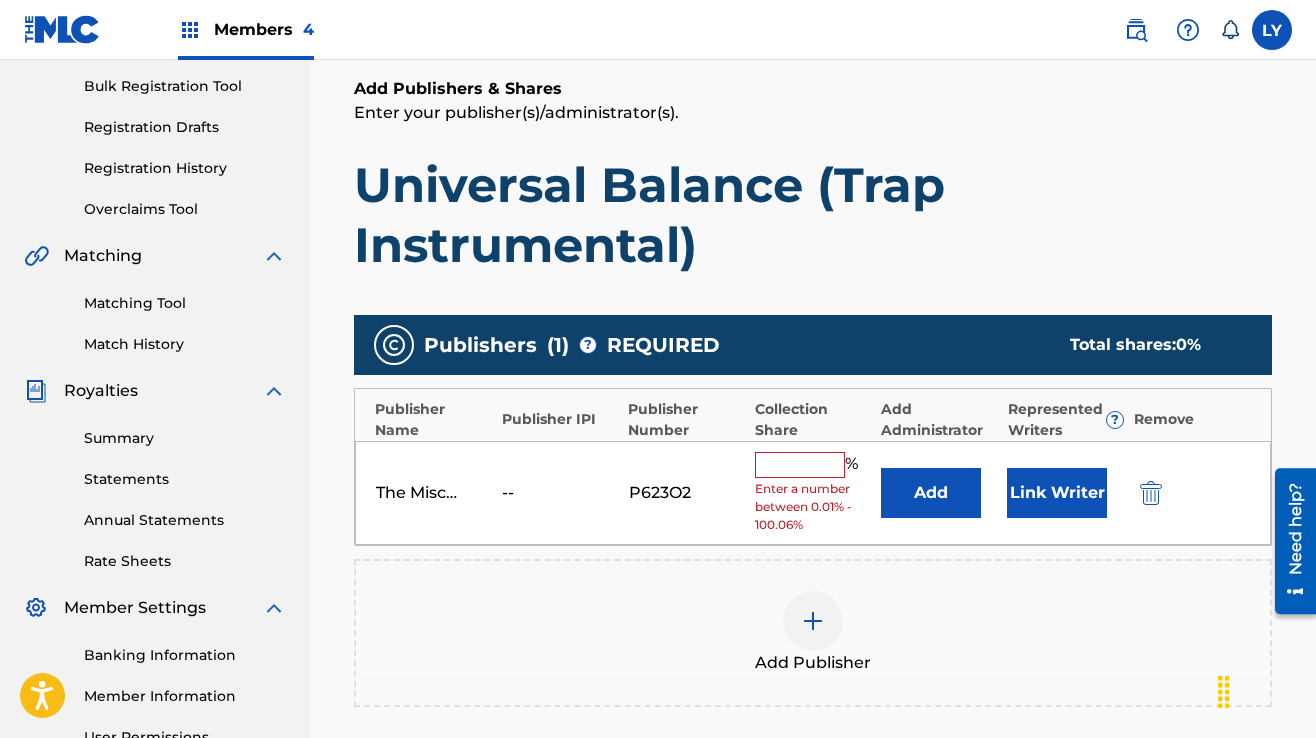 click at bounding box center [800, 465] 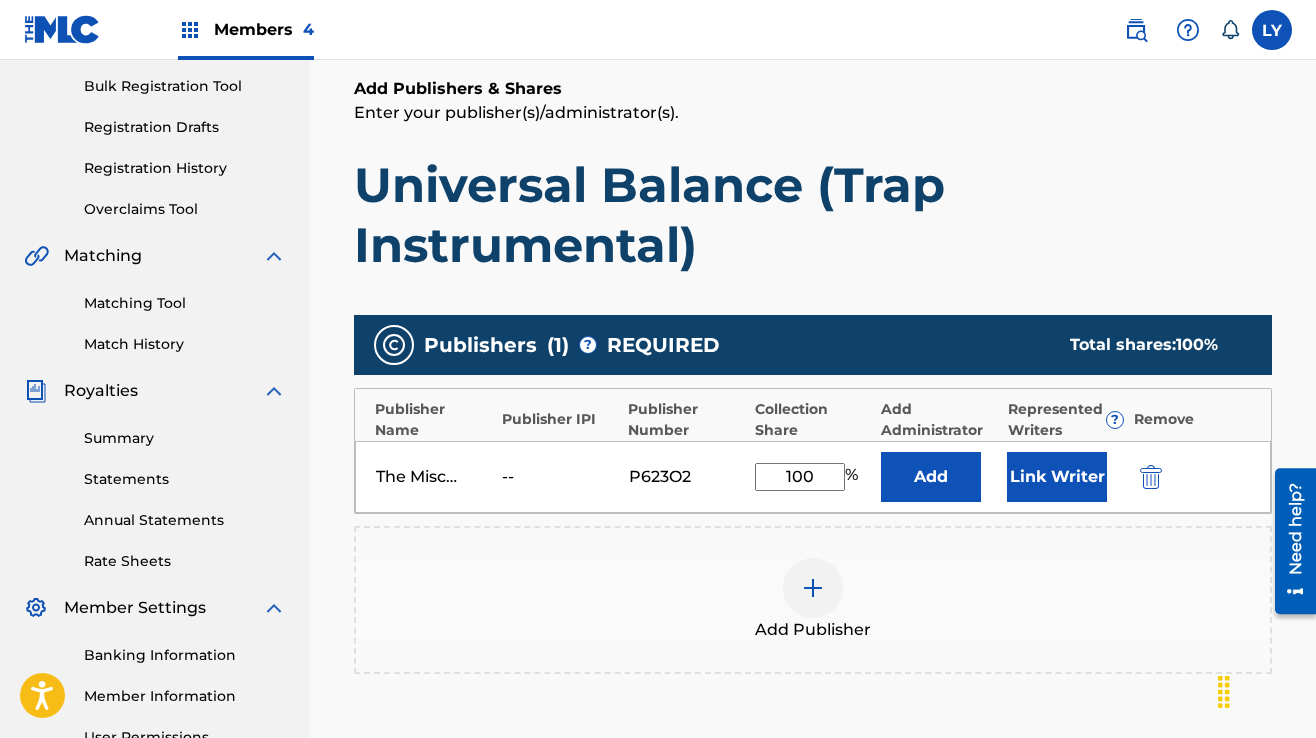 click on "Link Writer" at bounding box center (1057, 477) 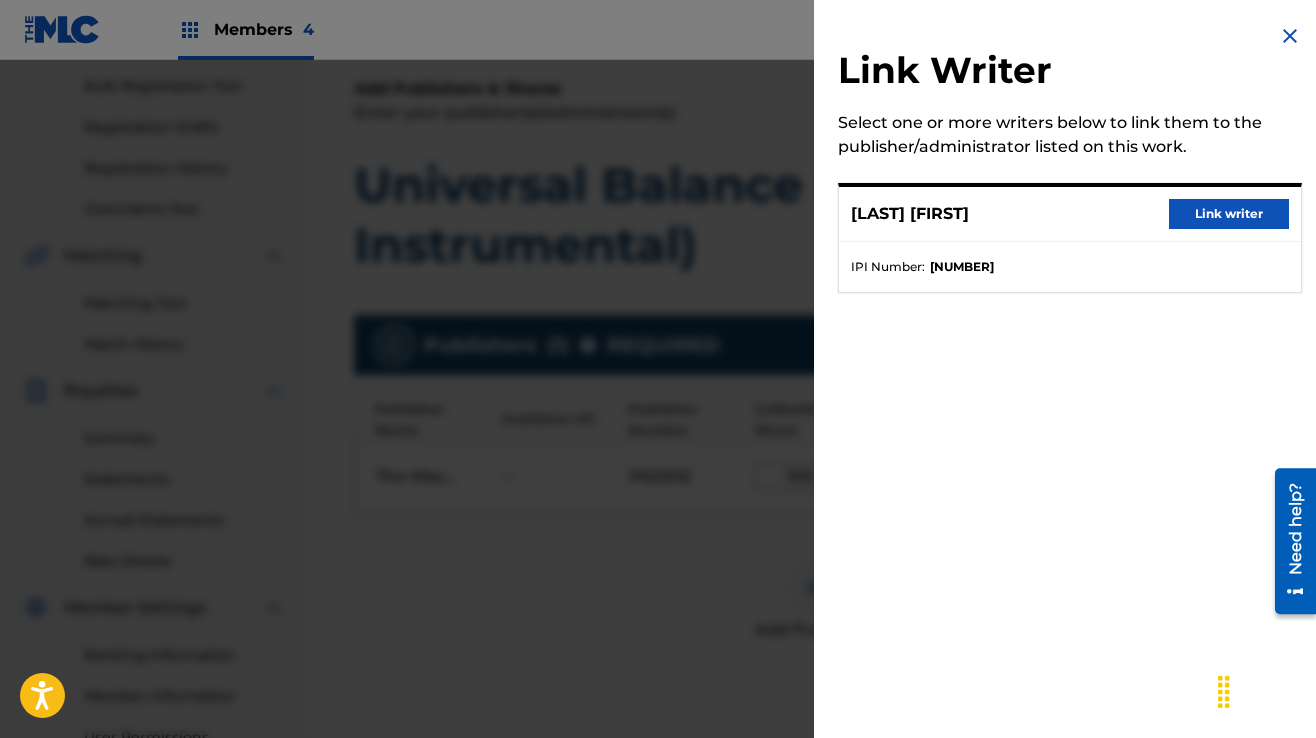 click on "Link writer" at bounding box center (1229, 214) 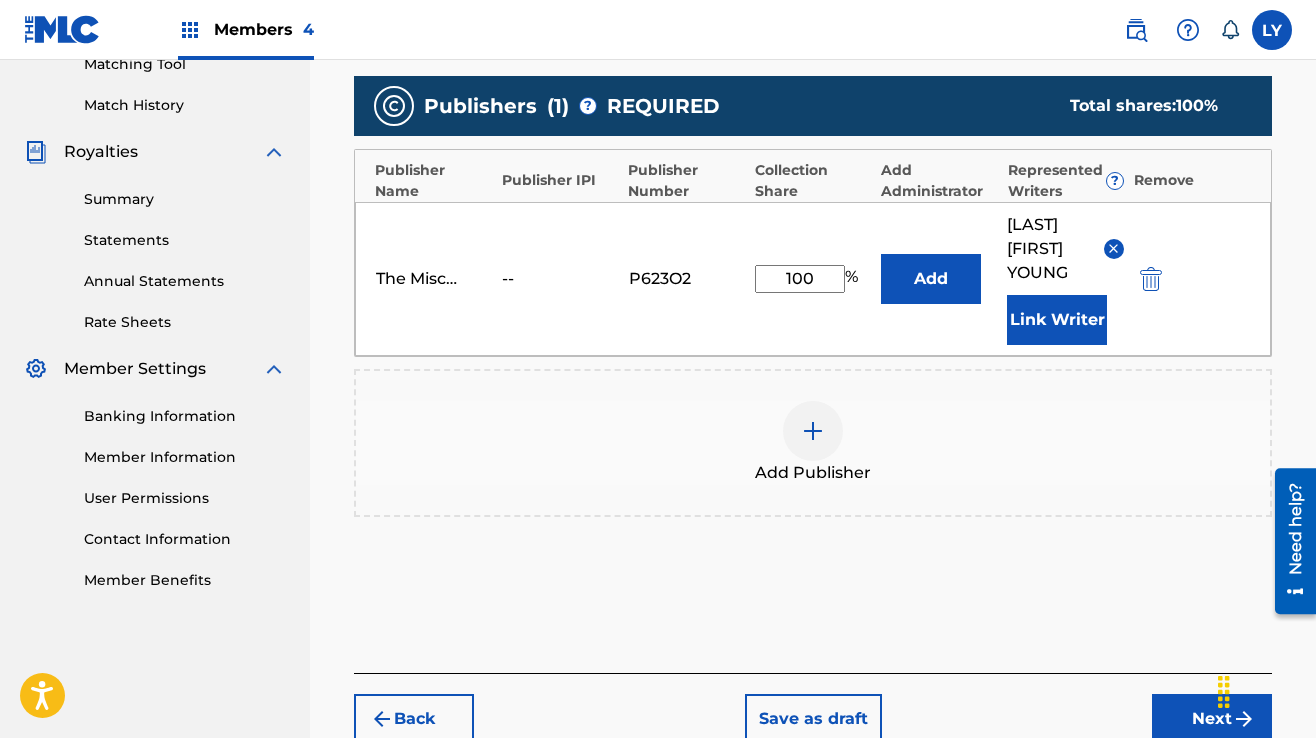 scroll, scrollTop: 651, scrollLeft: 0, axis: vertical 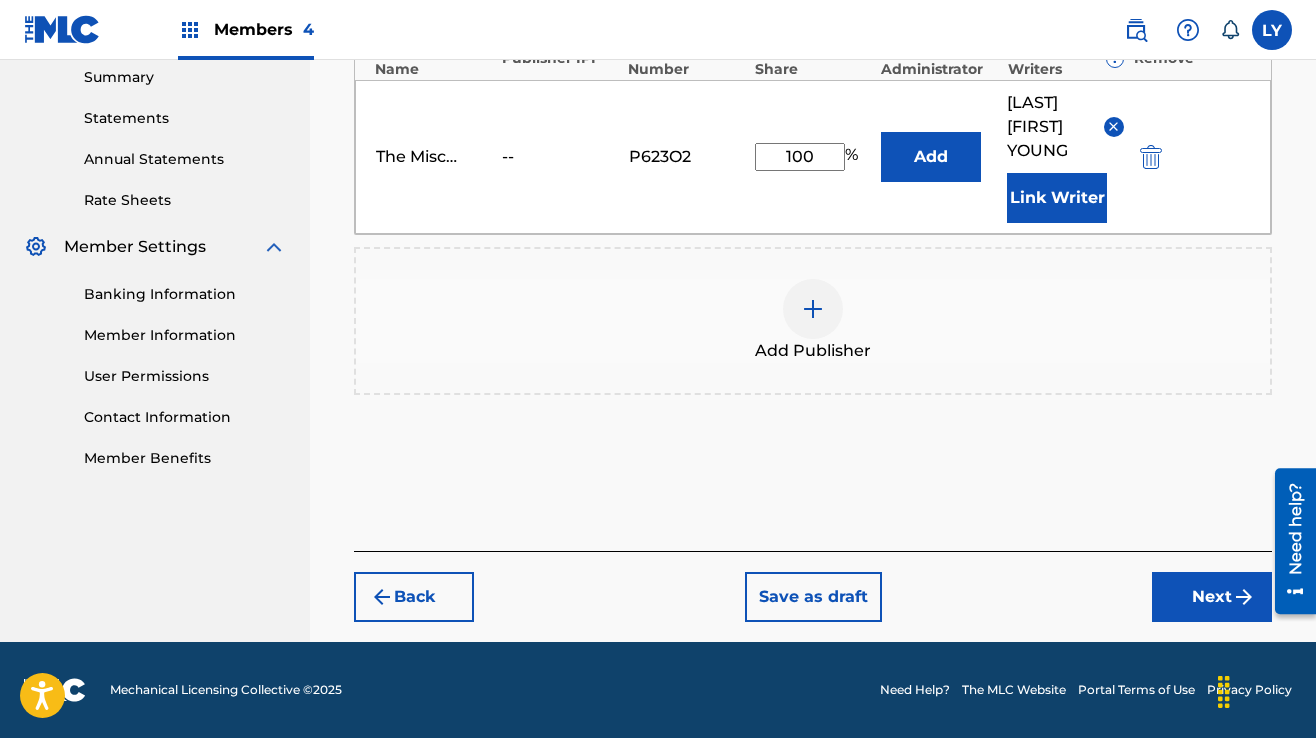 click on "Next" at bounding box center (1212, 597) 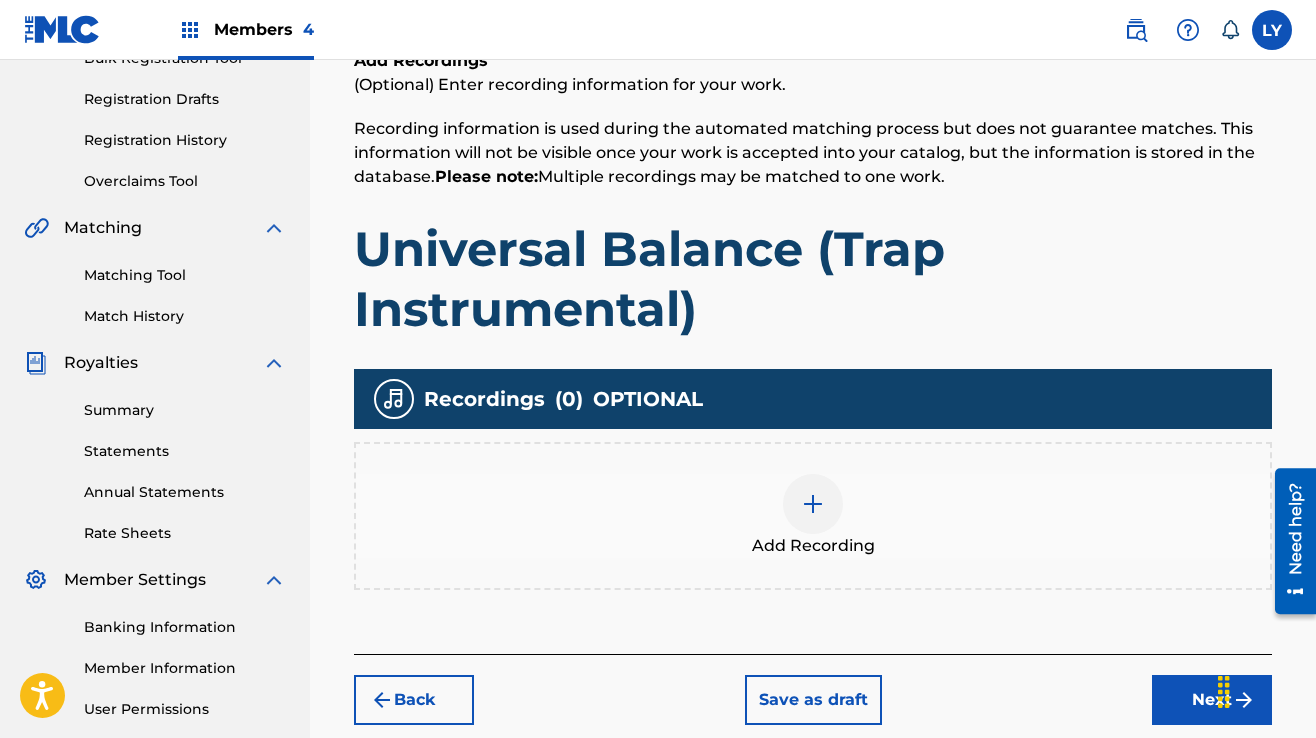 scroll, scrollTop: 390, scrollLeft: 0, axis: vertical 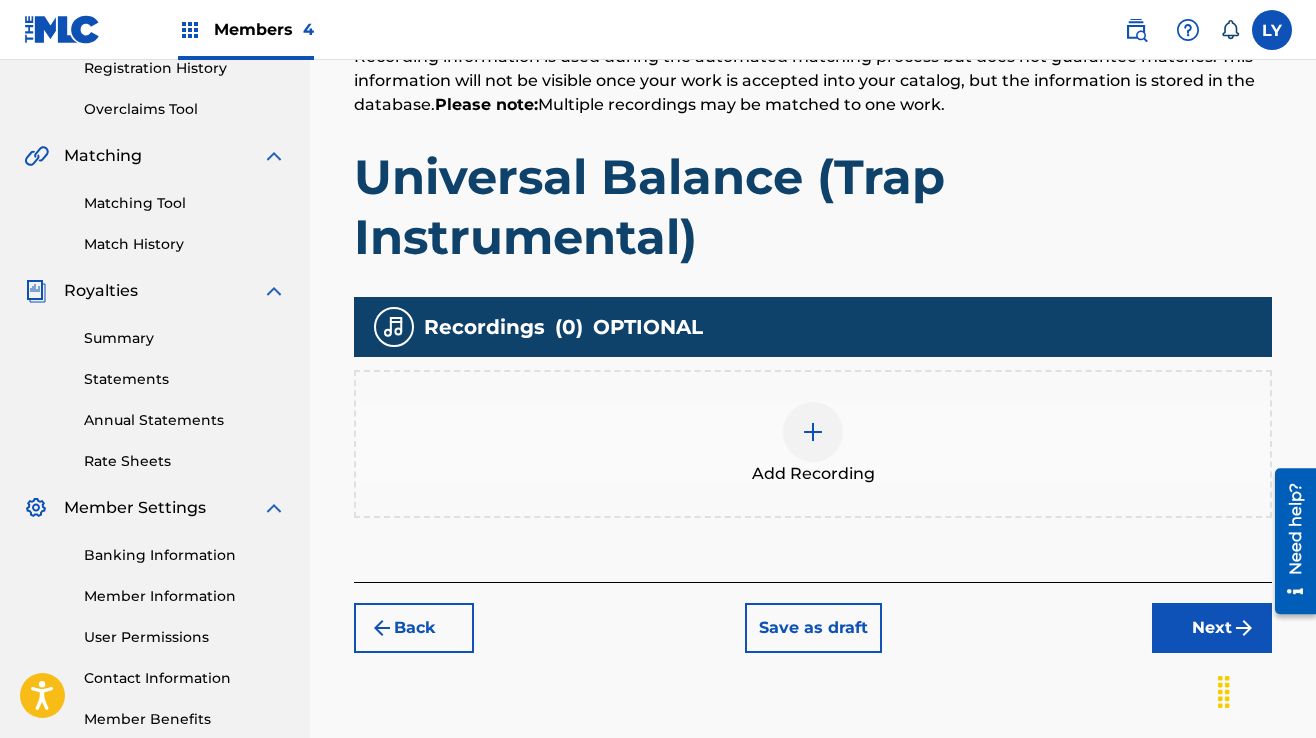click at bounding box center (813, 432) 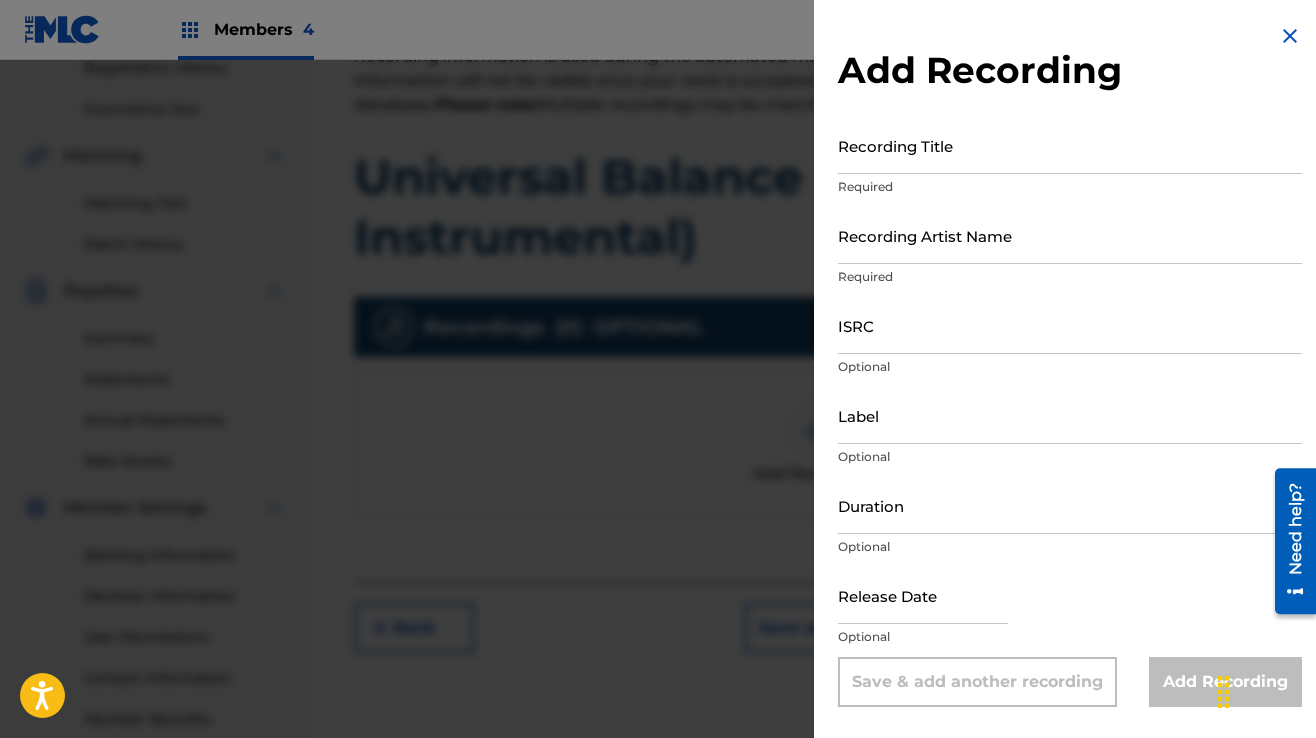 click on "Recording Title" at bounding box center [1070, 145] 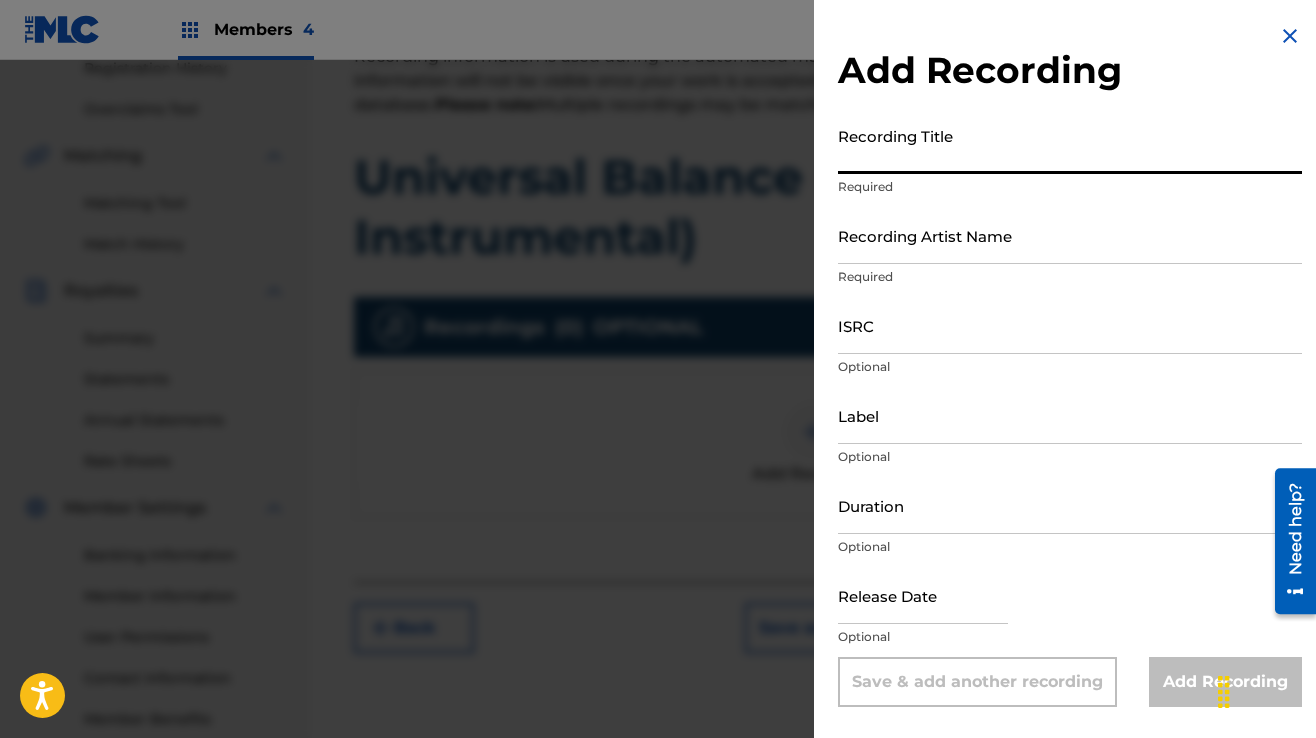 drag, startPoint x: 932, startPoint y: 154, endPoint x: 900, endPoint y: 147, distance: 32.75668 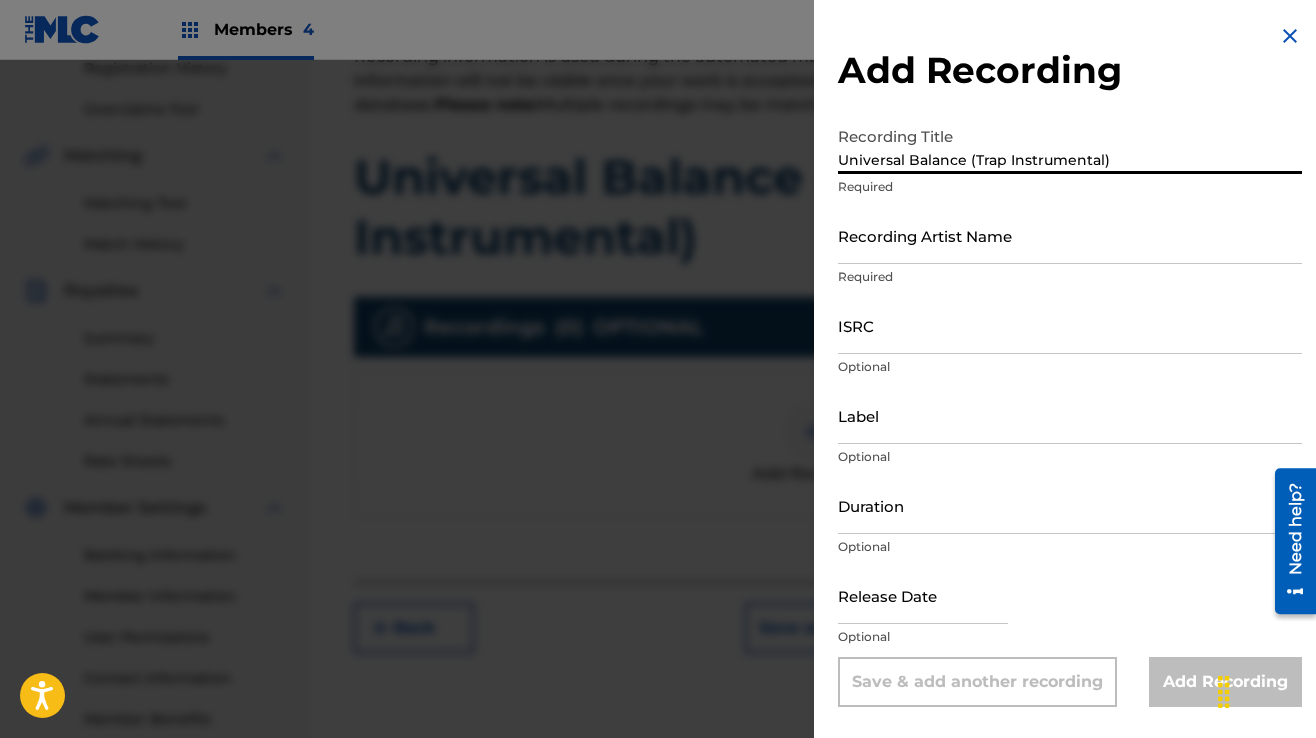 type on "Universal Balance (Trap Instrumental)" 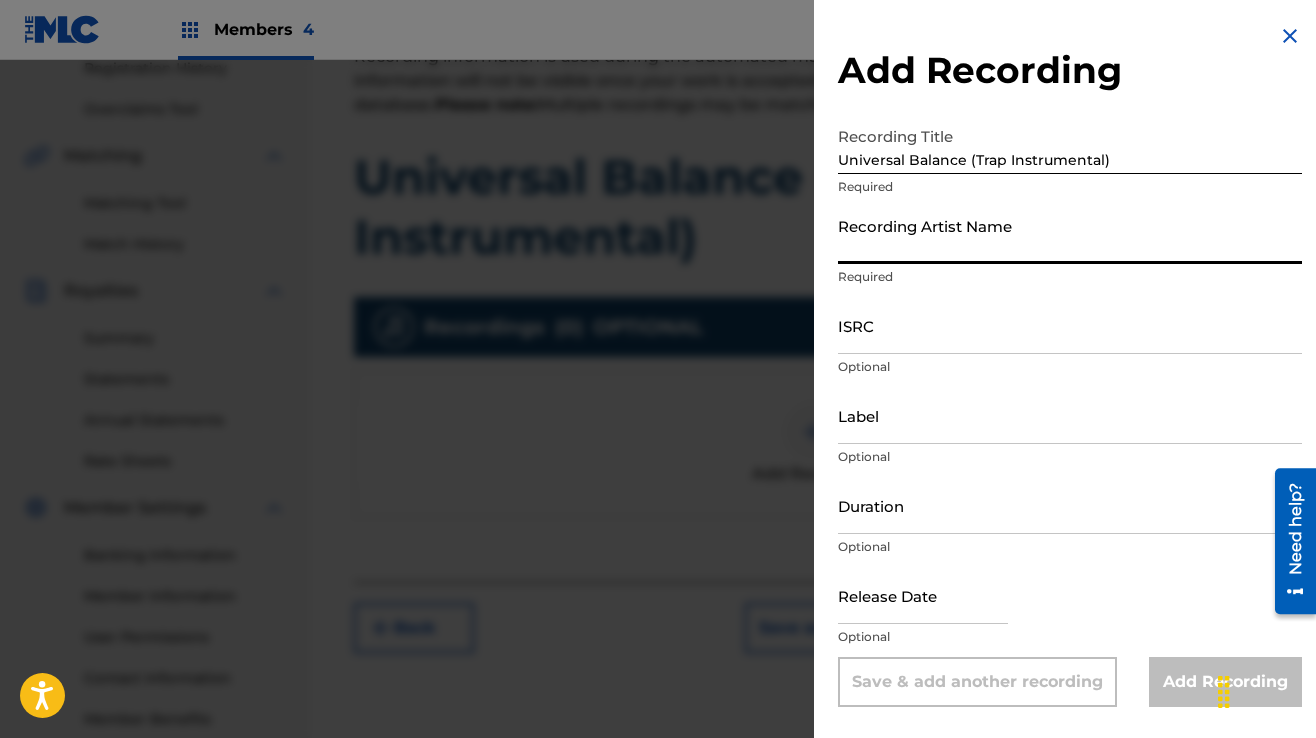 type on "Demolish Beatz" 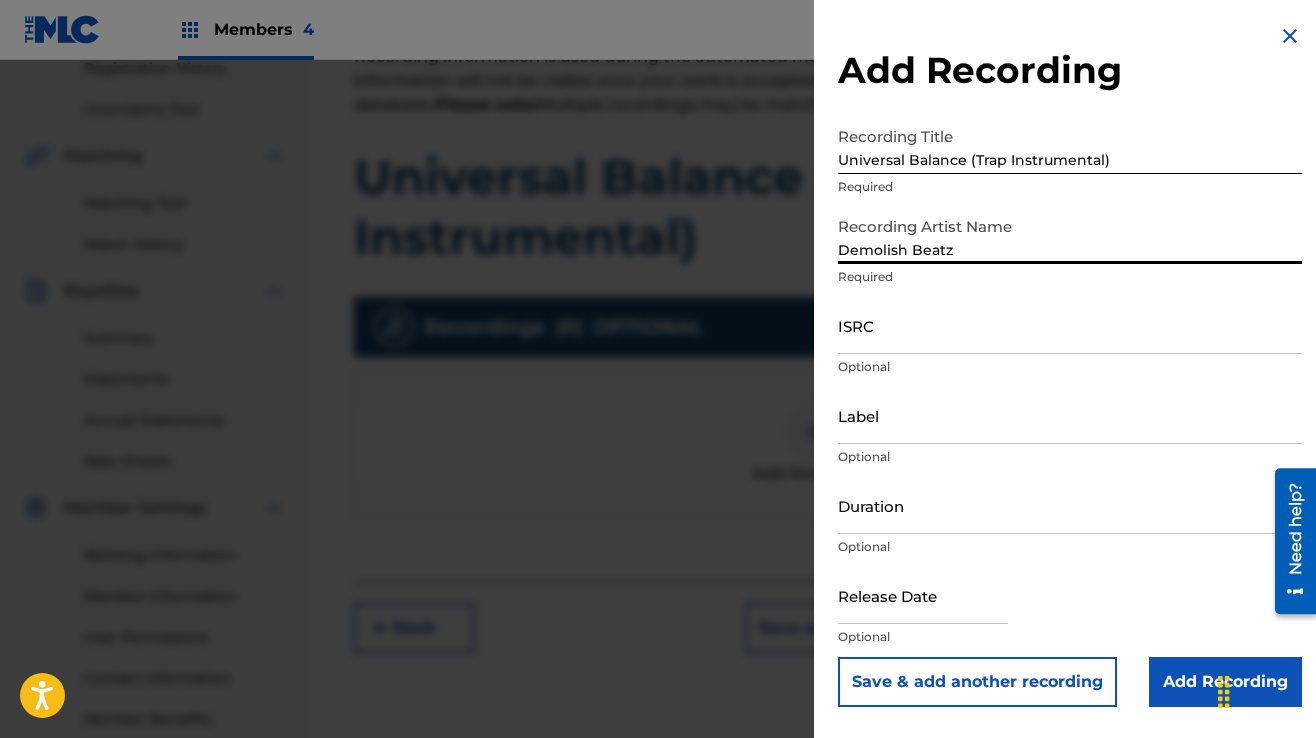 click on "ISRC" at bounding box center [1070, 325] 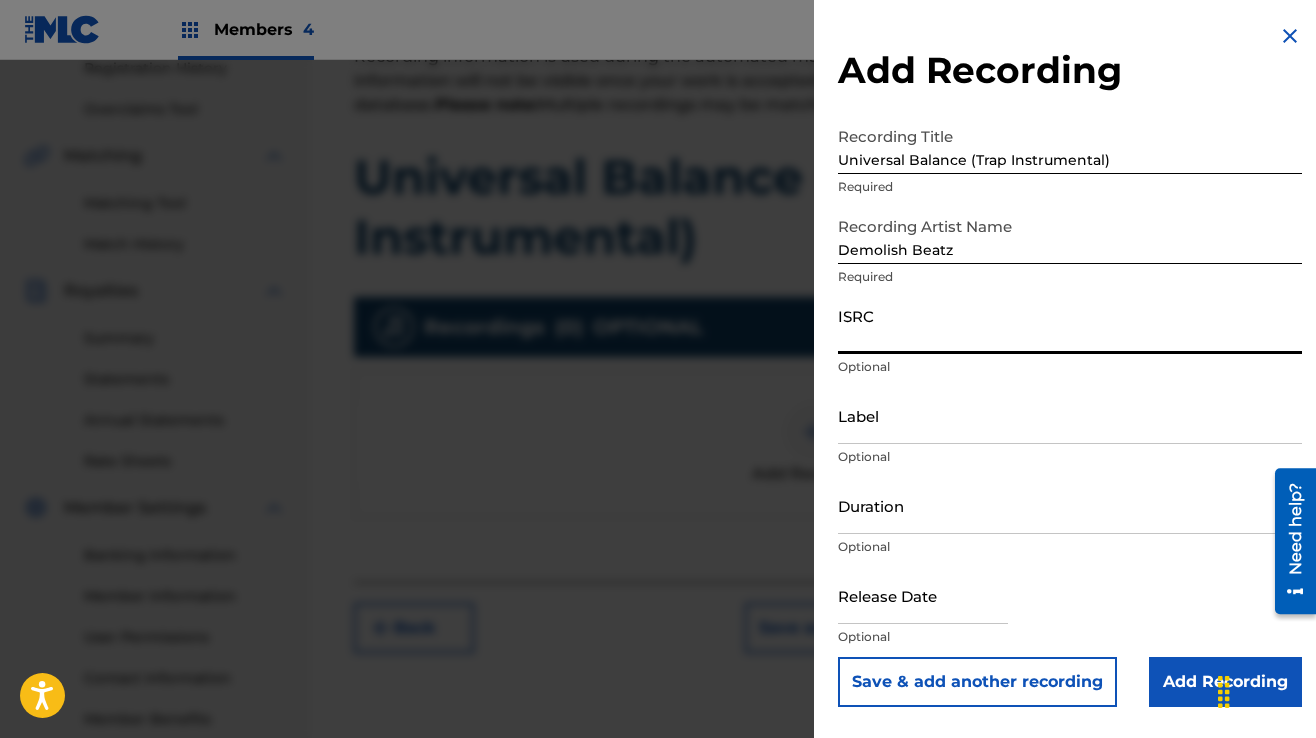 paste on "QZTB52514488" 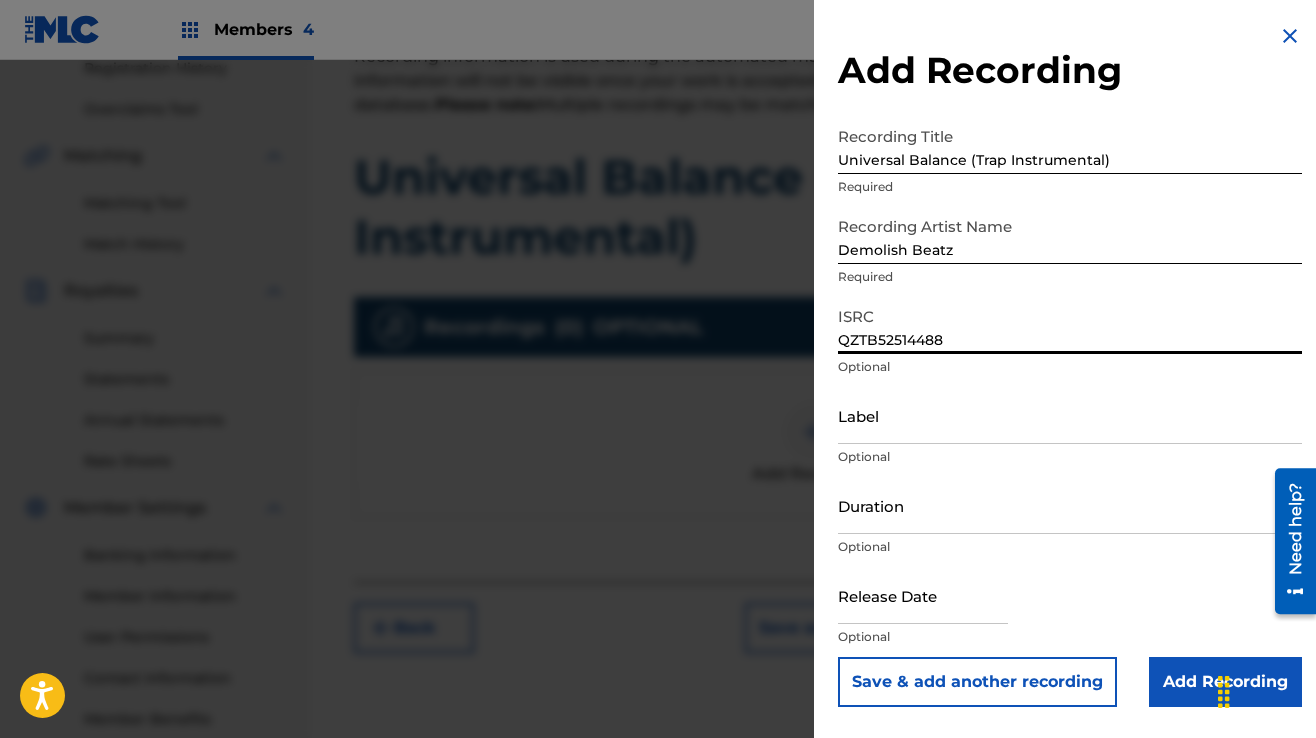 type on "QZTB52514488" 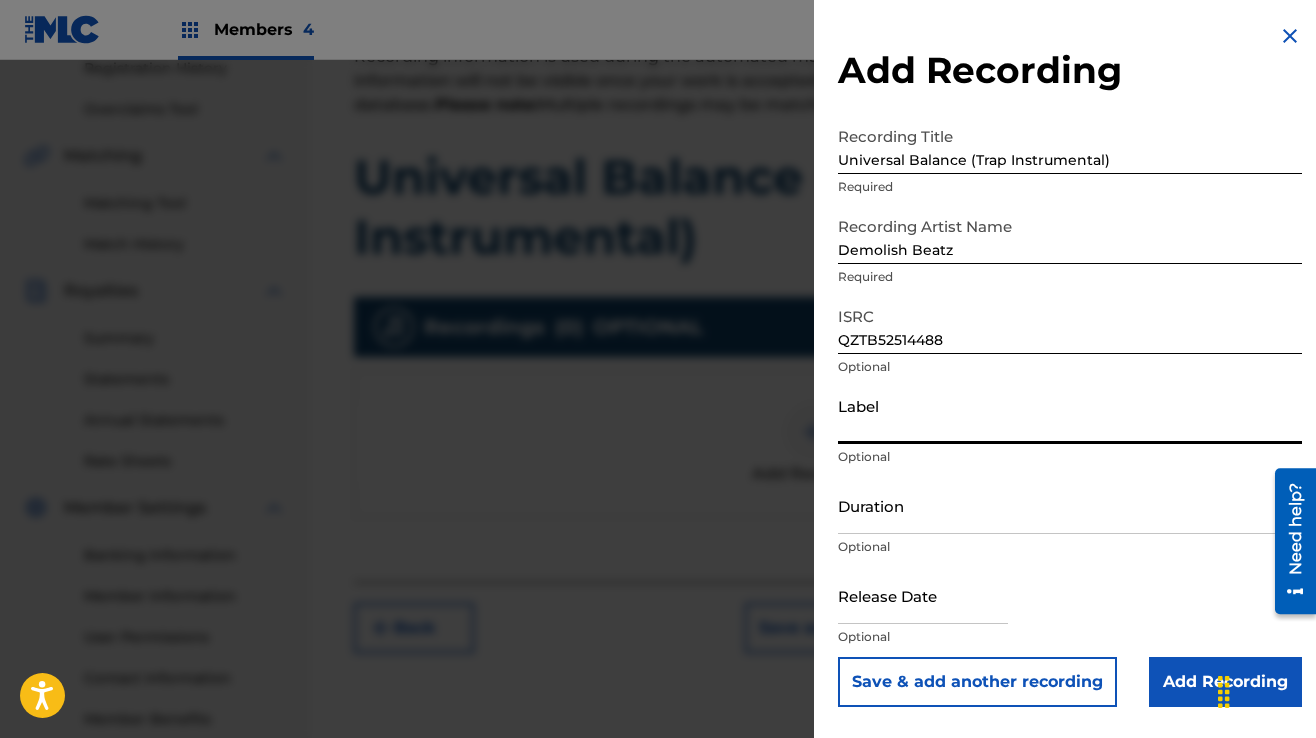 click on "Label" at bounding box center (1070, 415) 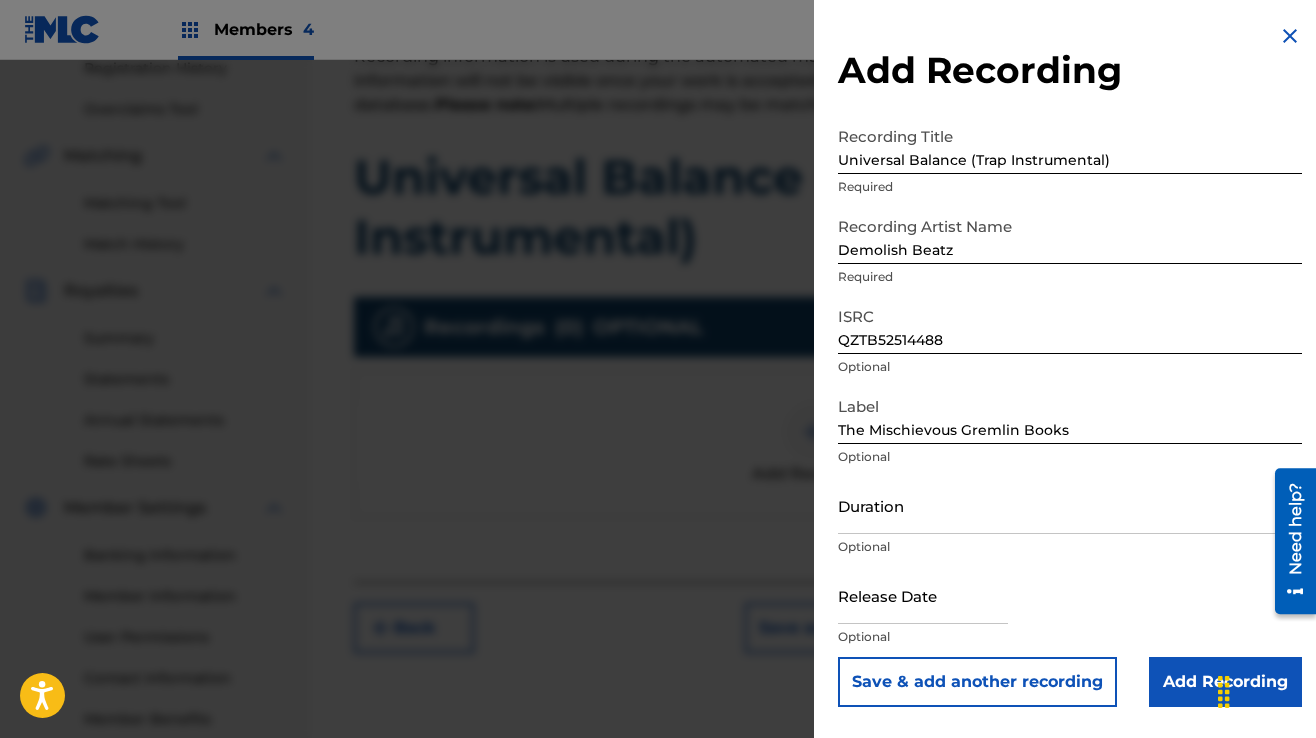 click on "Add Recording" at bounding box center (1225, 682) 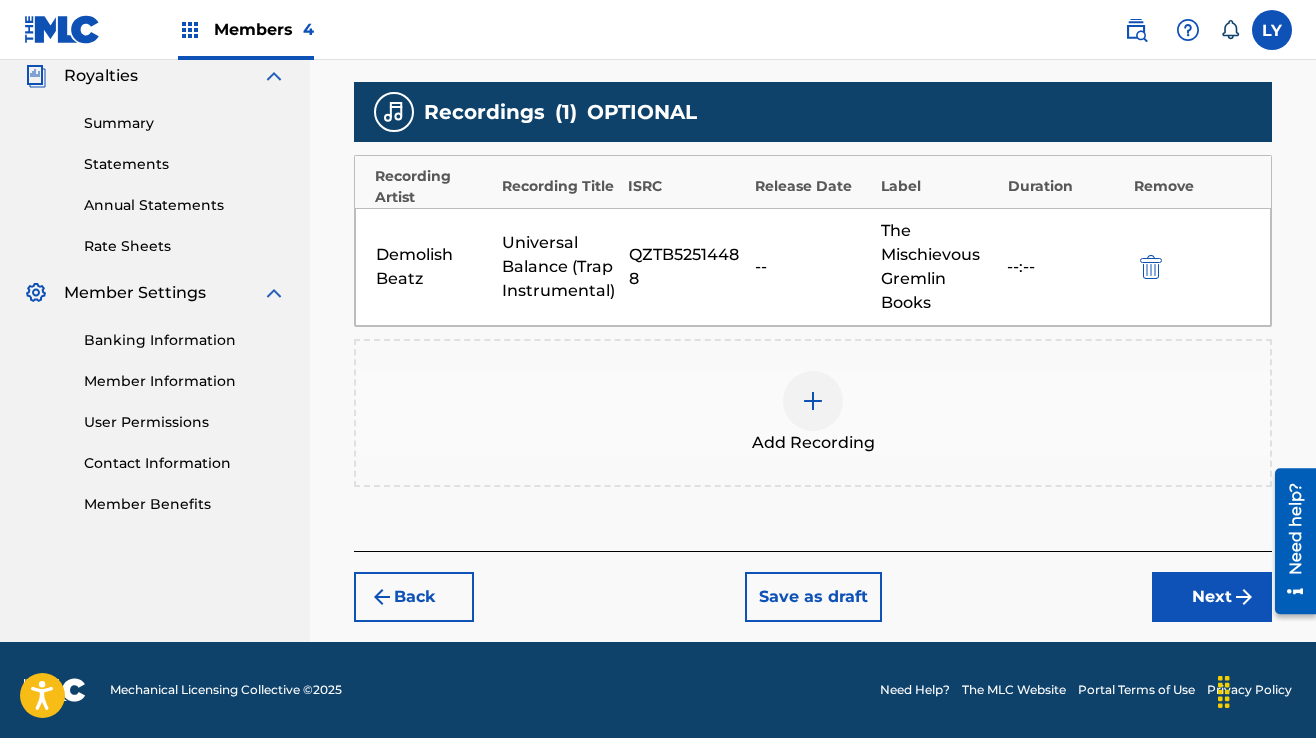 click on "Next" at bounding box center (1212, 597) 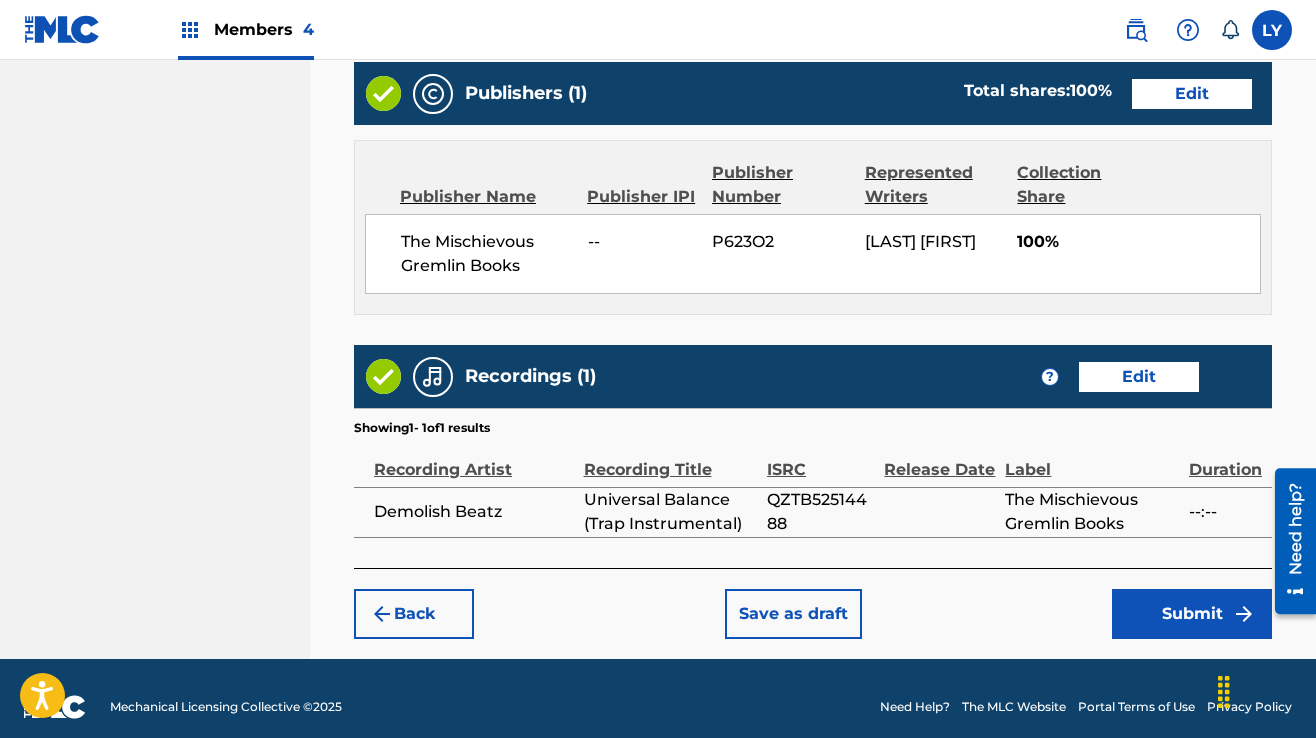 scroll, scrollTop: 1101, scrollLeft: 0, axis: vertical 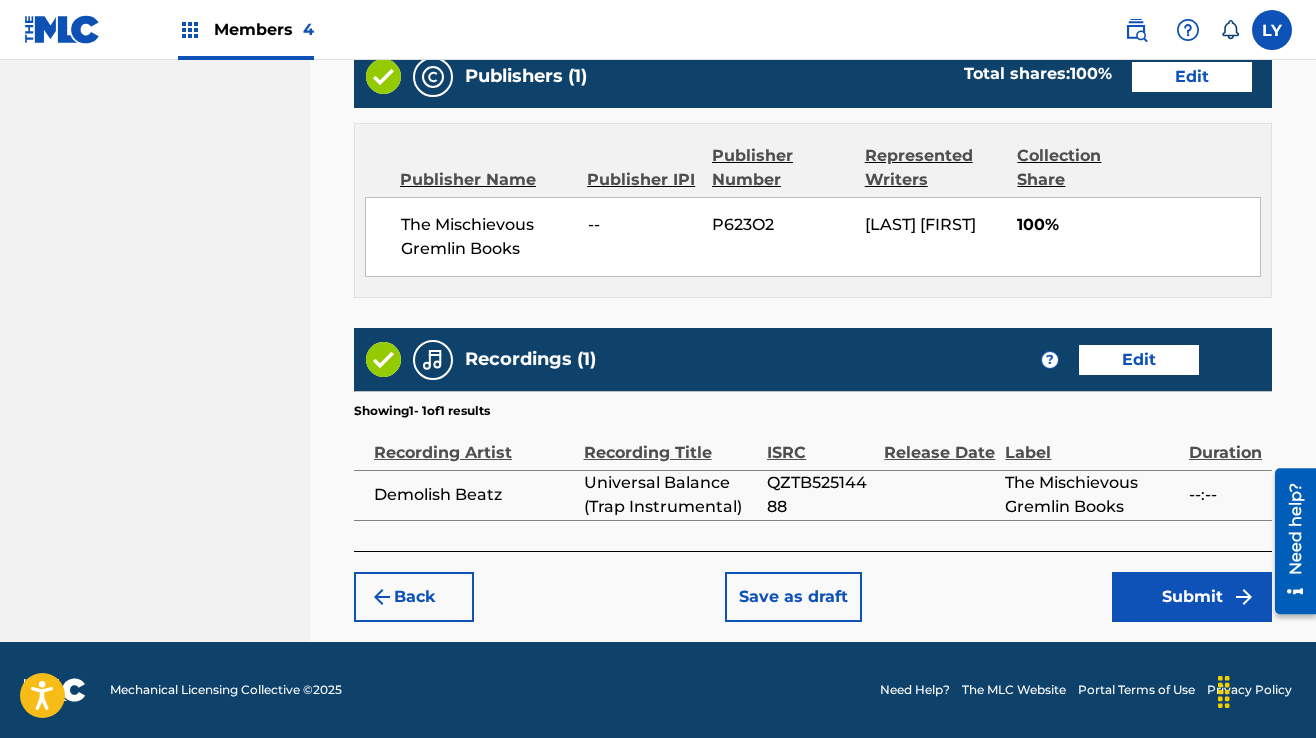 click on "Submit" at bounding box center (1192, 597) 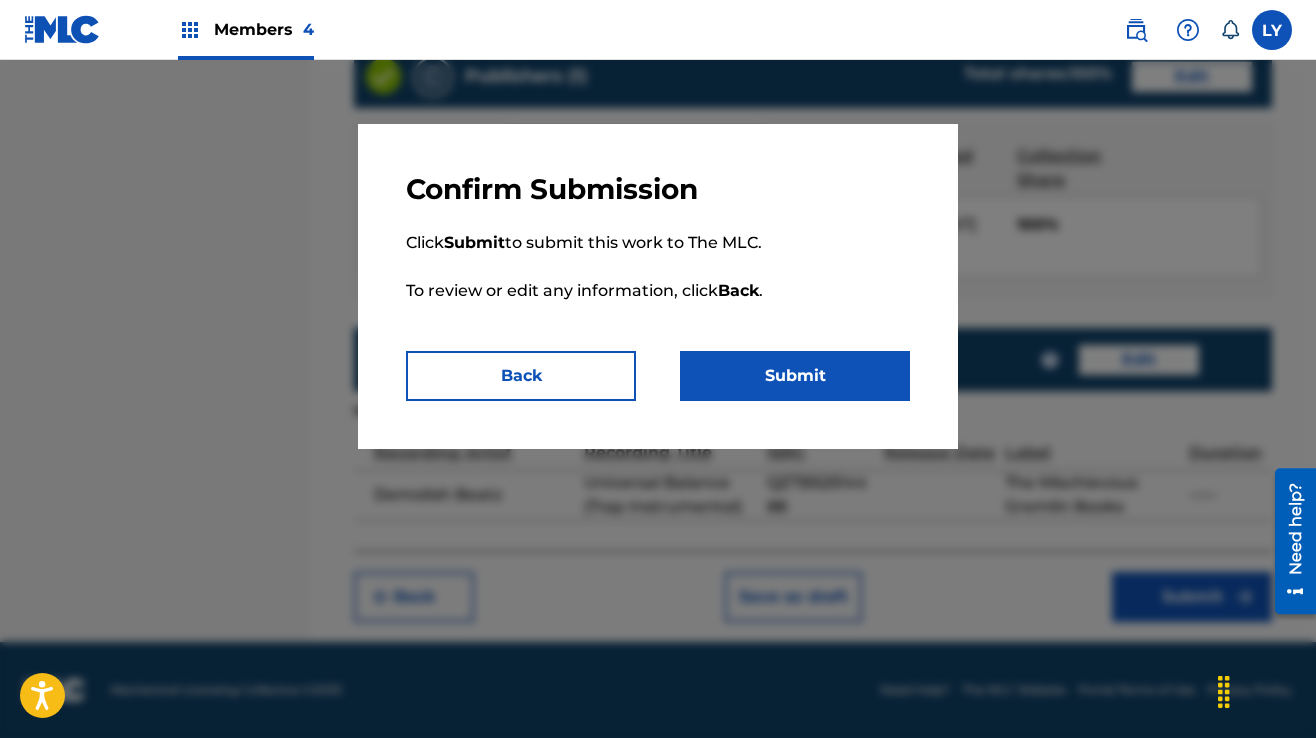 click on "Submit" at bounding box center [795, 376] 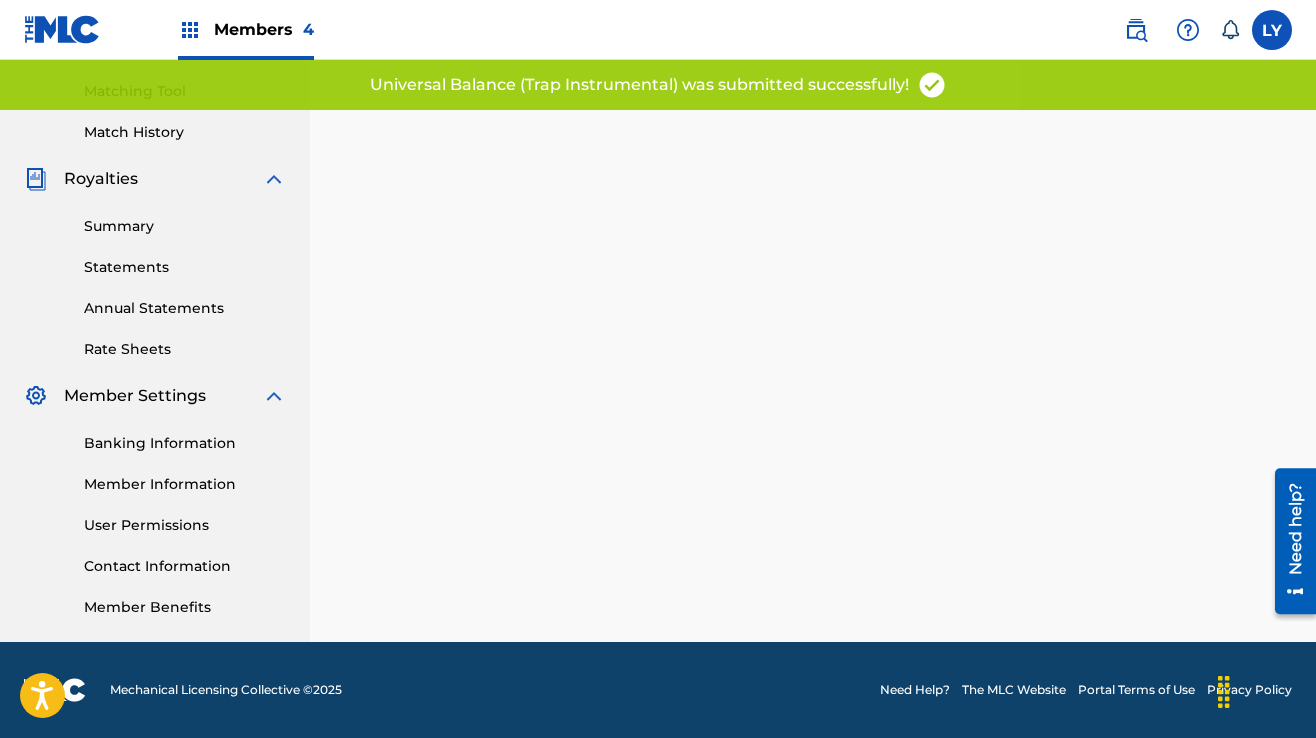 scroll, scrollTop: 0, scrollLeft: 0, axis: both 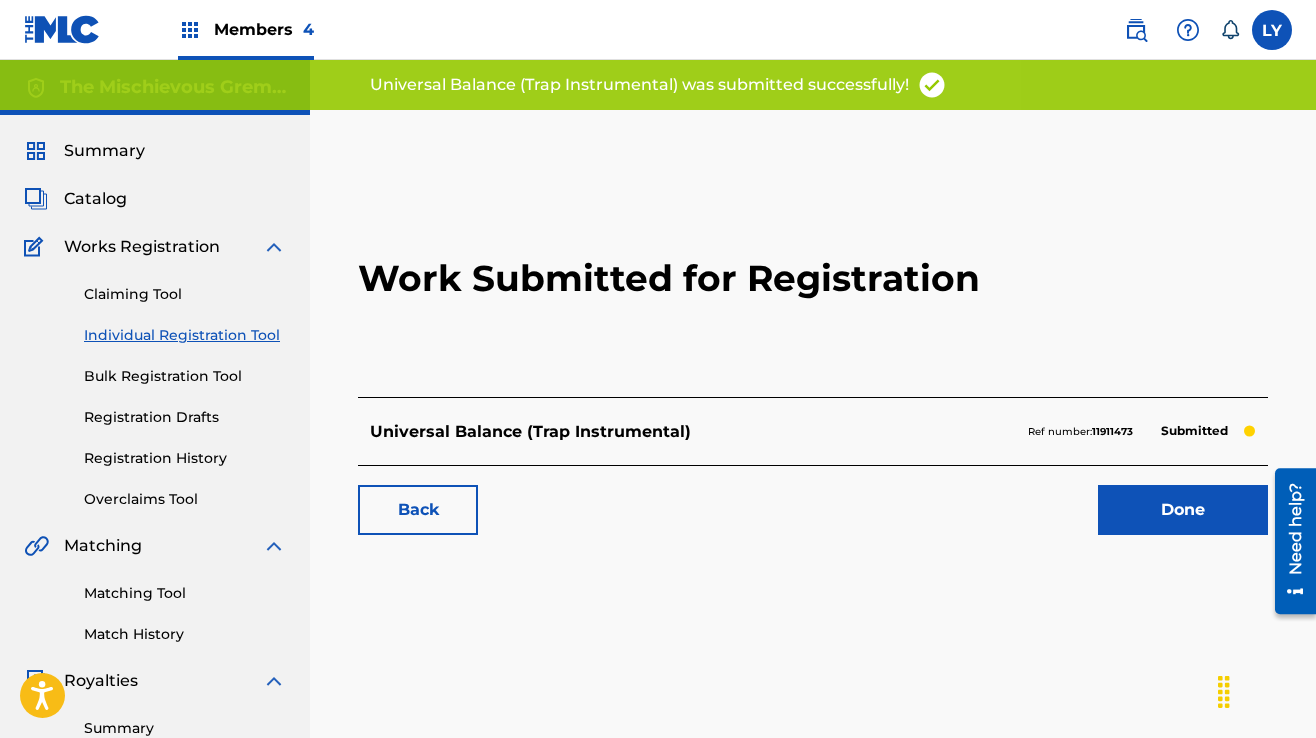 click on "Done" at bounding box center (1183, 510) 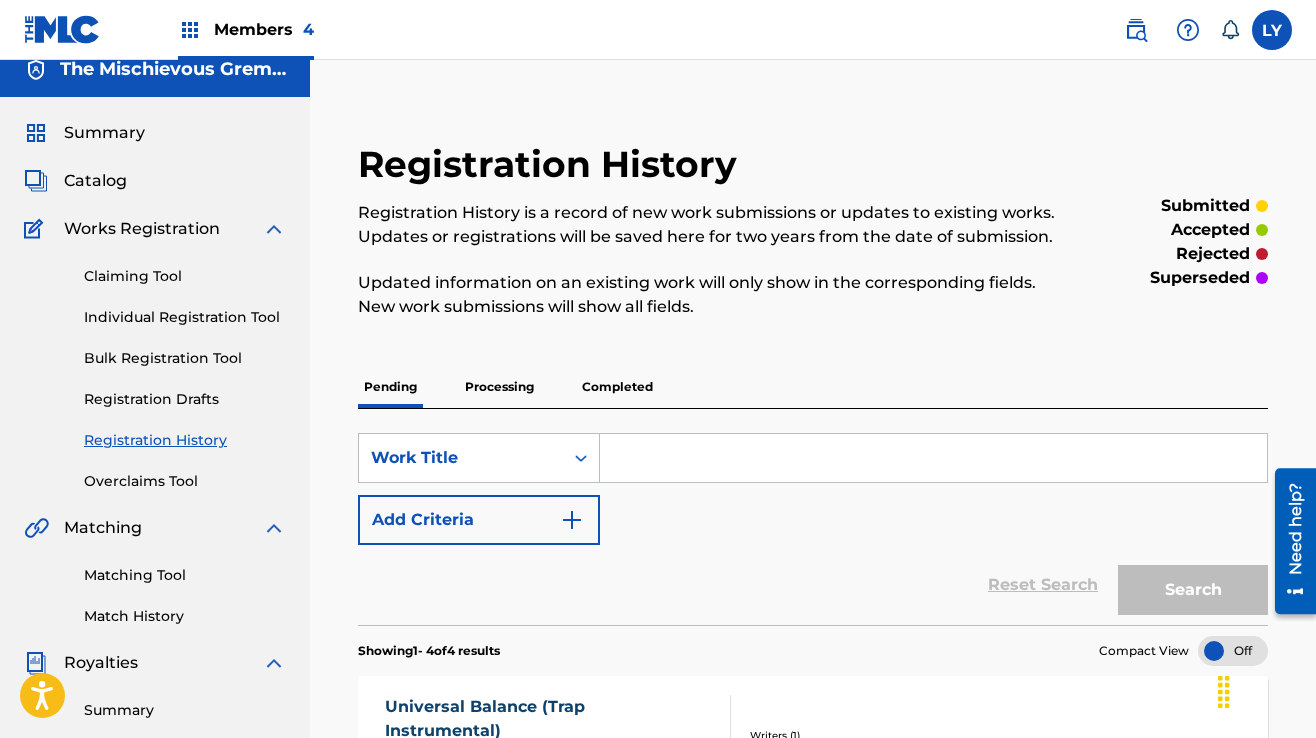 scroll, scrollTop: 0, scrollLeft: 0, axis: both 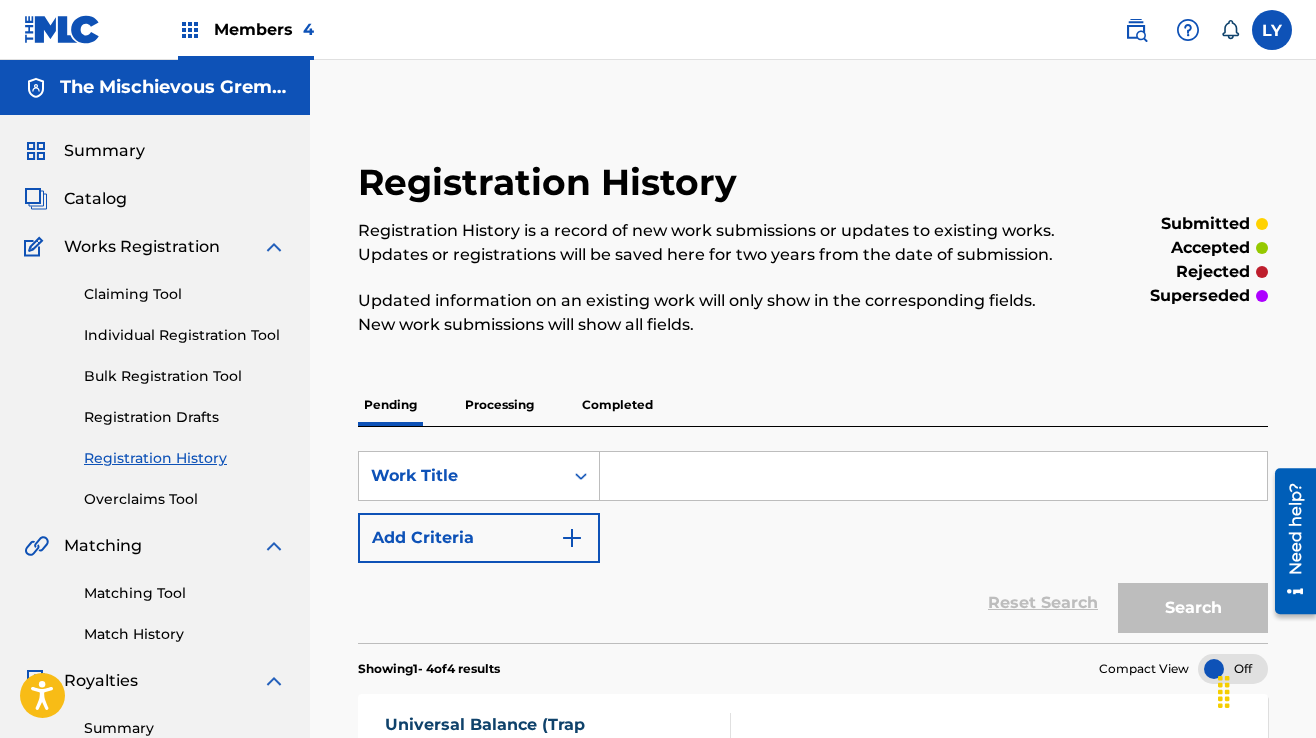 click on "Individual Registration Tool" at bounding box center [185, 335] 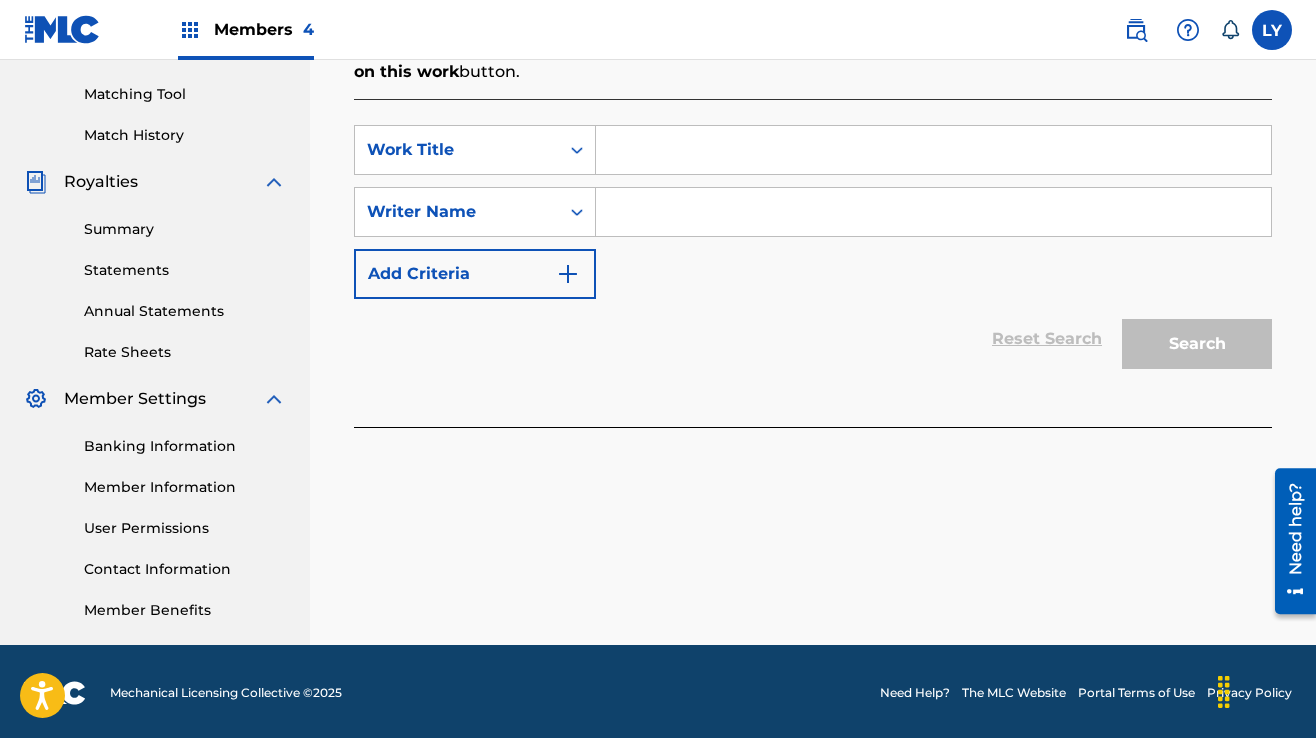 scroll, scrollTop: 500, scrollLeft: 0, axis: vertical 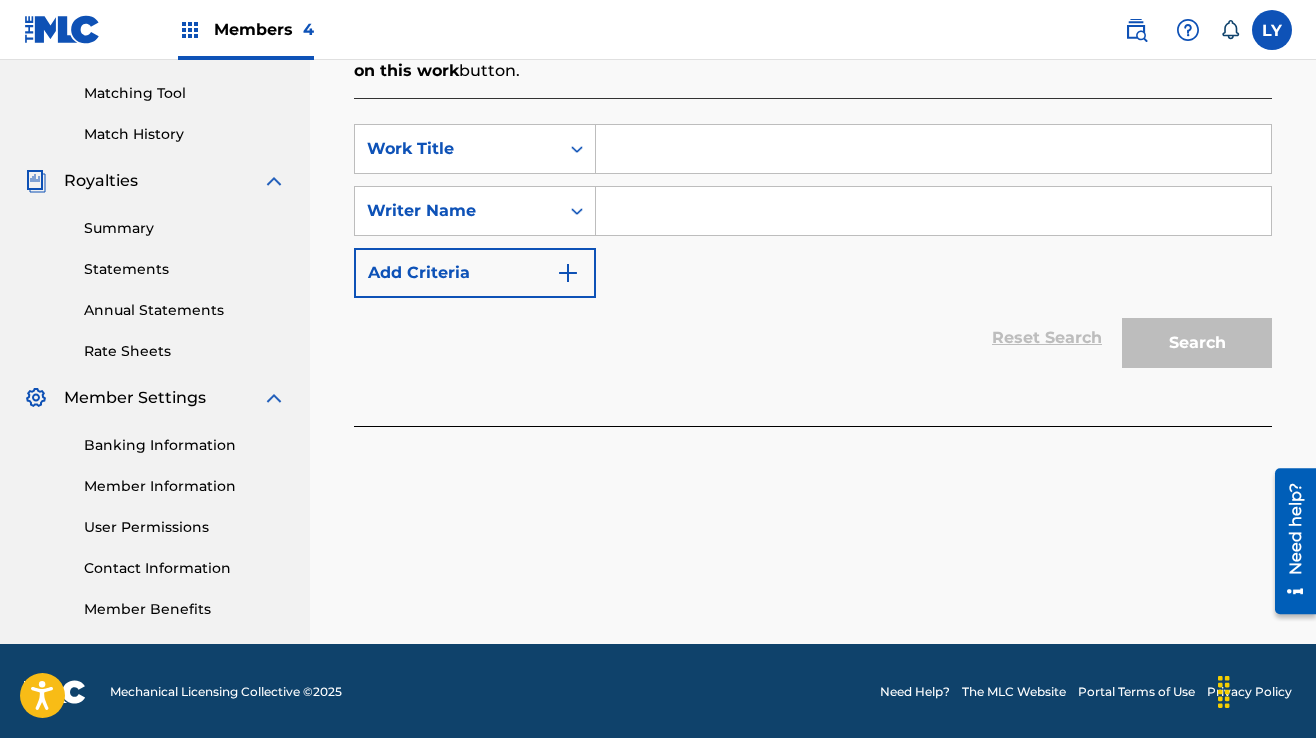 click at bounding box center (933, 149) 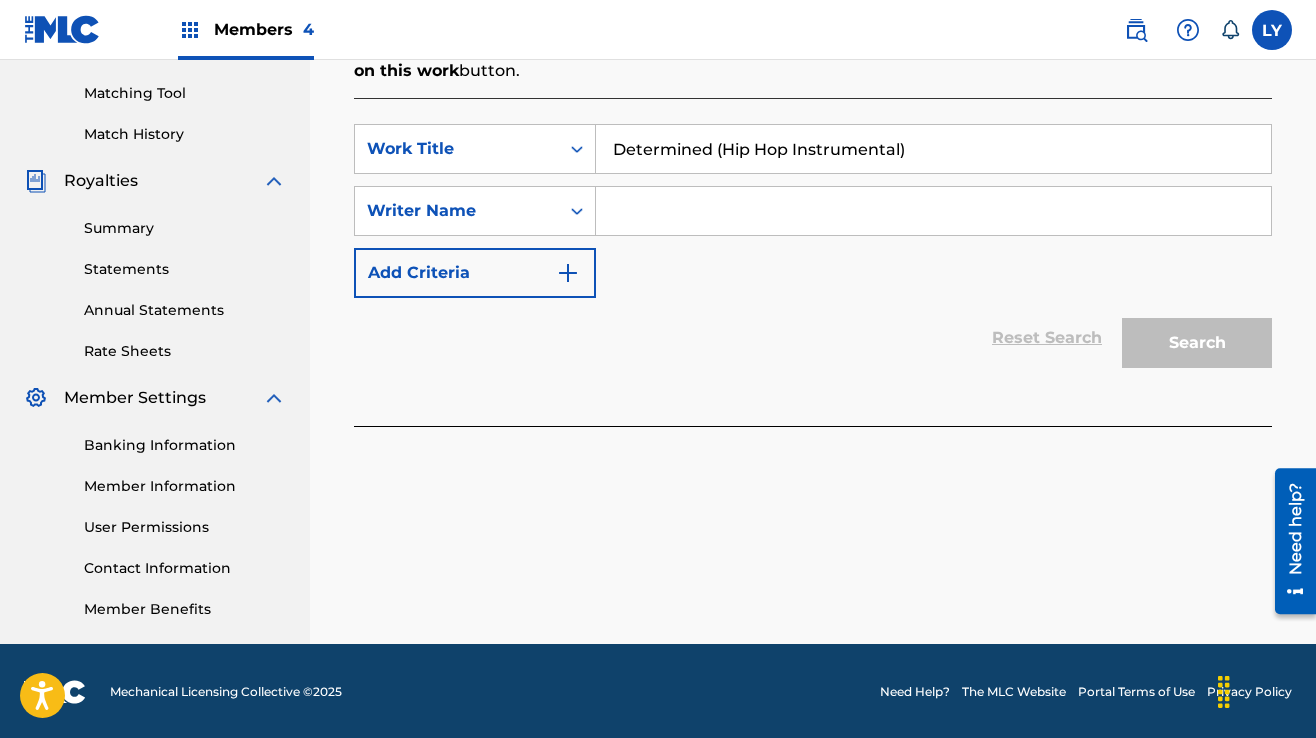 type on "Determined (Hip Hop Instrumental)" 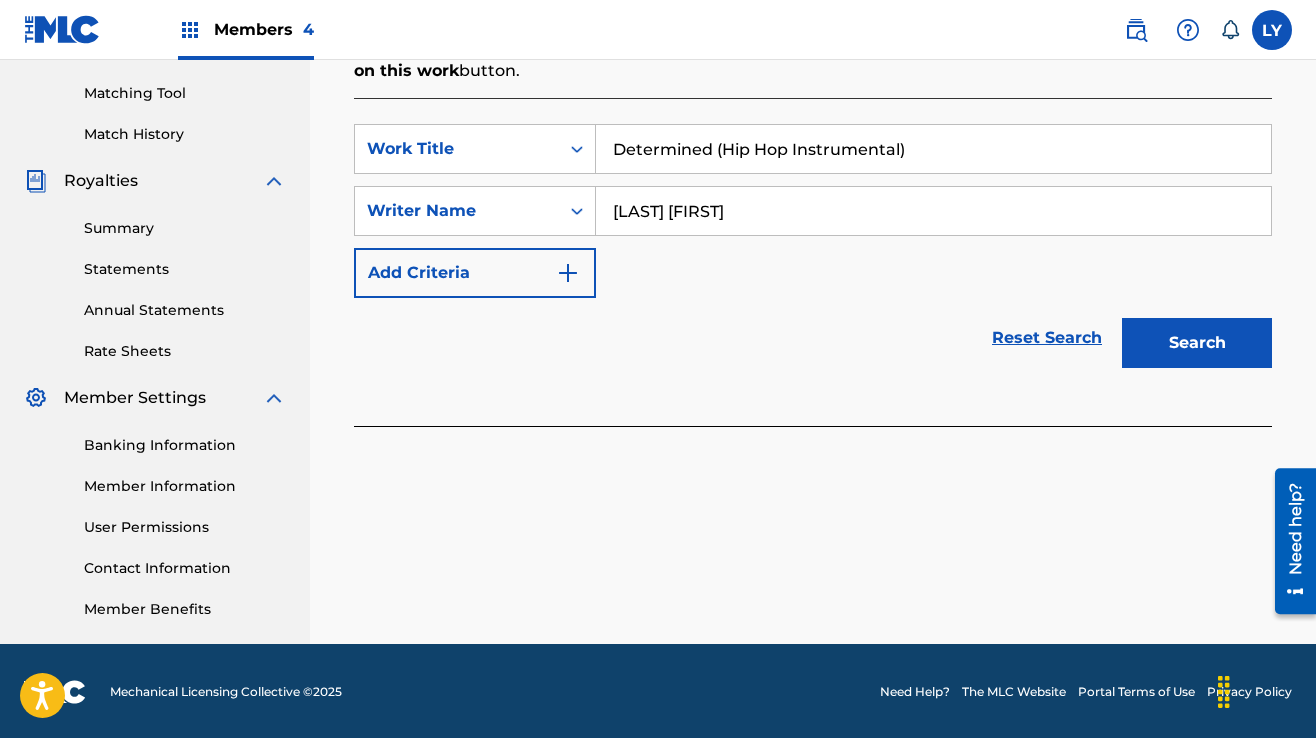 click on "Search" at bounding box center (1197, 343) 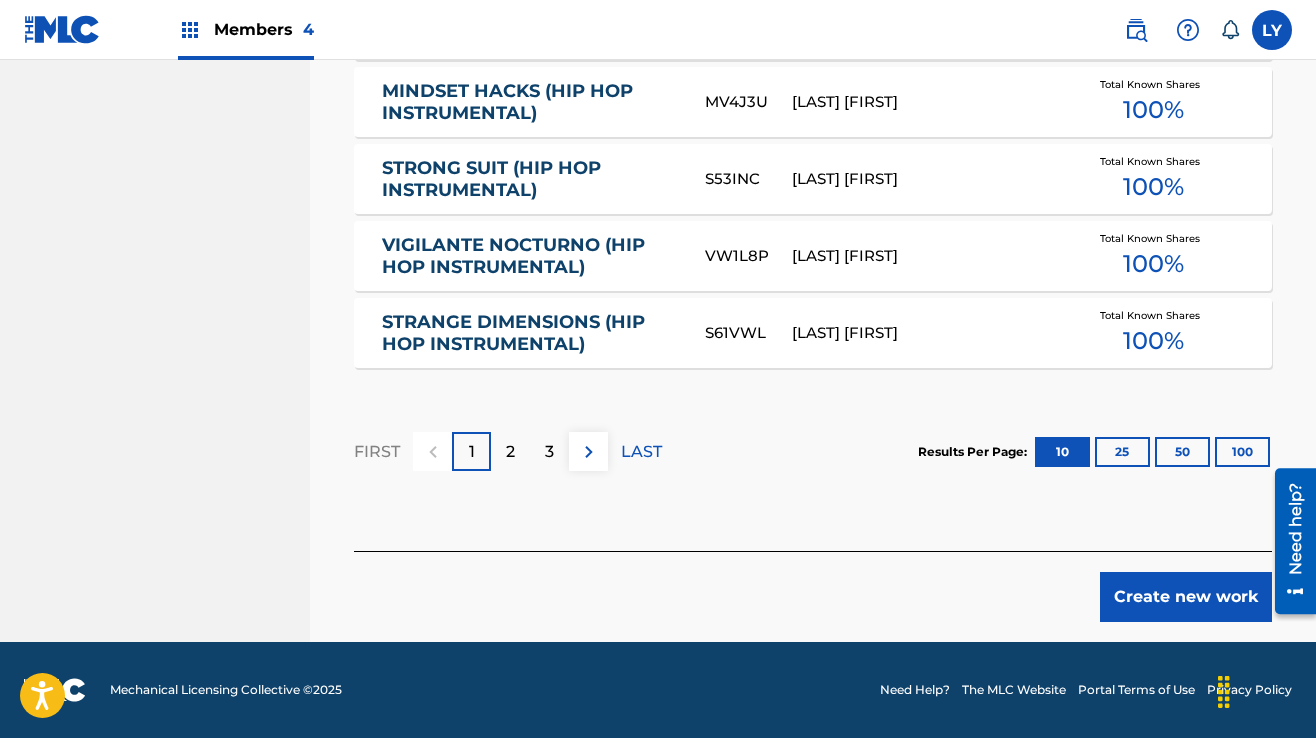 click on "Create new work" at bounding box center [1186, 597] 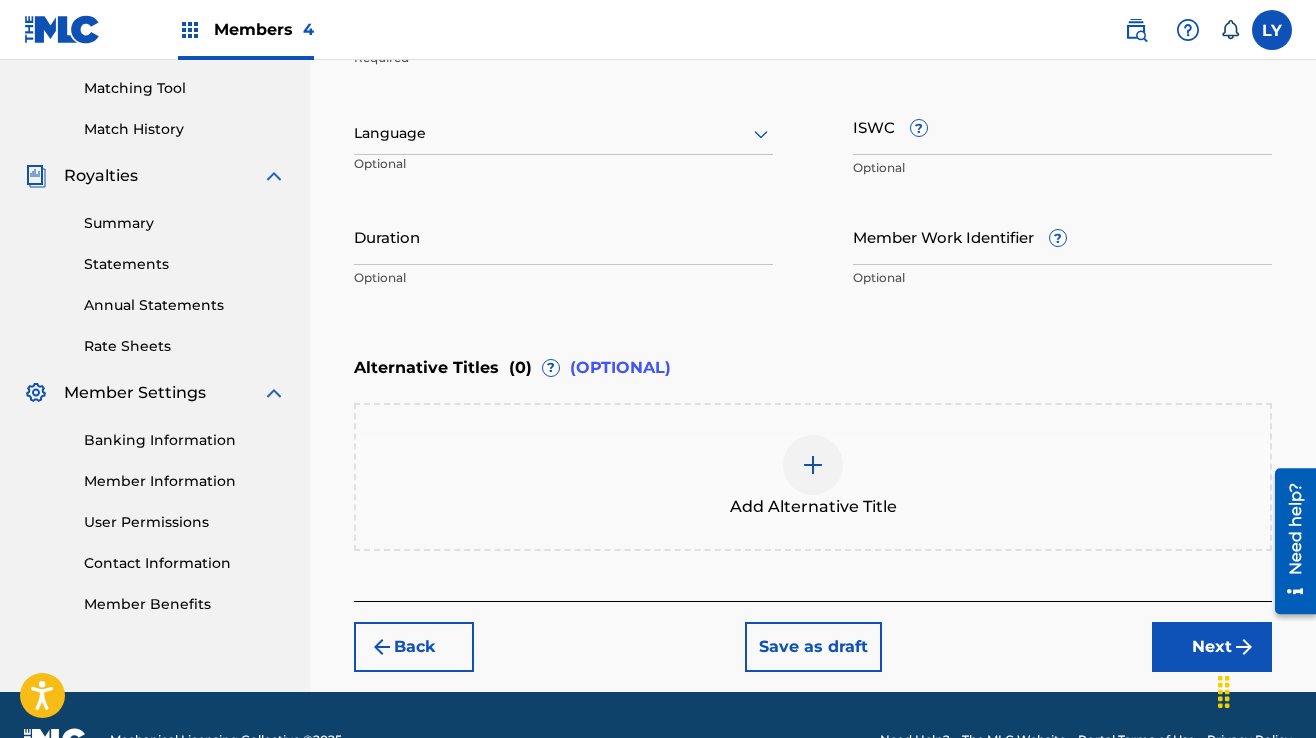 scroll, scrollTop: 555, scrollLeft: 0, axis: vertical 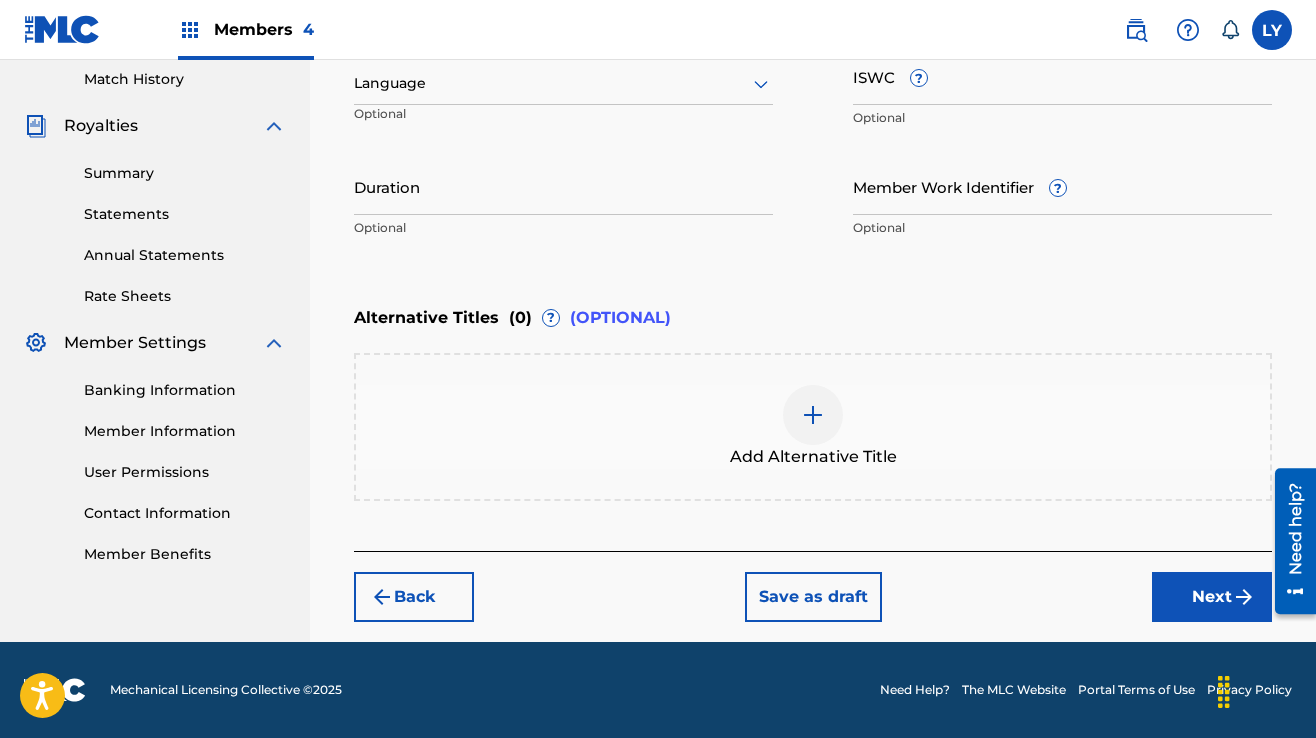 click on "Next" at bounding box center (1212, 597) 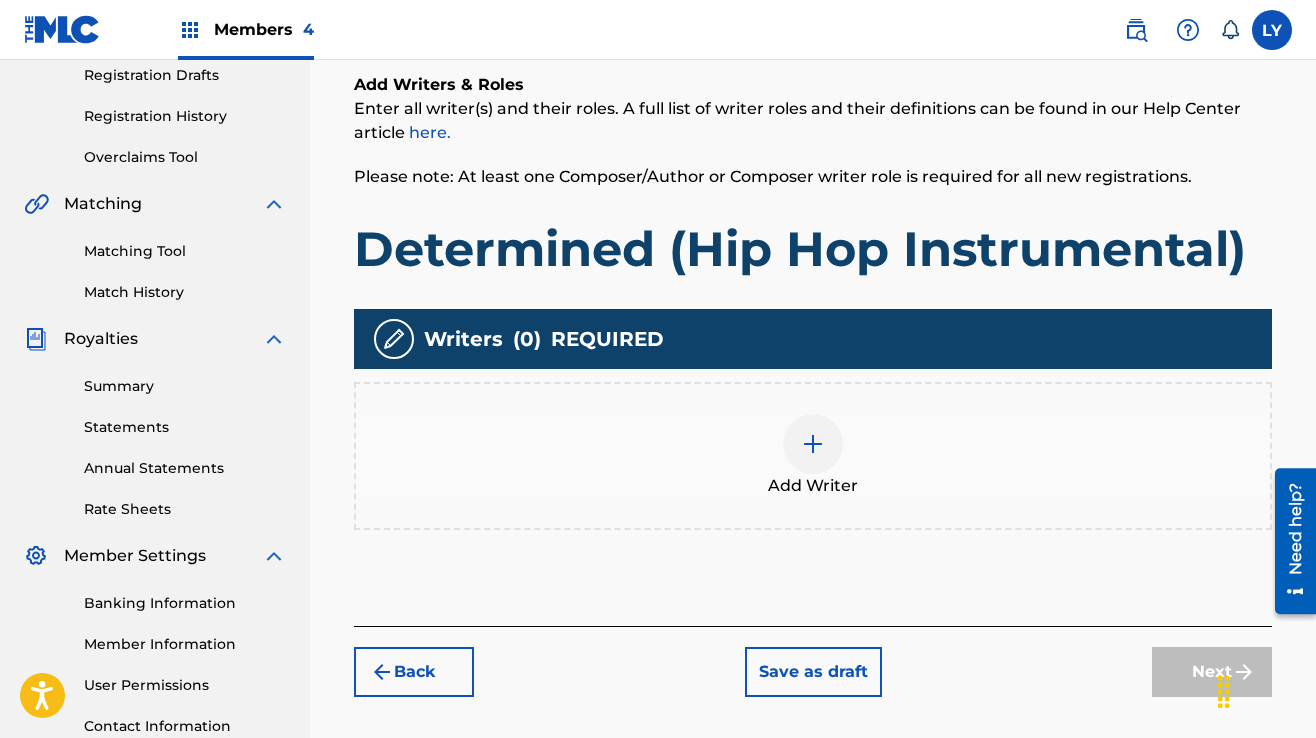 scroll, scrollTop: 390, scrollLeft: 0, axis: vertical 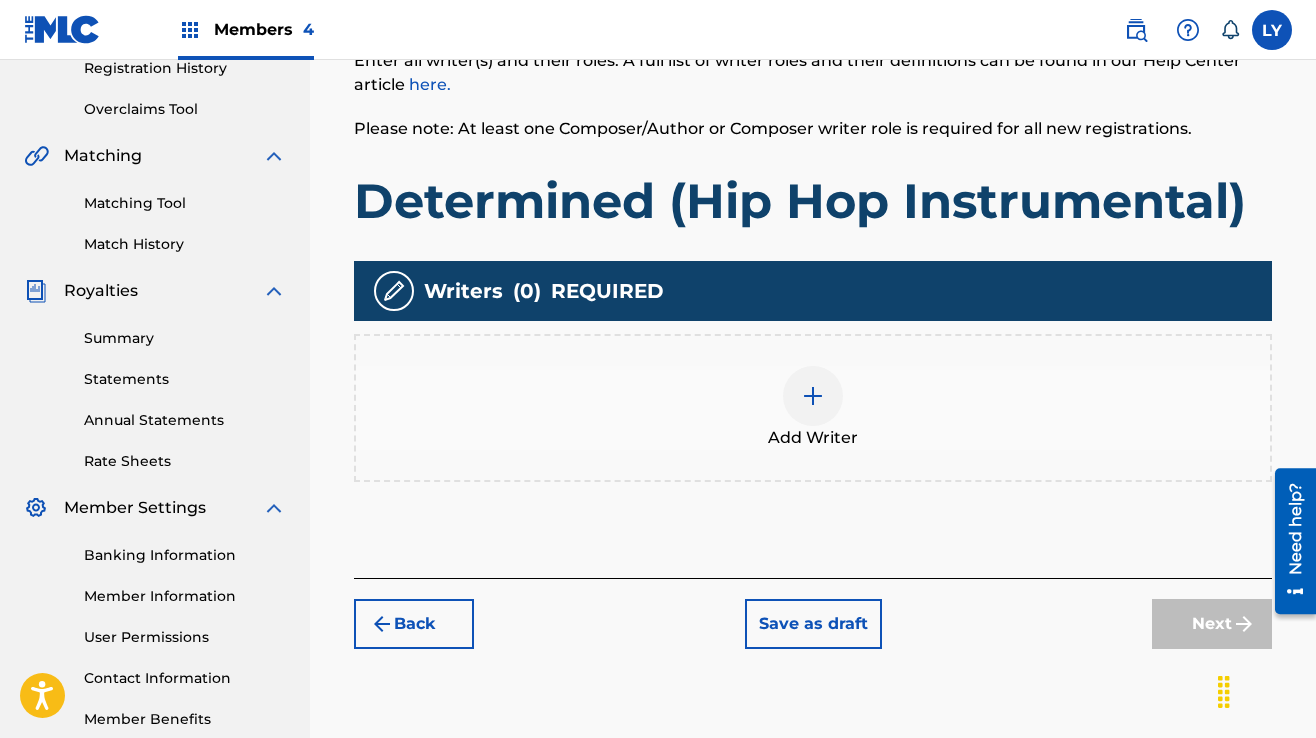 click at bounding box center (813, 396) 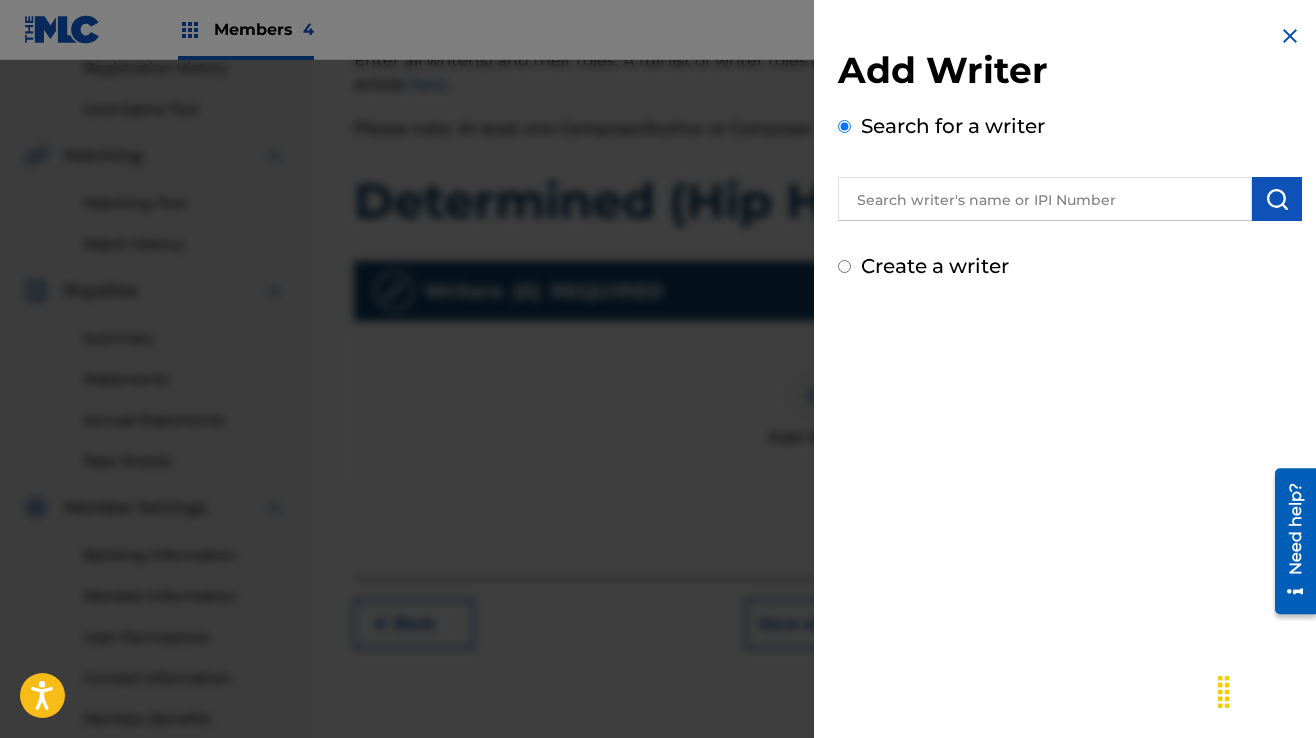 click at bounding box center (1045, 199) 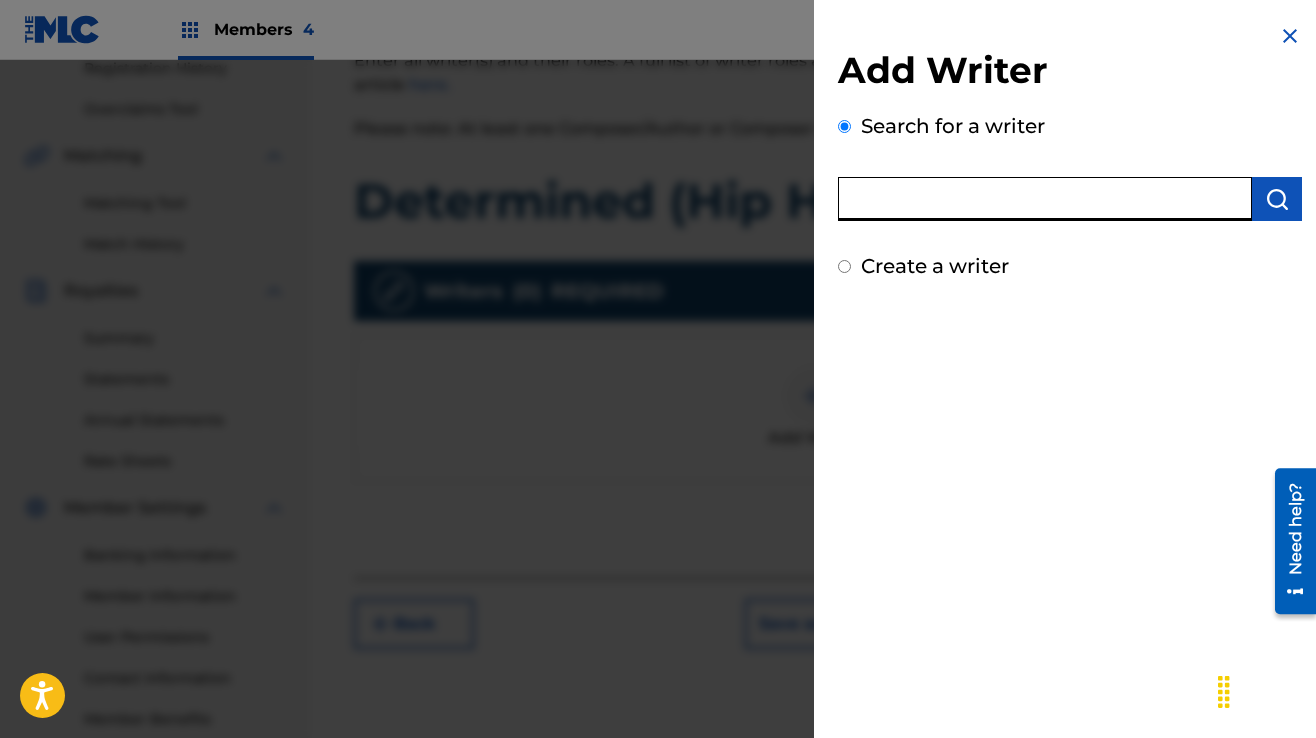 type on "[LAST] [FIRST]" 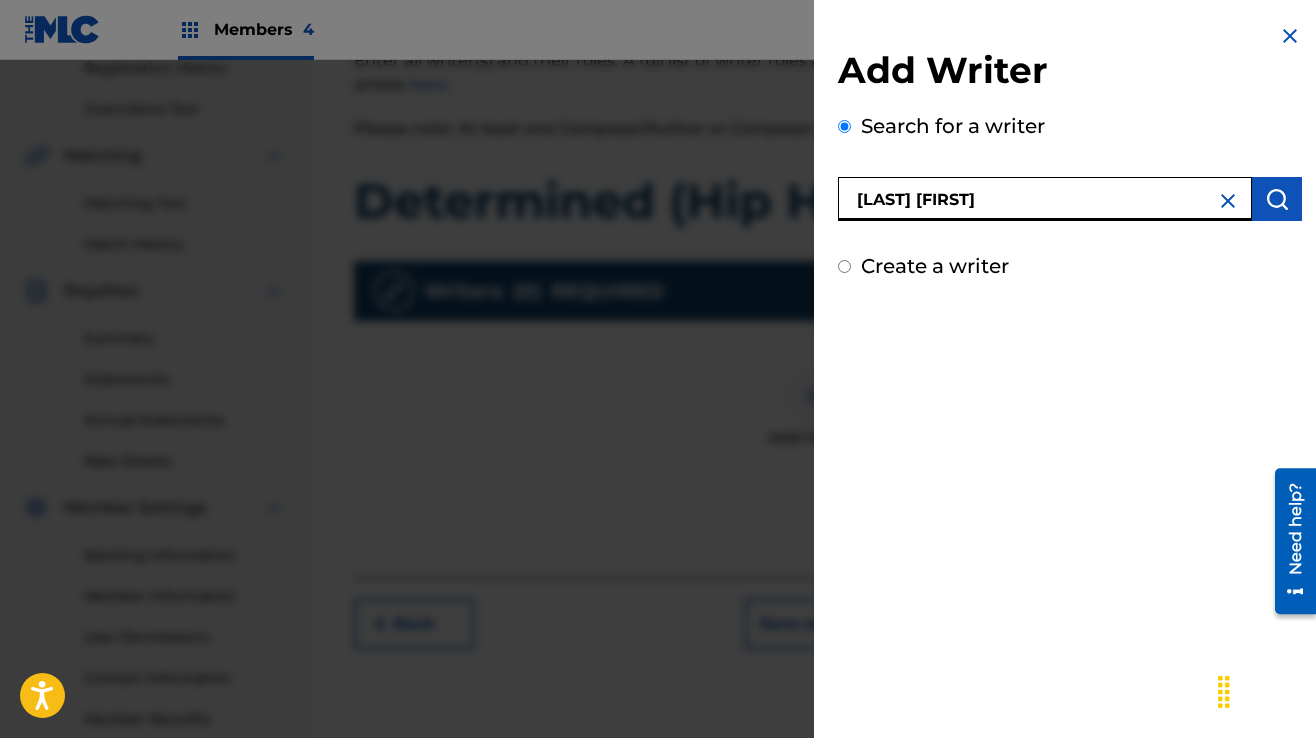 click at bounding box center (1277, 199) 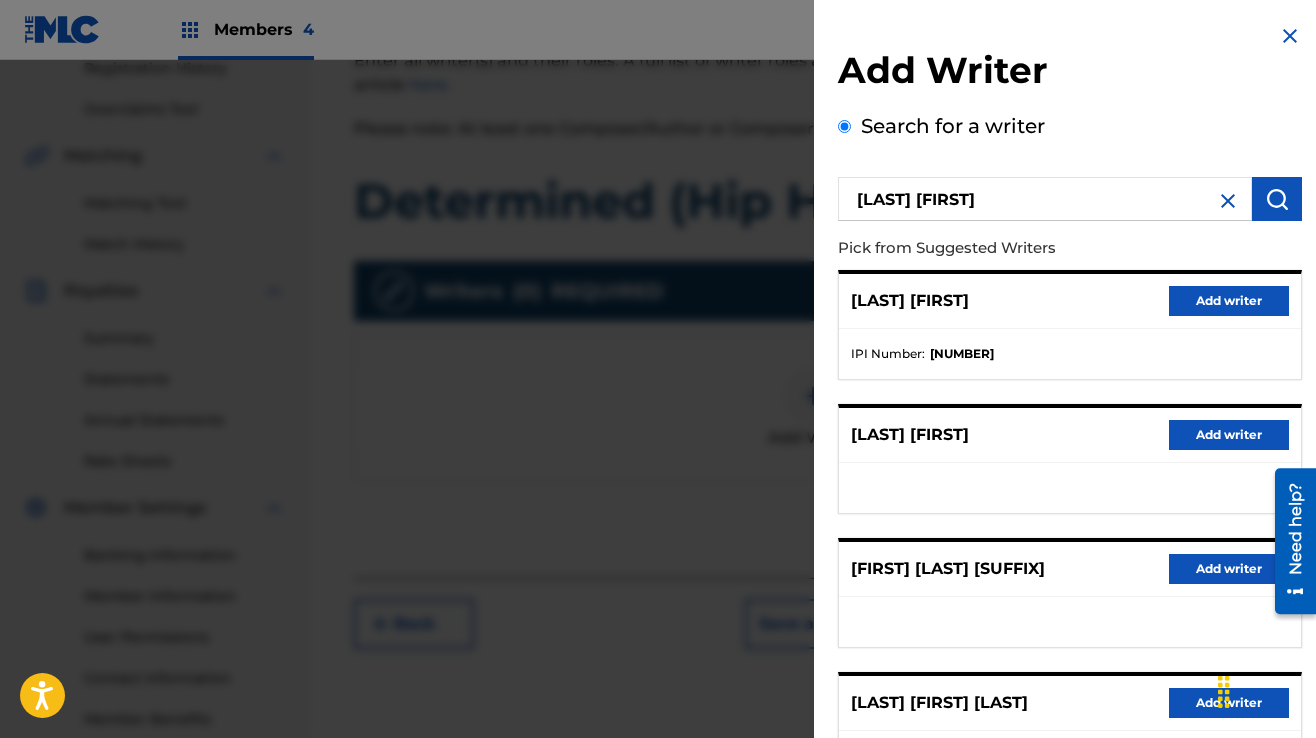 click on "Add writer" at bounding box center [1229, 301] 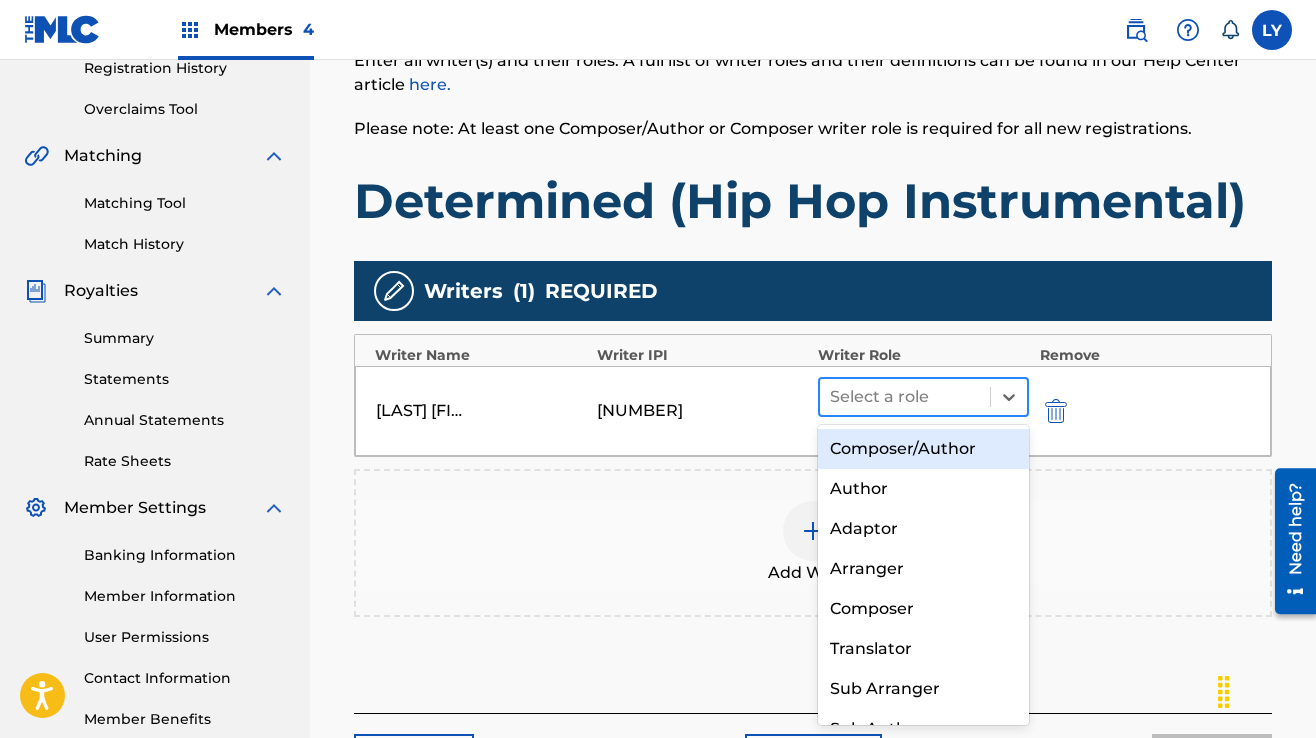 click on "Select a role" at bounding box center (905, 397) 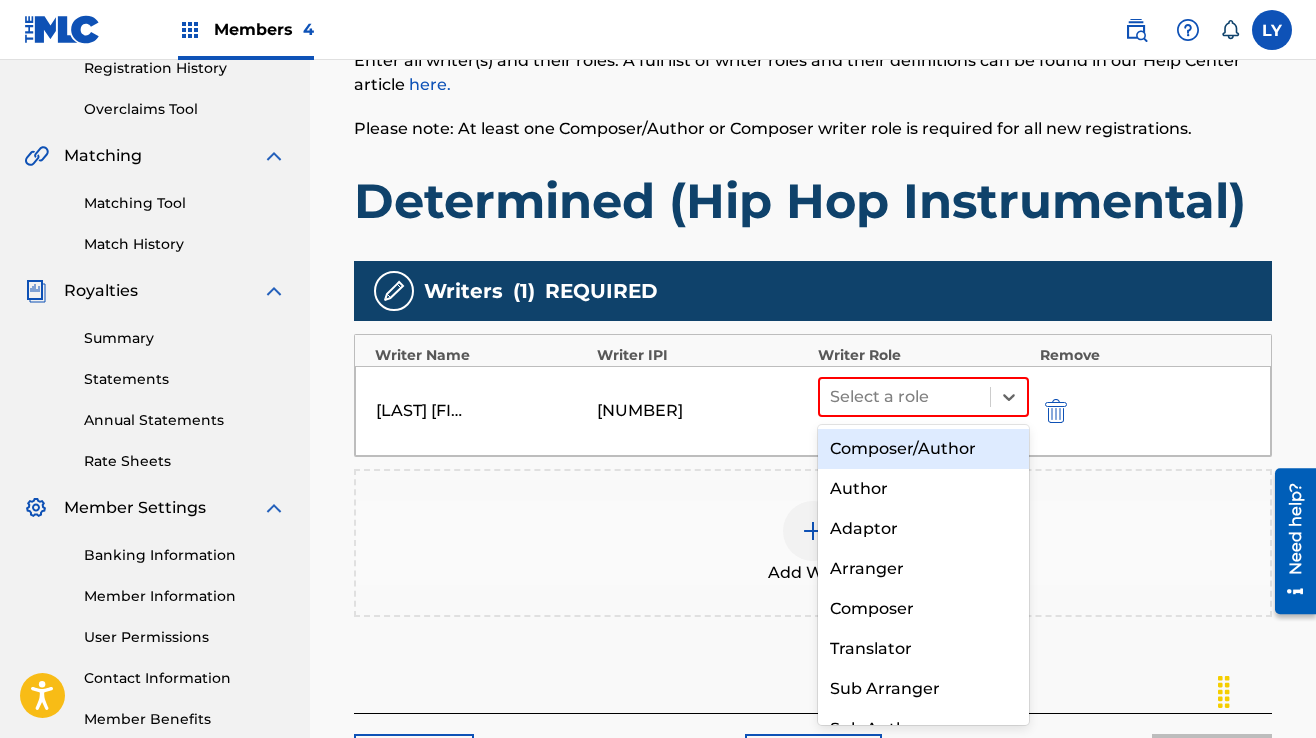 click on "Composer/Author" at bounding box center (923, 449) 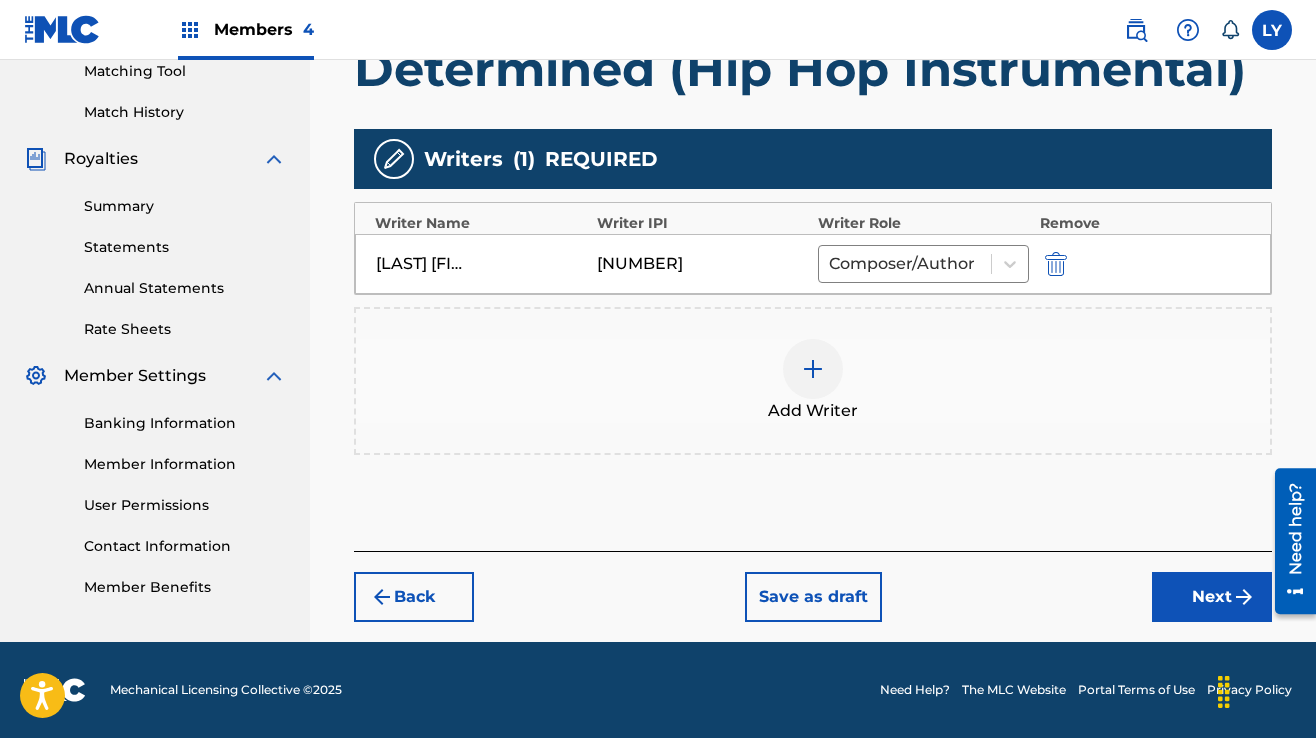 click on "Next" at bounding box center (1212, 597) 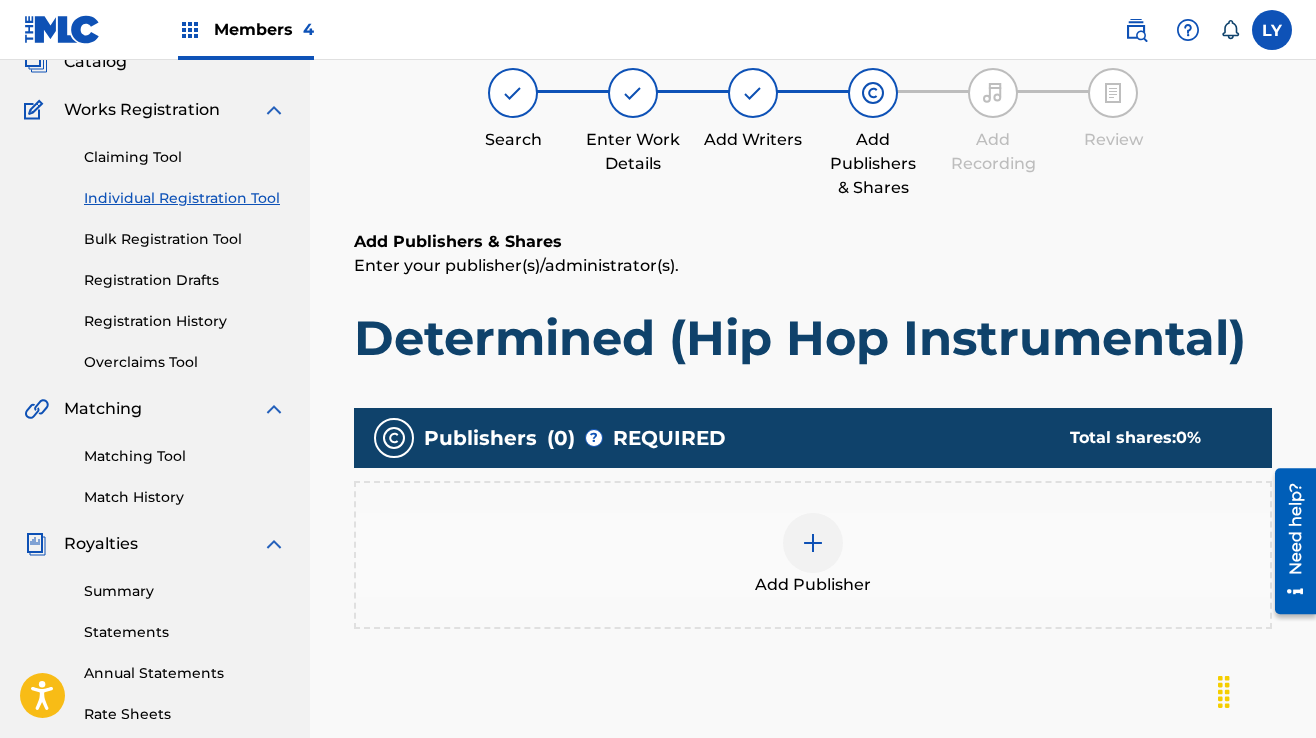 scroll, scrollTop: 290, scrollLeft: 0, axis: vertical 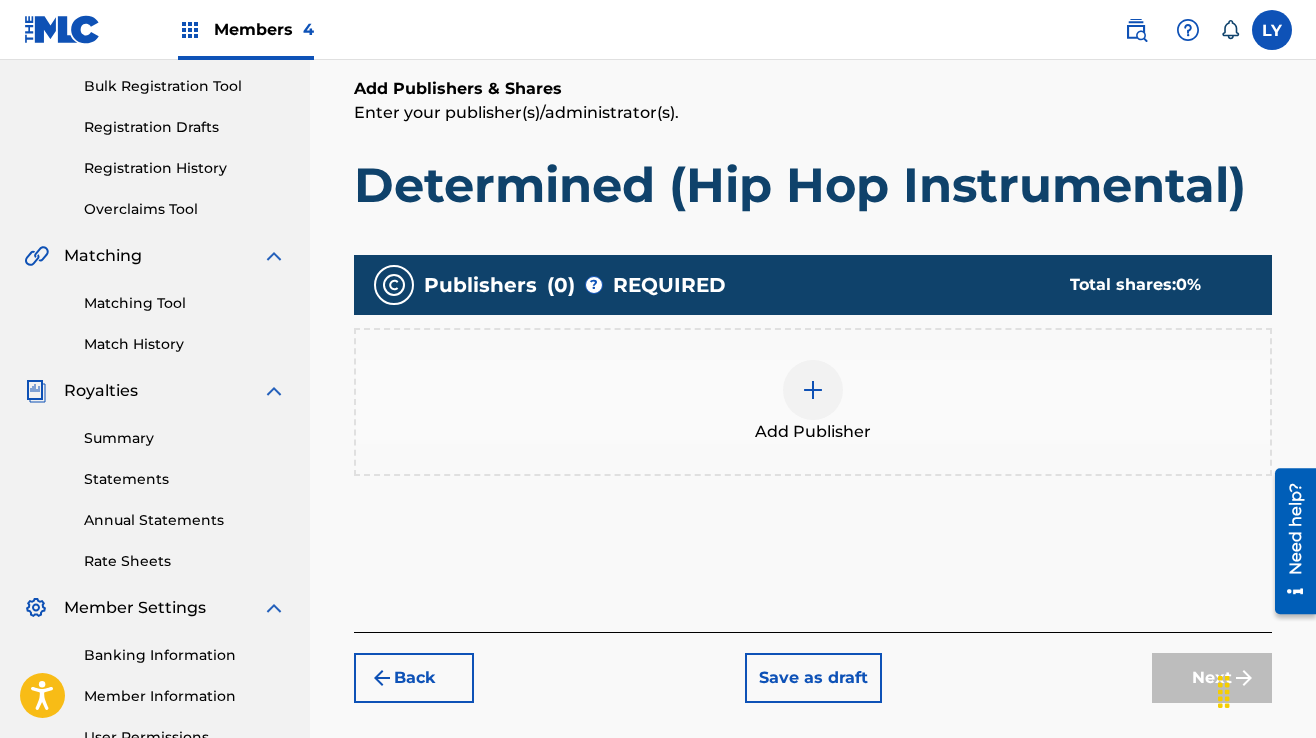 click at bounding box center [813, 390] 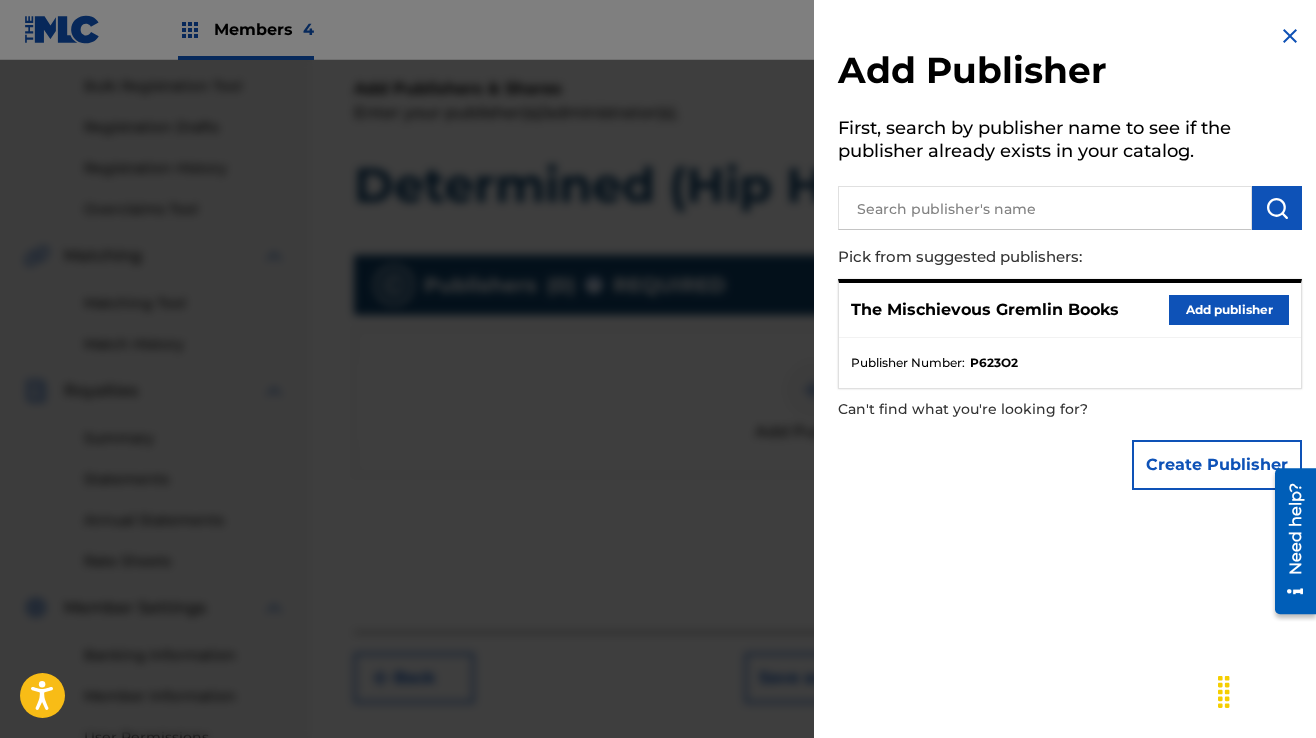 click on "Add publisher" at bounding box center [1229, 310] 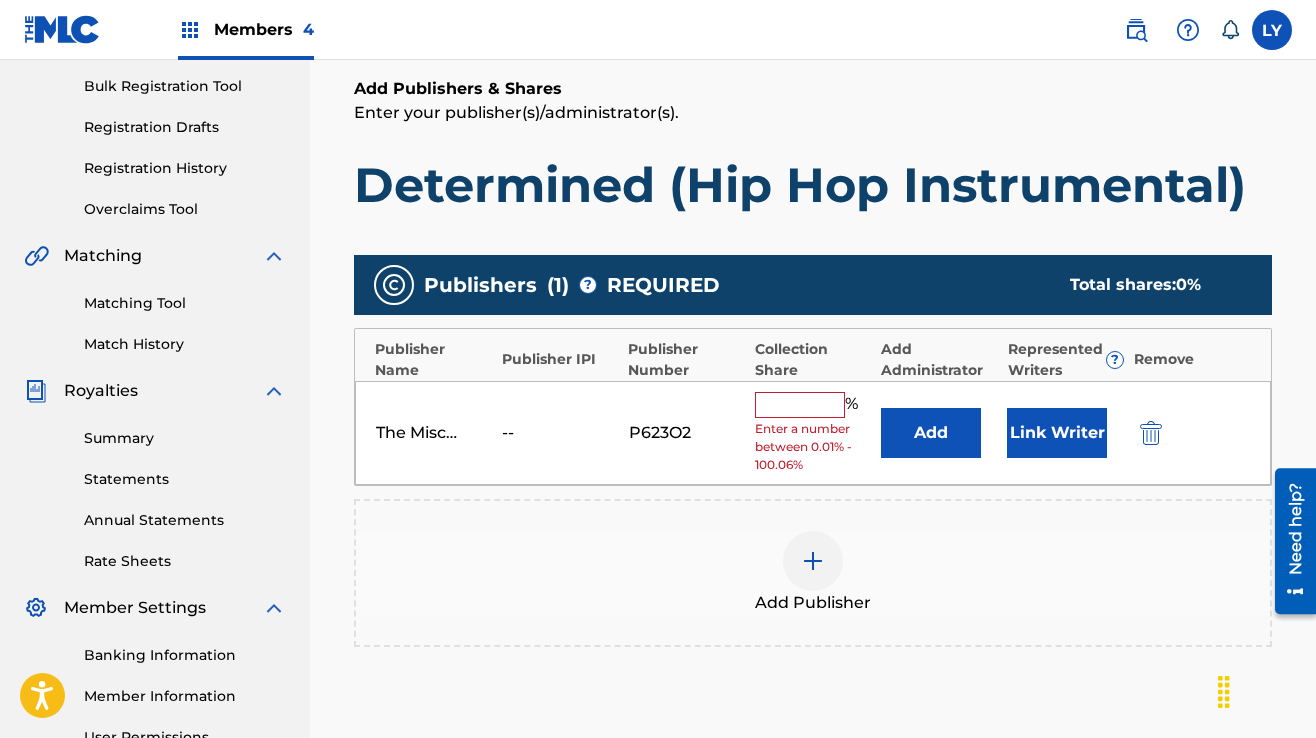click at bounding box center [800, 405] 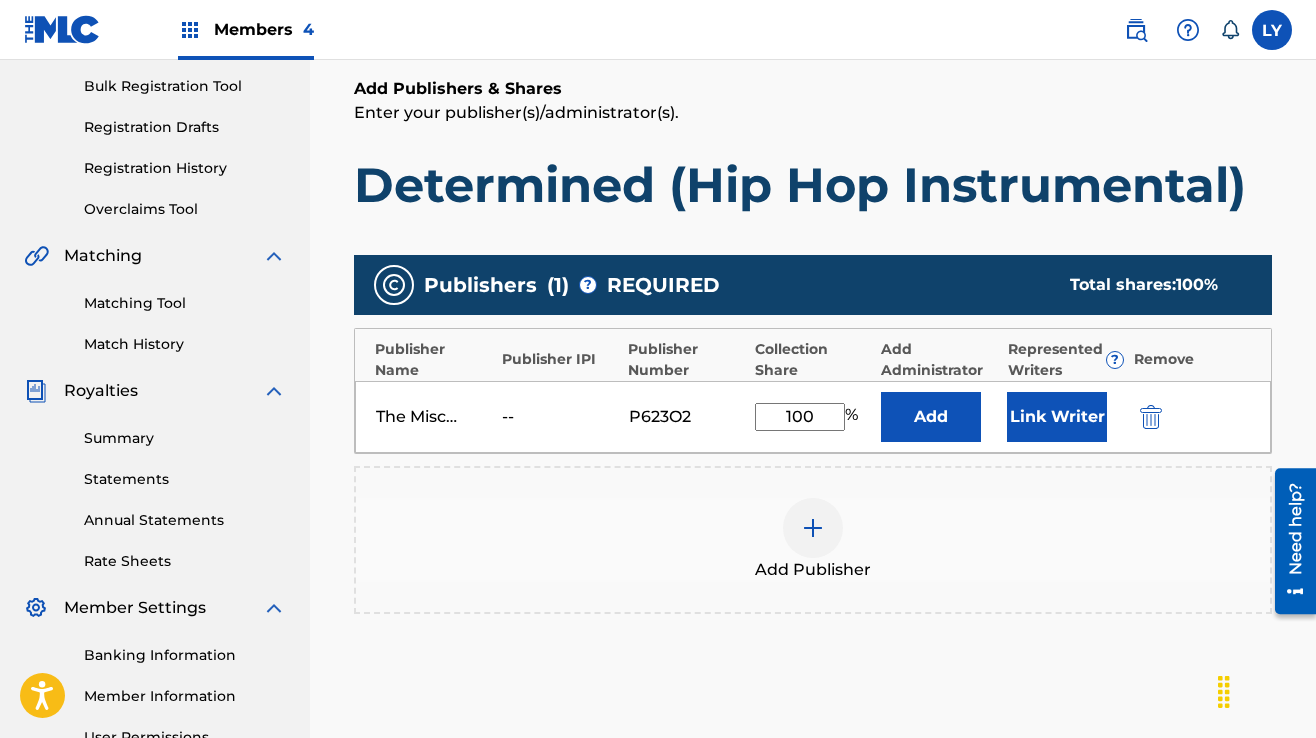 click on "Link Writer" at bounding box center (1057, 417) 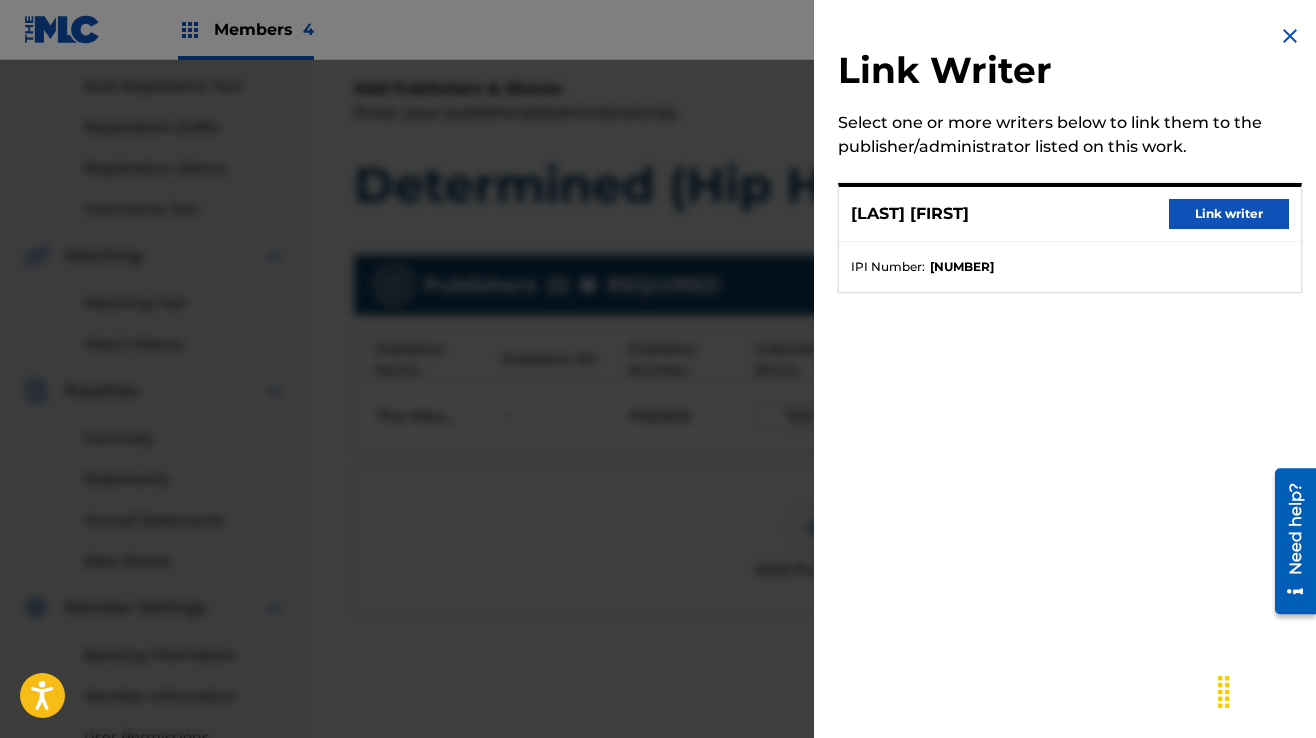 click on "Link writer" at bounding box center [1229, 214] 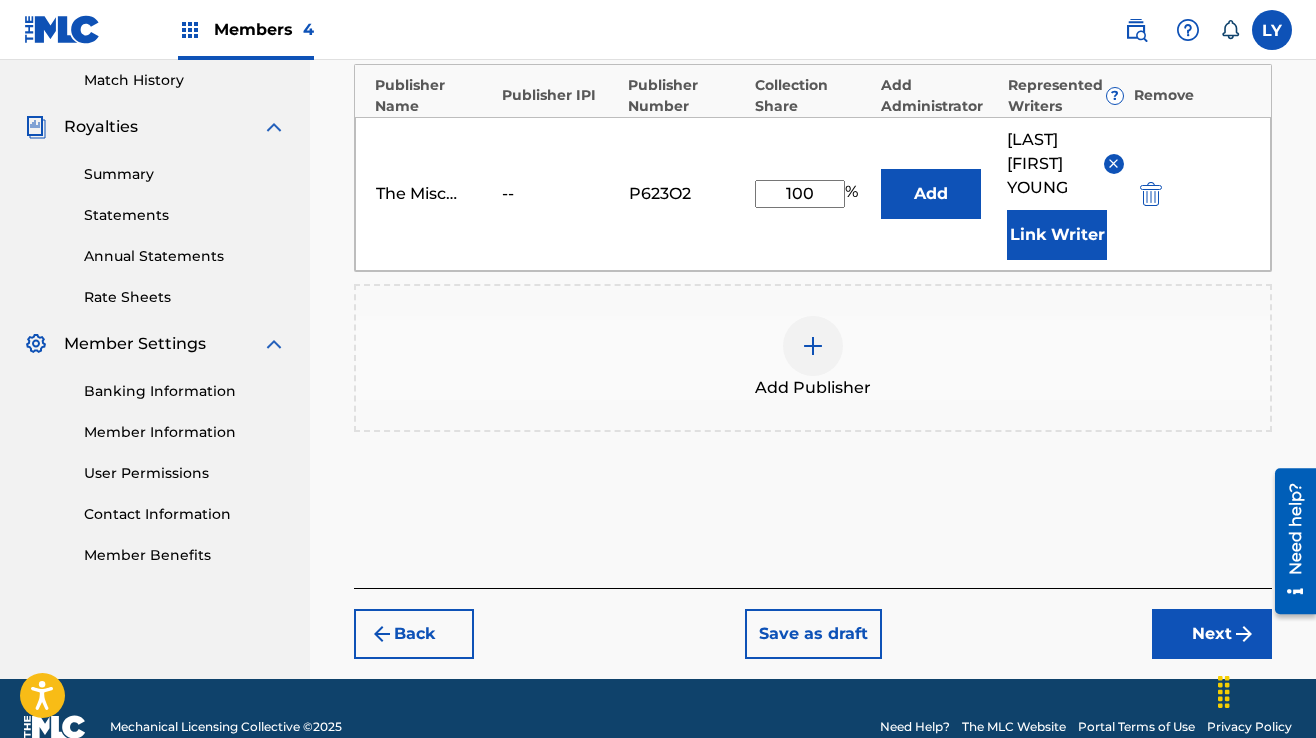 scroll, scrollTop: 491, scrollLeft: 0, axis: vertical 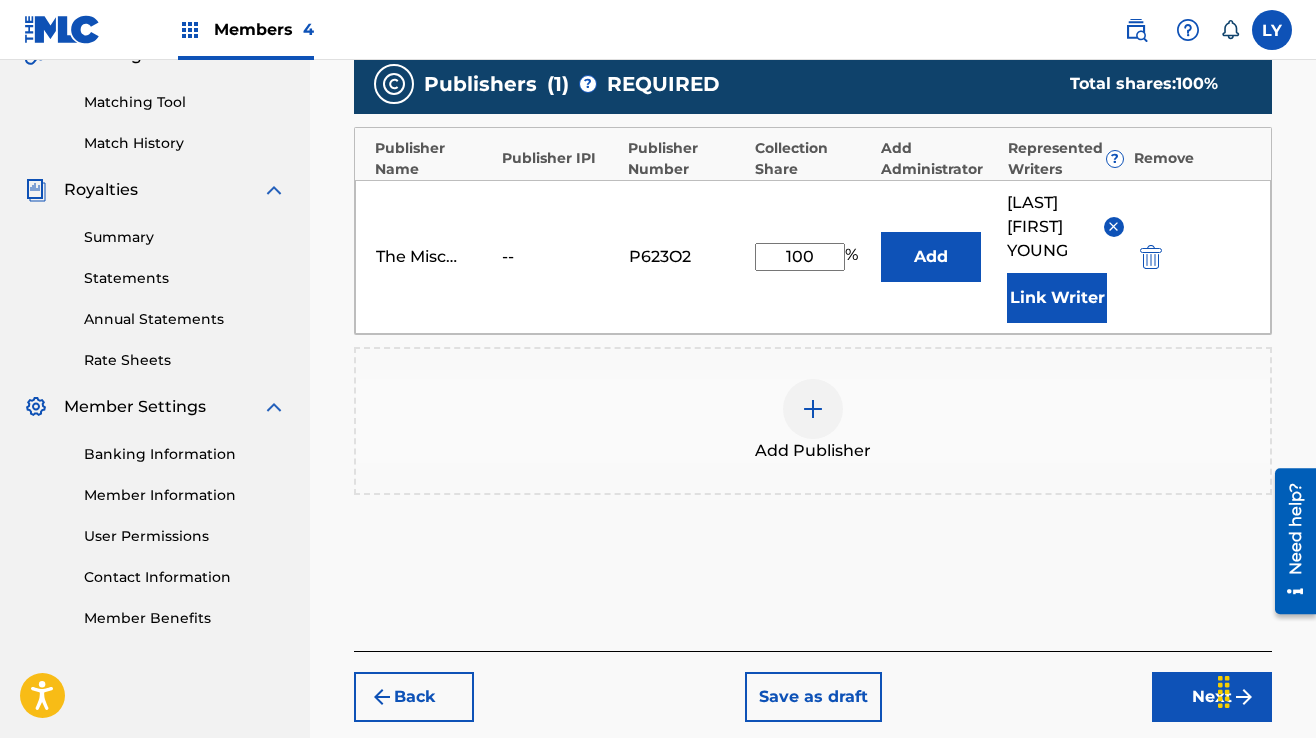click on "Next" at bounding box center [1212, 697] 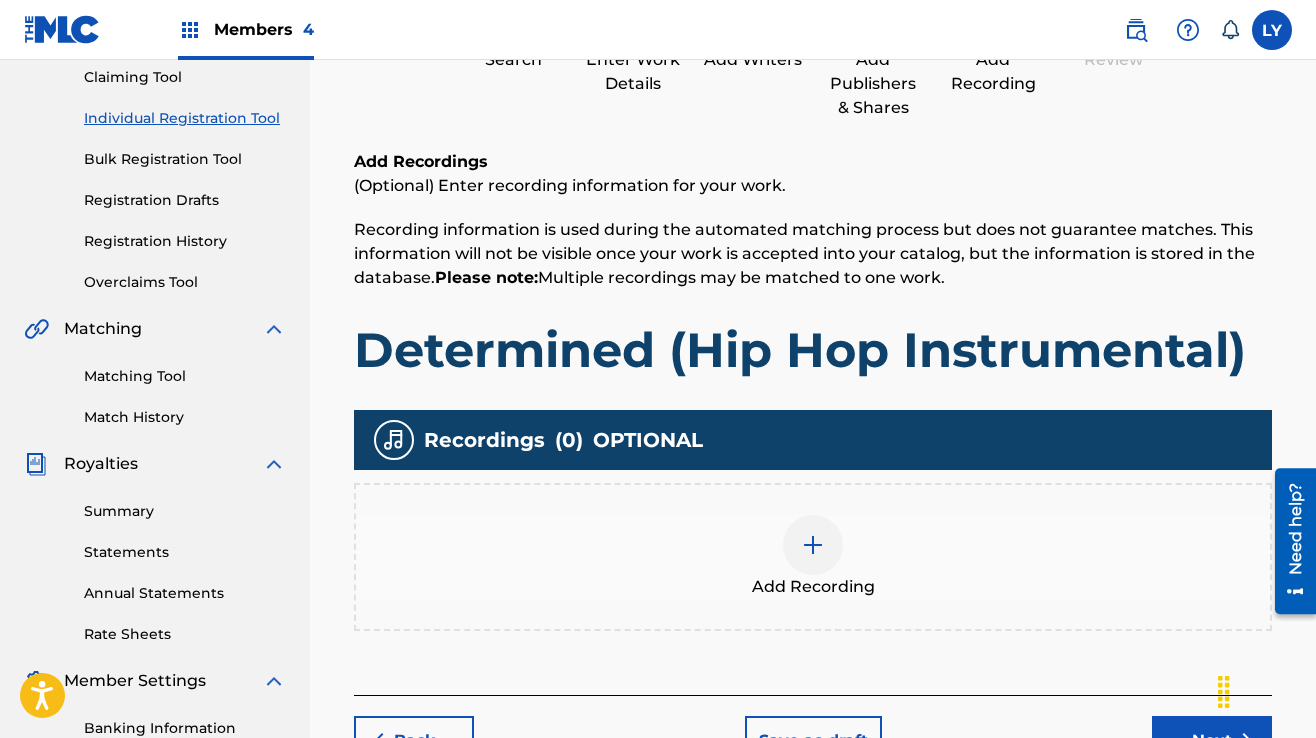 scroll, scrollTop: 290, scrollLeft: 0, axis: vertical 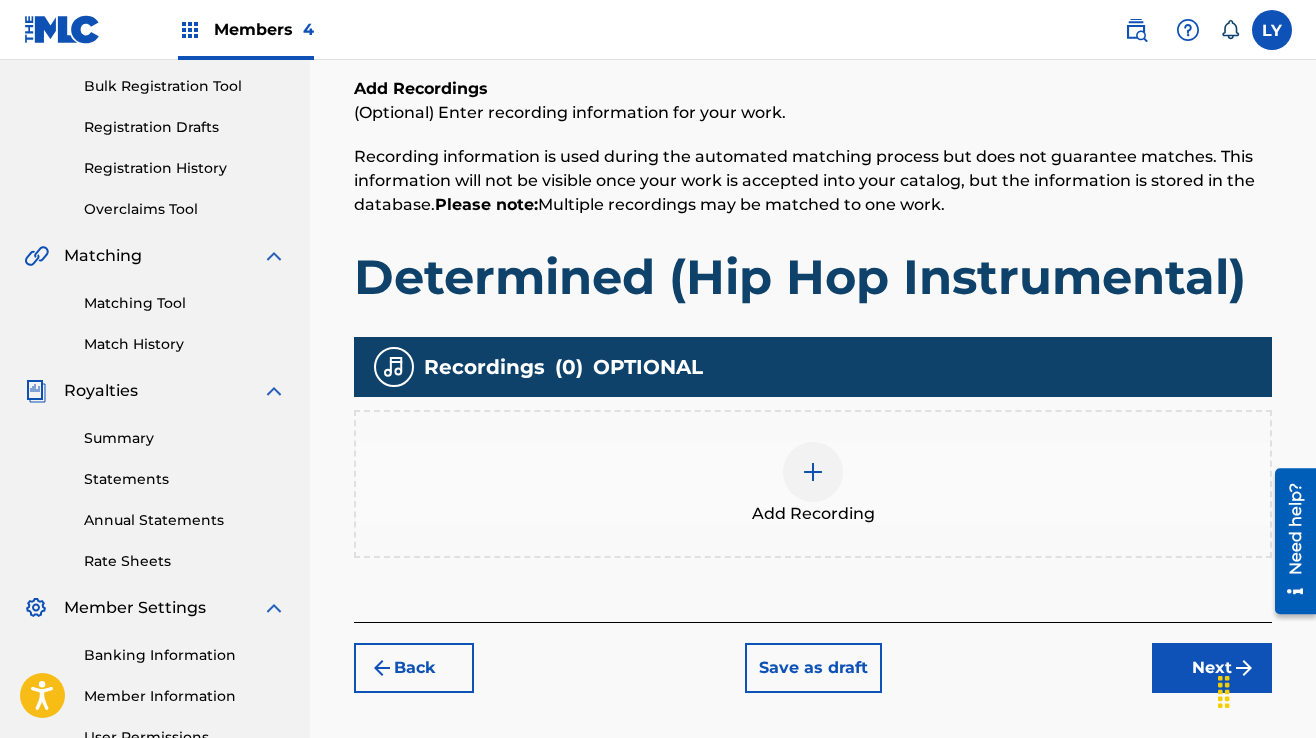 click at bounding box center (813, 472) 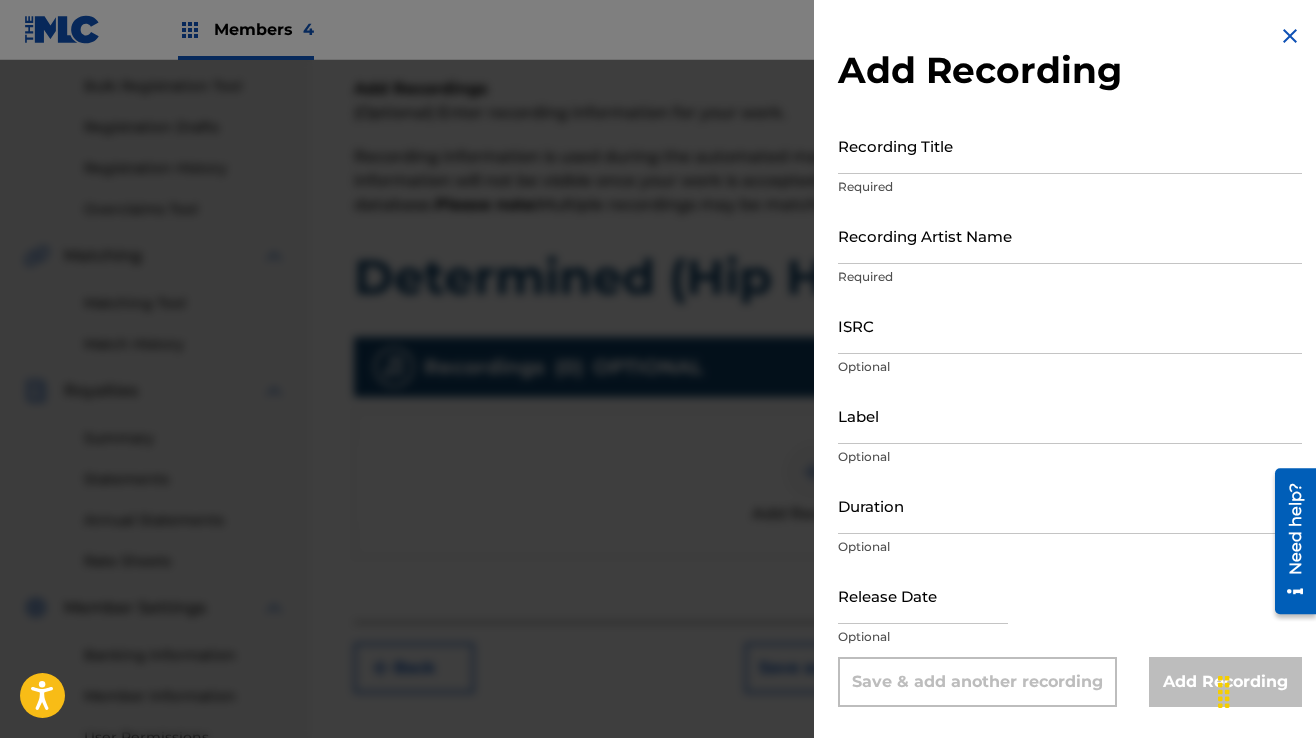 click on "Recording Title" at bounding box center [1070, 145] 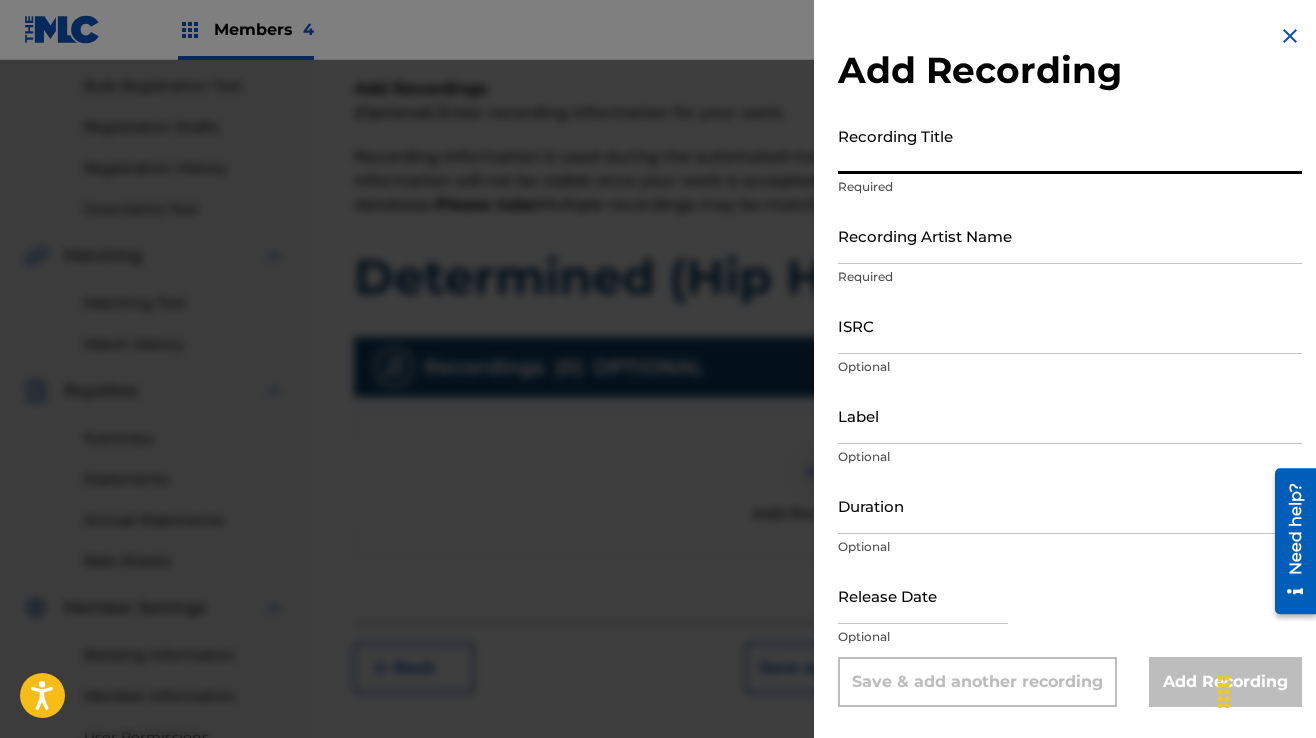 paste on "Determined (Hip Hop Instrumental)" 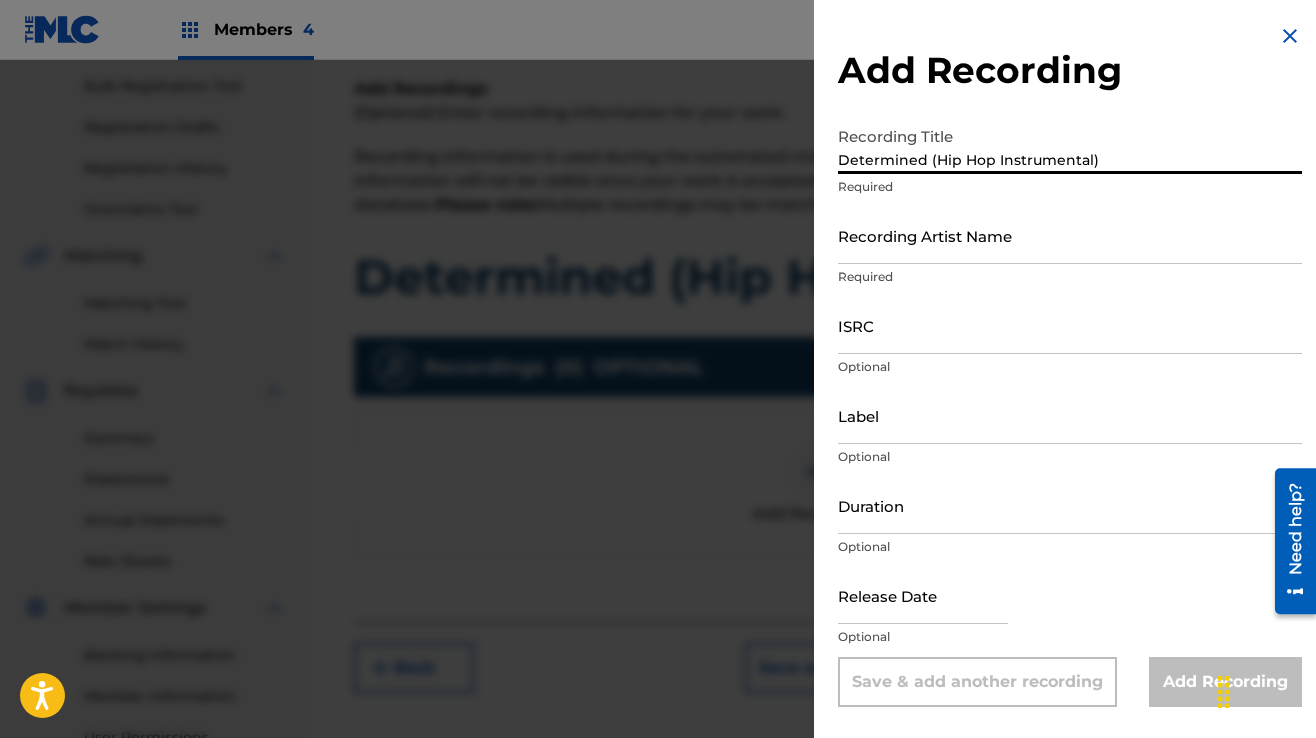 type on "Determined (Hip Hop Instrumental)" 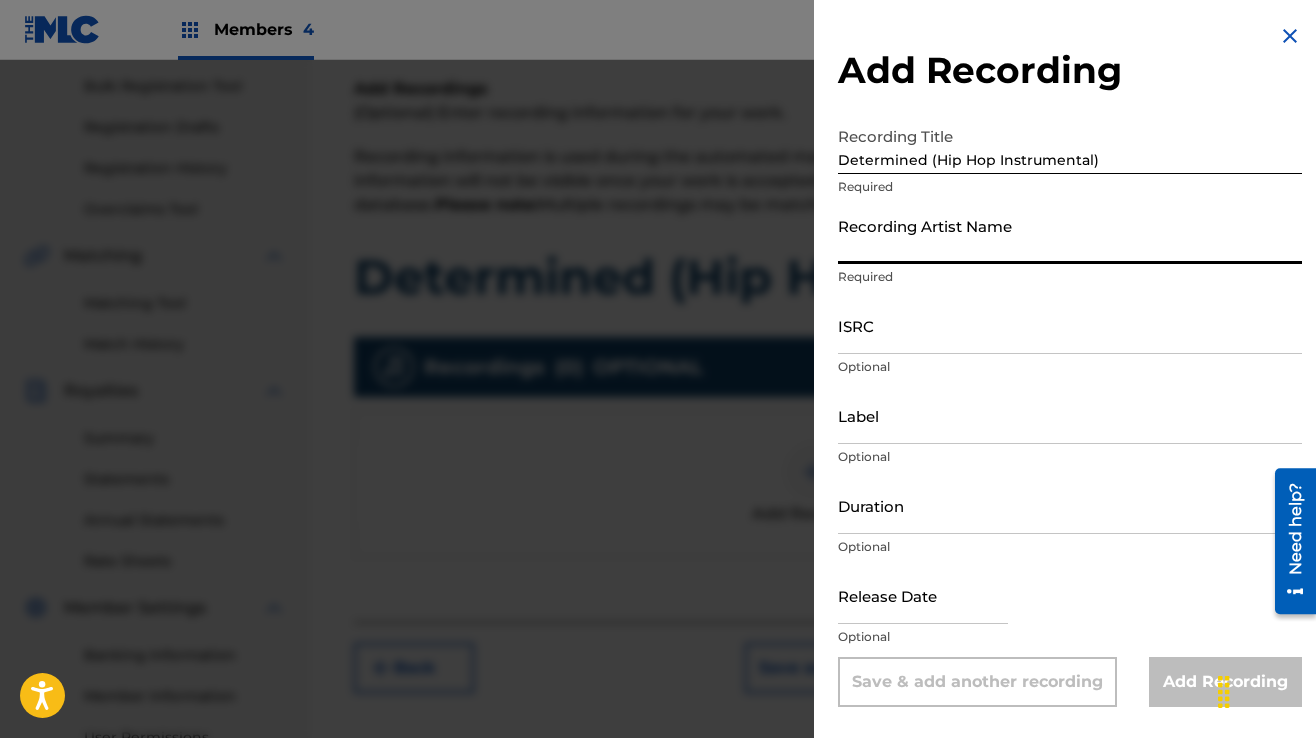 type on "Demolish Beatz" 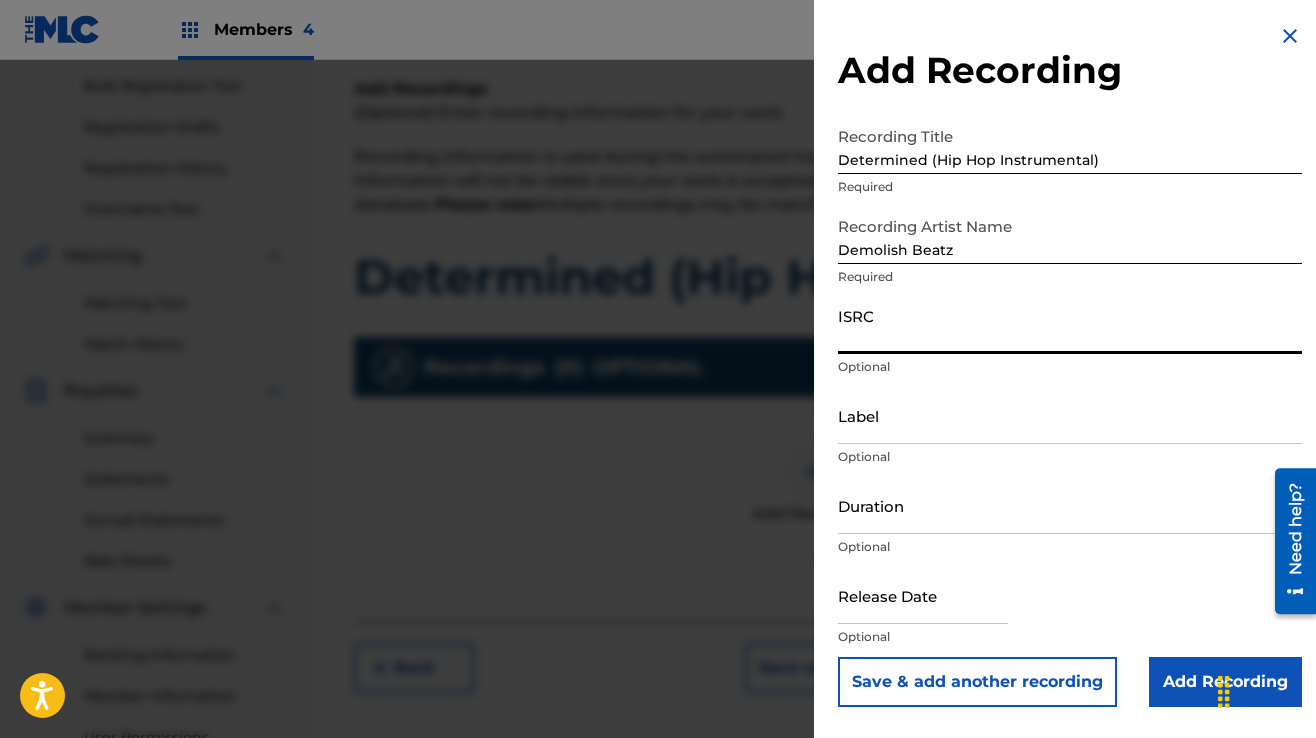 drag, startPoint x: 935, startPoint y: 314, endPoint x: 937, endPoint y: 335, distance: 21.095022 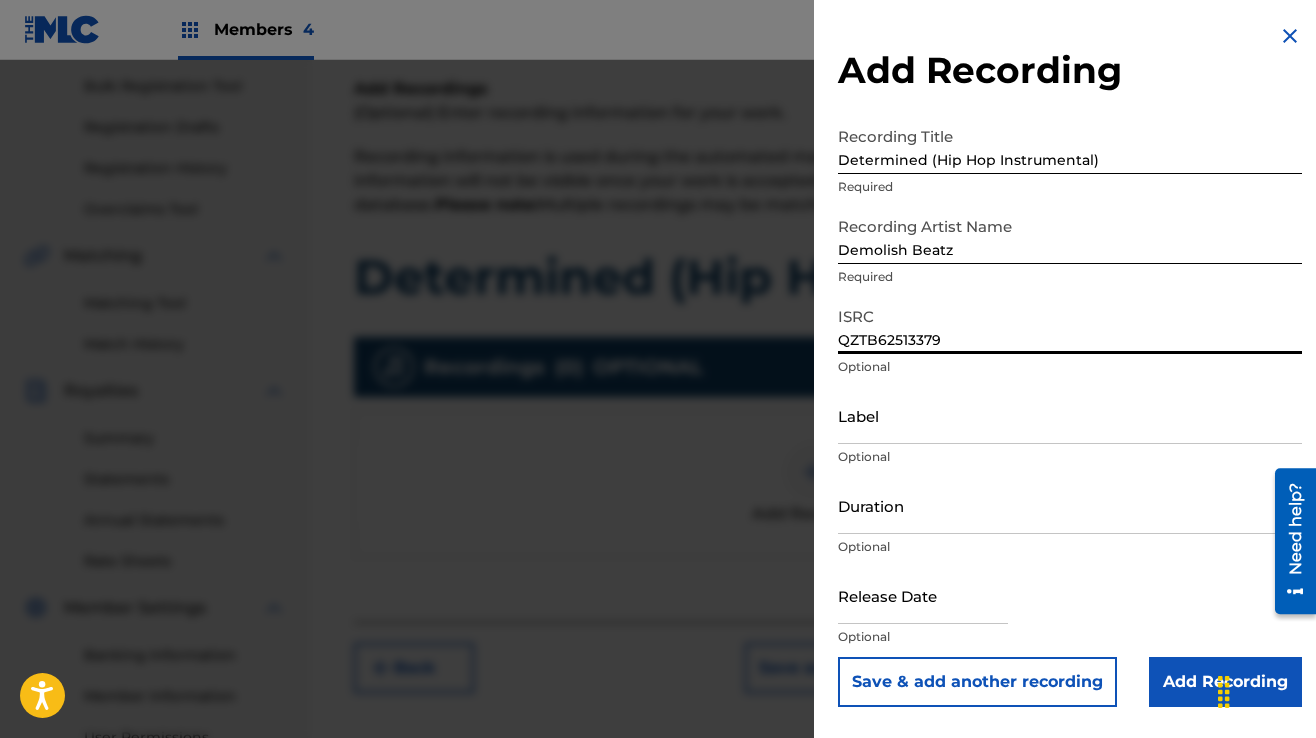 type on "QZTB62513379" 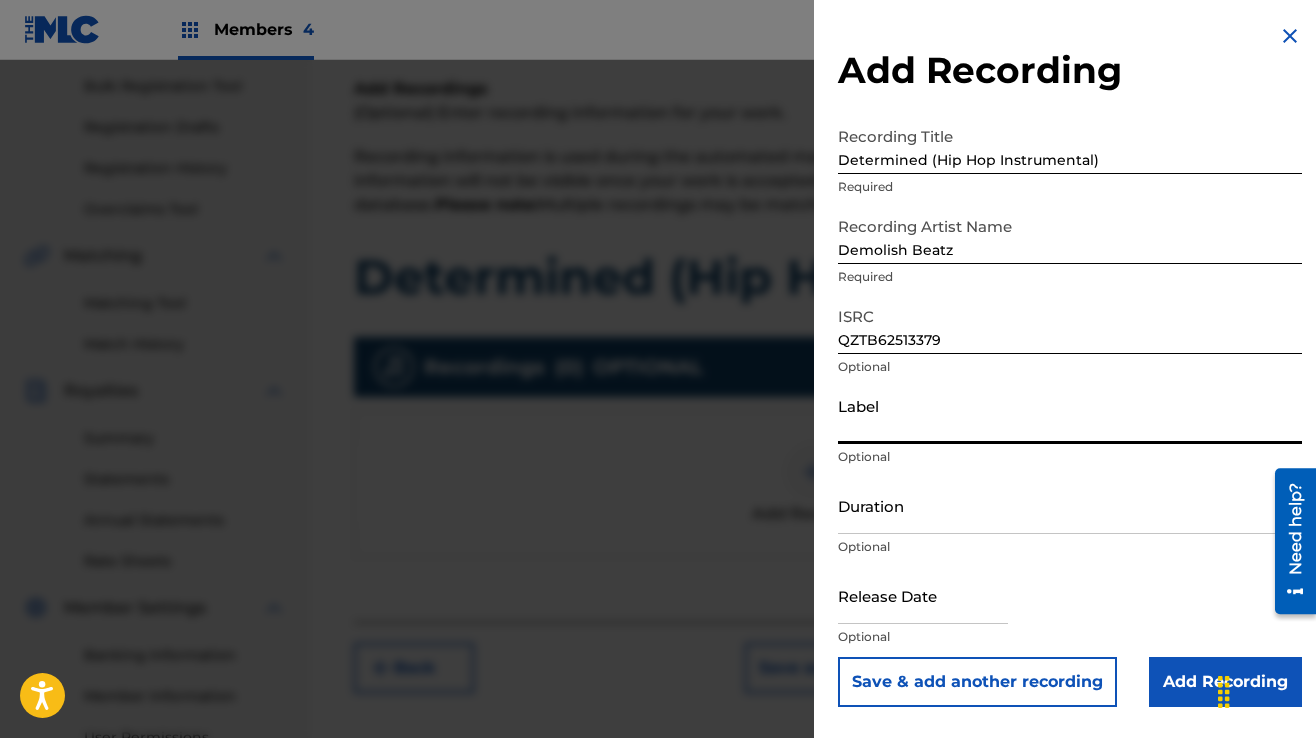 click on "Label" at bounding box center (1070, 415) 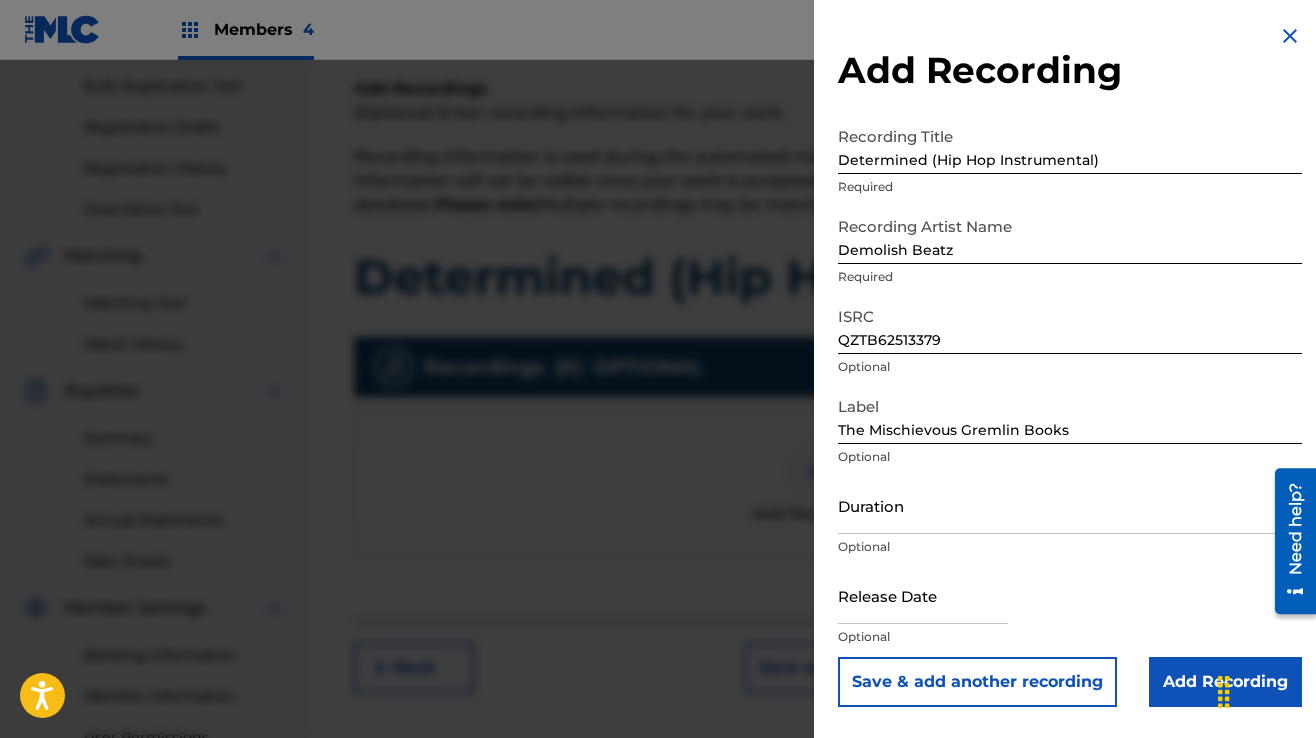 click on "Add Recording" at bounding box center [1225, 682] 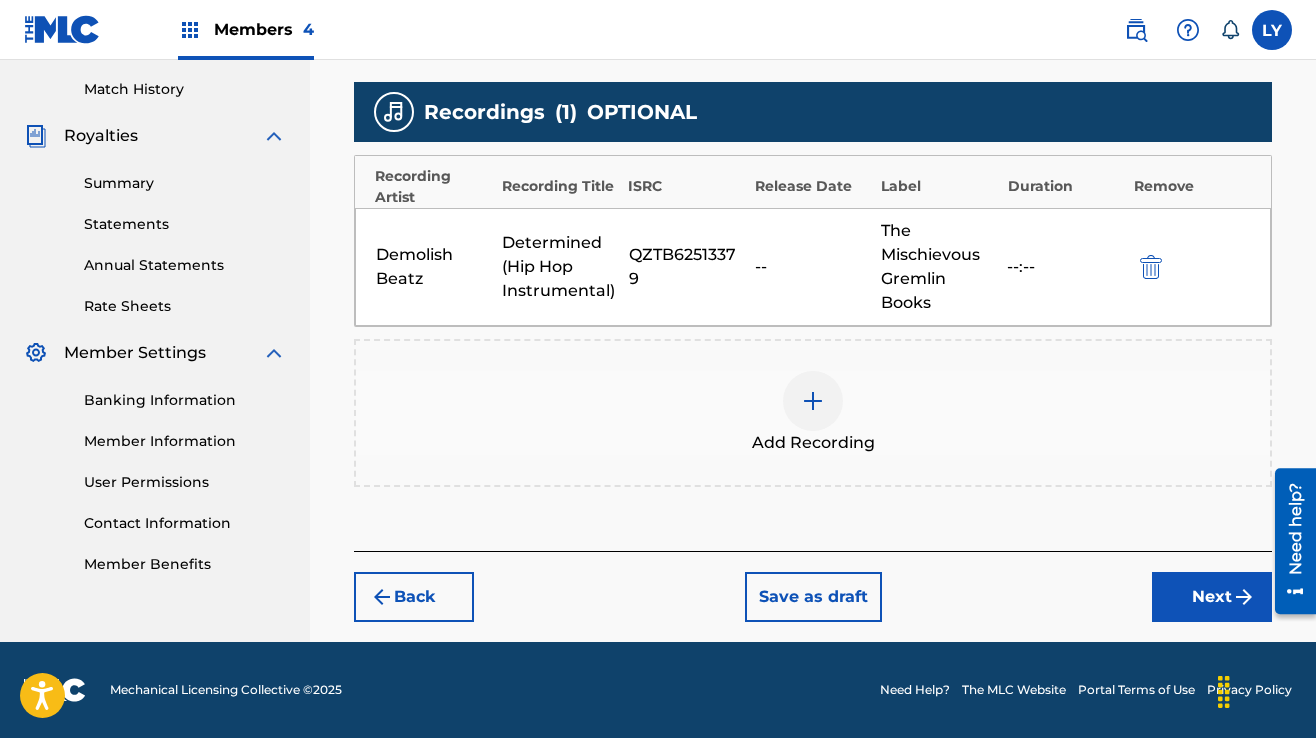 click on "Next" at bounding box center (1212, 597) 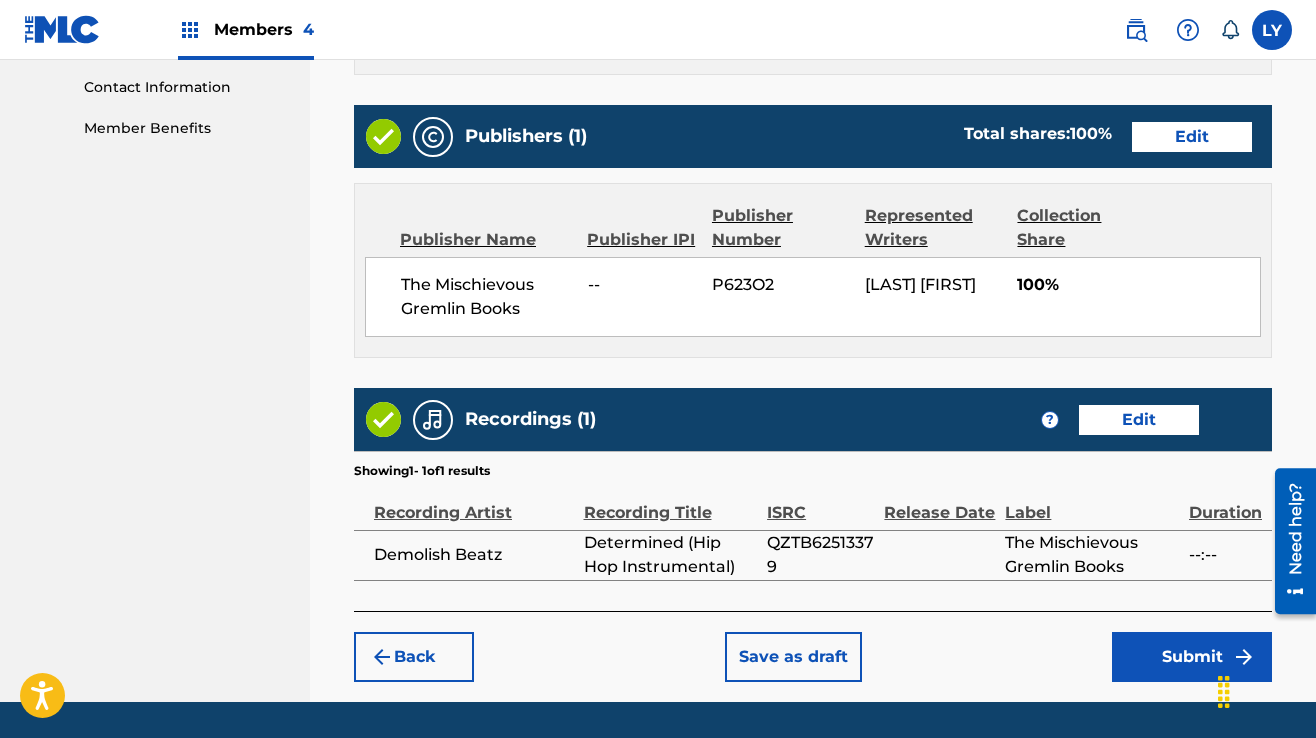 scroll, scrollTop: 1041, scrollLeft: 0, axis: vertical 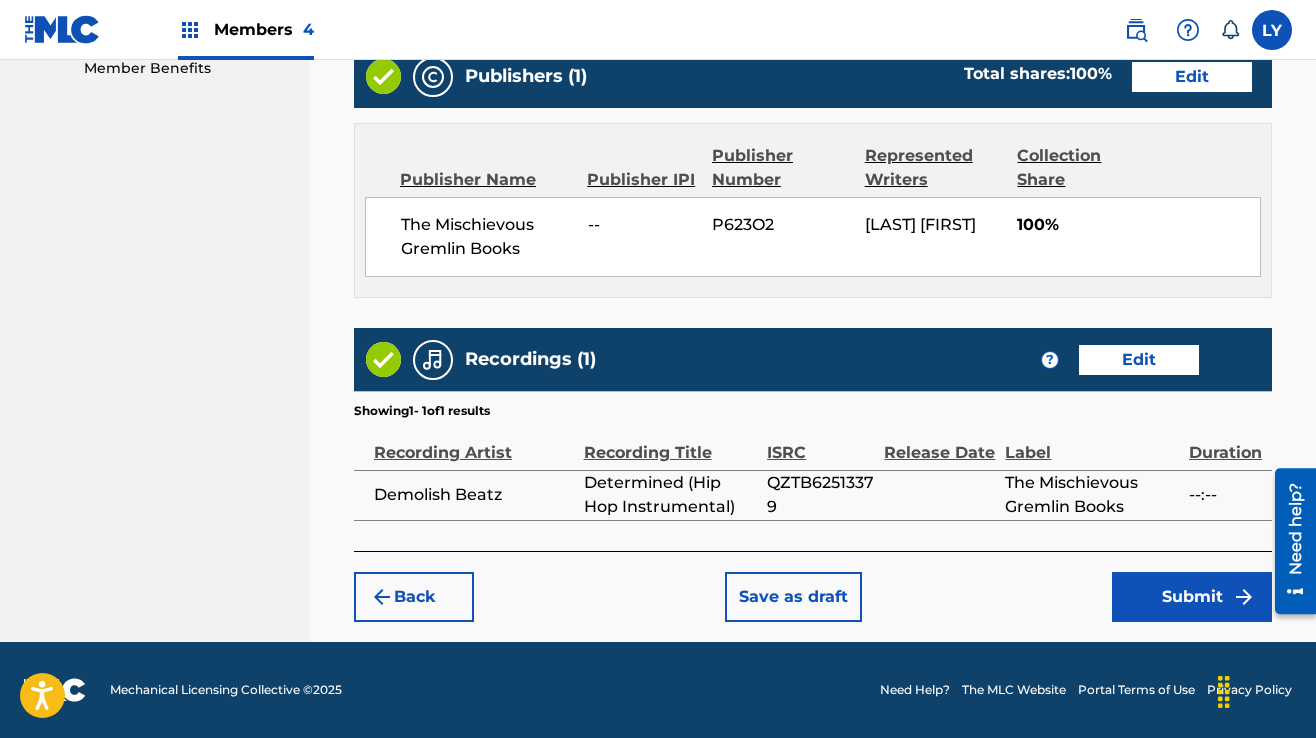 click on "Submit" at bounding box center (1192, 597) 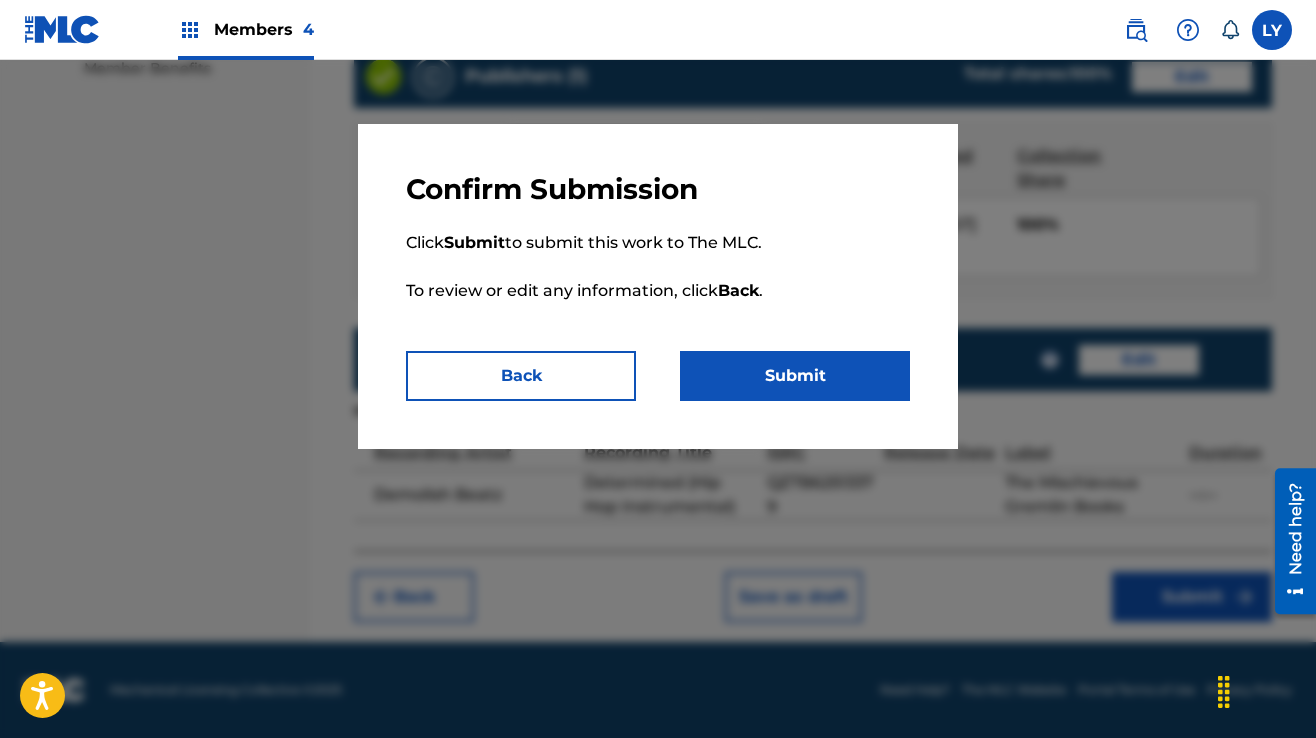 click on "Submit" at bounding box center (795, 376) 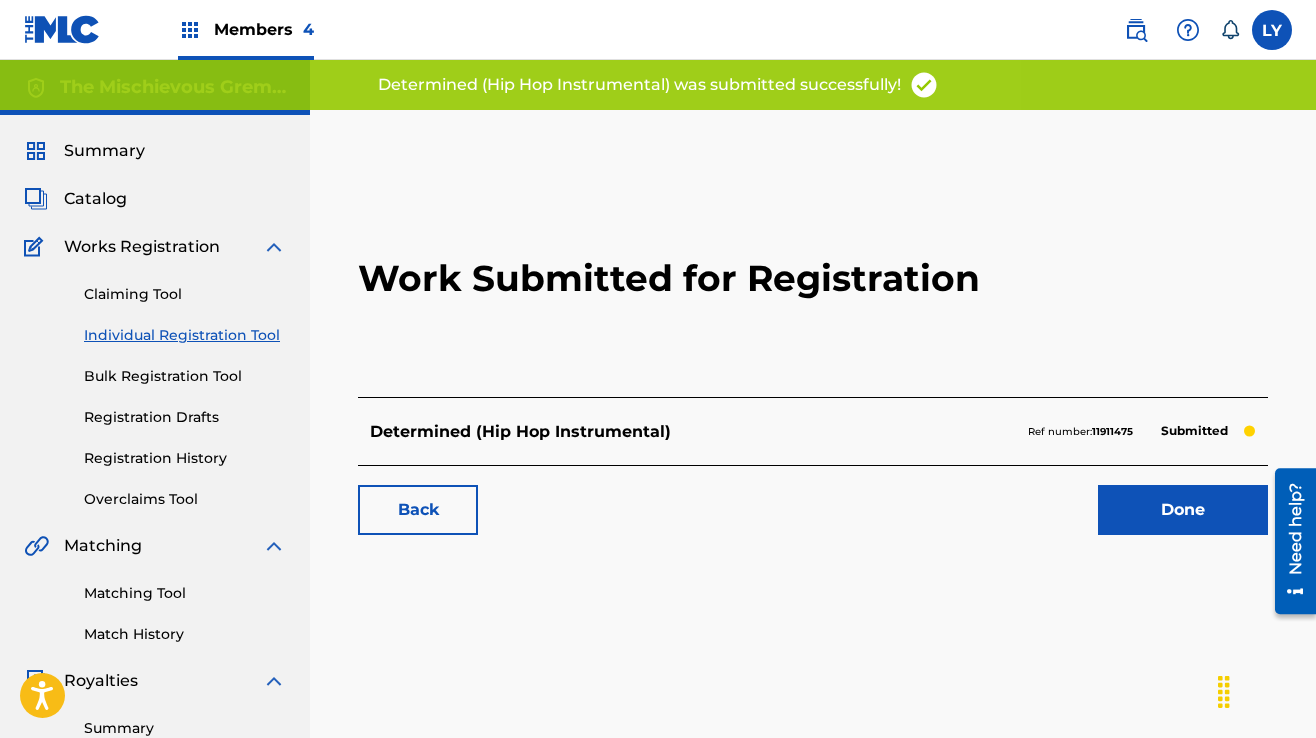 click on "Done" at bounding box center (1183, 510) 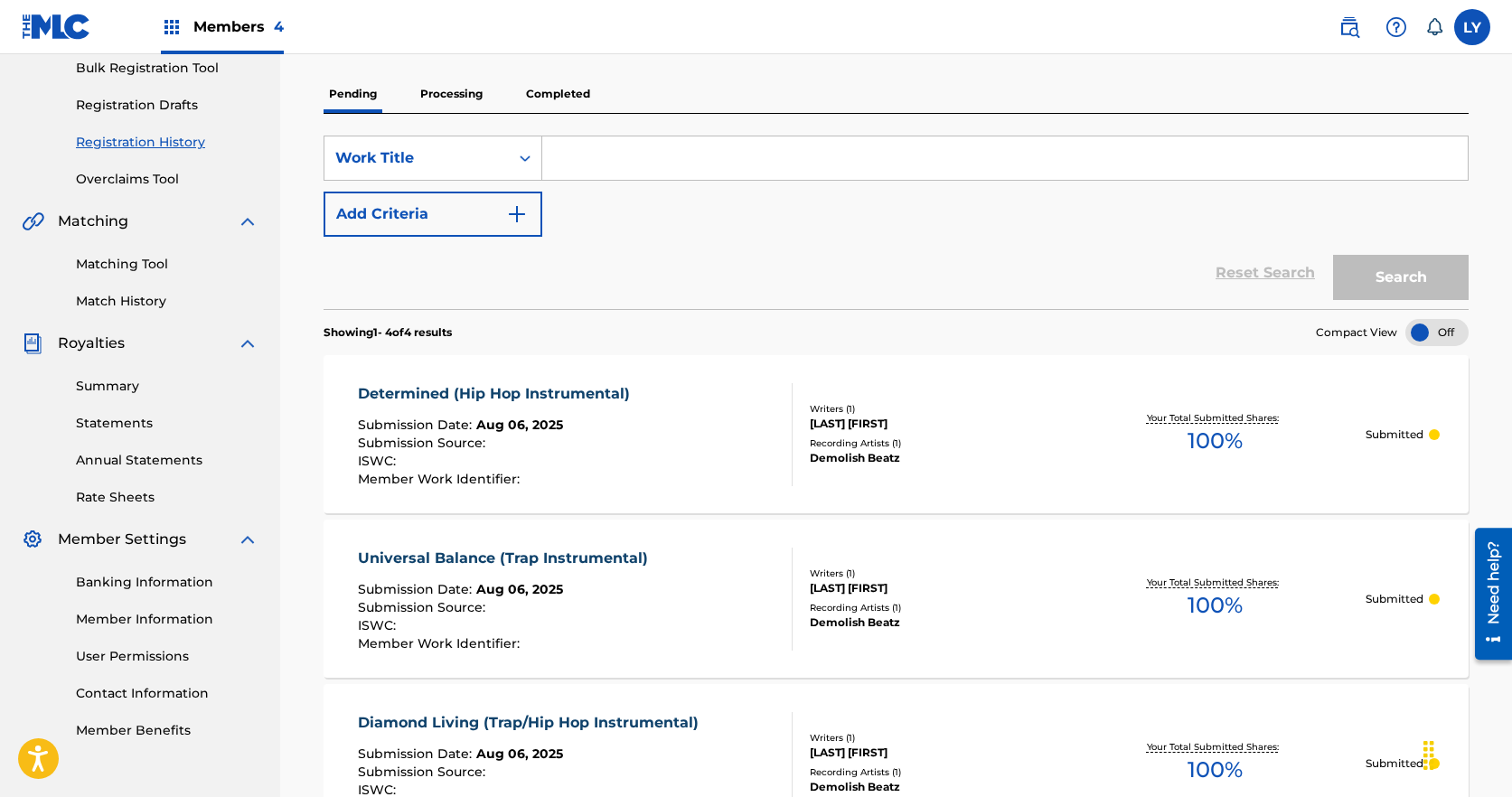 scroll, scrollTop: 271, scrollLeft: 0, axis: vertical 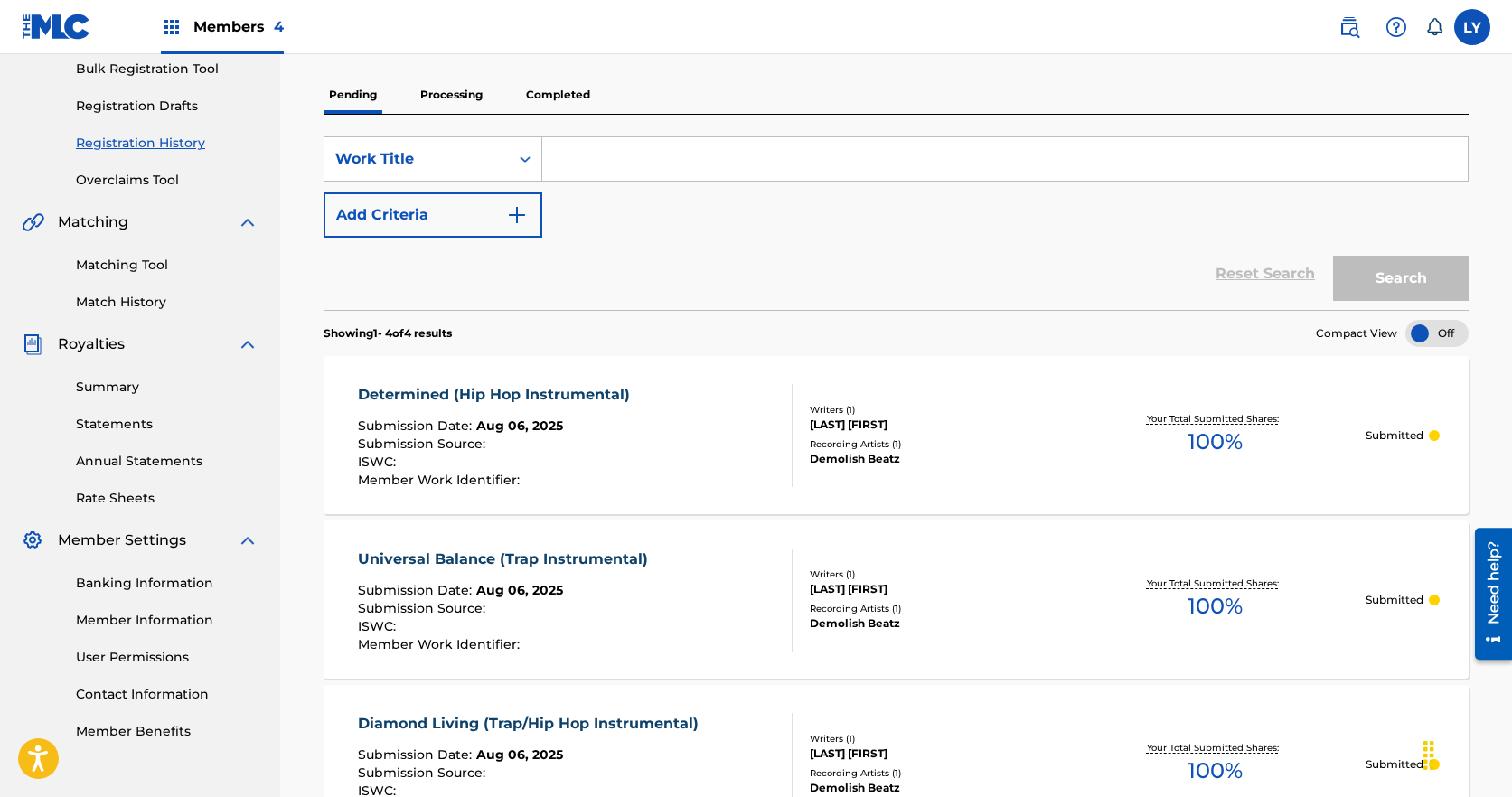 click on "Registration History" at bounding box center [167, 143] 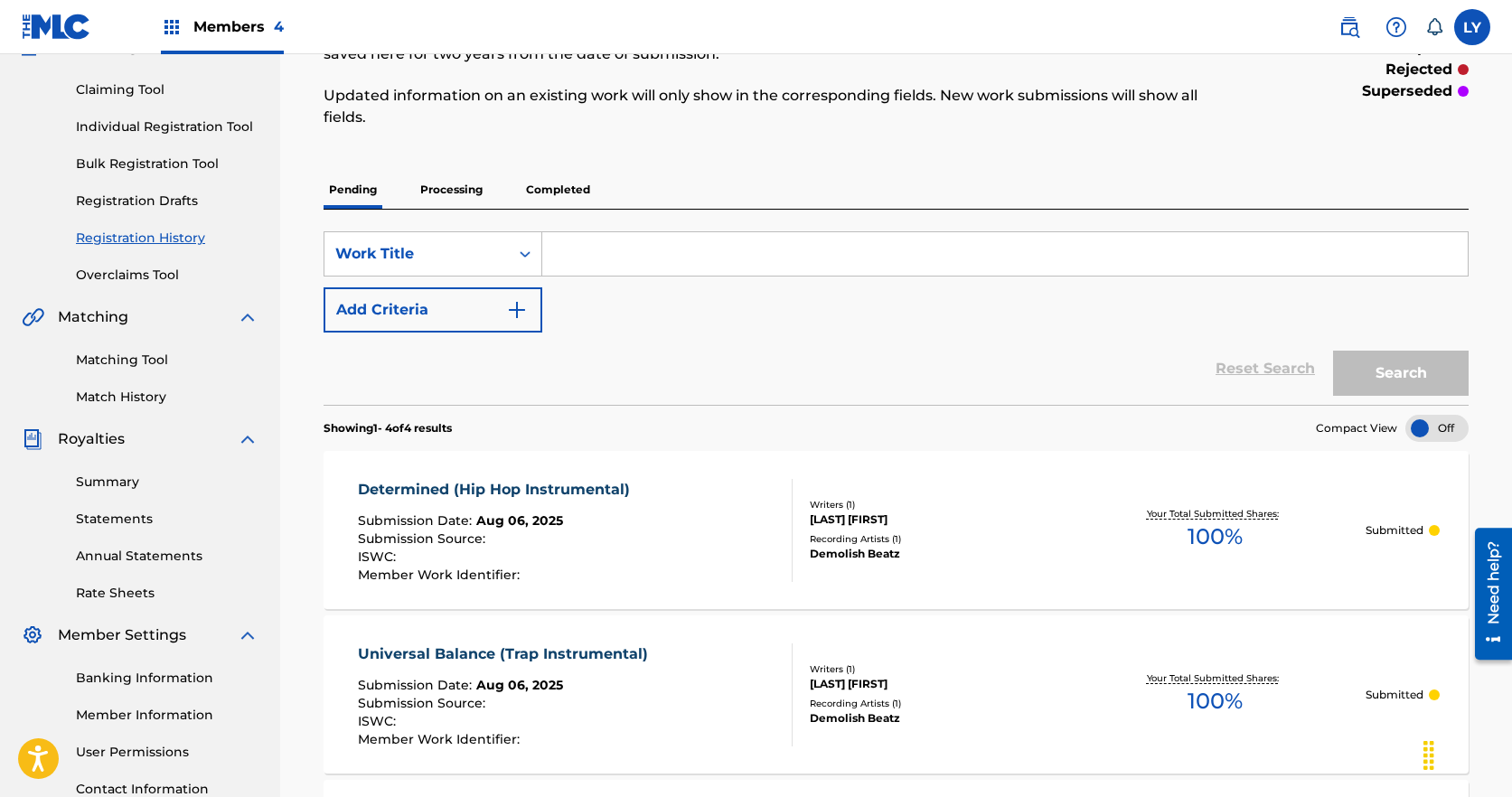 scroll, scrollTop: 181, scrollLeft: 0, axis: vertical 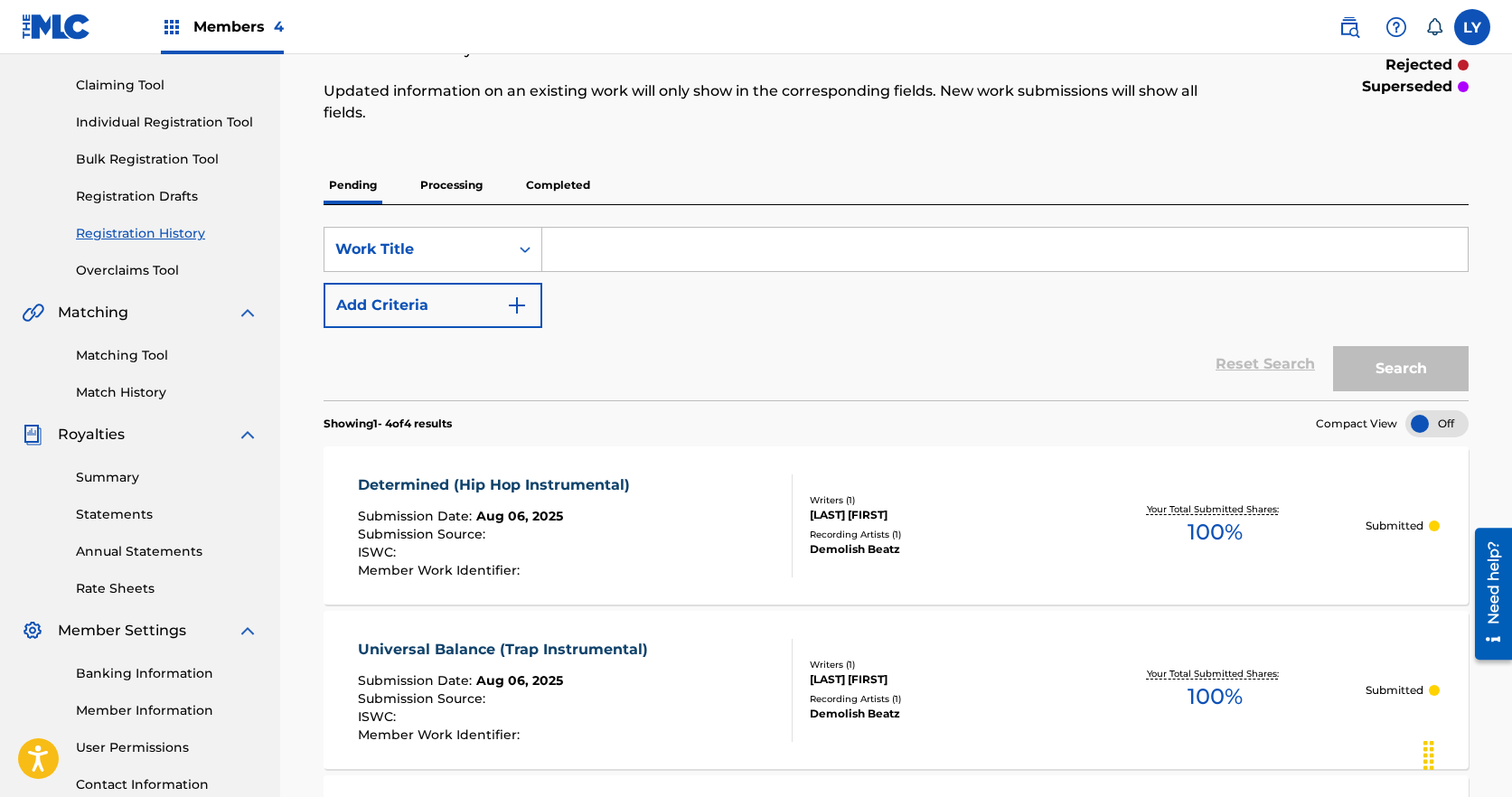 click on "Determined (Hip Hop Instrumental)" at bounding box center (498, 485) 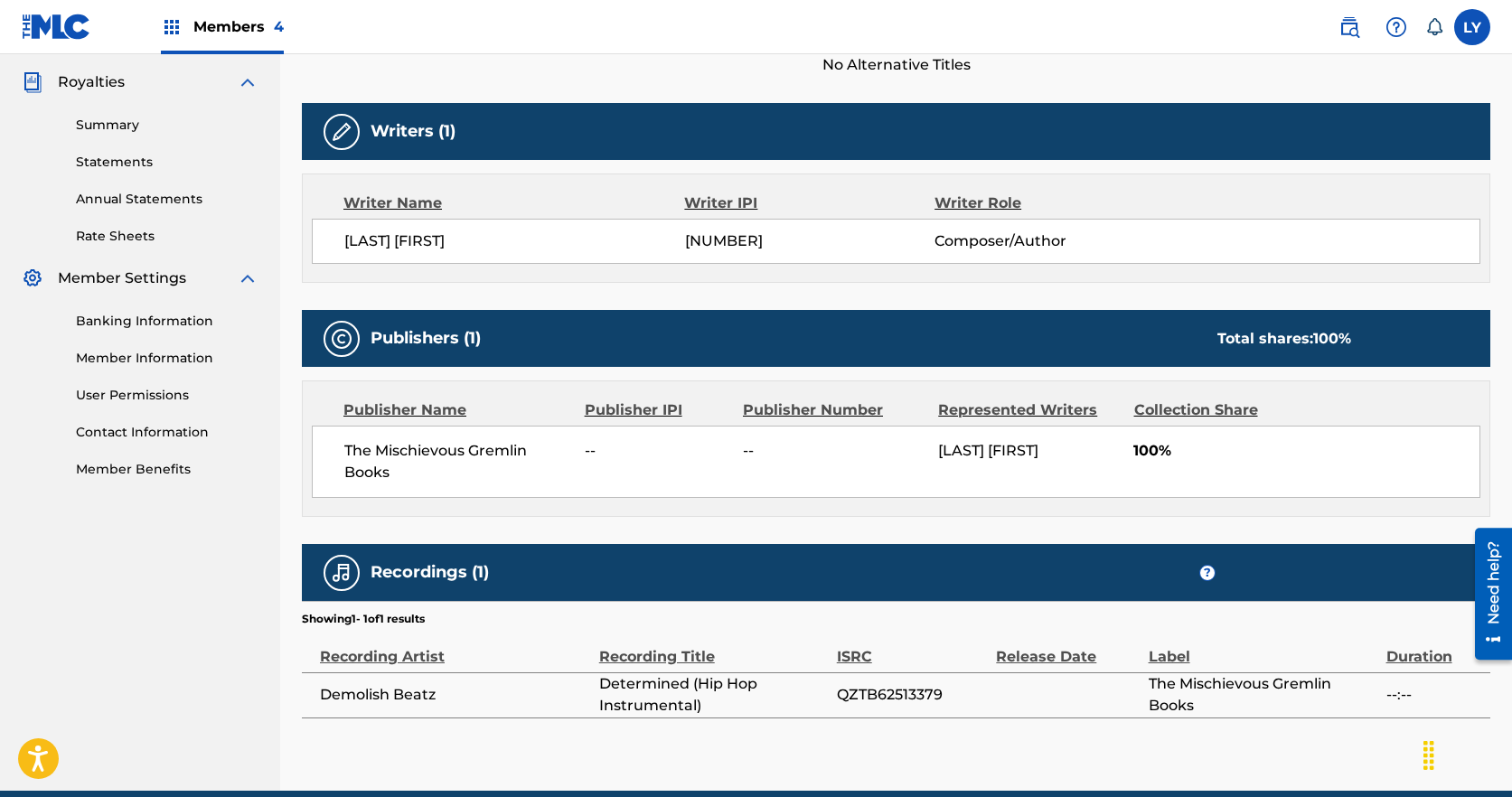 scroll, scrollTop: 542, scrollLeft: 0, axis: vertical 